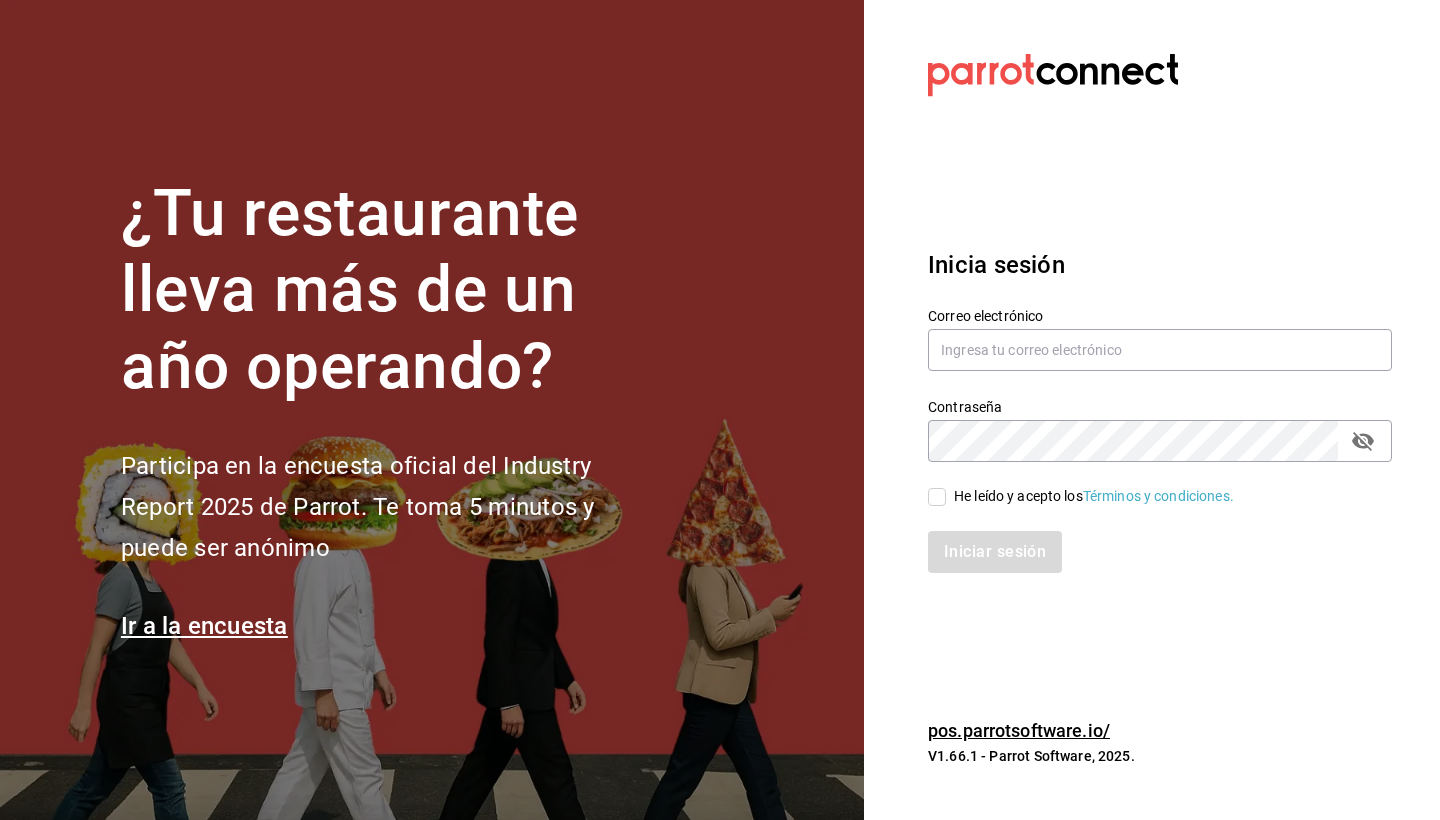 scroll, scrollTop: 0, scrollLeft: 0, axis: both 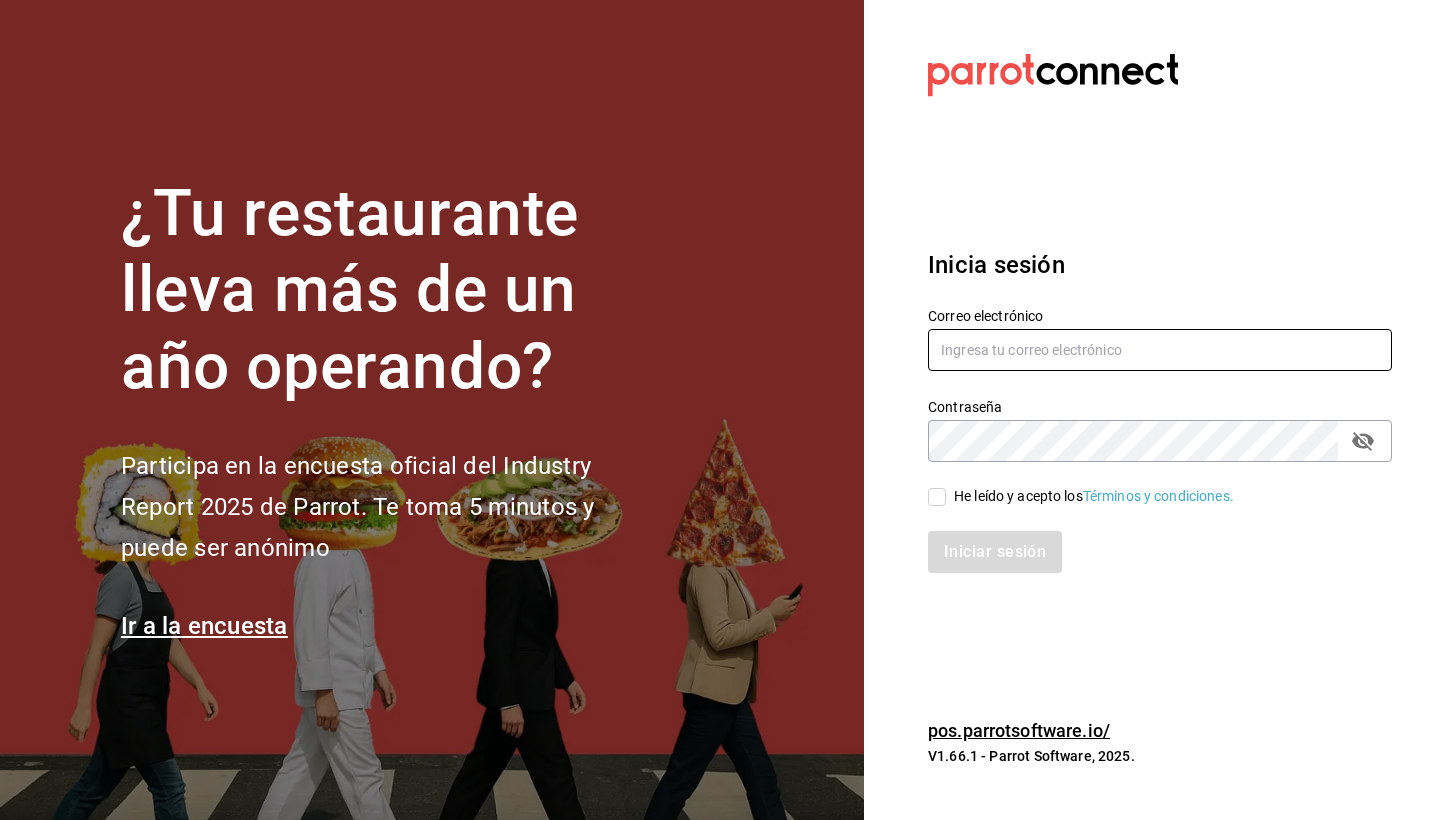 type on "sushizoneexpress@[EMAIL]" 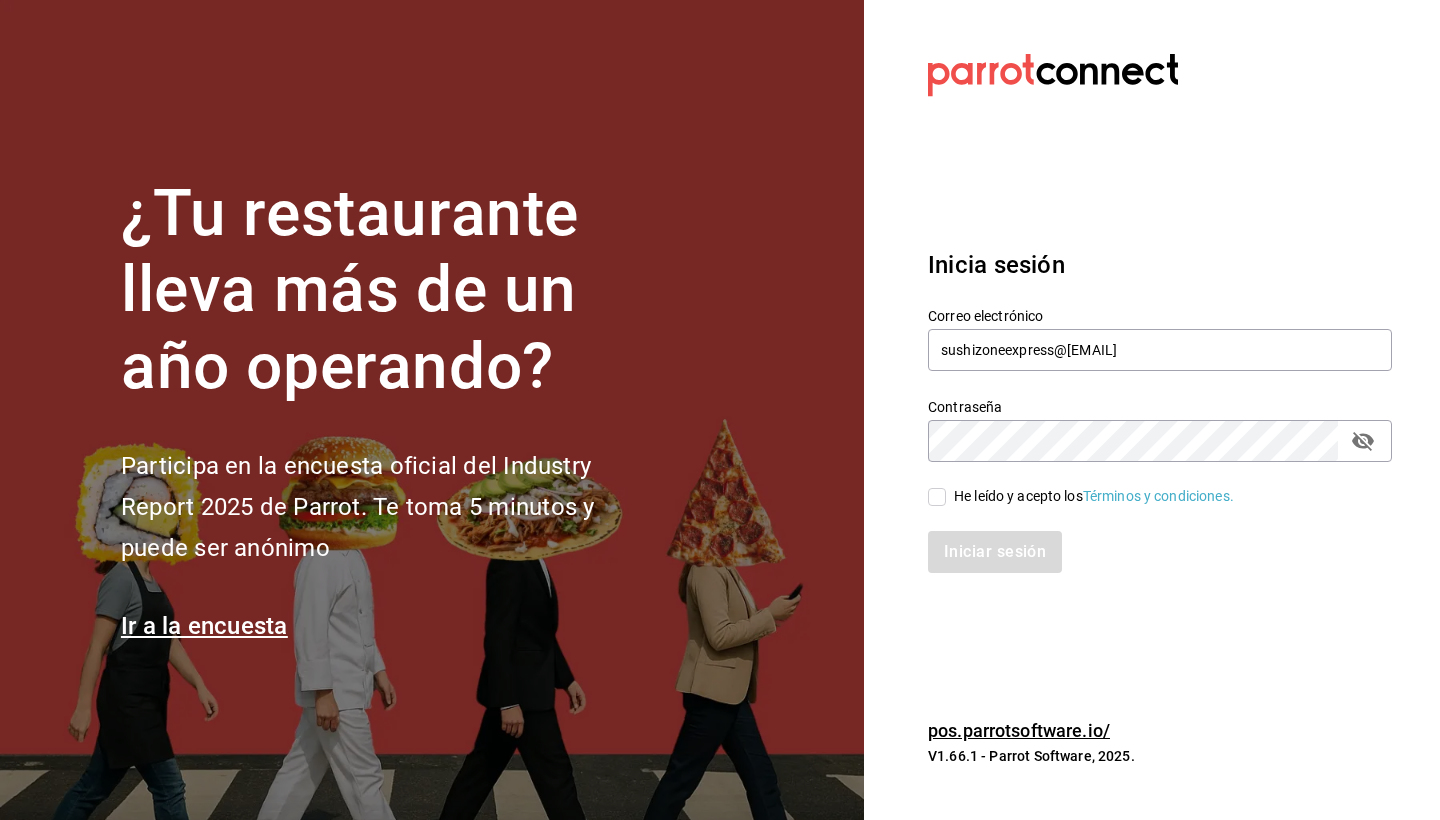 click on "He leído y acepto los  Términos y condiciones." at bounding box center (937, 497) 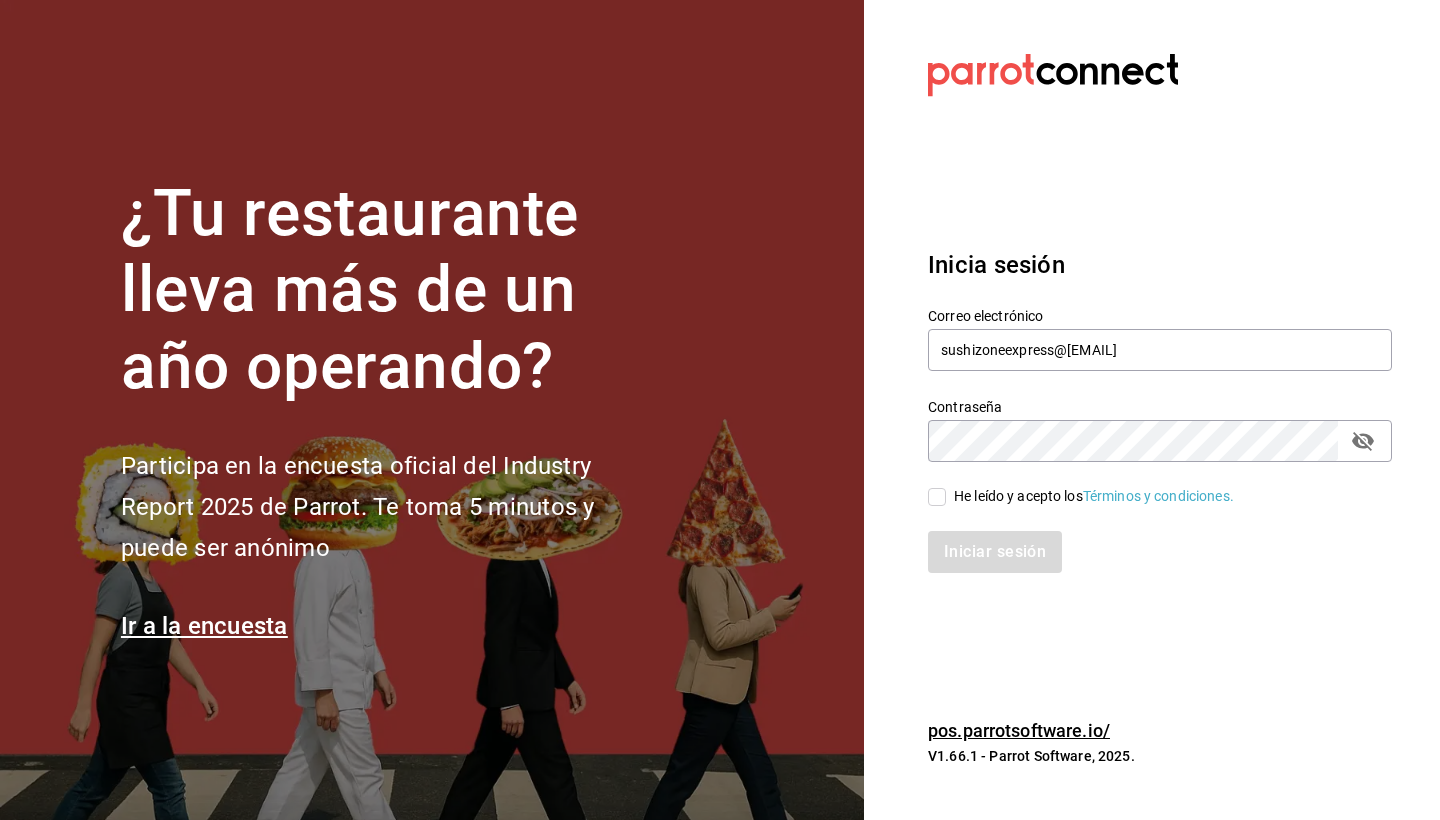 checkbox on "true" 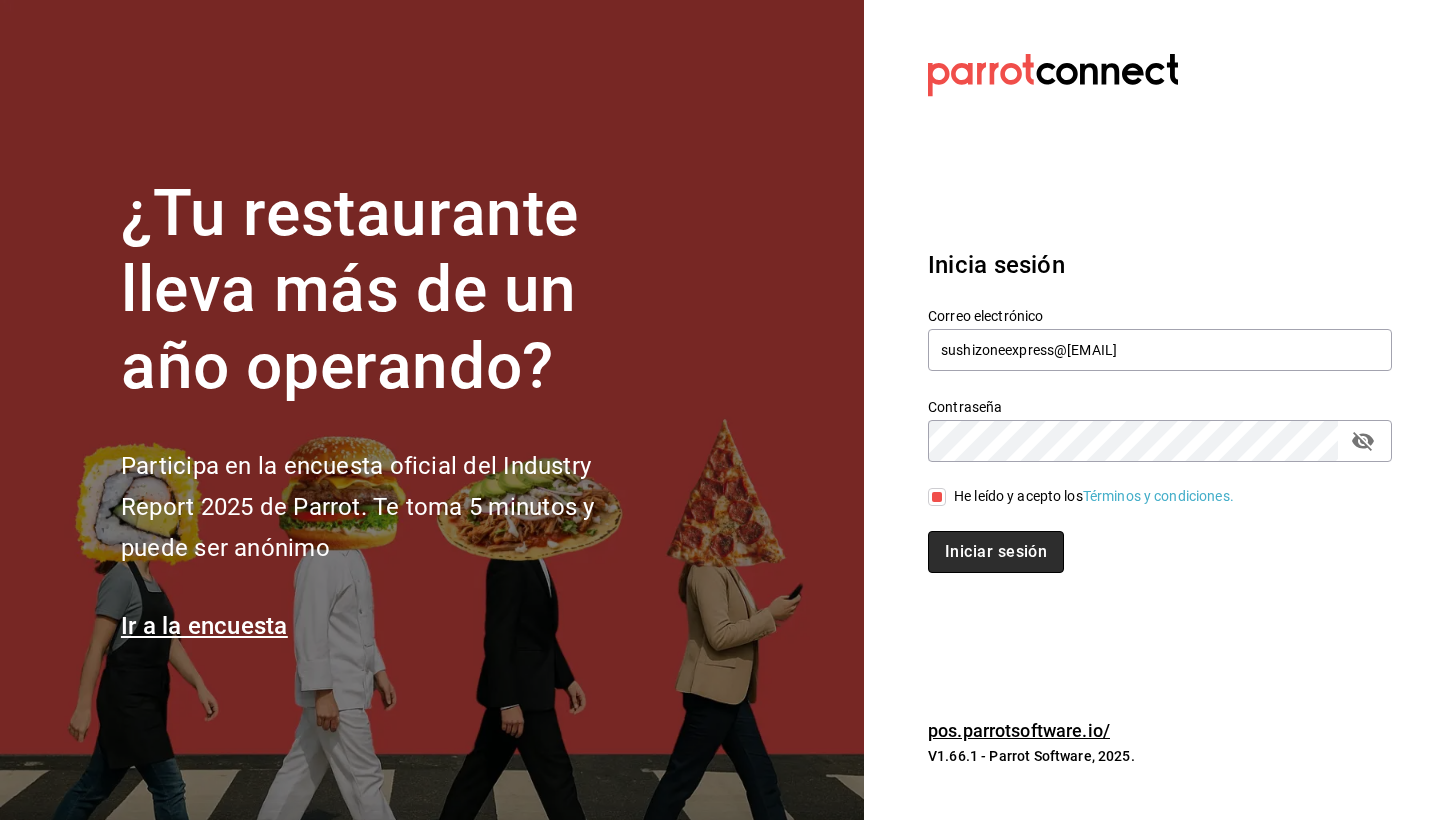 click on "Iniciar sesión" at bounding box center [996, 552] 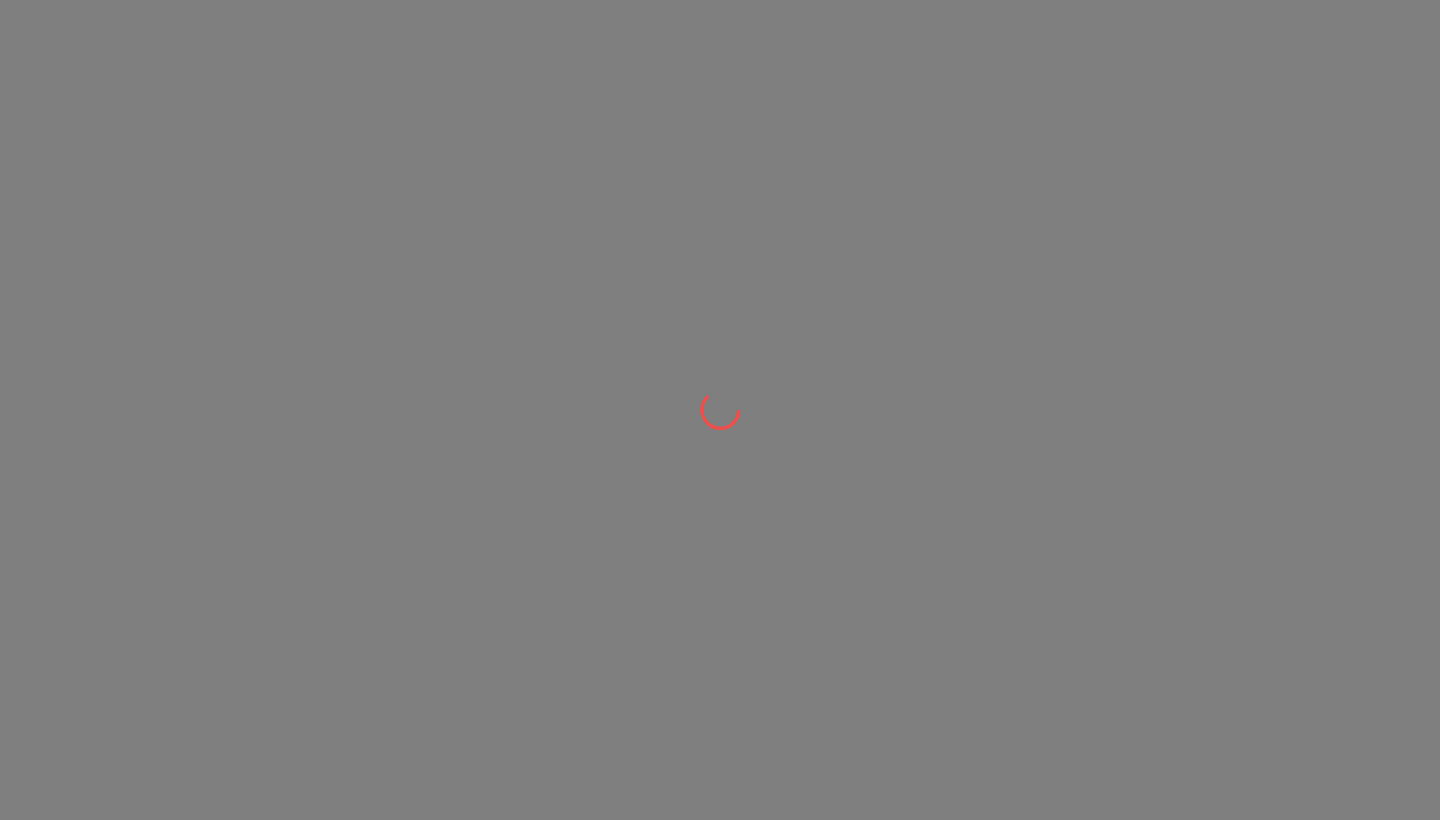 scroll, scrollTop: 0, scrollLeft: 0, axis: both 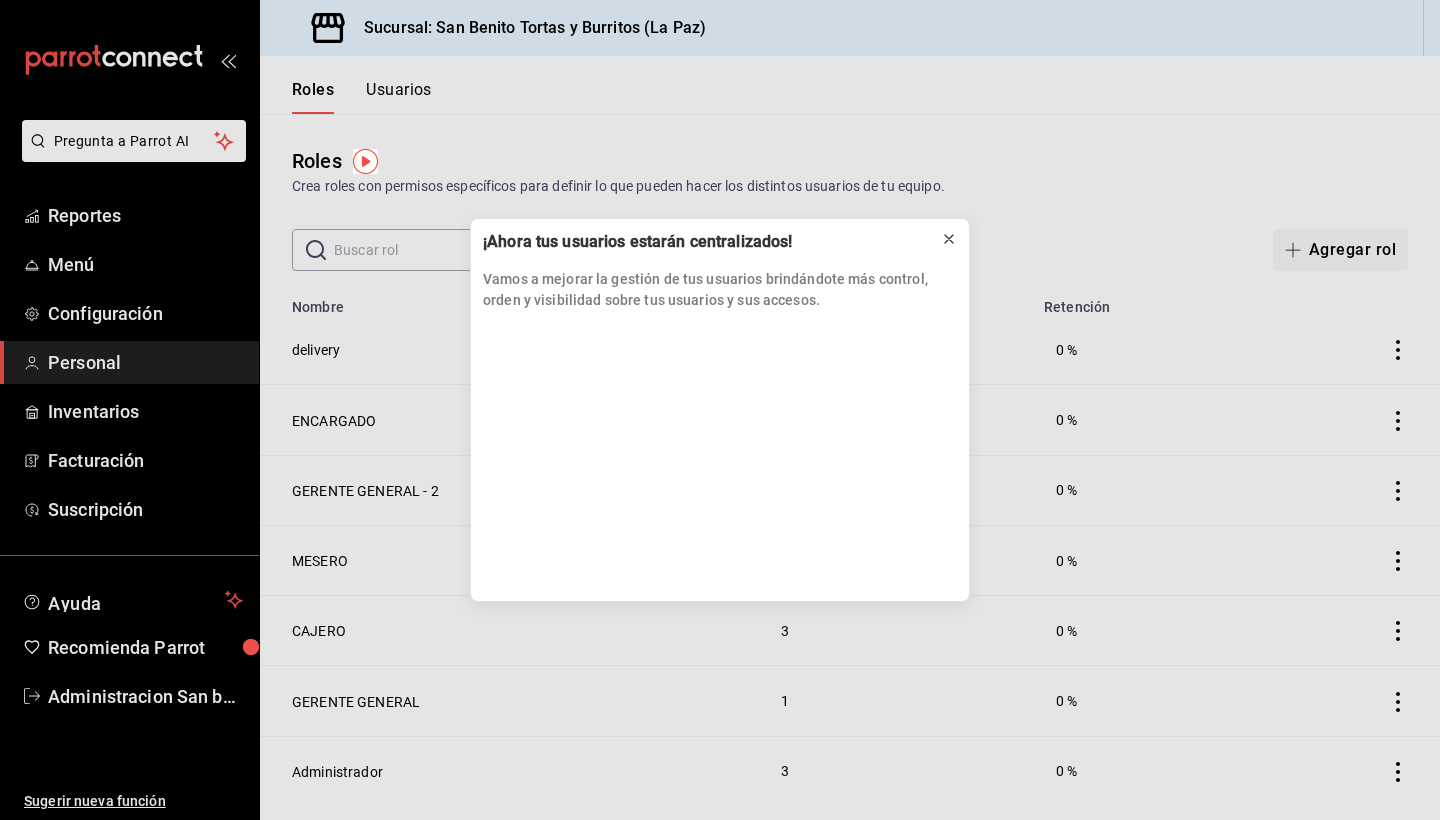 click 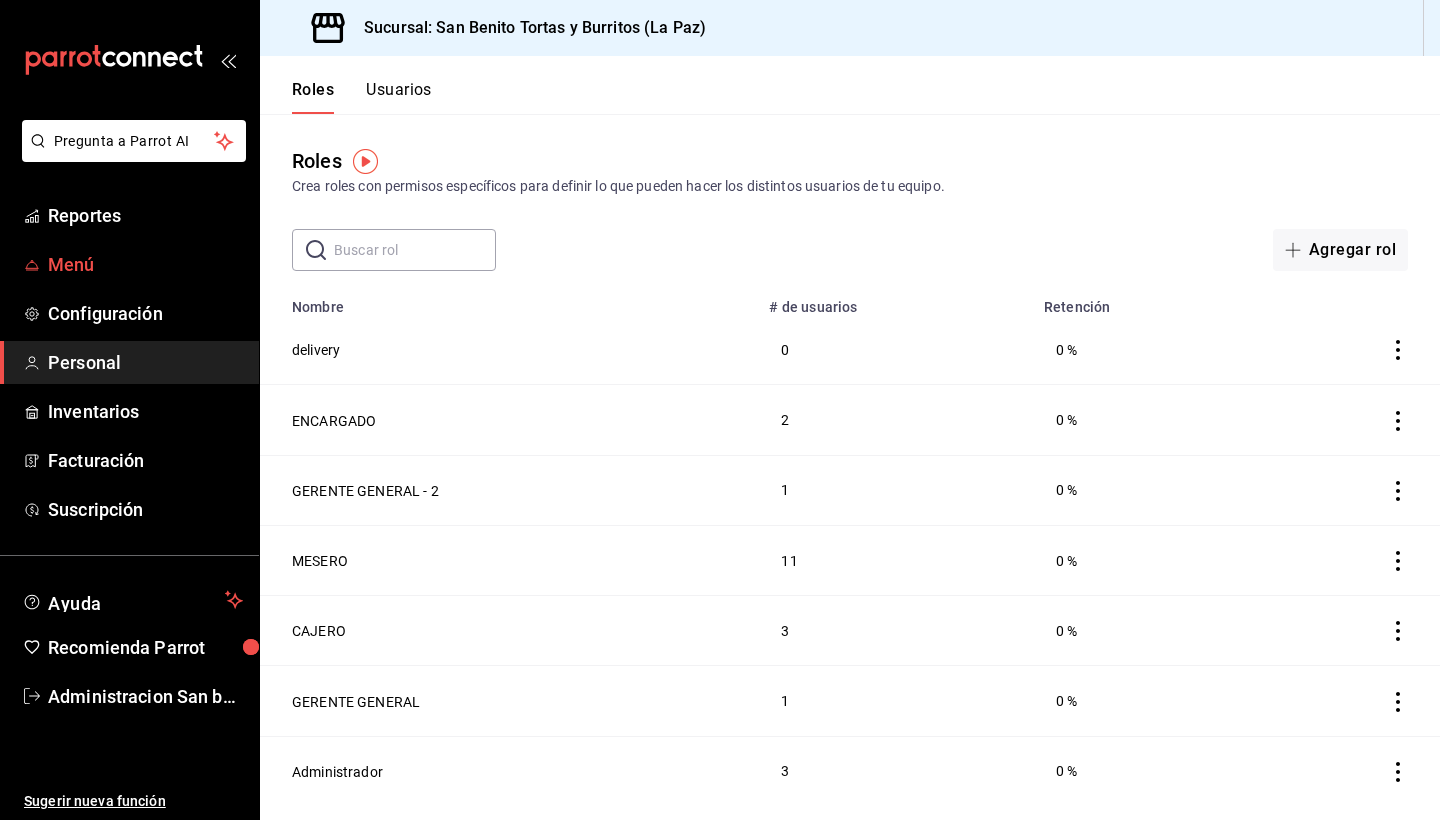 click on "Menú" at bounding box center [145, 264] 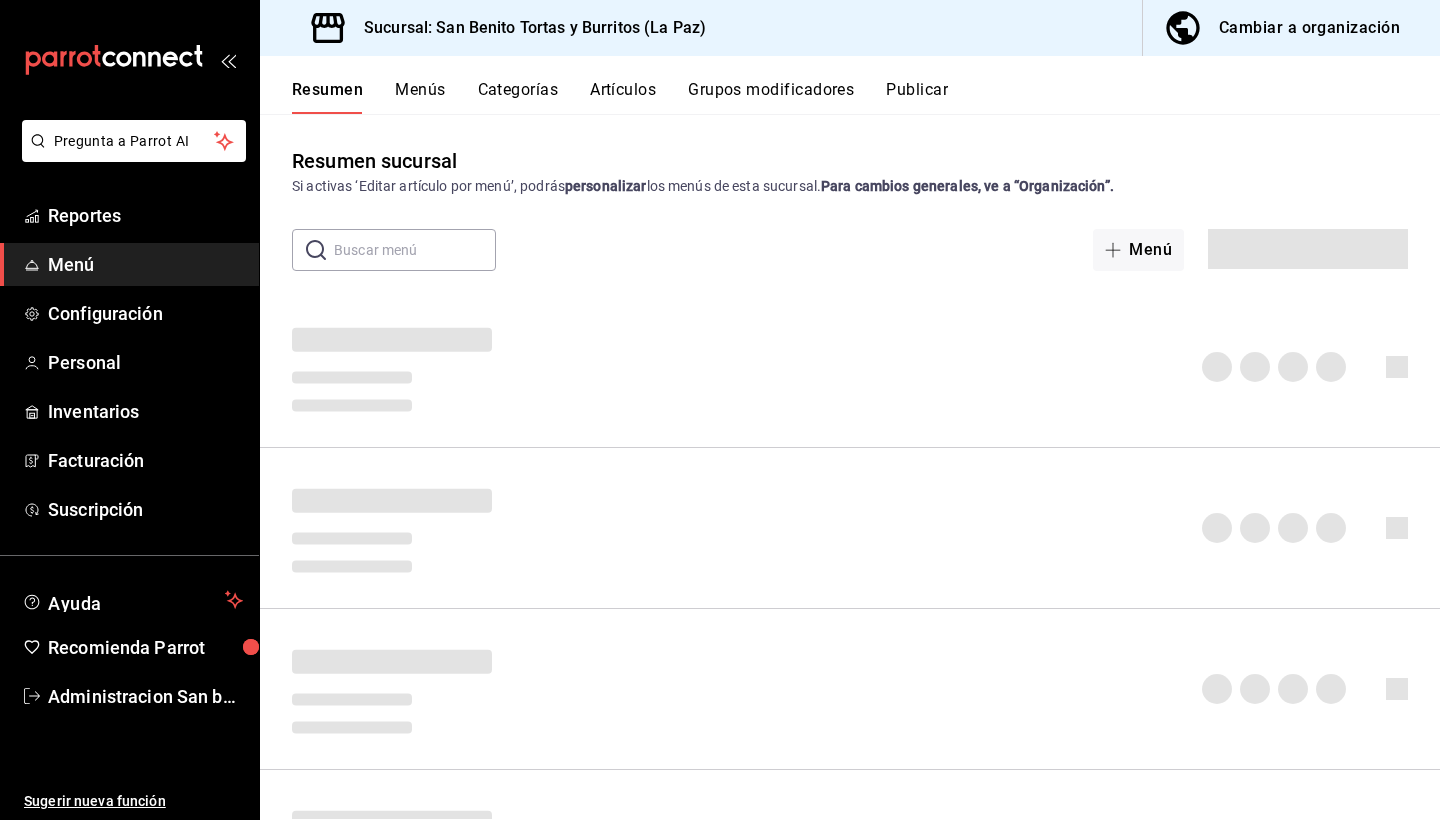 click on "Menú" at bounding box center [145, 264] 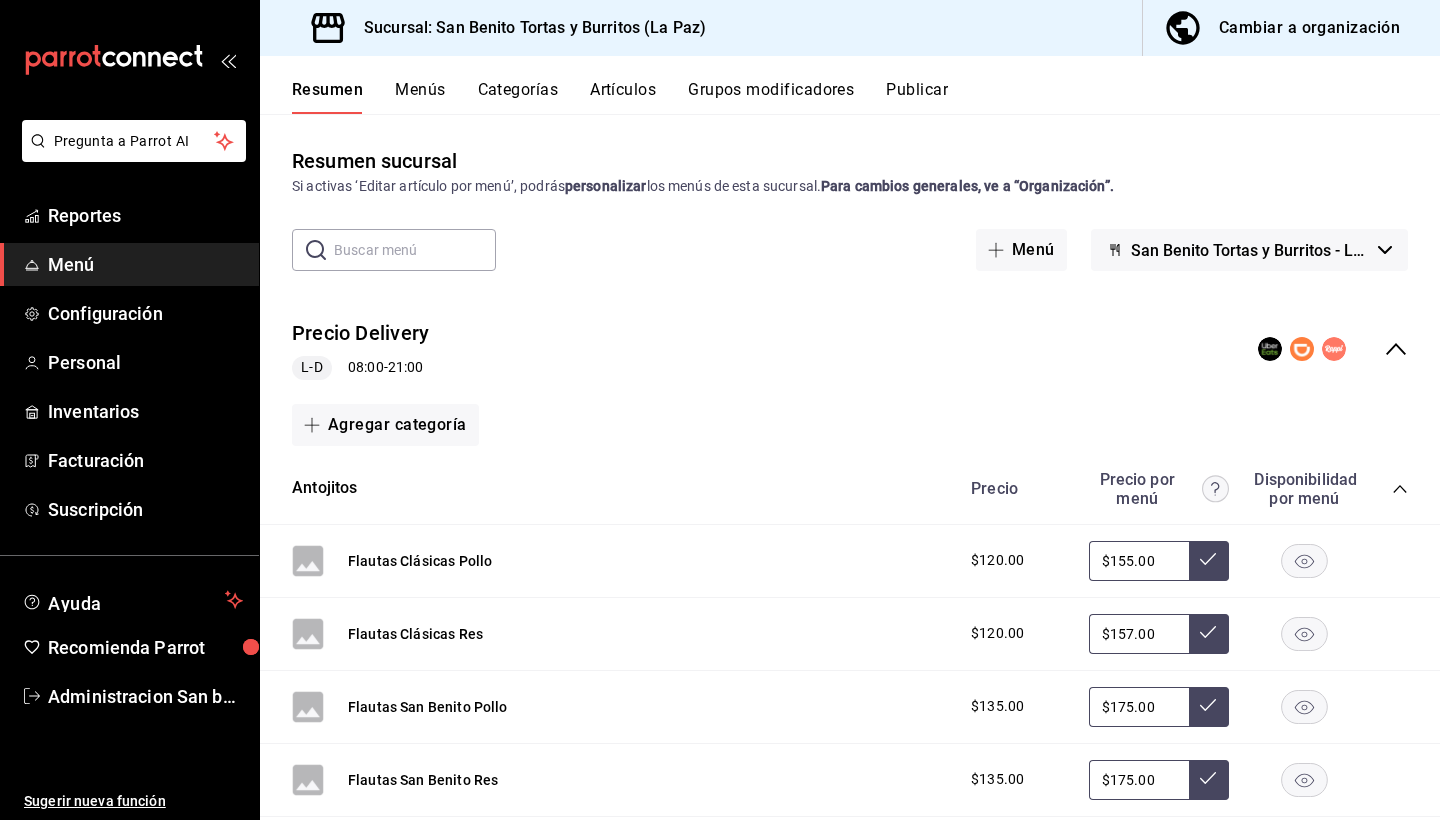 click on "Menús" at bounding box center (420, 97) 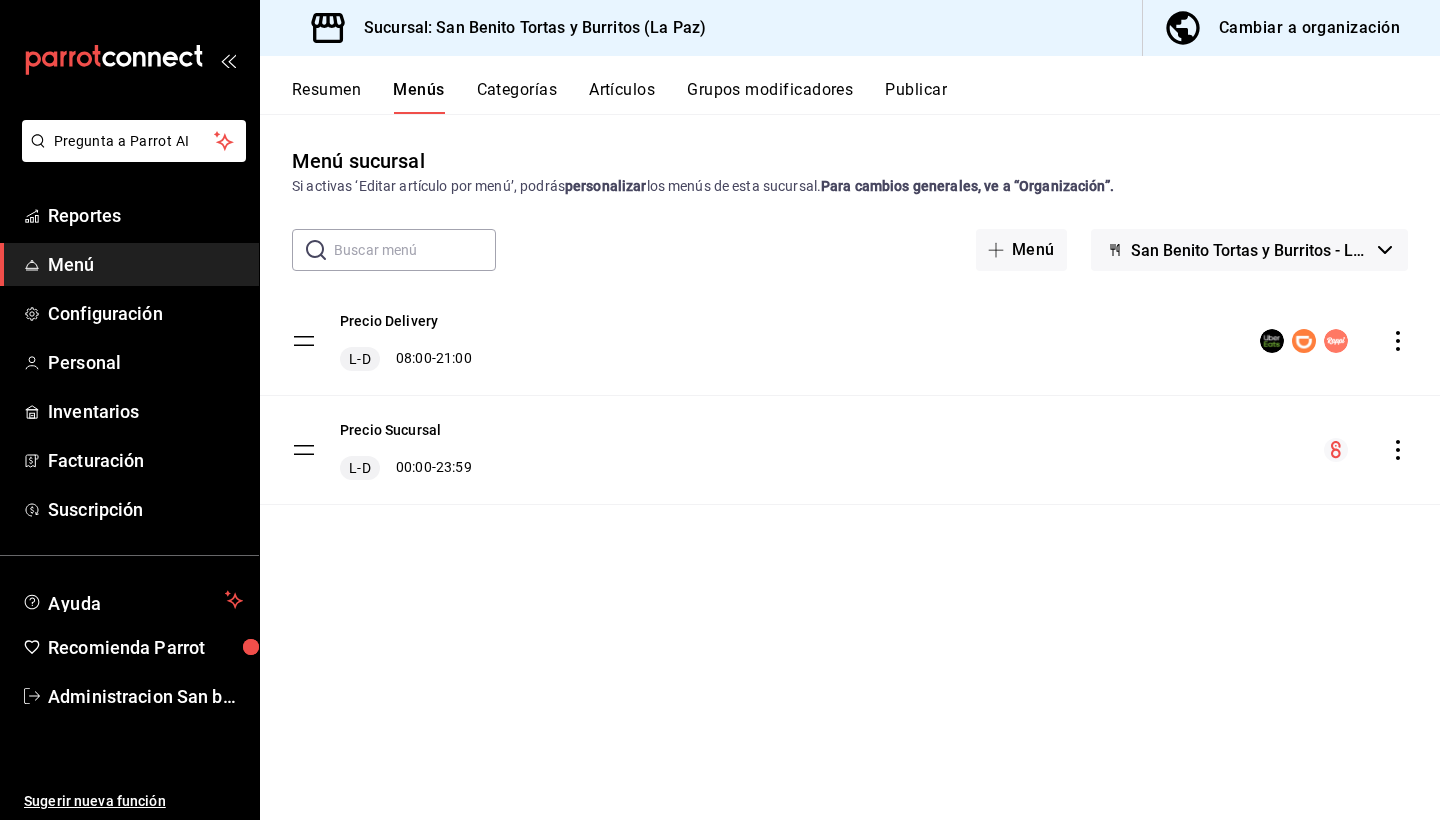 click on "Categorías" at bounding box center (517, 97) 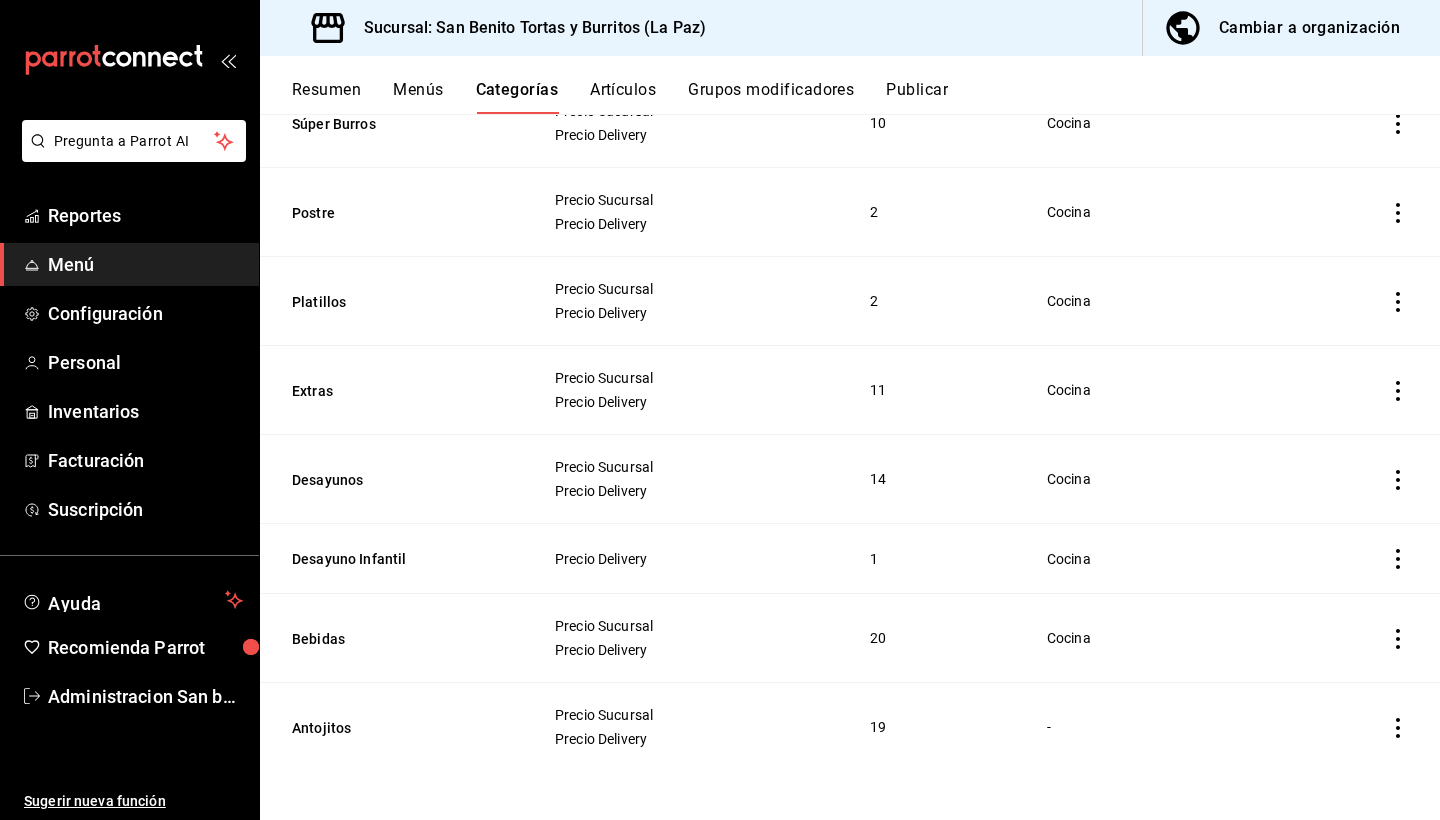 scroll, scrollTop: 325, scrollLeft: 0, axis: vertical 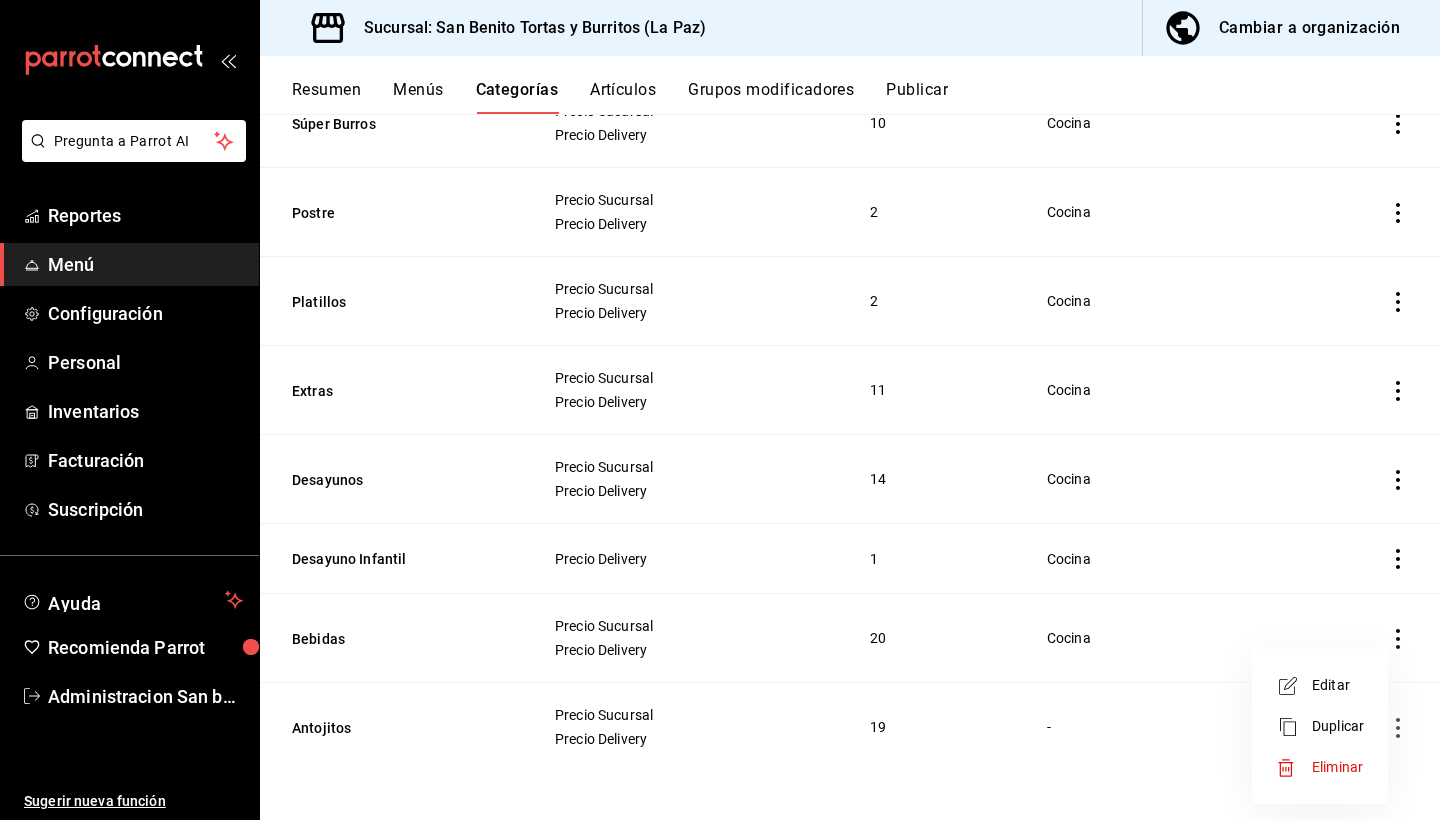 click on "Editar" at bounding box center (1338, 685) 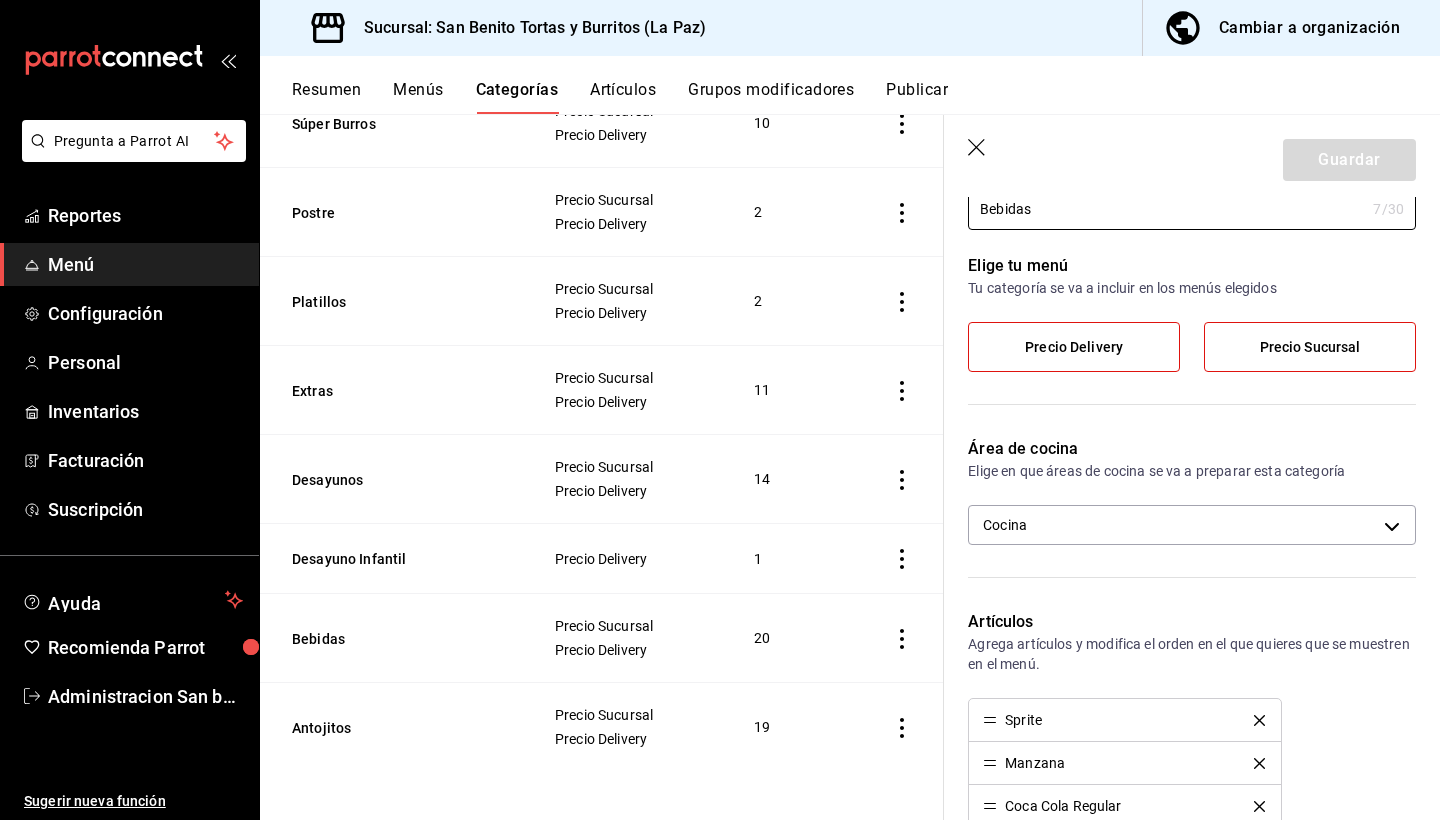scroll, scrollTop: 99, scrollLeft: 0, axis: vertical 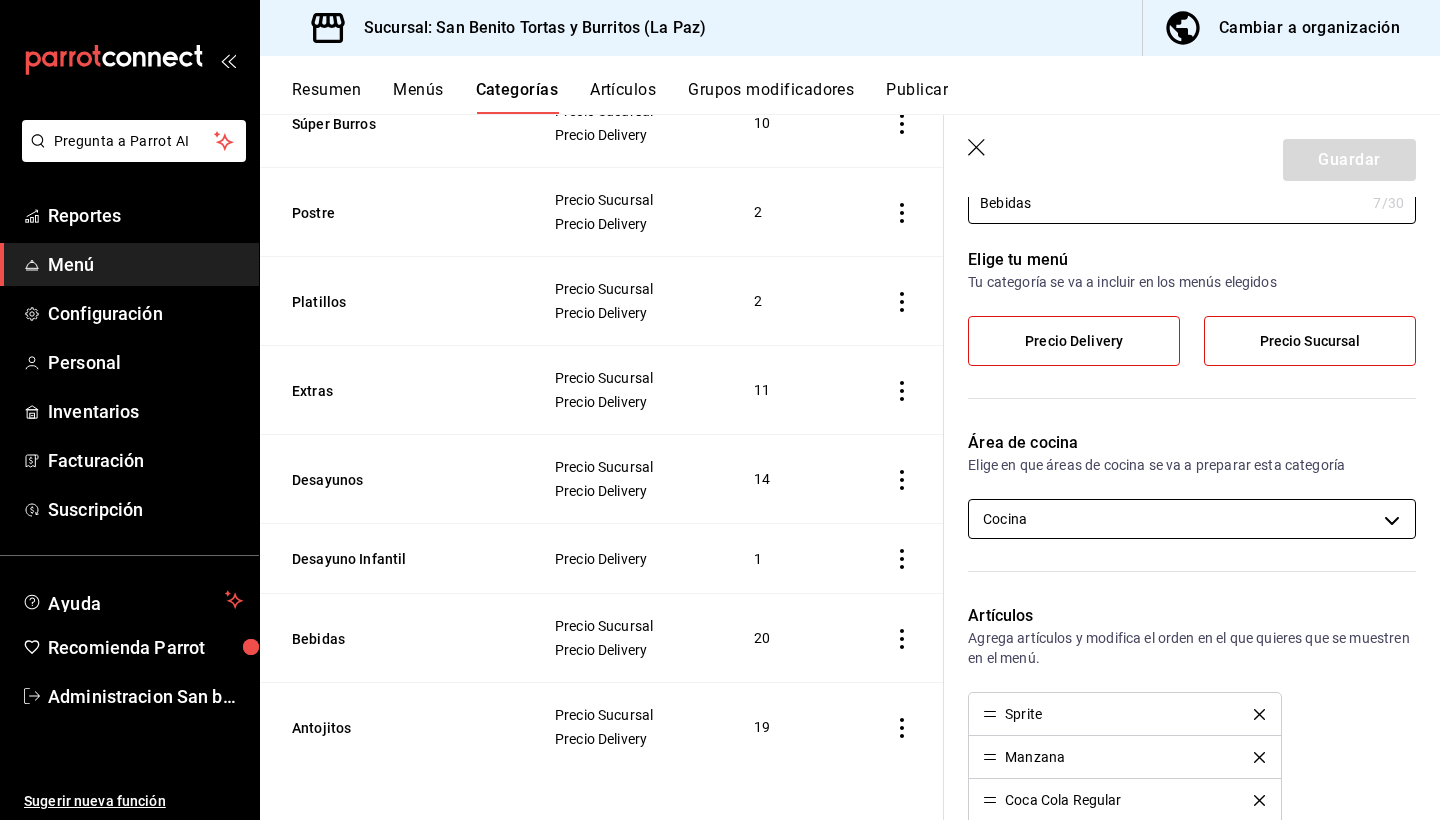 click on "San Benito Tortas y Burritos - La Paz Nombre Menús Artículos Tortas Precio Sucursal Precio Delivery [NUMBER] Súper Burros Precio Sucursal Precio Delivery [NUMBER] Postre Precio Sucursal Precio Delivery [NUMBER] Platillos Precio Sucursal Precio Delivery [NUMBER] Extras Precio Sucursal Precio Delivery [NUMBER] Desayunos Precio Sucursal Precio Delivery [NUMBER] Desayuno Infantil Precio Delivery [NUMBER] Bebidas Precio Sucursal Precio Delivery [NUMBER] Antojitos Precio Sucursal Precio Delivery [NUMBER] Guardar Editar categoría ¿Cómo se va a llamar? Bebidas [NUMBER] /30 ¿Cómo se va a llamar? Elige tu menú Cocina /" at bounding box center [720, 410] 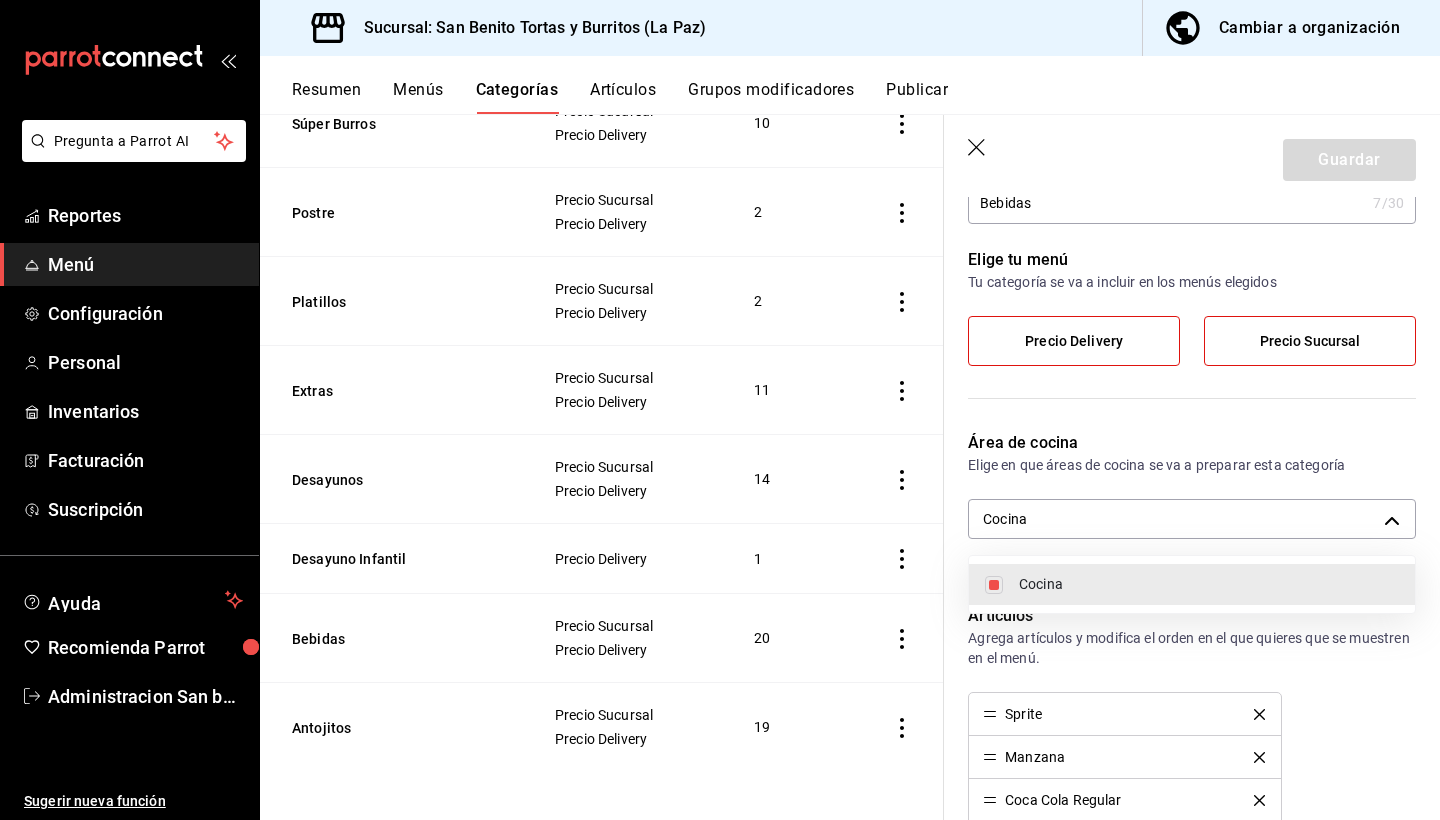 click at bounding box center [720, 410] 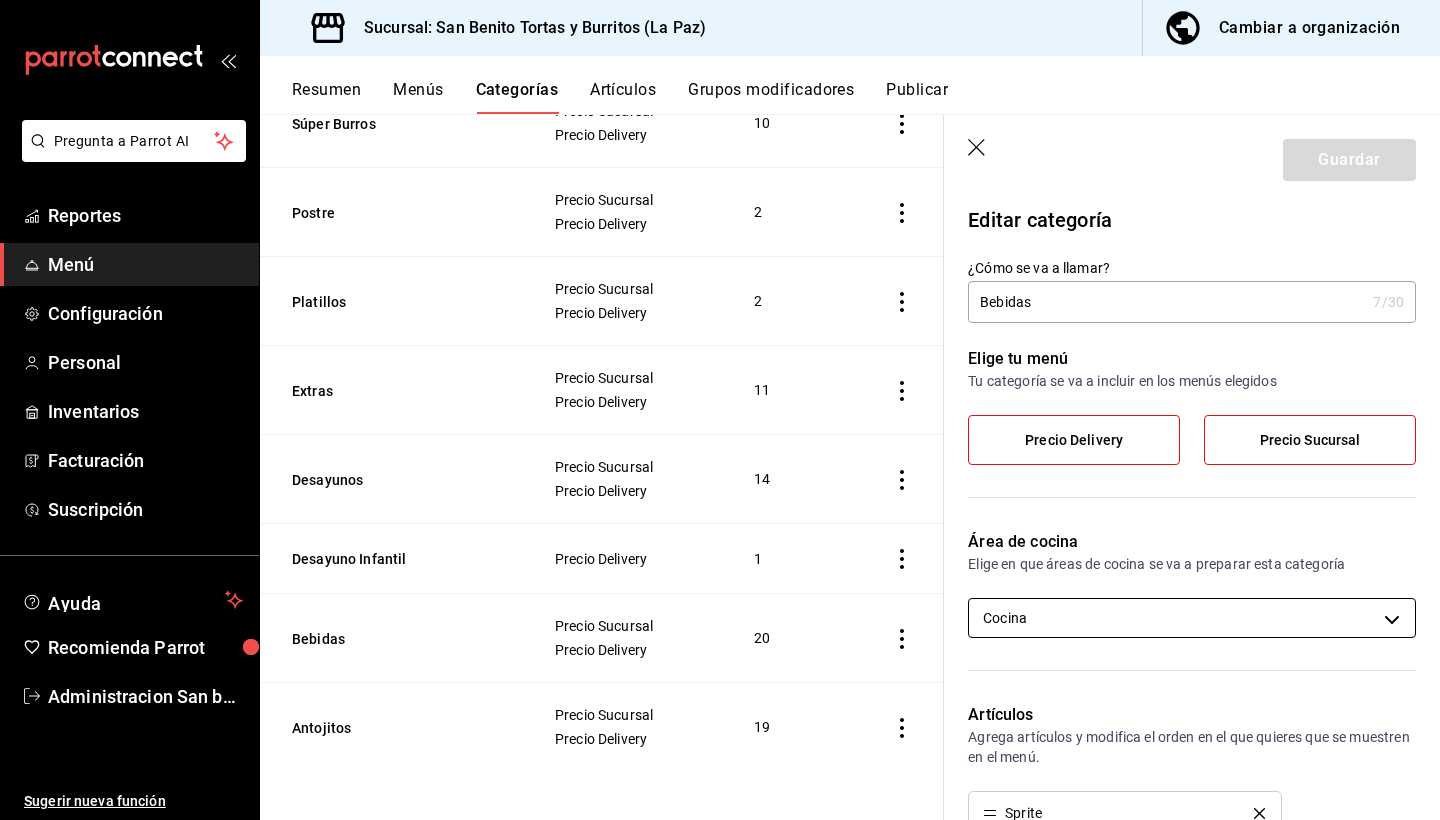 scroll, scrollTop: 0, scrollLeft: 0, axis: both 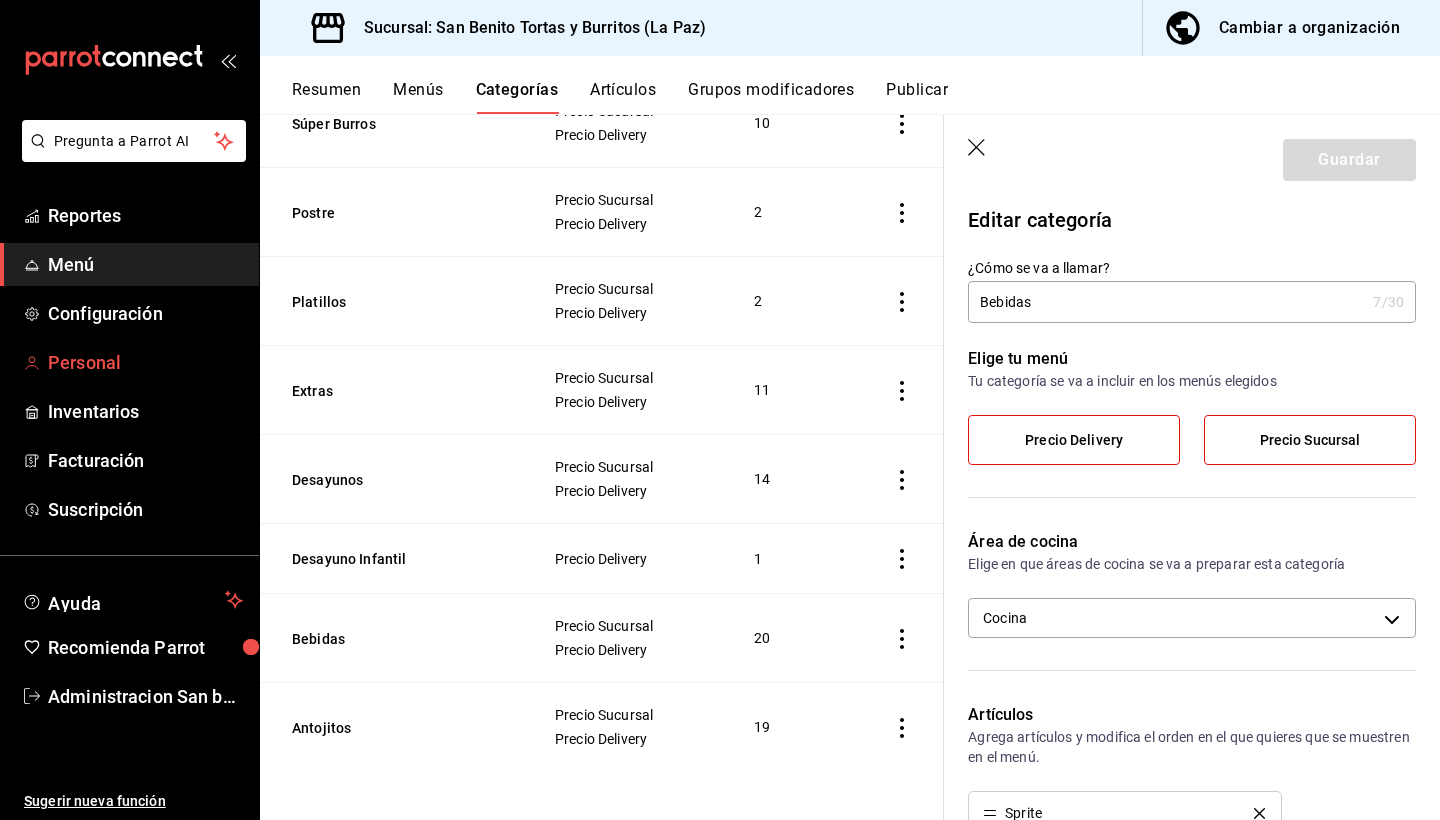 click on "Personal" at bounding box center [145, 362] 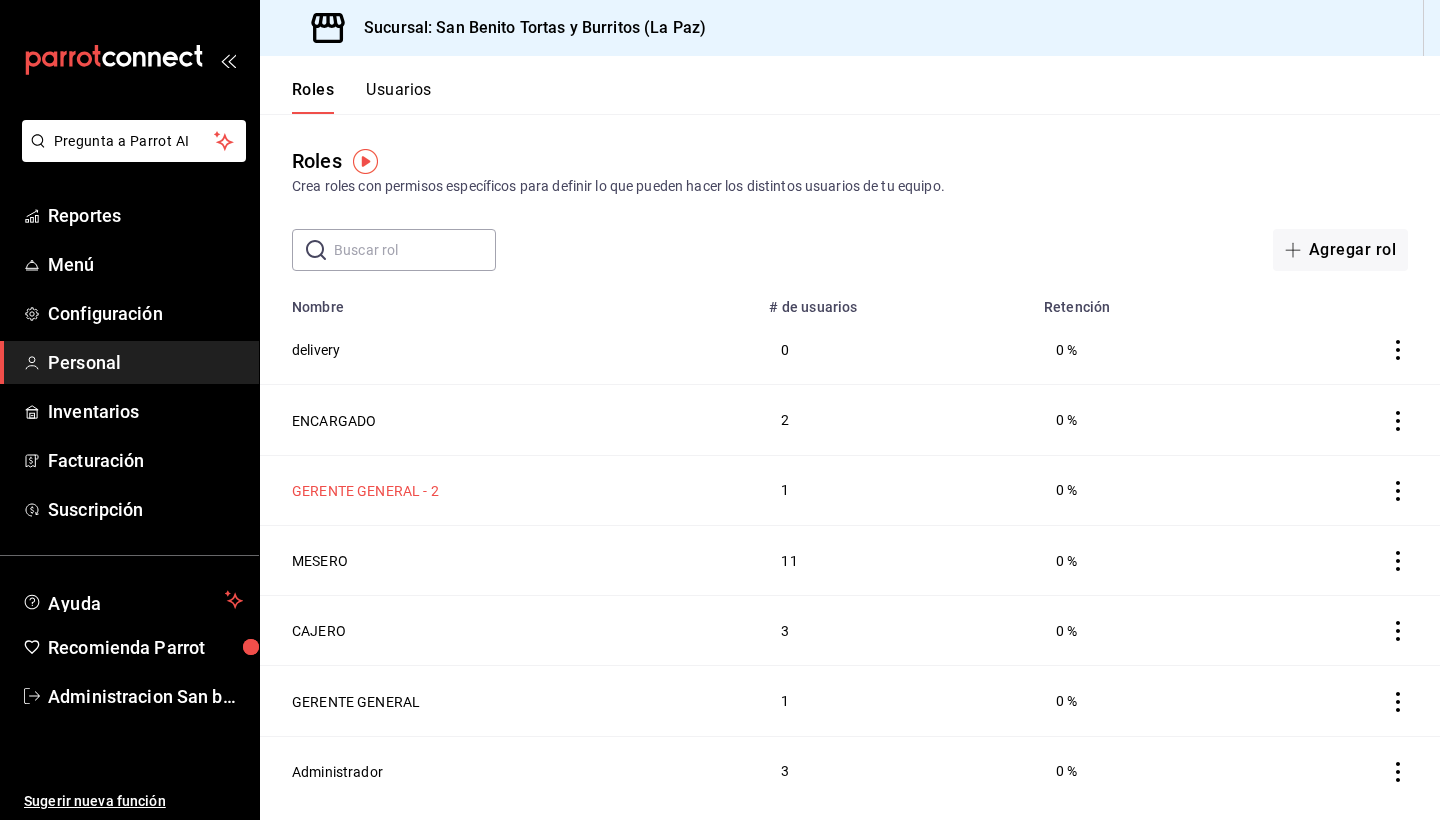 scroll, scrollTop: 0, scrollLeft: 0, axis: both 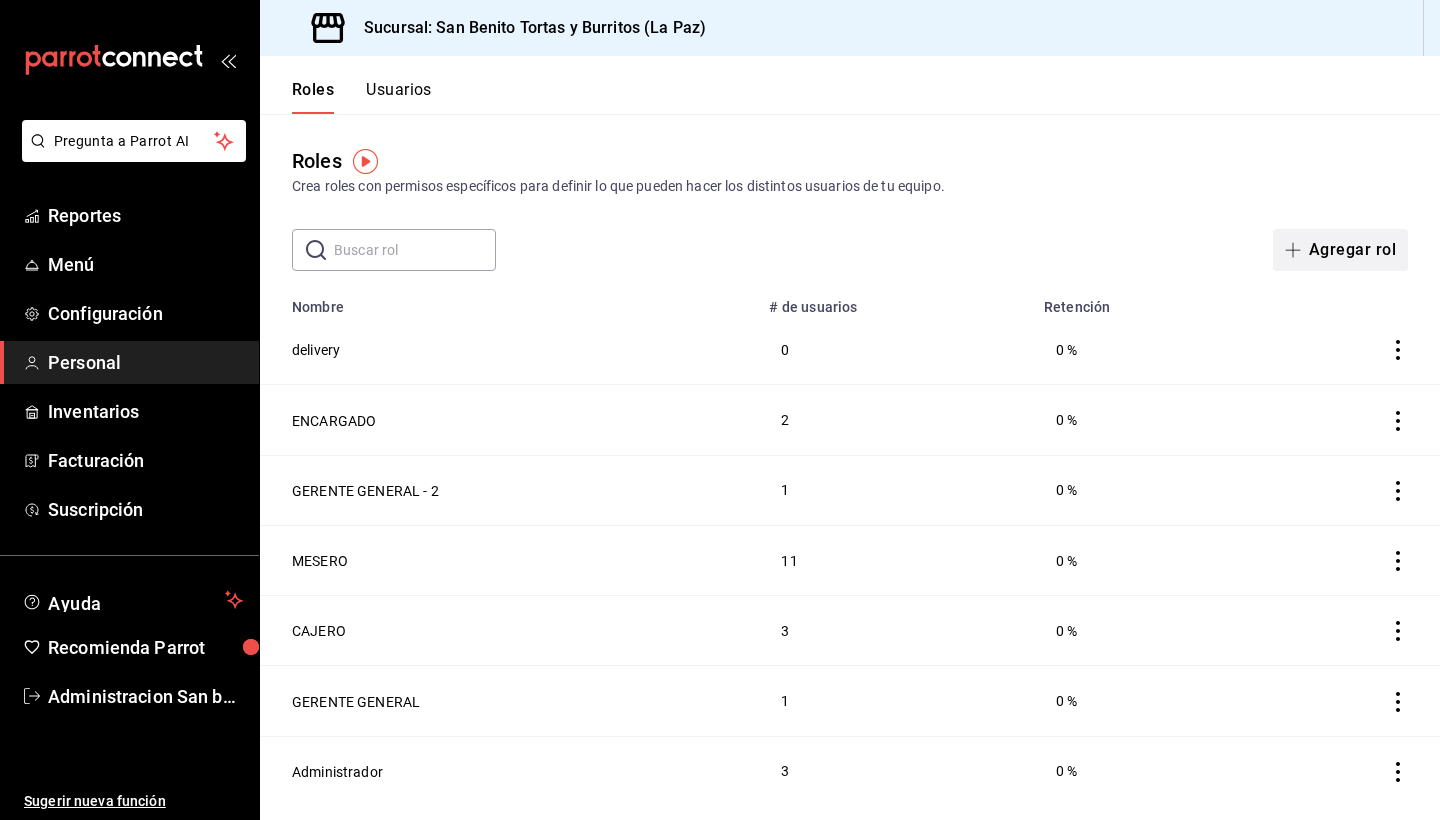 click on "Agregar rol" at bounding box center (1340, 250) 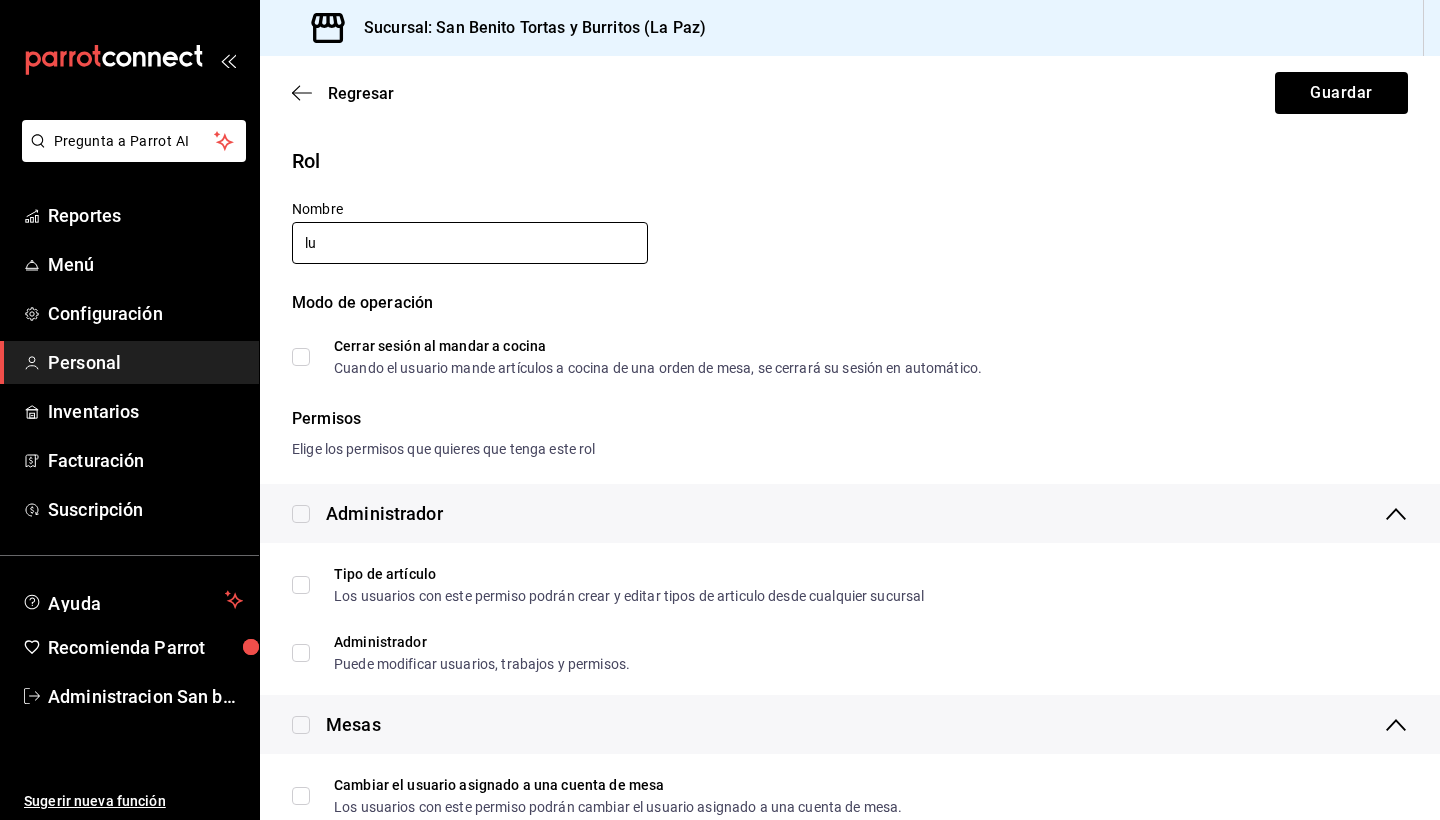type on "l" 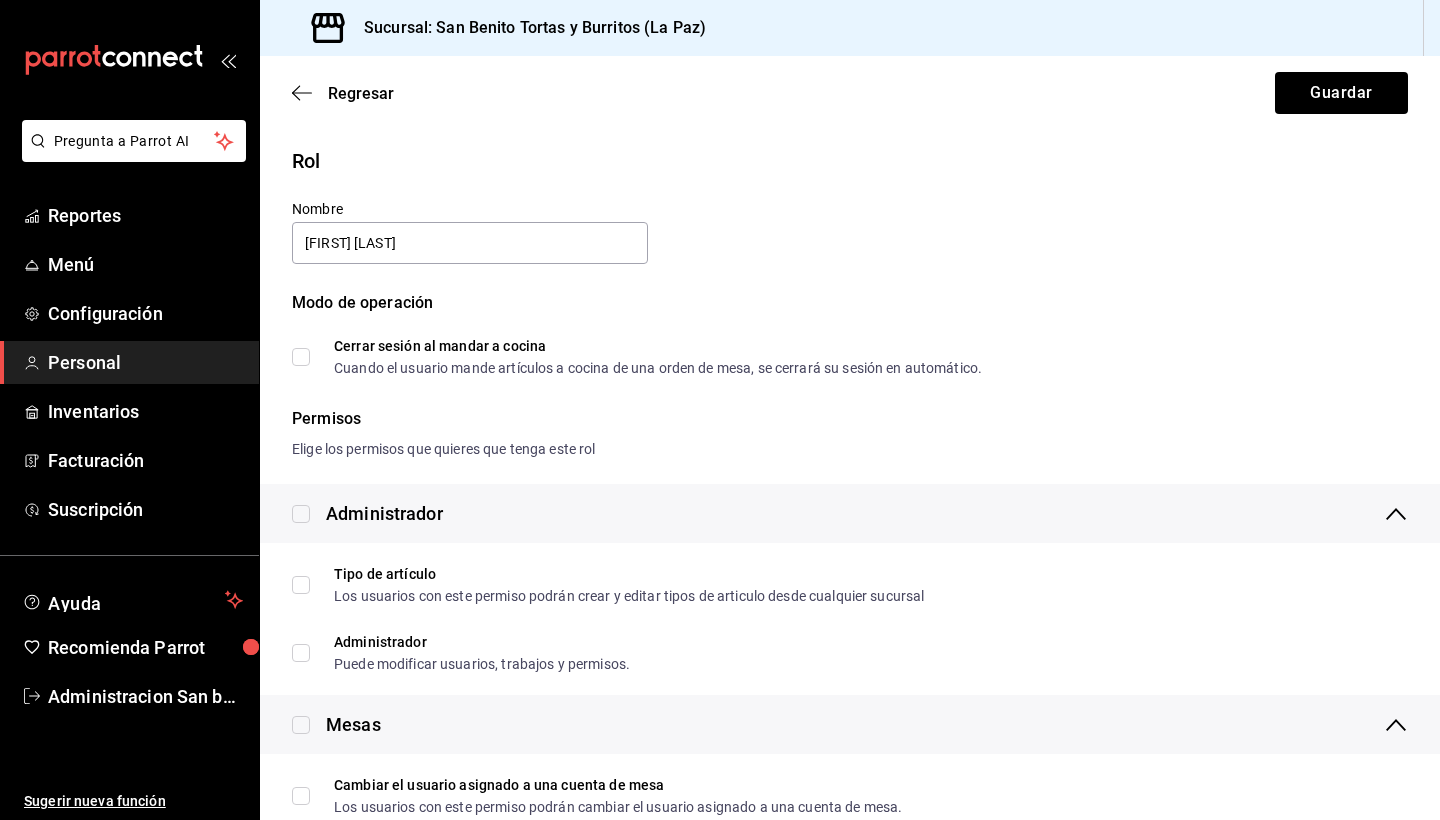 type on "[FIRST] [LAST]" 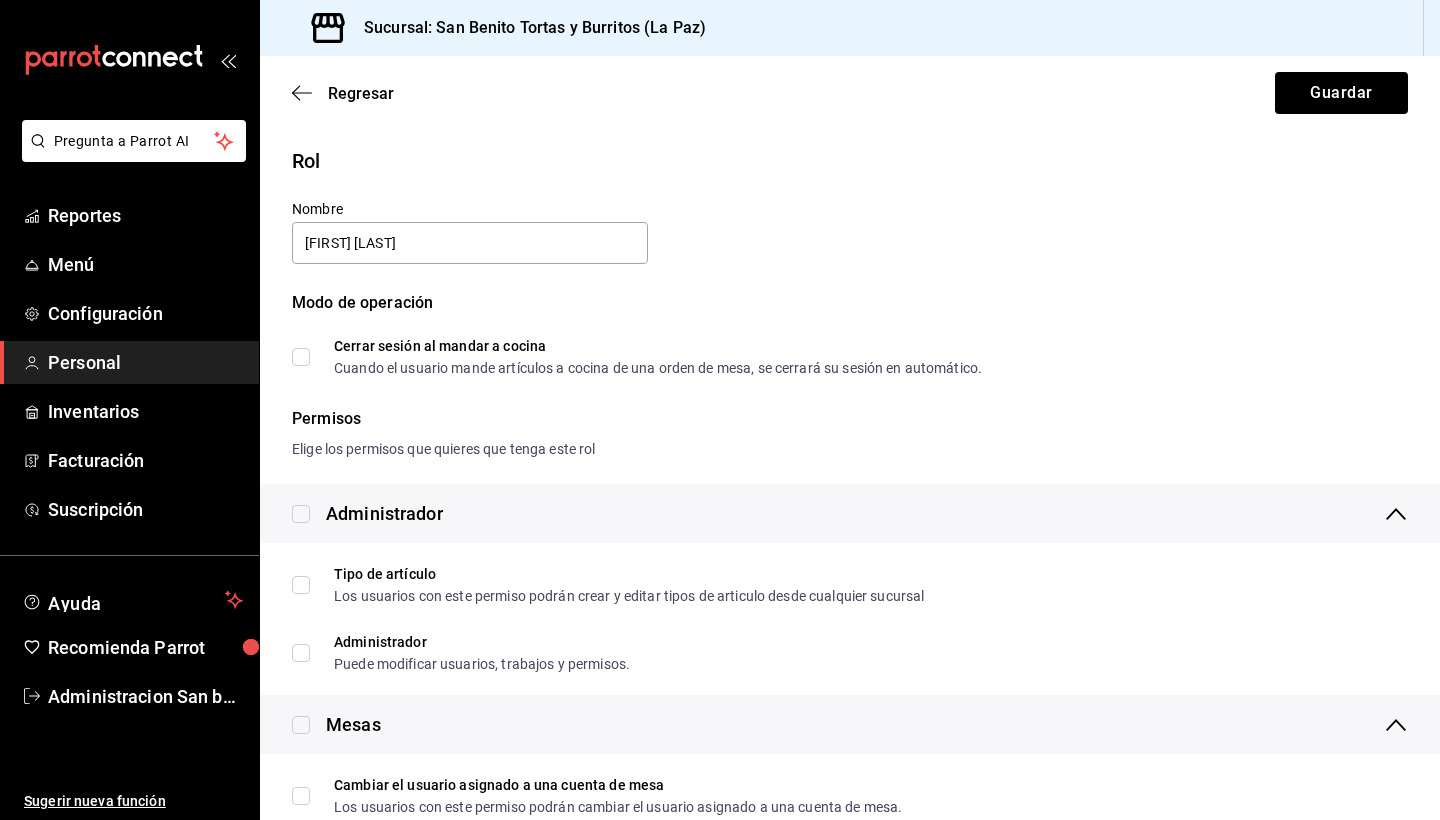 click on "Modo de operación Cerrar sesión al mandar a cocina Cuando el usuario mande artículos a cocina de una orden de mesa, se cerrará su sesión en automático." at bounding box center (838, 321) 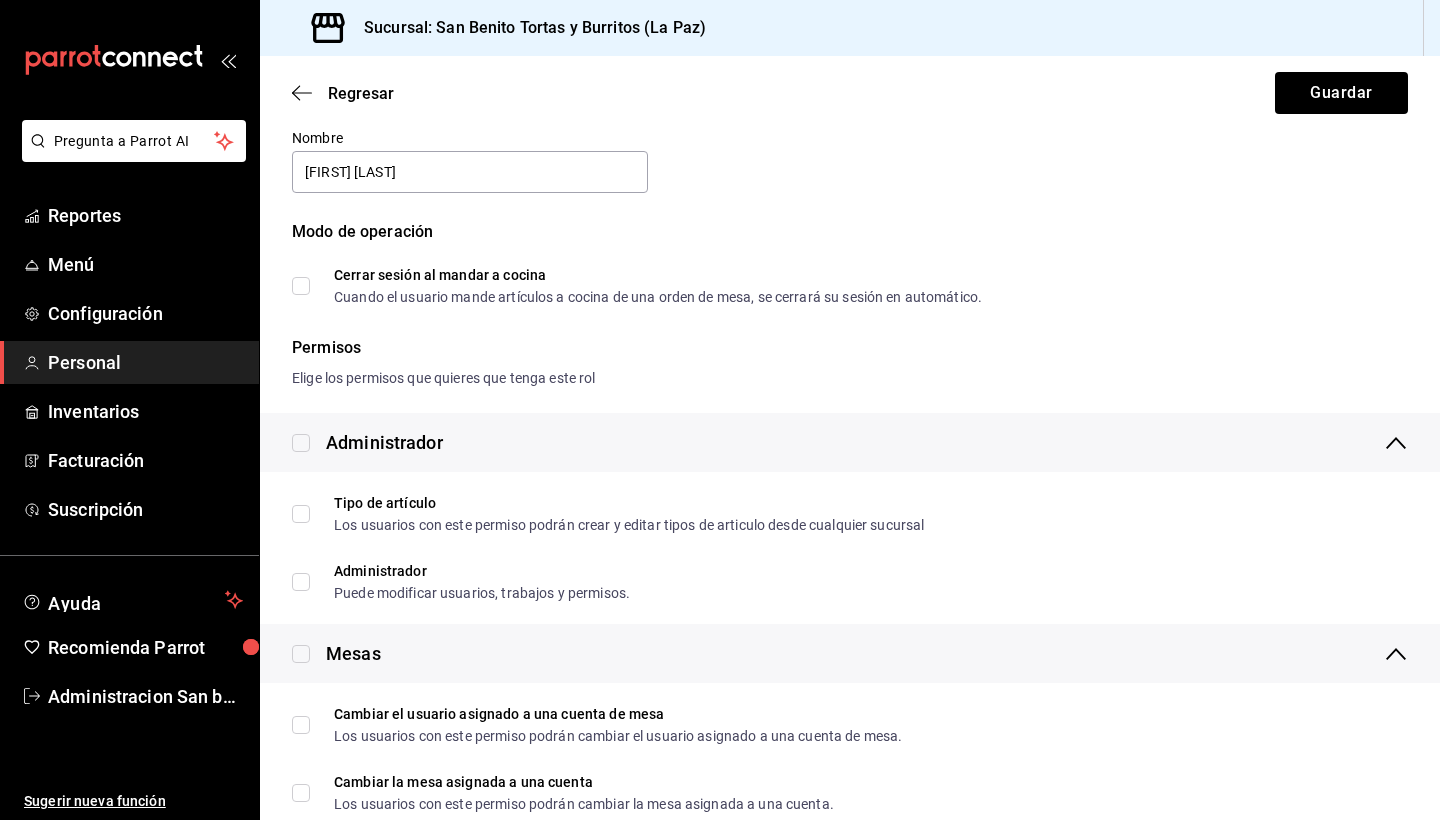 scroll, scrollTop: 69, scrollLeft: 0, axis: vertical 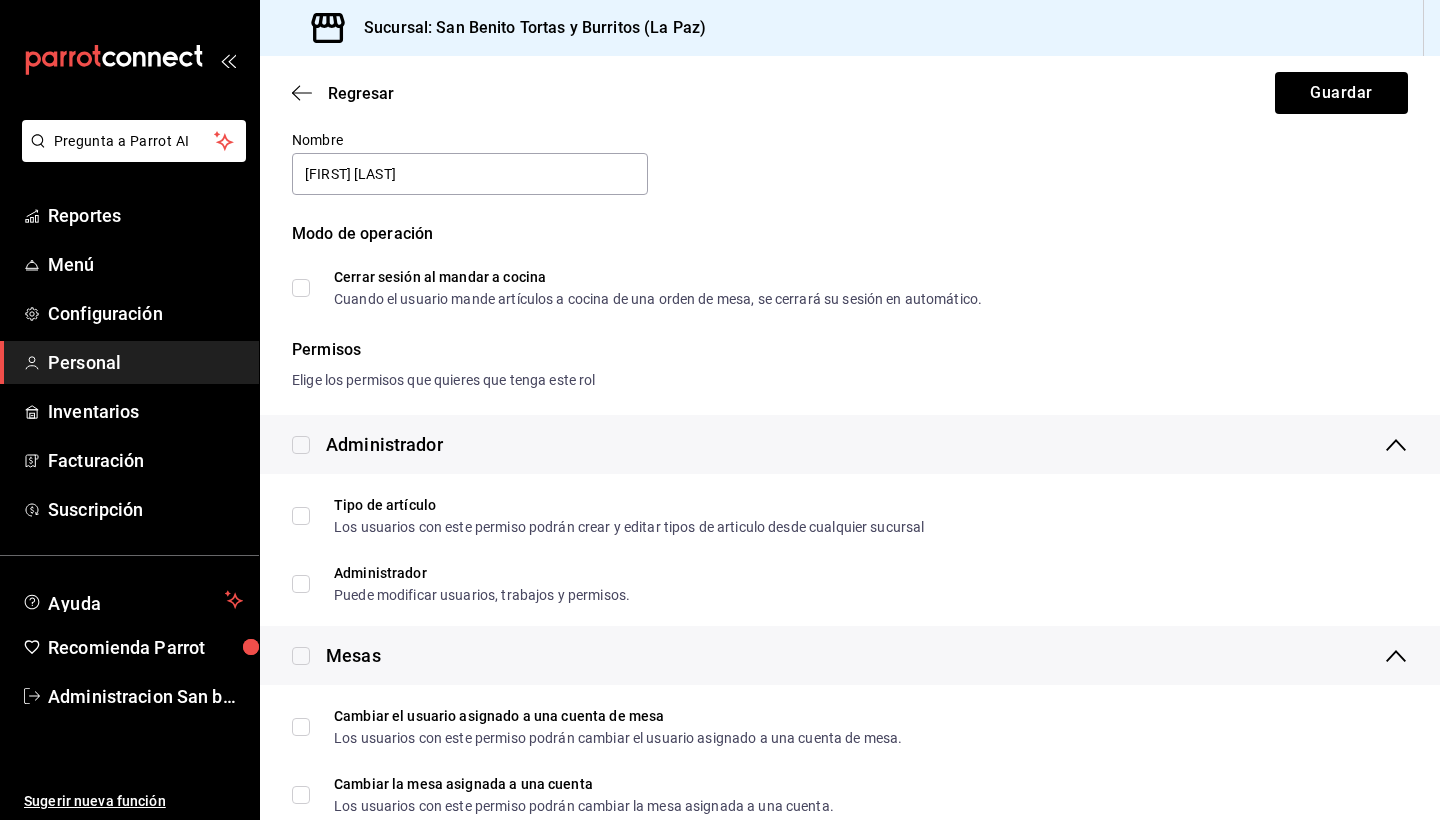 click on "Cerrar sesión al mandar a cocina Cuando el usuario mande artículos a cocina de una orden de mesa, se cerrará su sesión en automático." at bounding box center [301, 288] 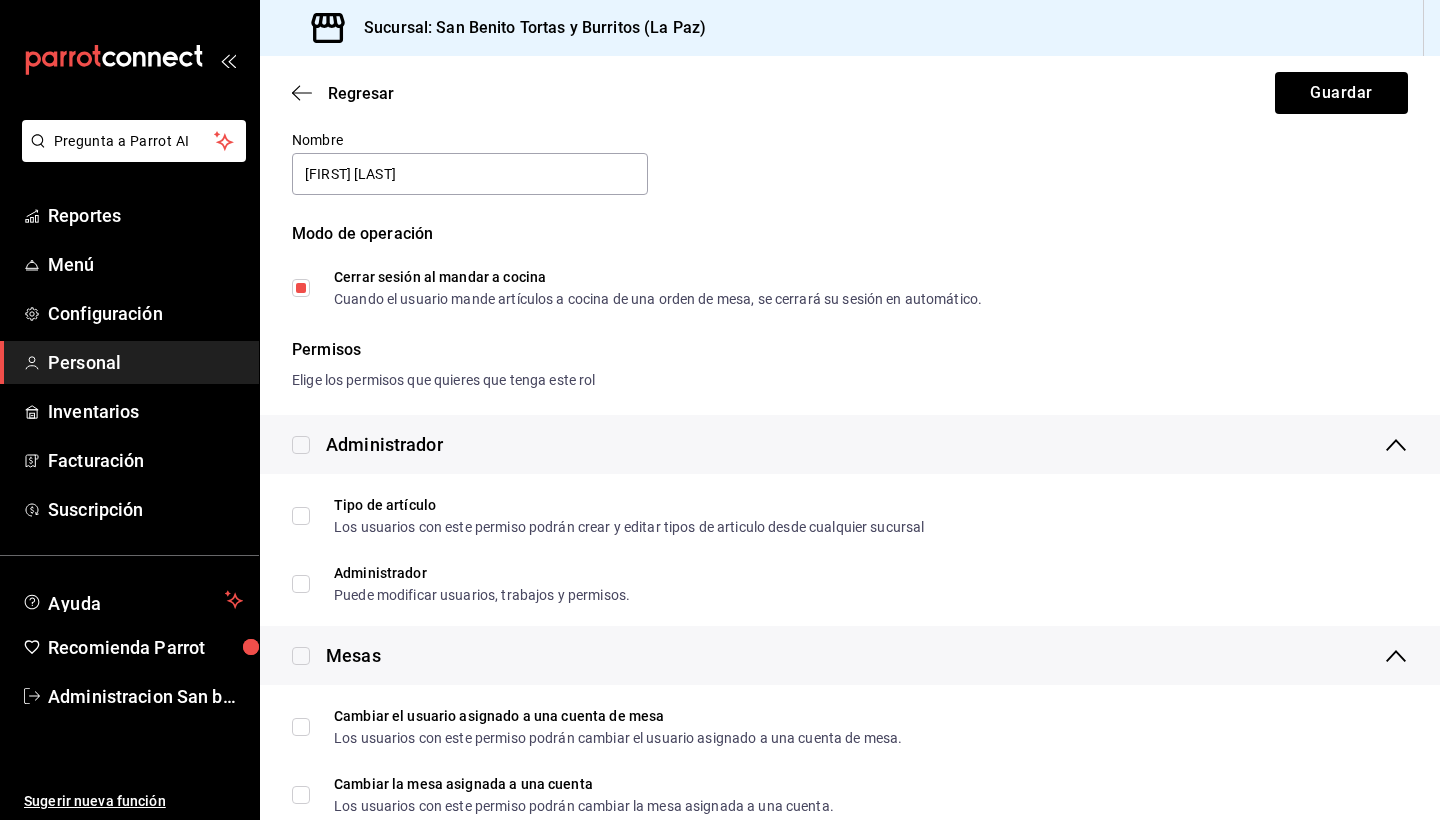 click at bounding box center (301, 445) 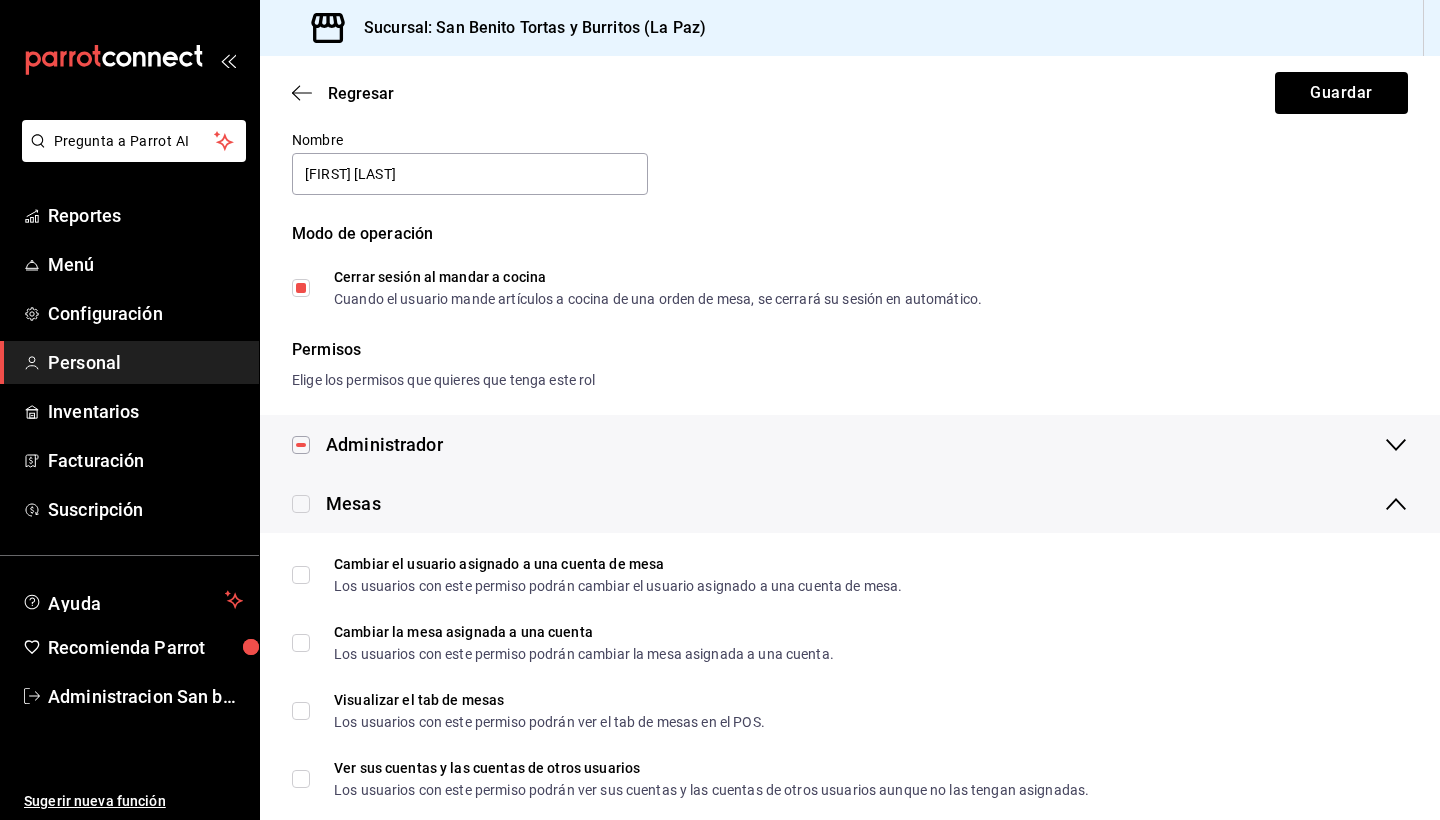 click at bounding box center [301, 504] 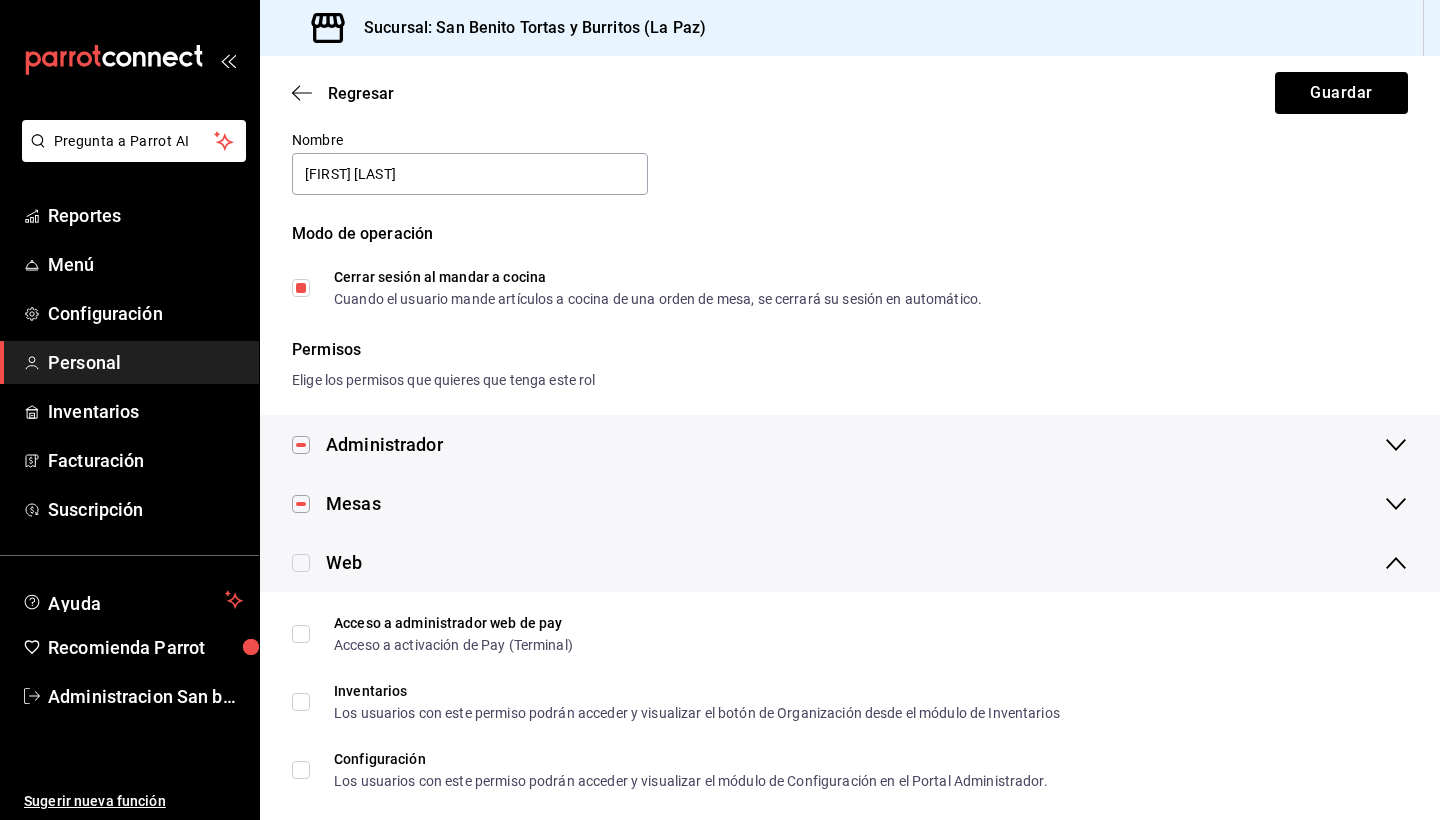 click at bounding box center [301, 563] 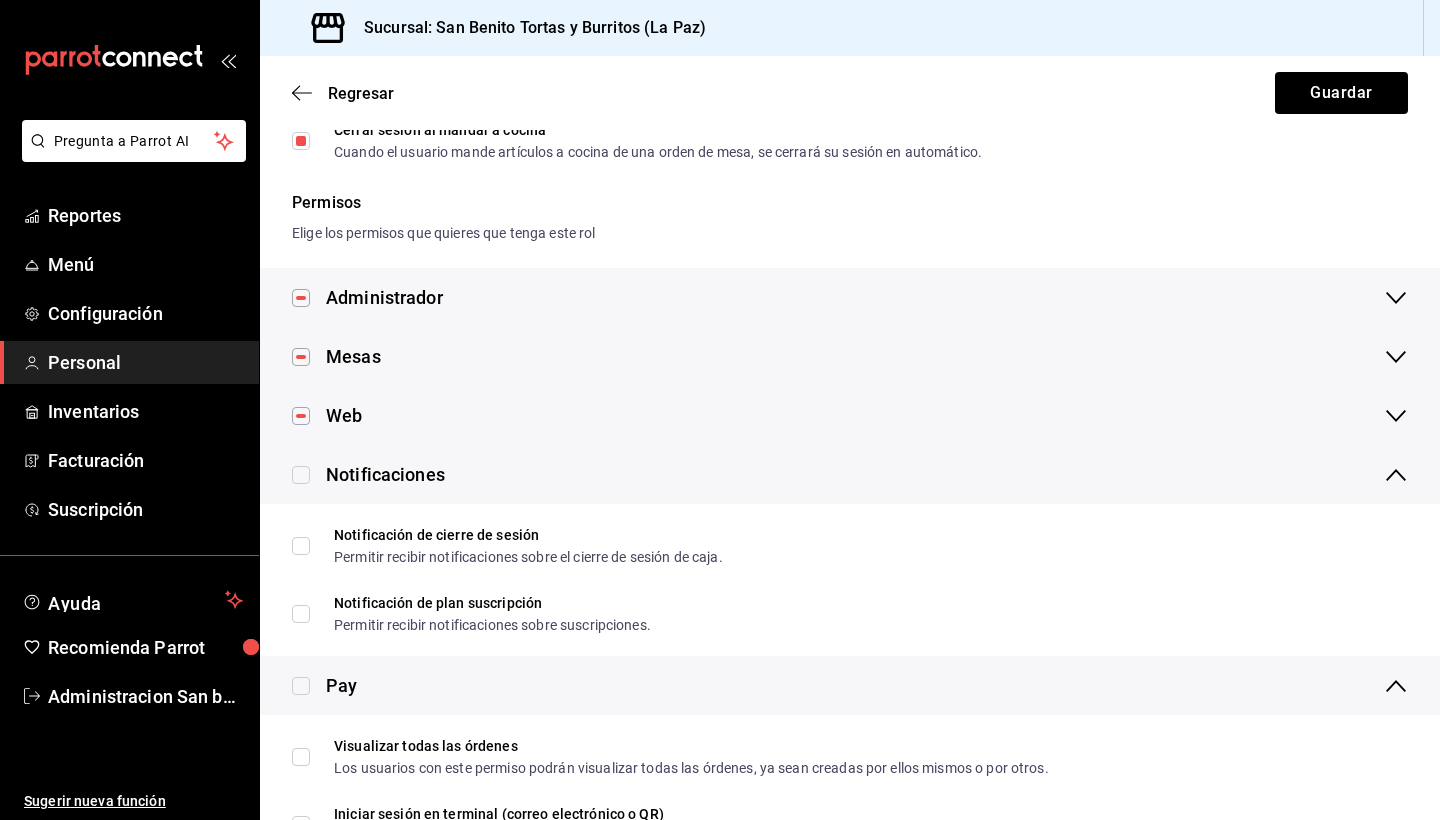 scroll, scrollTop: 233, scrollLeft: 0, axis: vertical 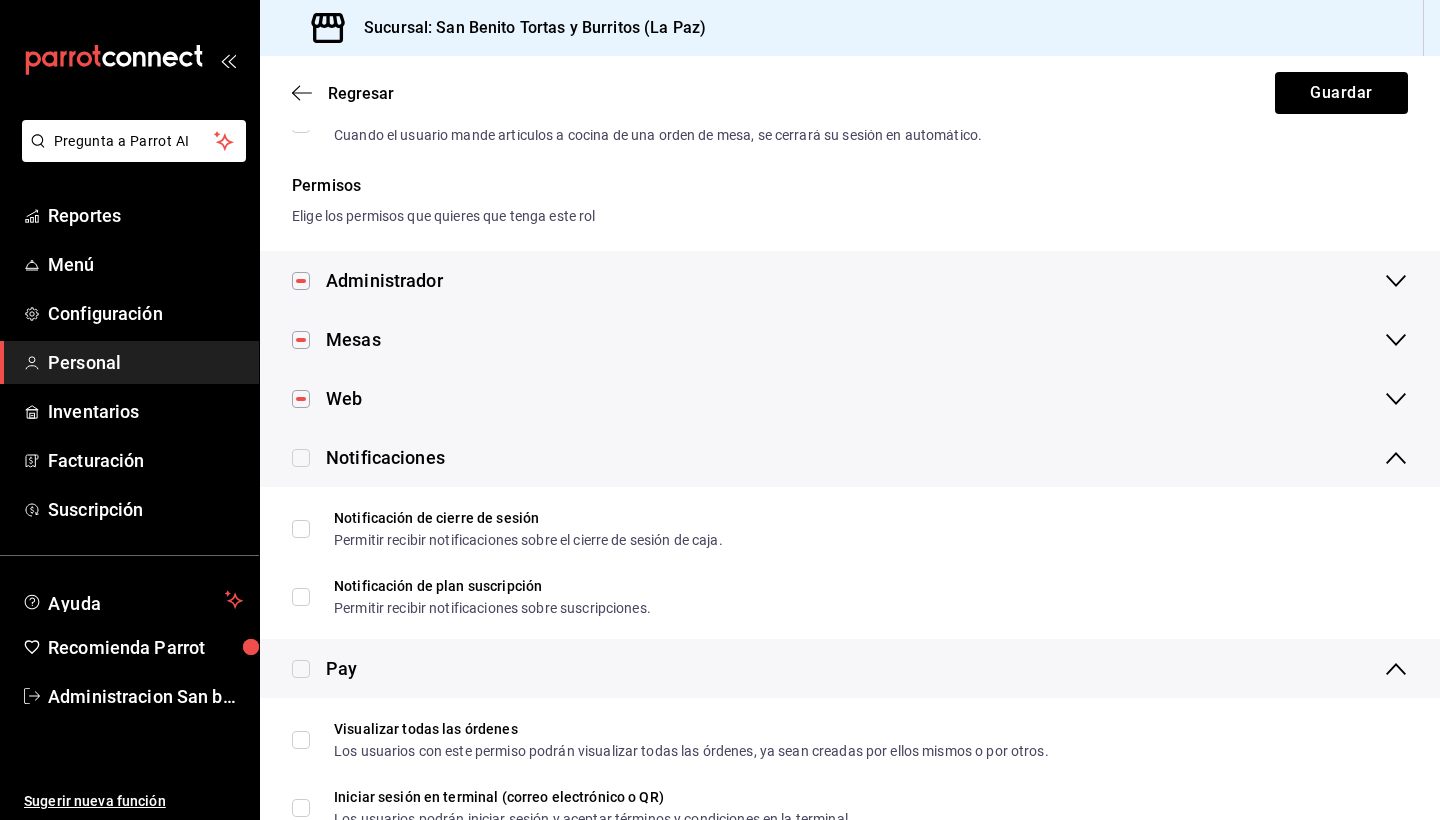 click at bounding box center (301, 458) 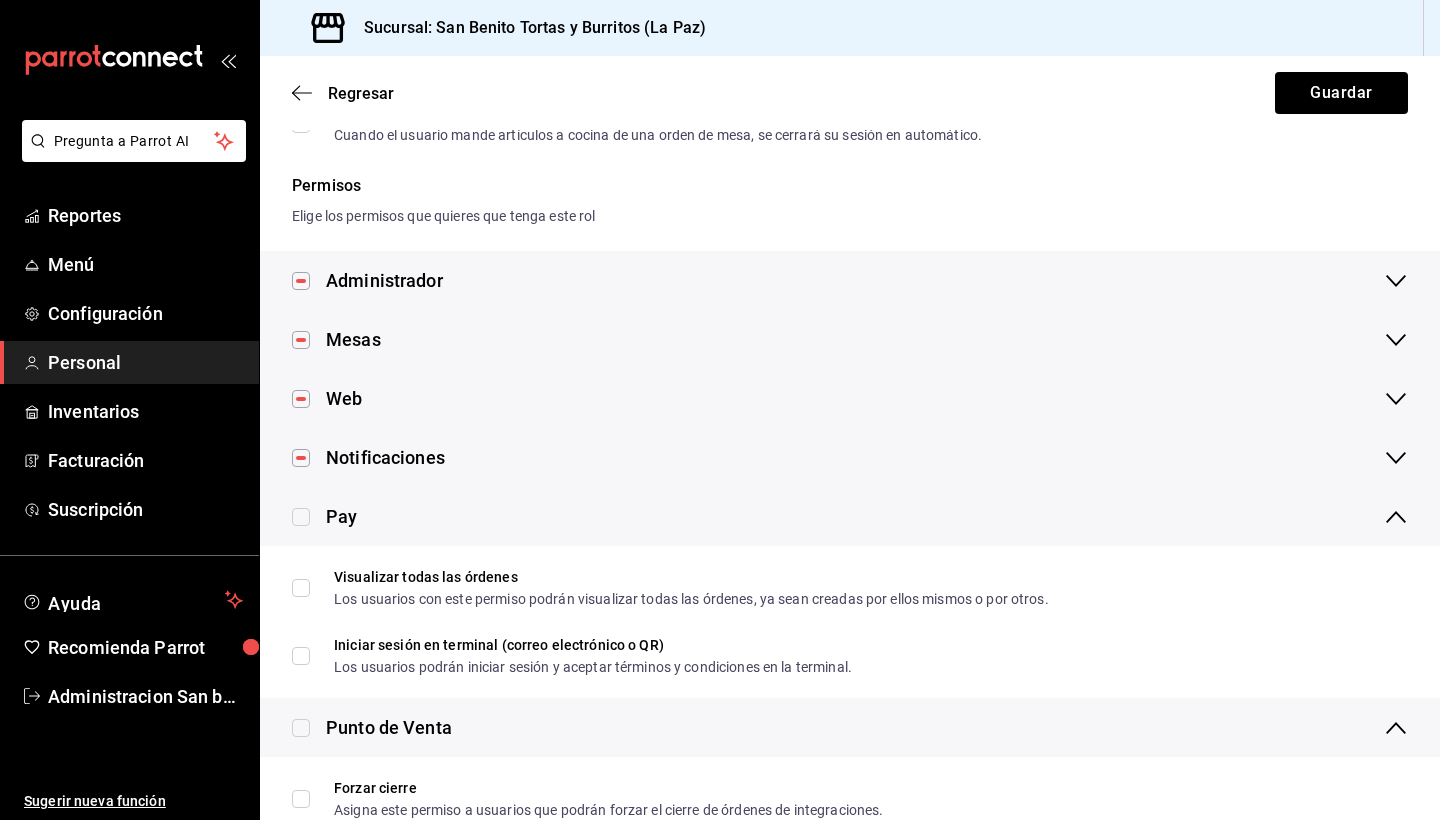 click at bounding box center [301, 458] 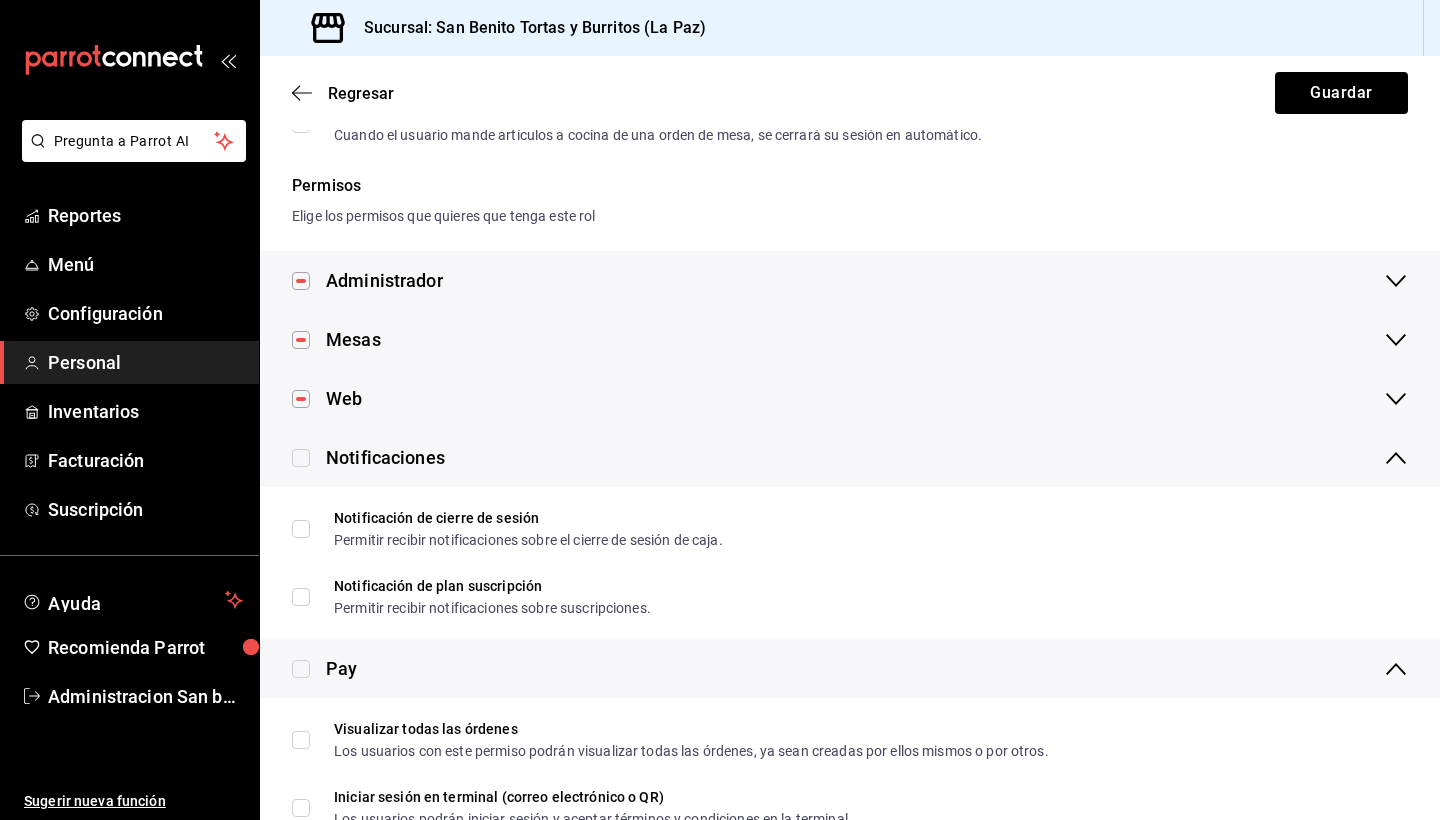 click on "Notificaciones" at bounding box center (368, 457) 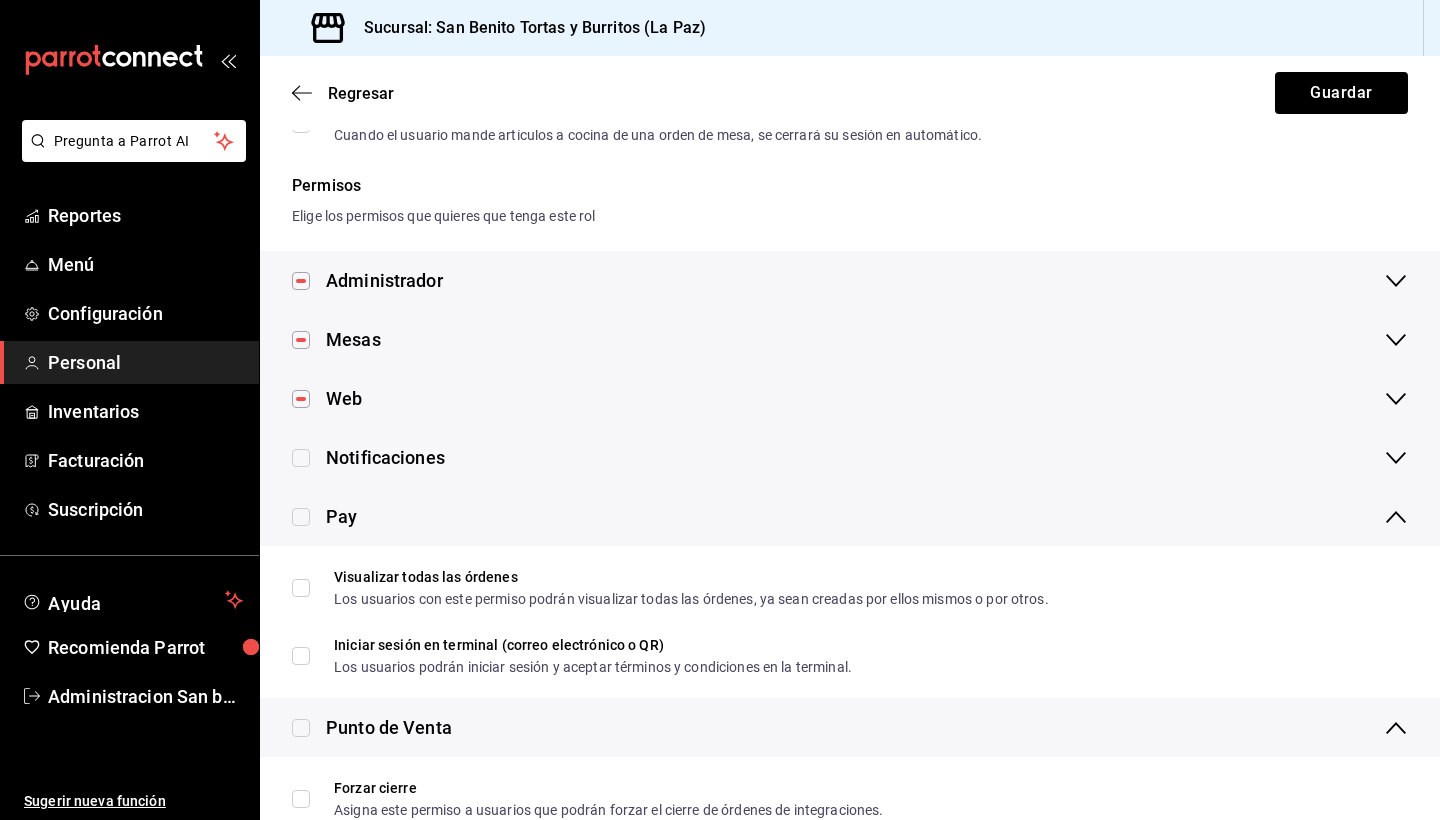 click on "Pay" at bounding box center (850, 516) 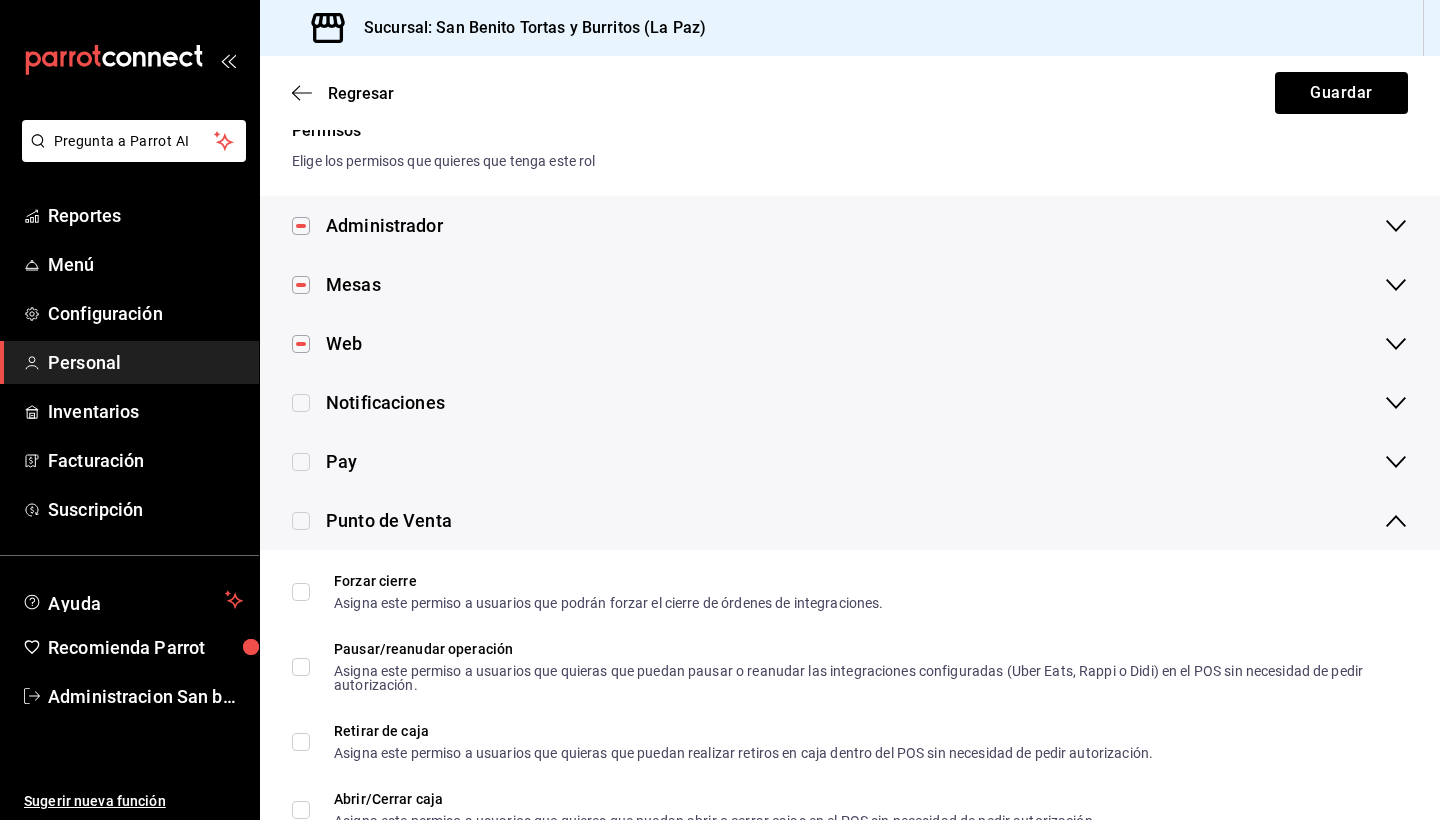 scroll, scrollTop: 312, scrollLeft: 0, axis: vertical 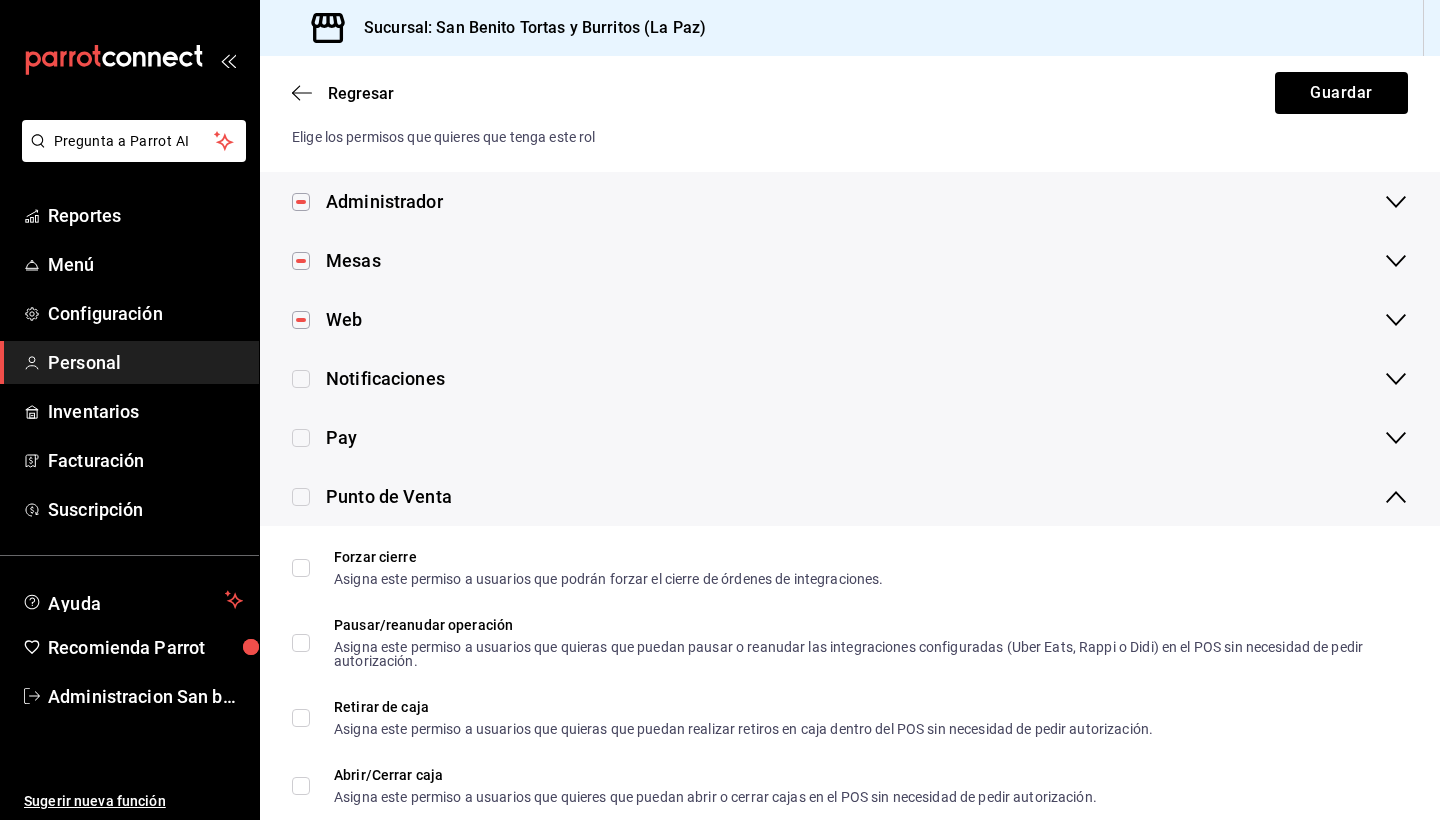 click at bounding box center [301, 379] 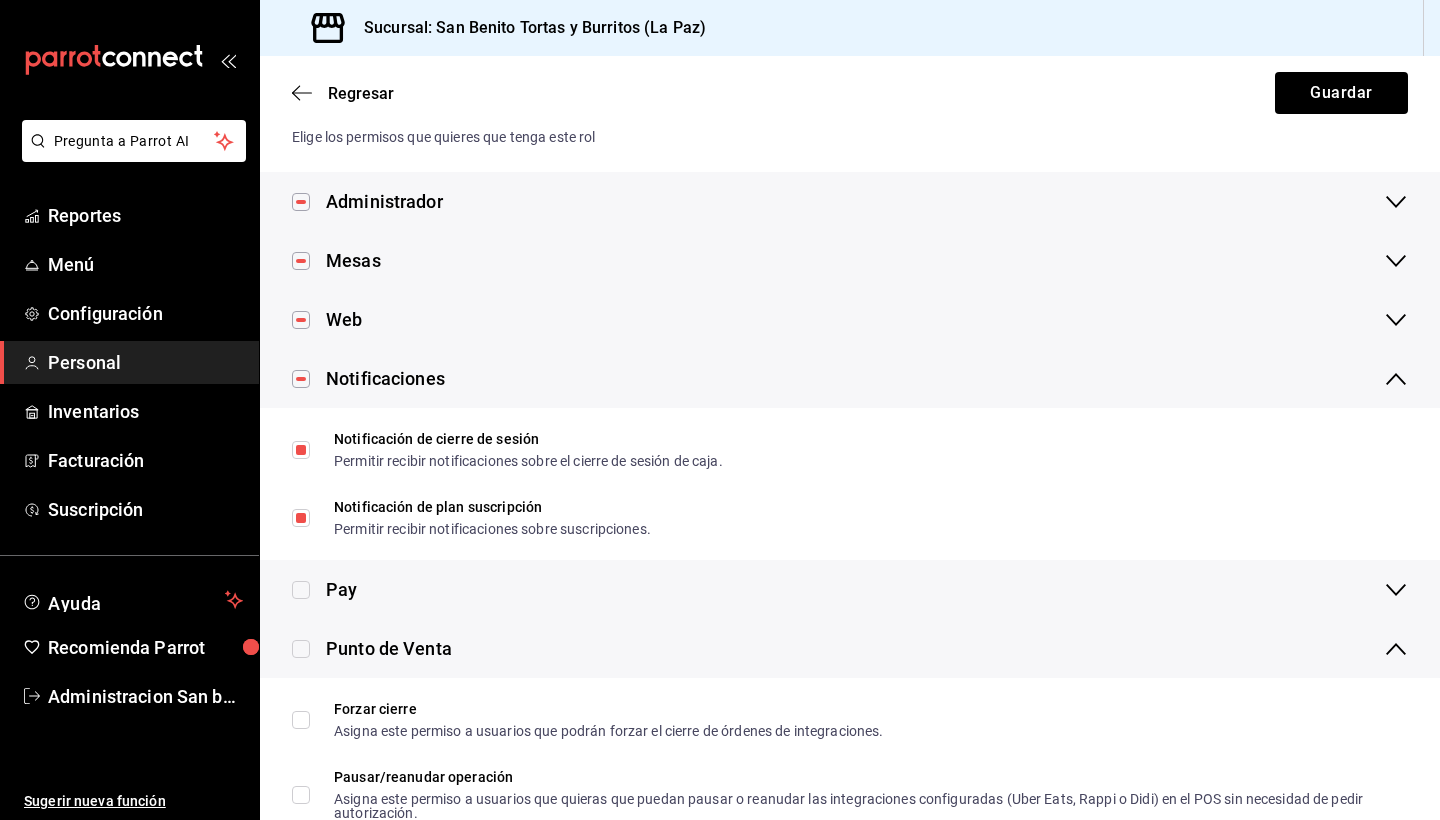 click at bounding box center [301, 590] 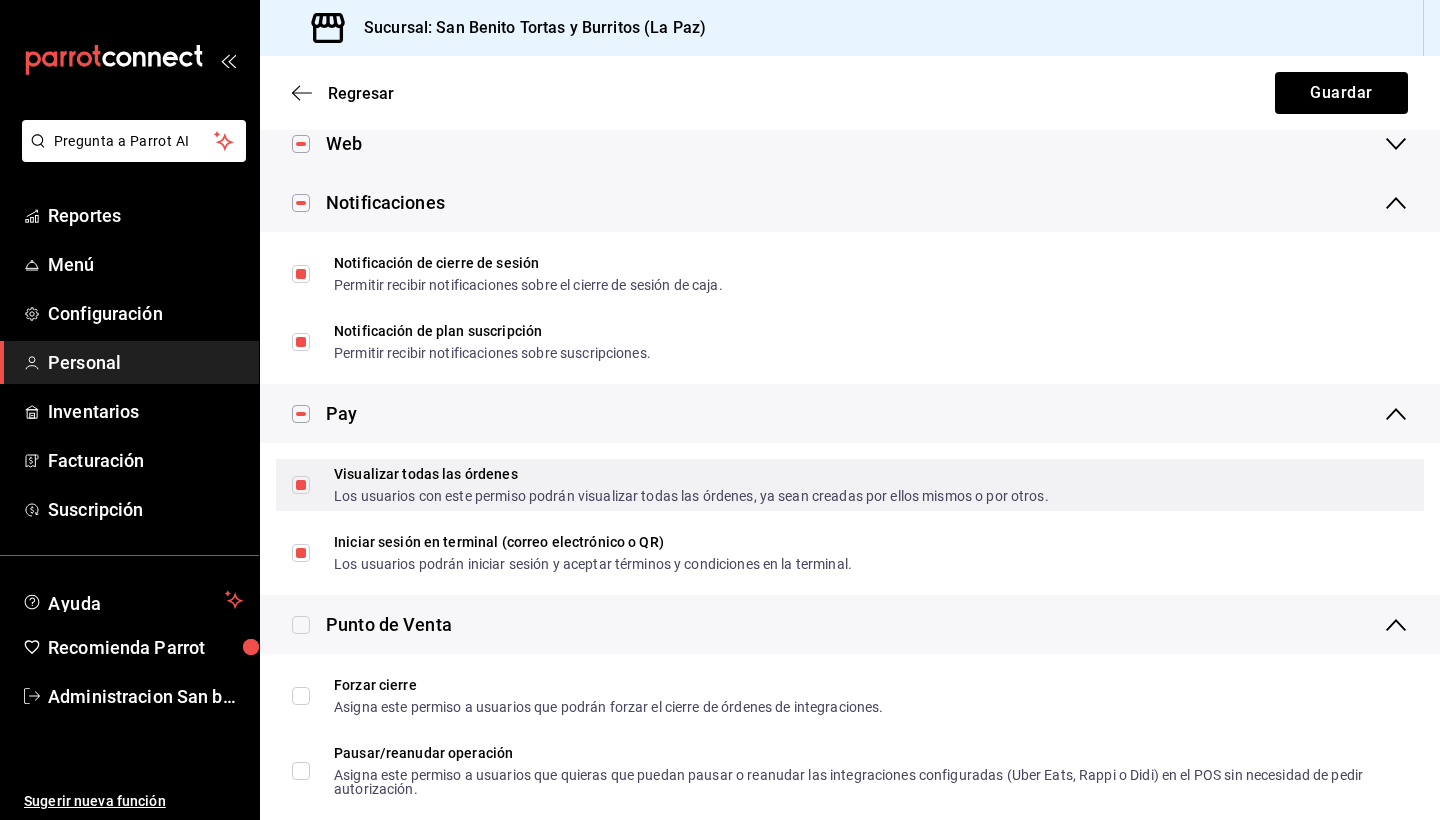 scroll, scrollTop: 491, scrollLeft: 0, axis: vertical 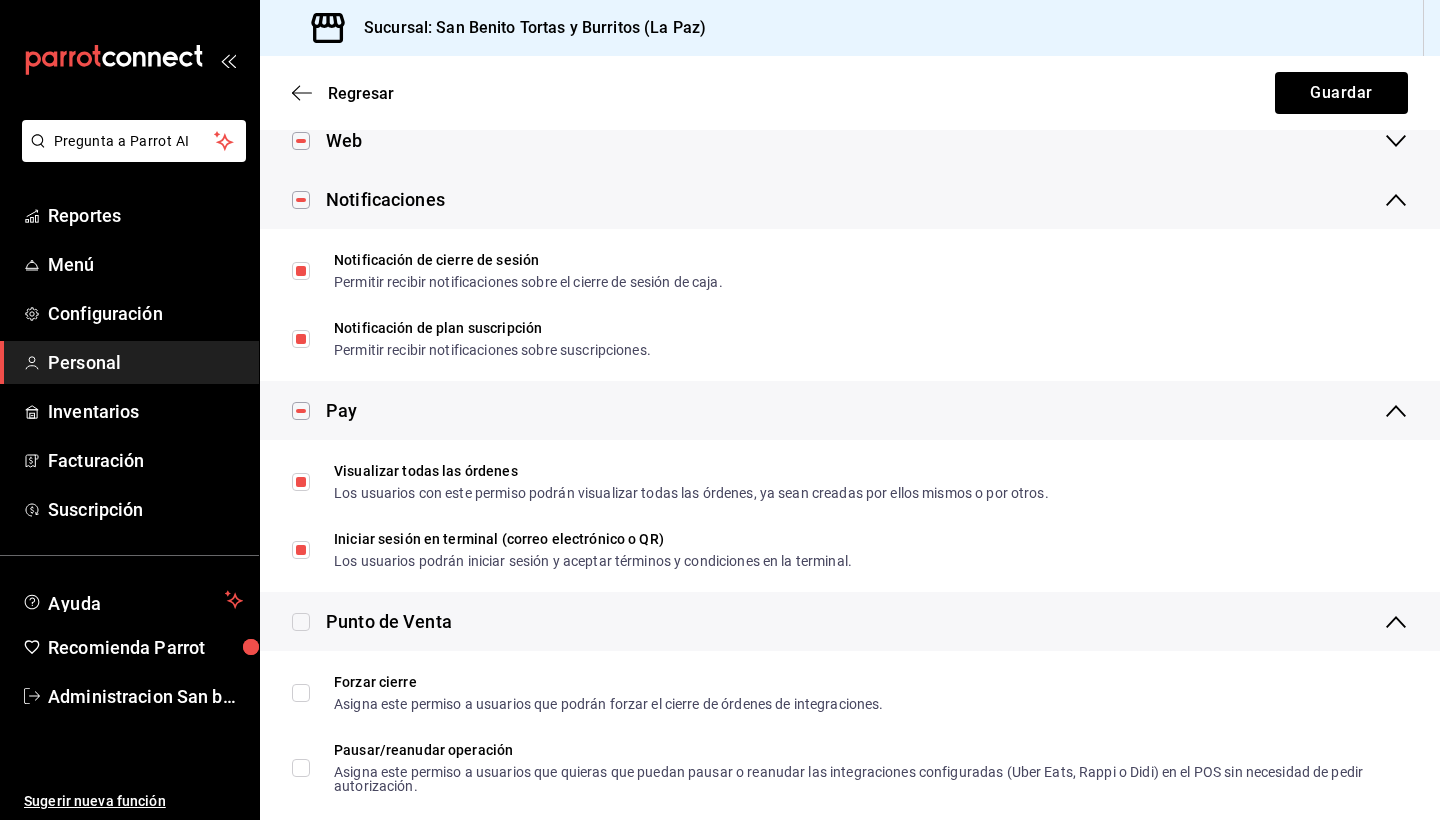 click at bounding box center [301, 622] 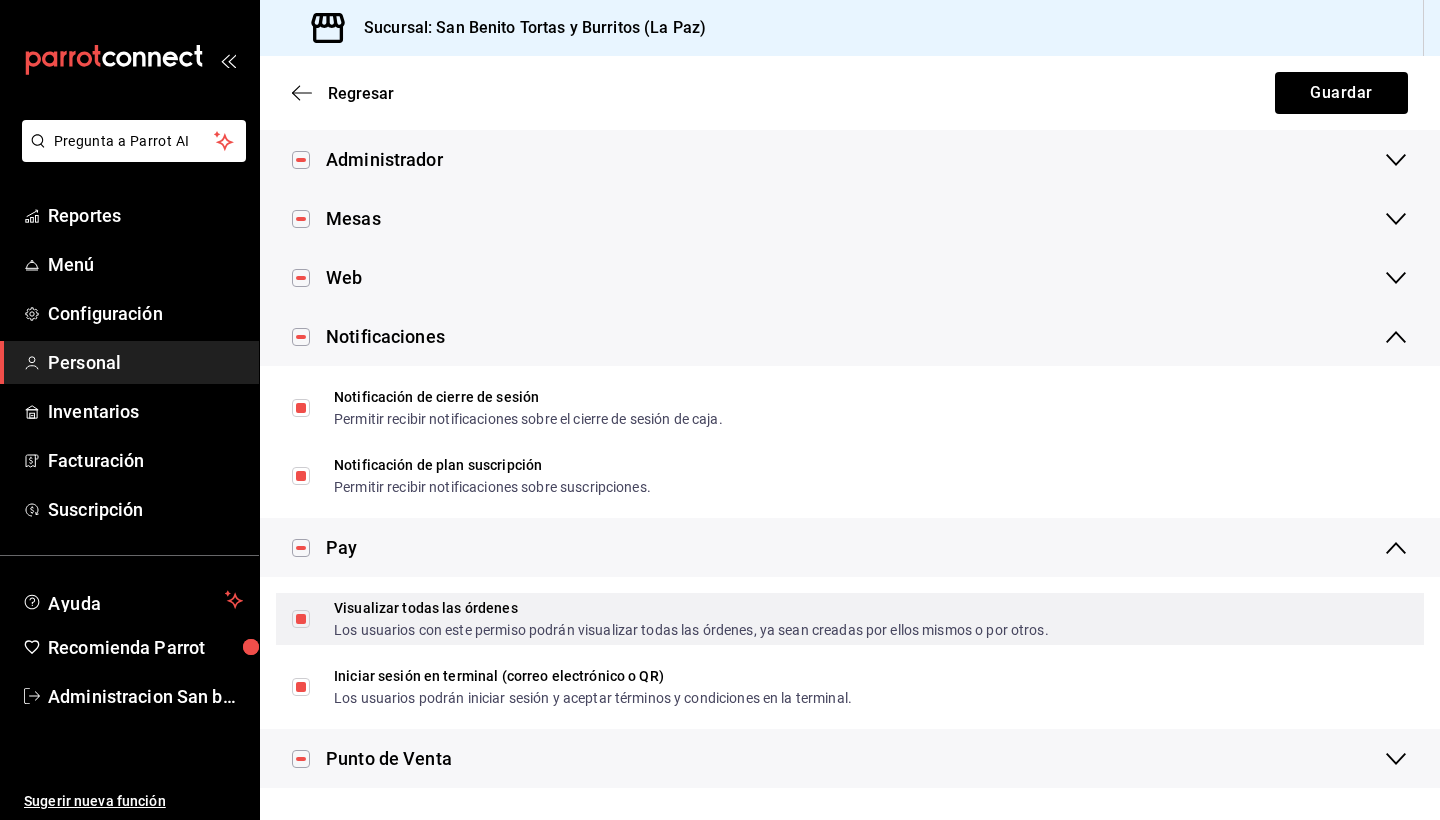 scroll, scrollTop: 354, scrollLeft: 0, axis: vertical 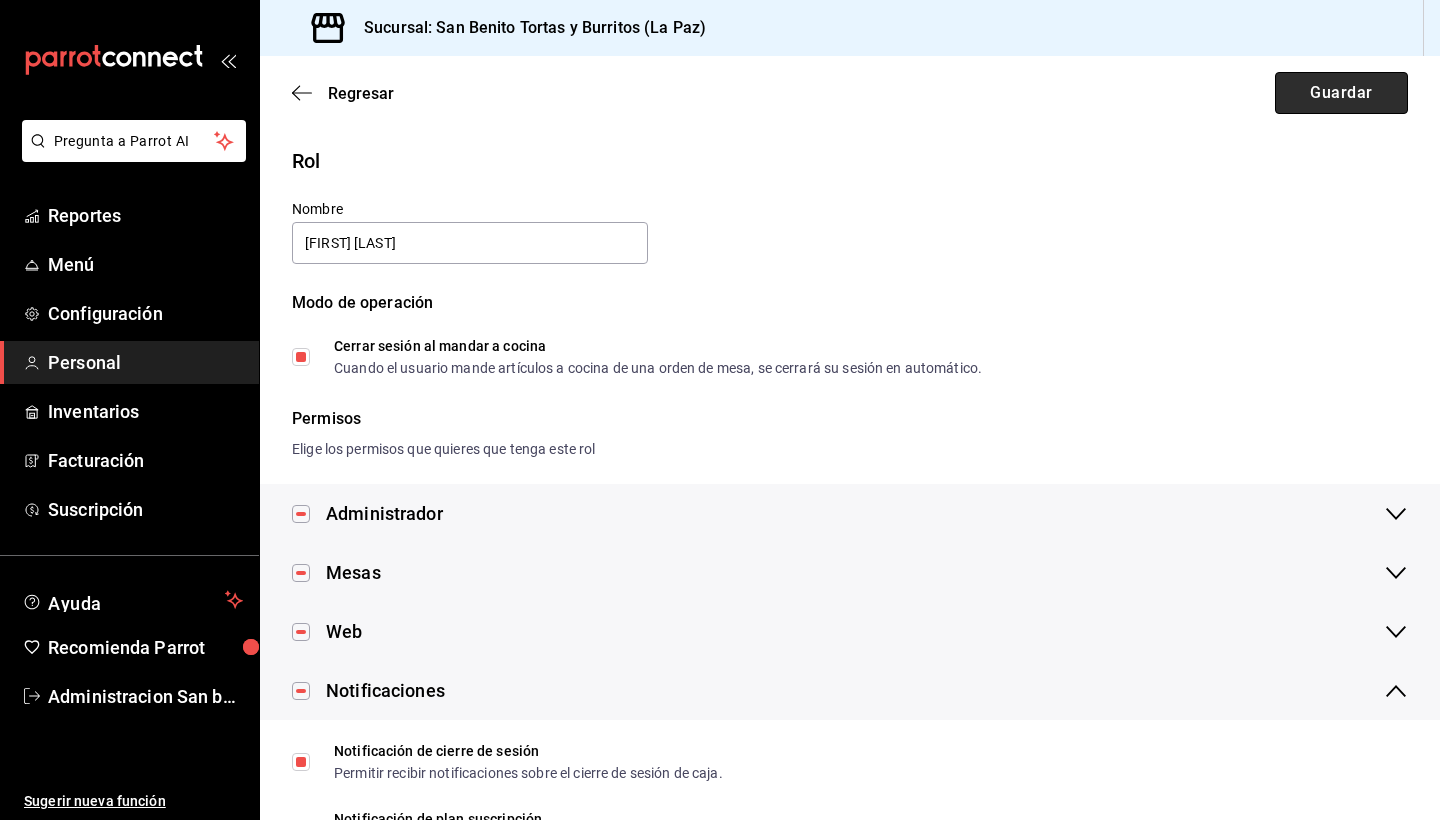 click on "Guardar" at bounding box center (1341, 93) 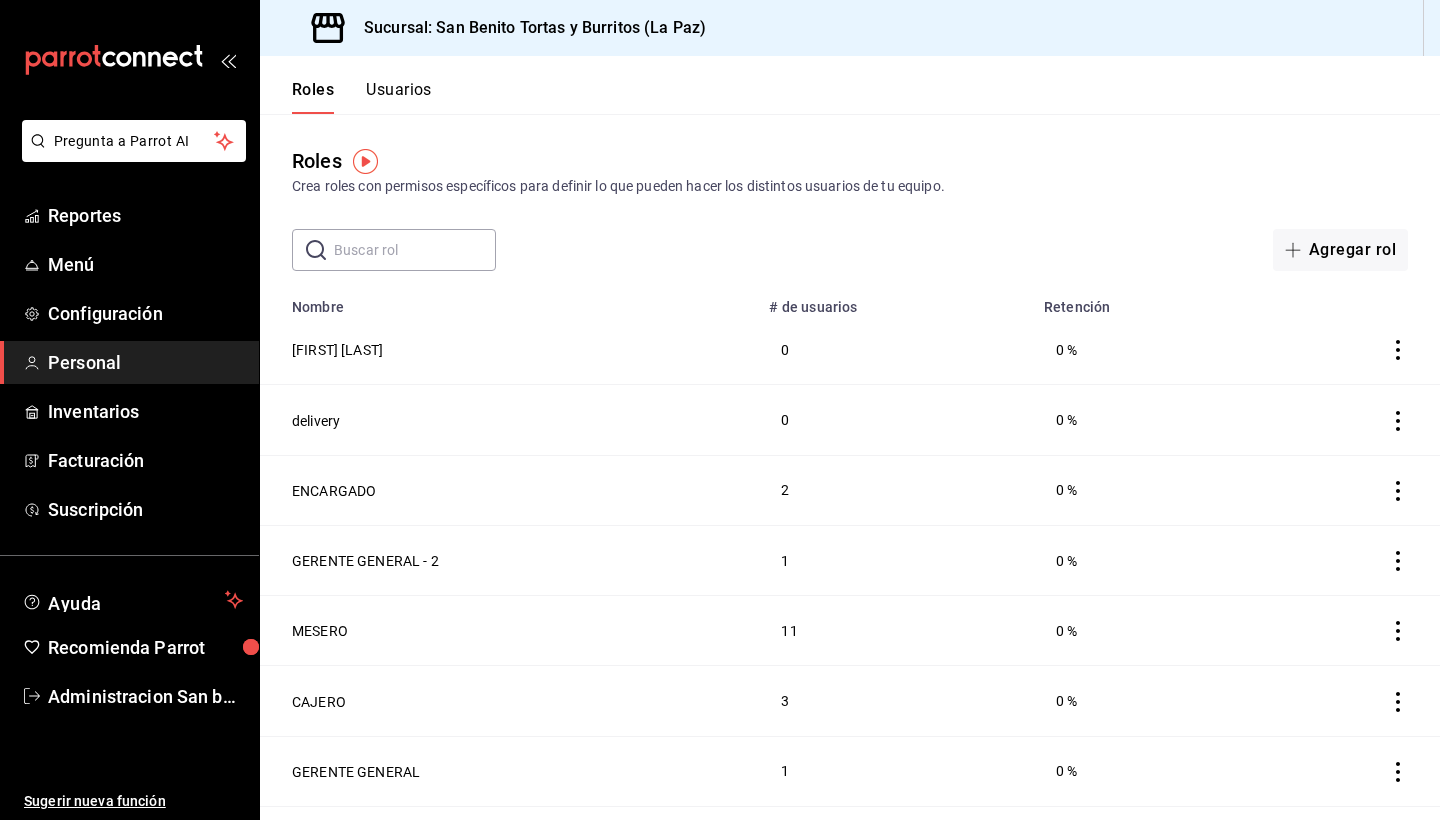 click 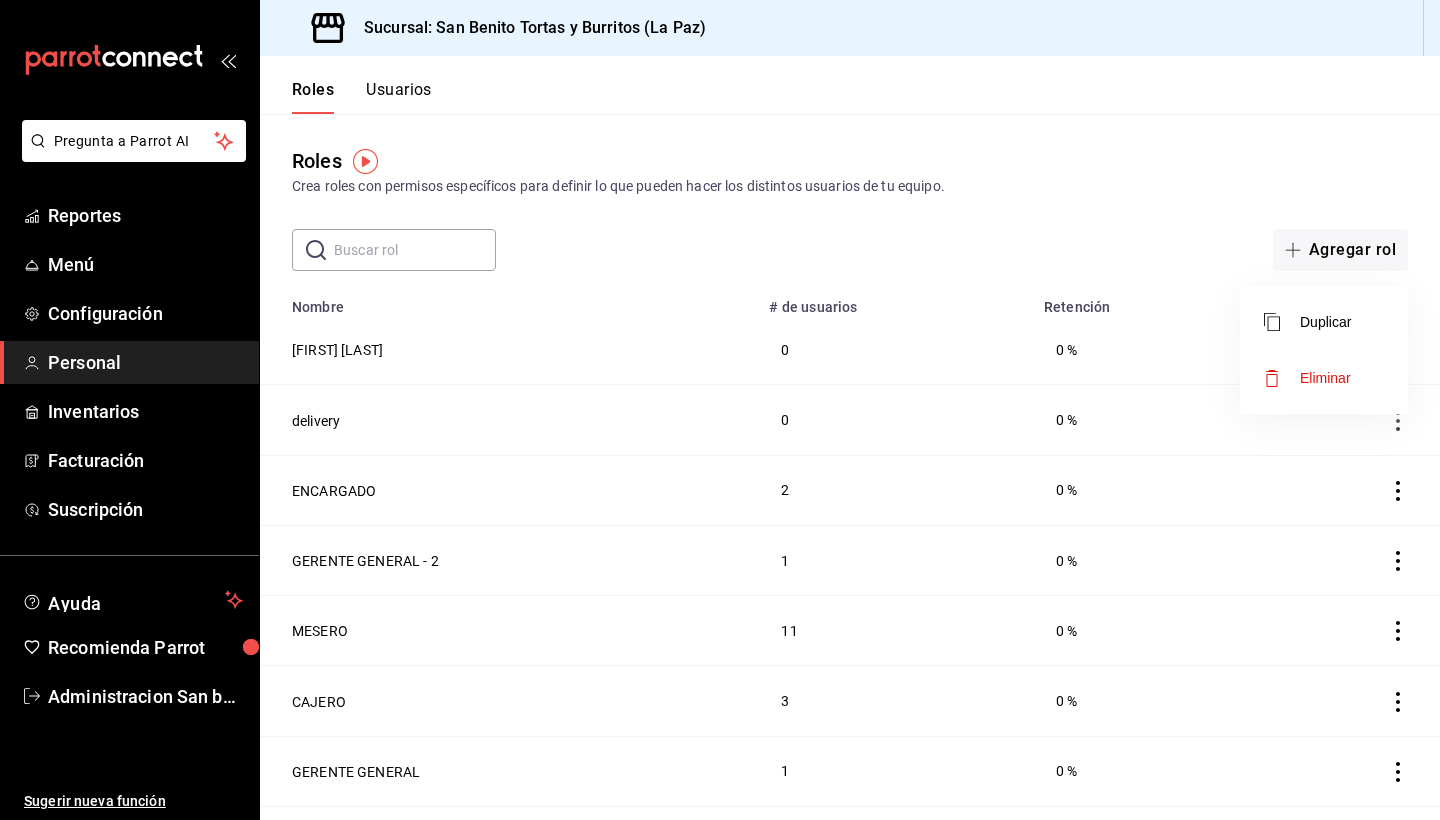 click at bounding box center (720, 410) 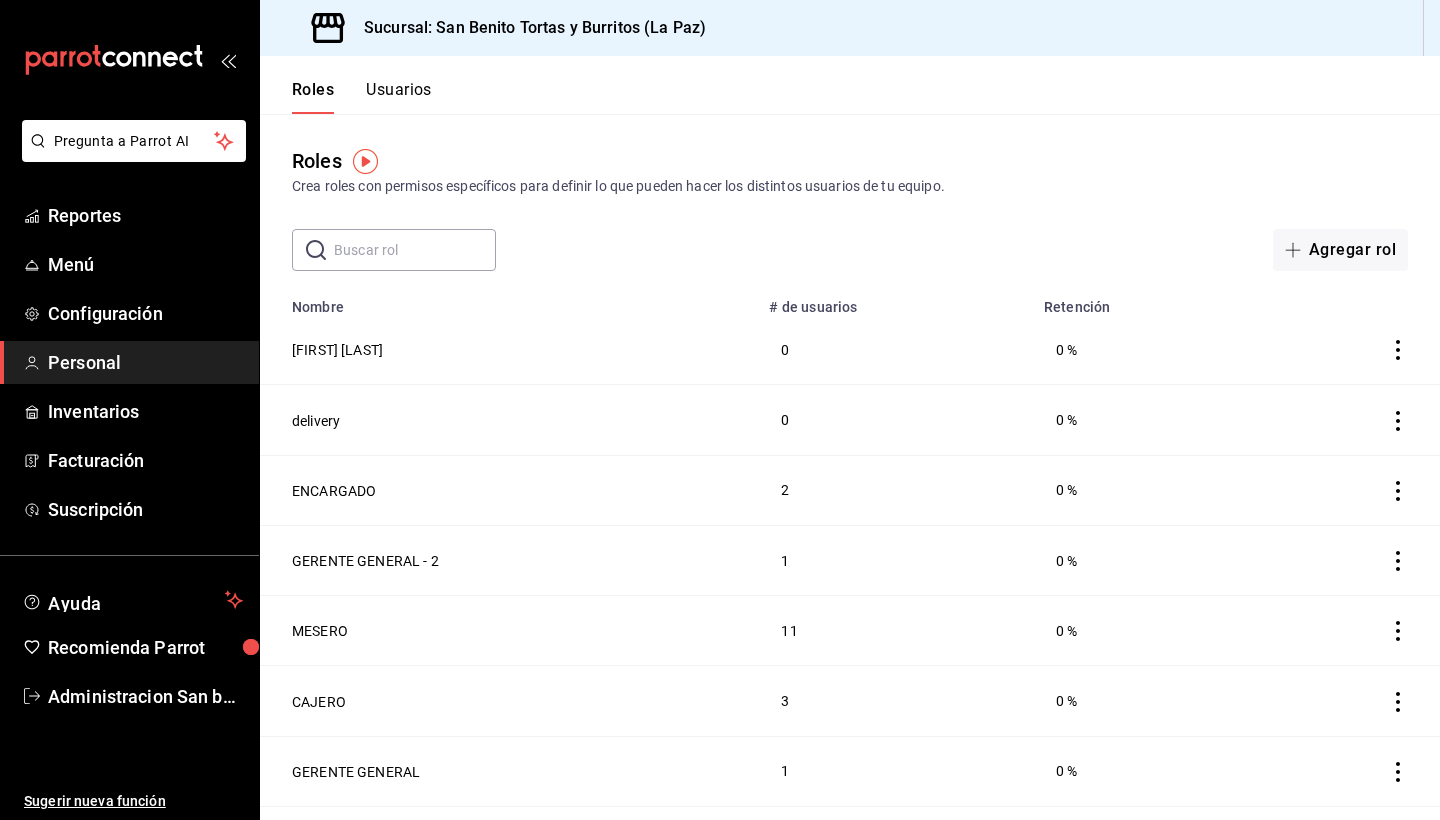 click on "Usuarios" at bounding box center [399, 97] 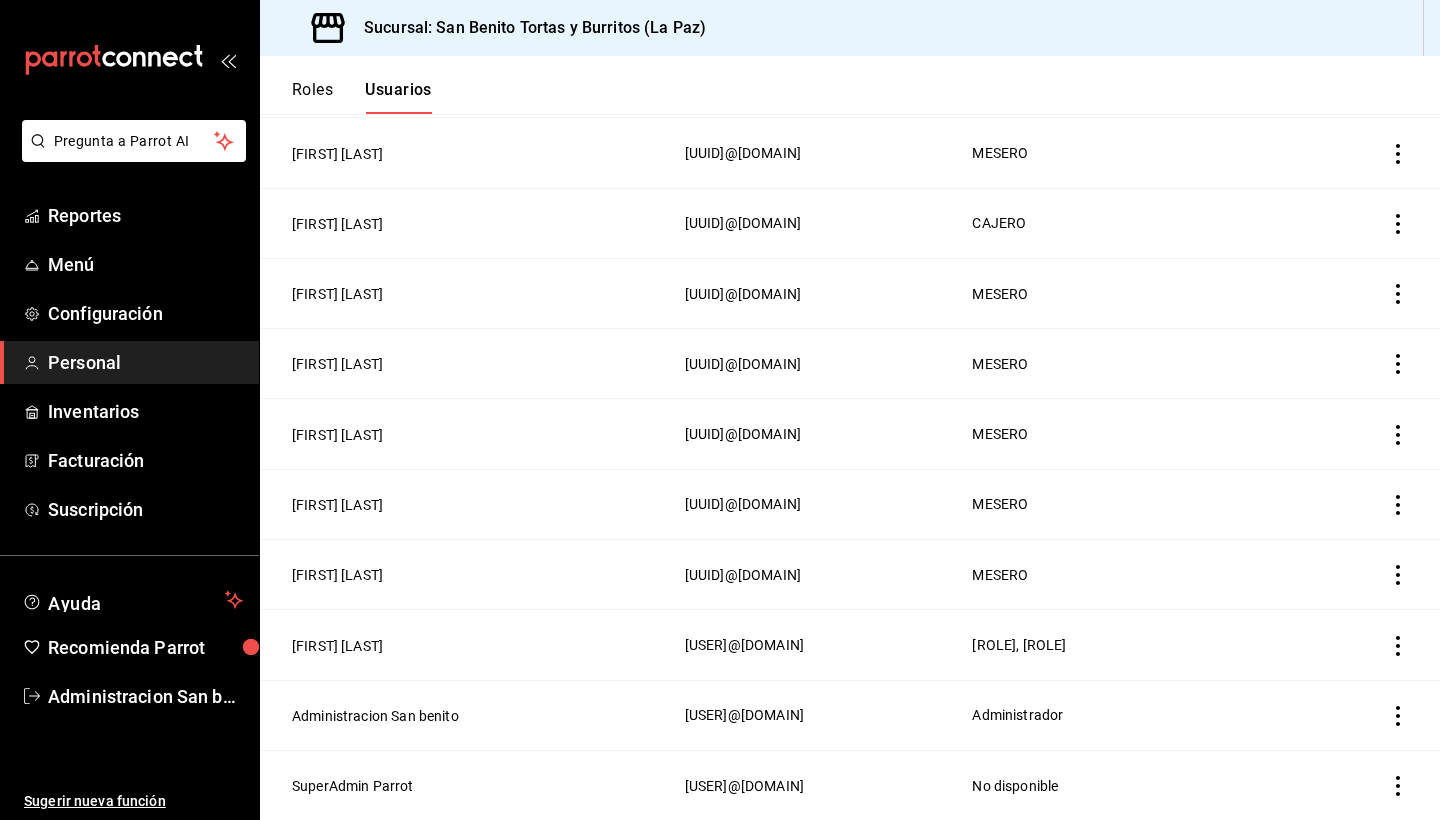 scroll, scrollTop: 970, scrollLeft: 0, axis: vertical 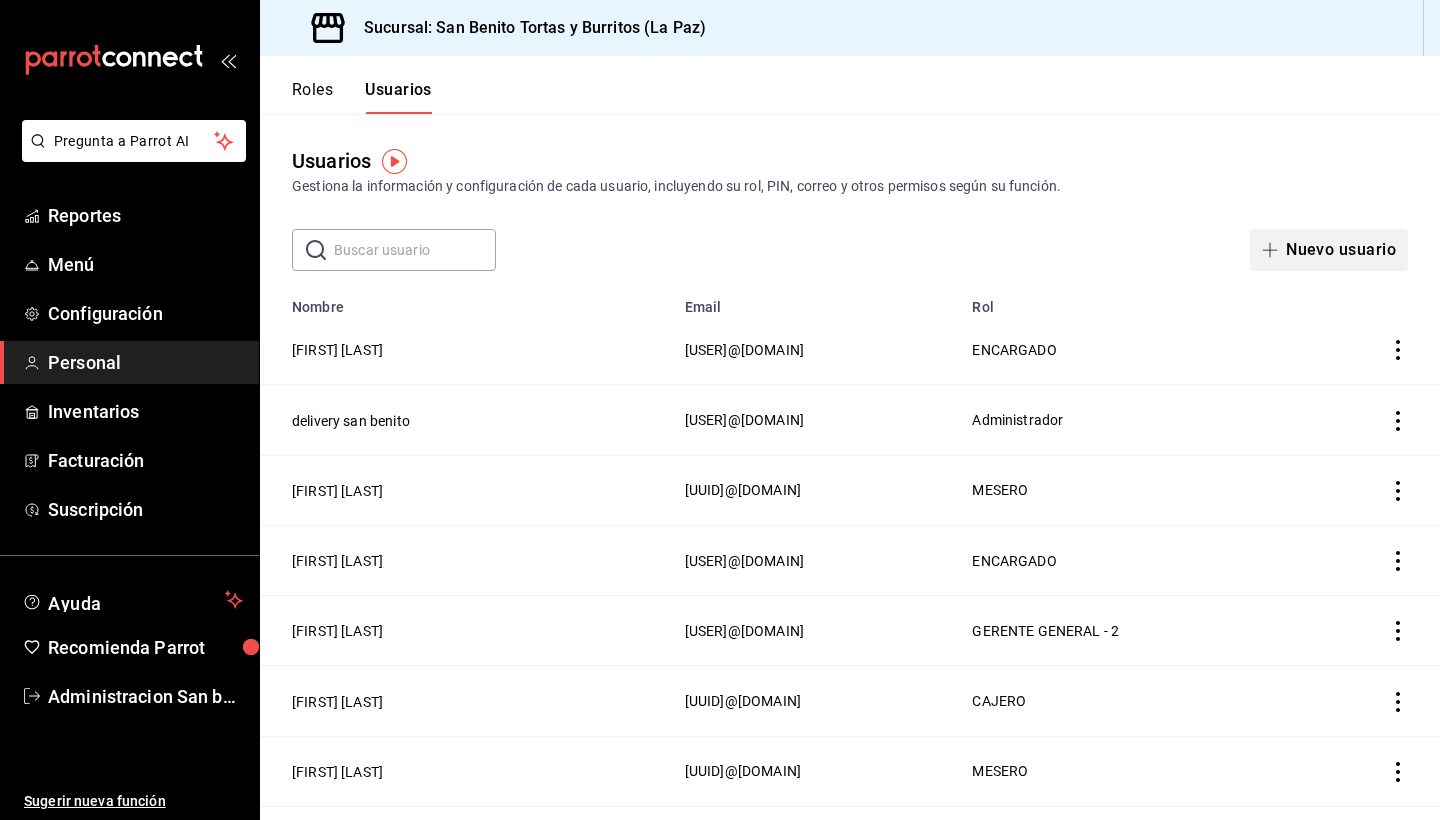 click on "Nuevo usuario" at bounding box center (1329, 250) 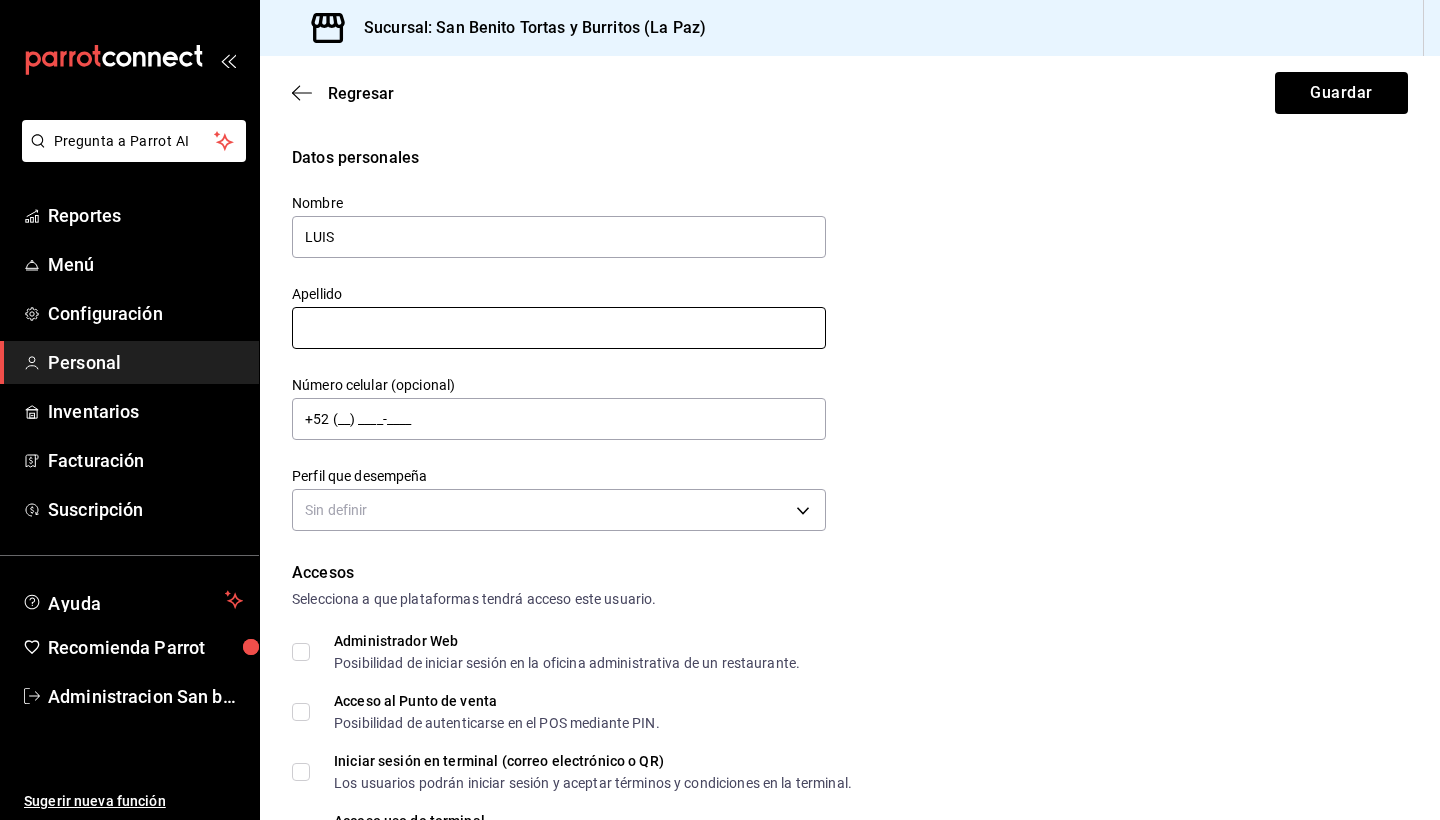 type on "LUIS" 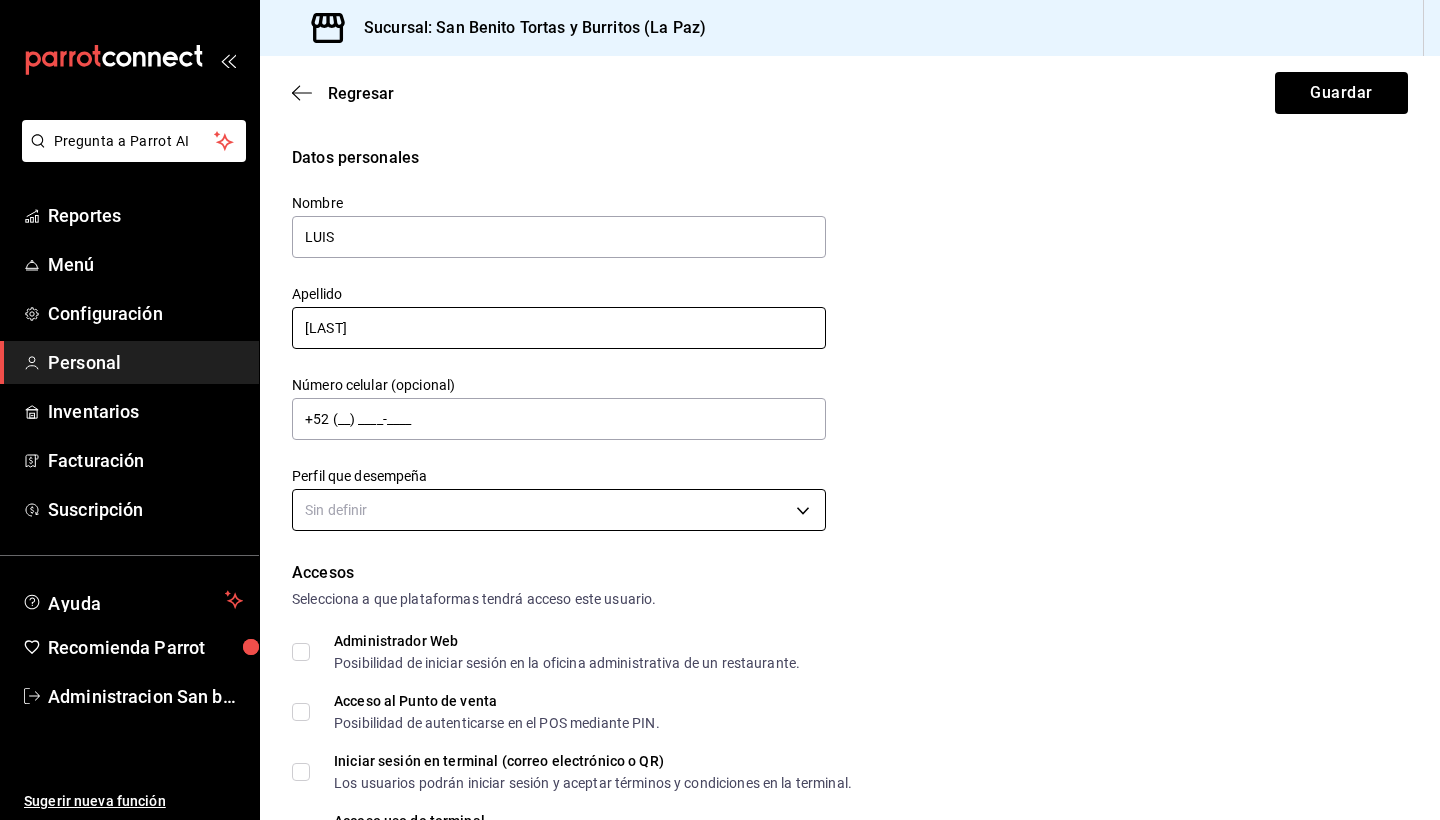 type on "[LAST]" 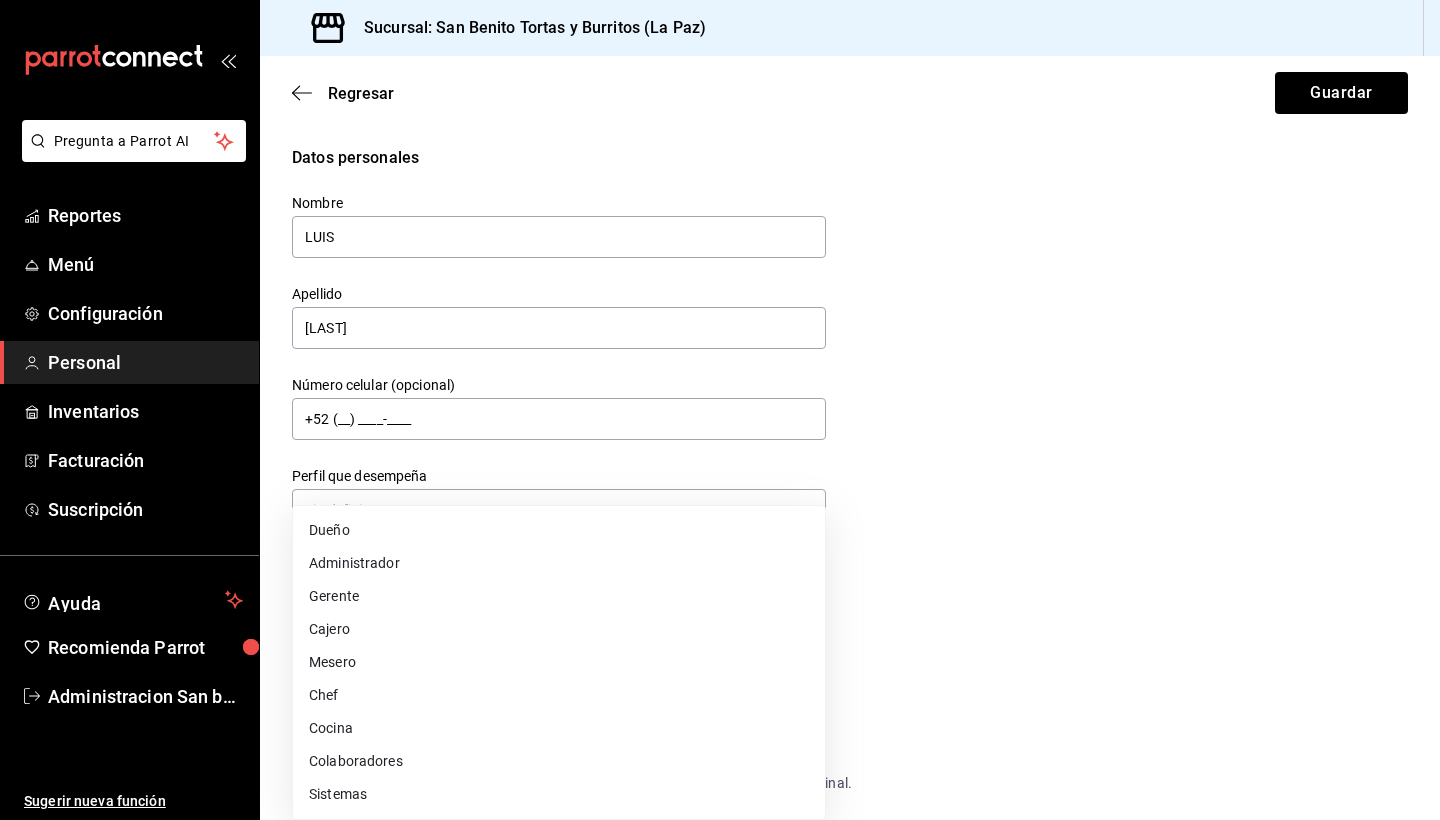 click on "Datos personales Nombre [FIRST] Apellido [LAST] Número celular (opcional) +52 ([AREA]) [PHONE]-[PHONE] Perfil que desempeña Sin definir Accesos Selecciona a que plataformas tendrá acceso este usuario. Administrador Web Posibilidad de iniciar sesión en la oficina administrativa de un restaurante.  Acceso al Punto de venta Posibilidad de autenticarse en el POS mediante PIN.  Iniciar sesión en terminal (correo electrónico o QR) Los usuarios podrán iniciar sesión y aceptar términos y condiciones en la terminal. Acceso uso de terminal Los usuarios podrán acceder y utilizar la terminal para visualizar y procesar pagos de sus órdenes. Correo electrónico Se volverá obligatorio al tener ciertos accesos activados. Contraseña Contraseña Repetir contraseña PIN ​" at bounding box center (720, 410) 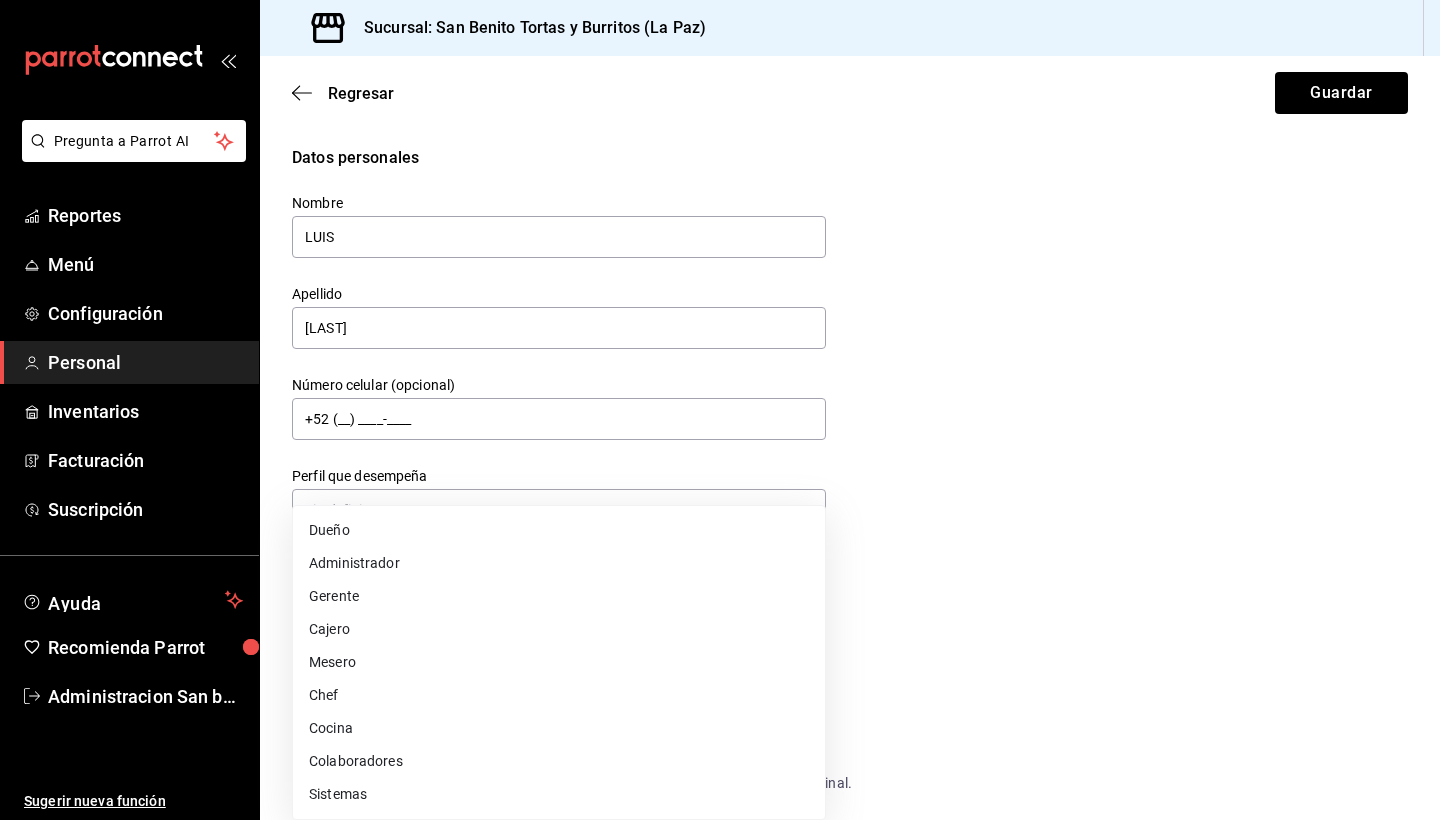 click on "Dueño" at bounding box center (559, 530) 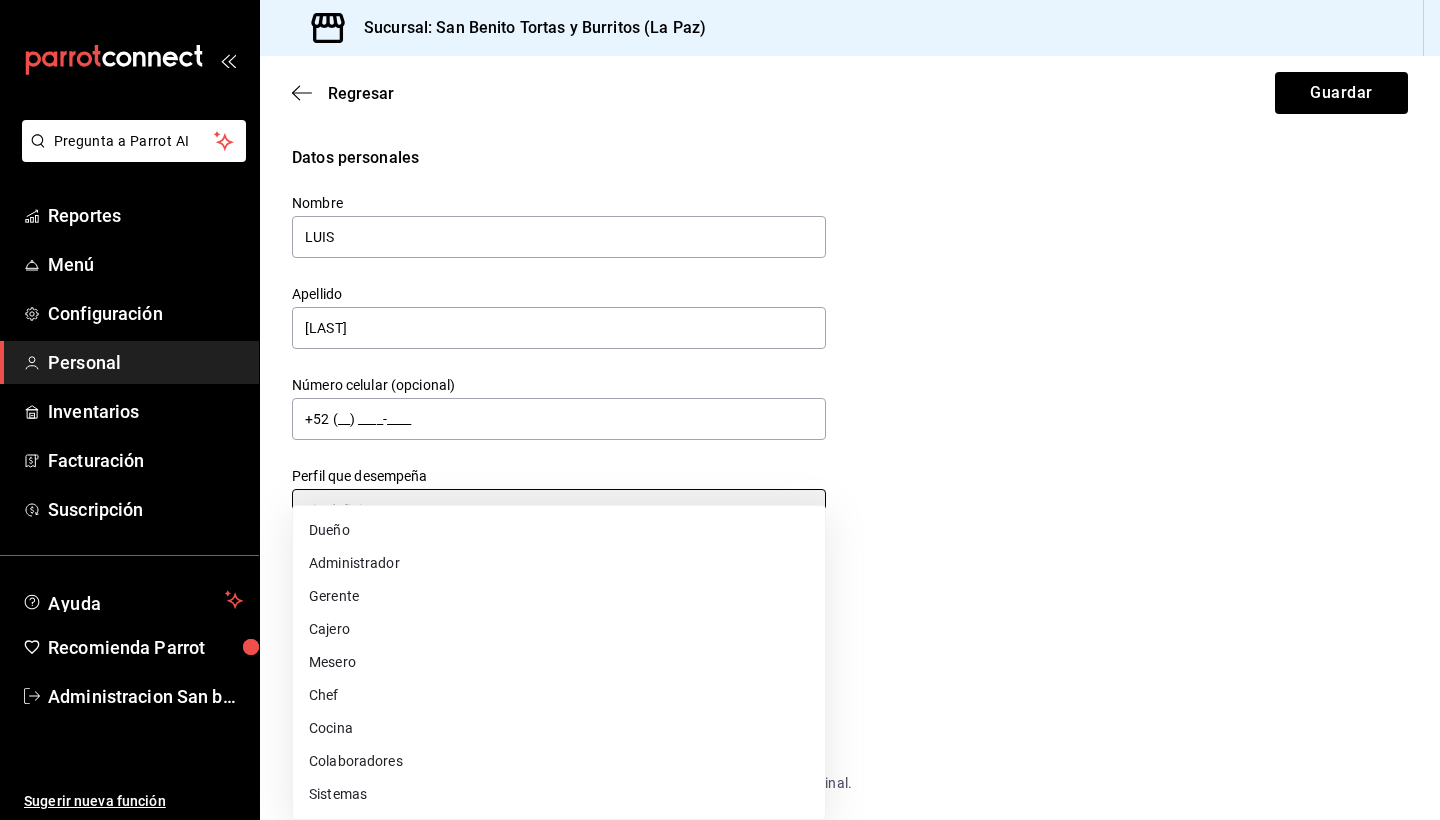 type on "OWNER" 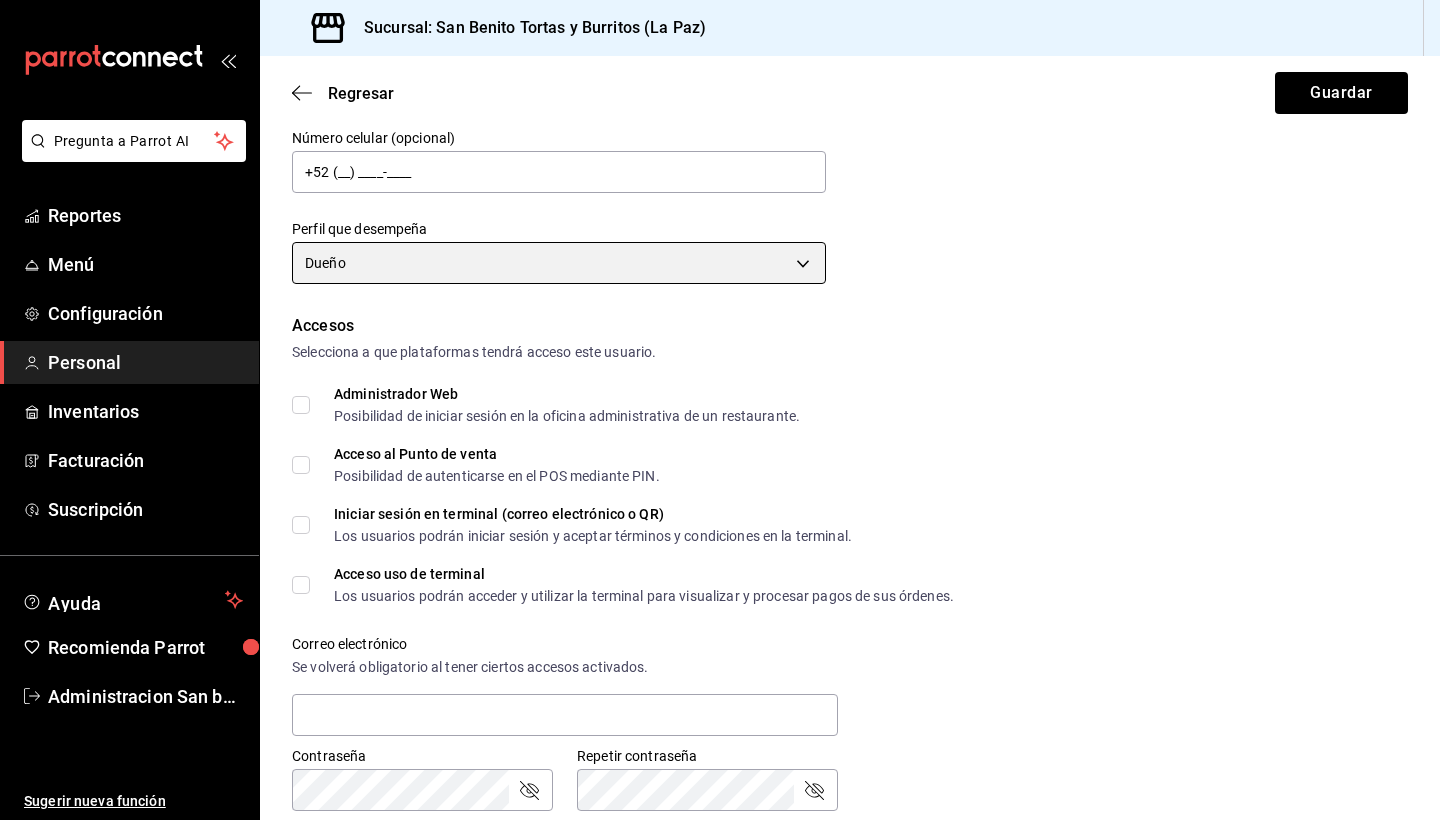 scroll, scrollTop: 248, scrollLeft: 0, axis: vertical 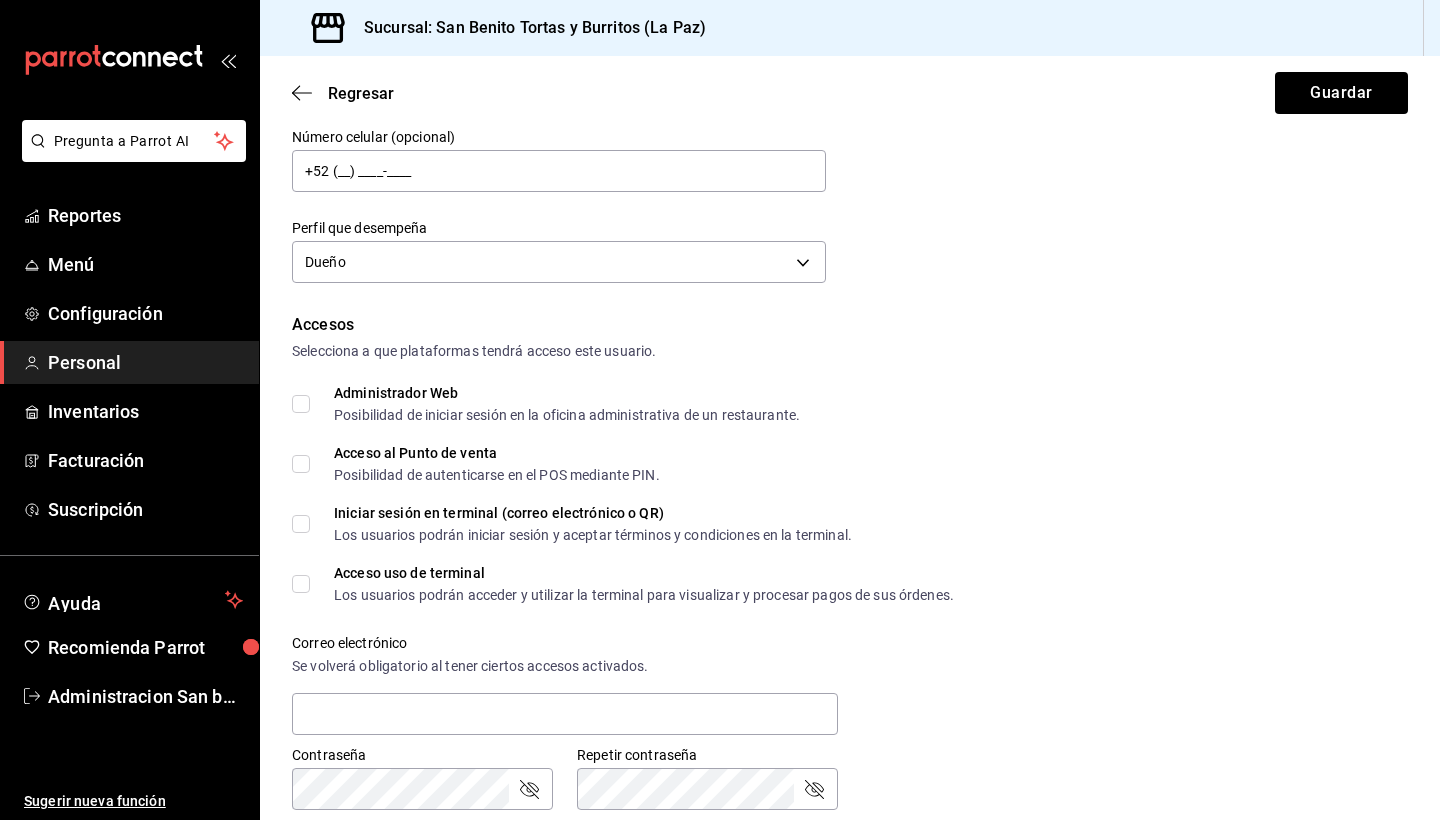 click on "Administrador Web Posibilidad de iniciar sesión en la oficina administrativa de un restaurante." at bounding box center [301, 404] 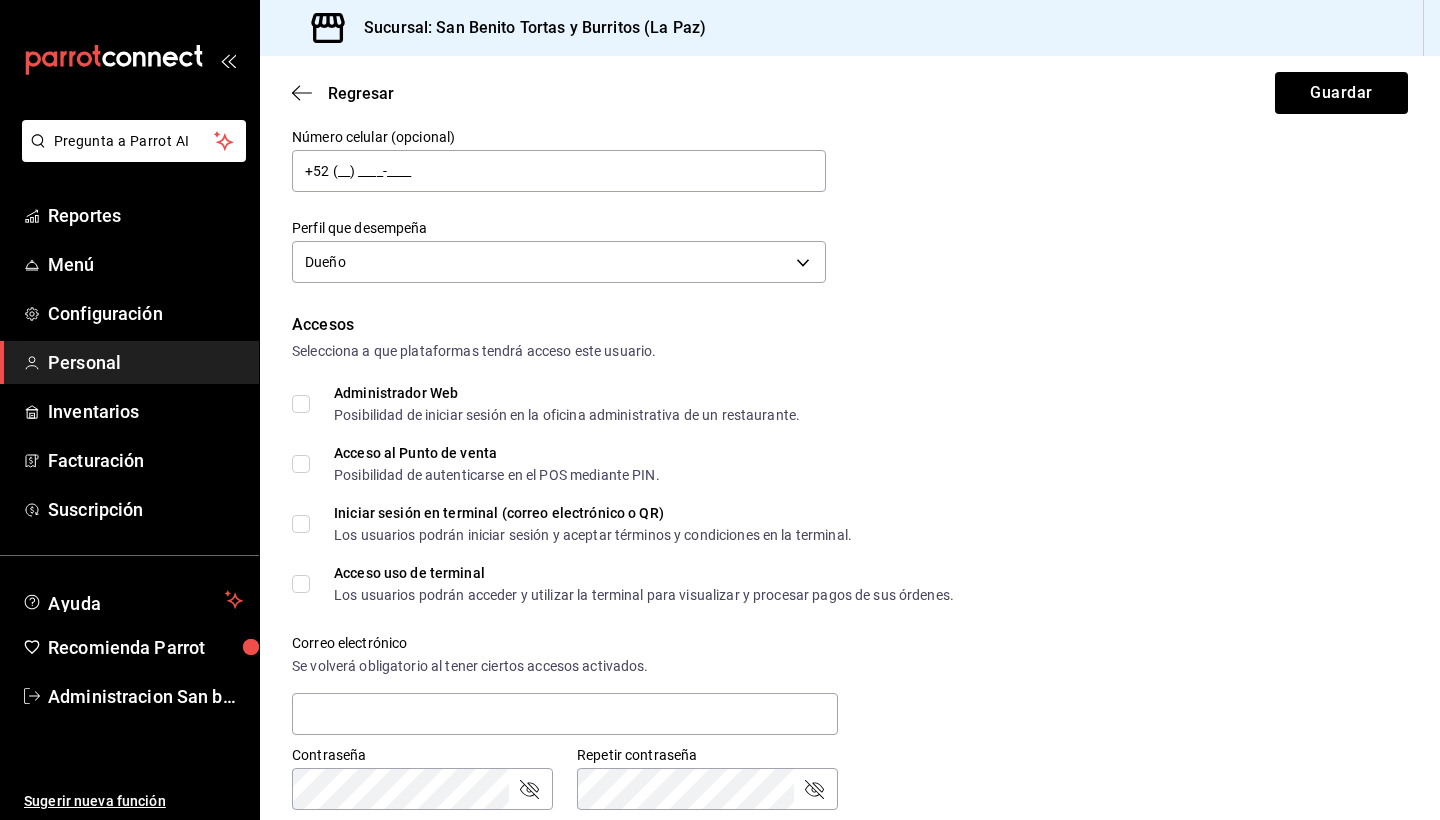 checkbox on "true" 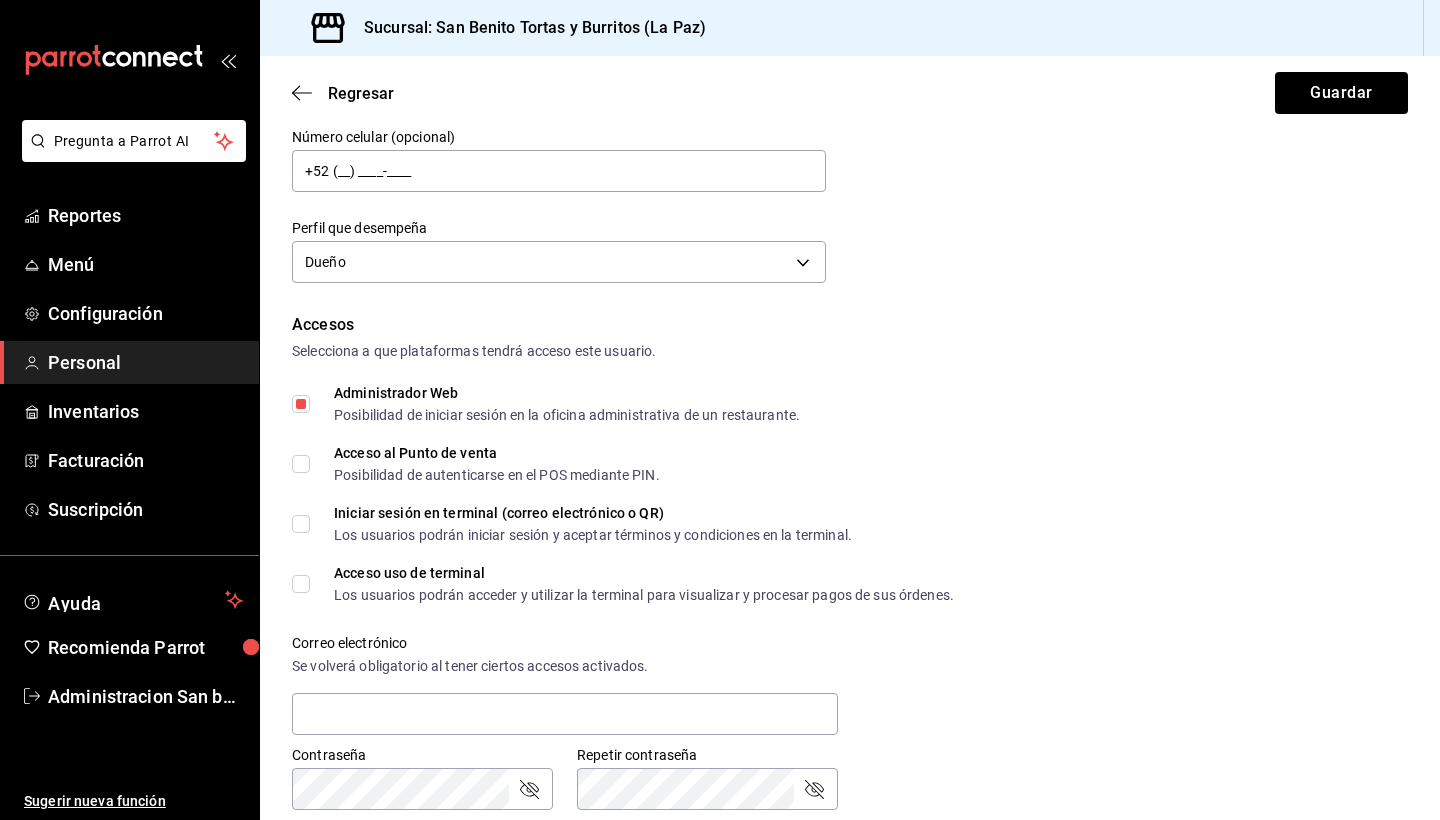 click on "Acceso al Punto de venta Posibilidad de autenticarse en el POS mediante PIN." at bounding box center [301, 464] 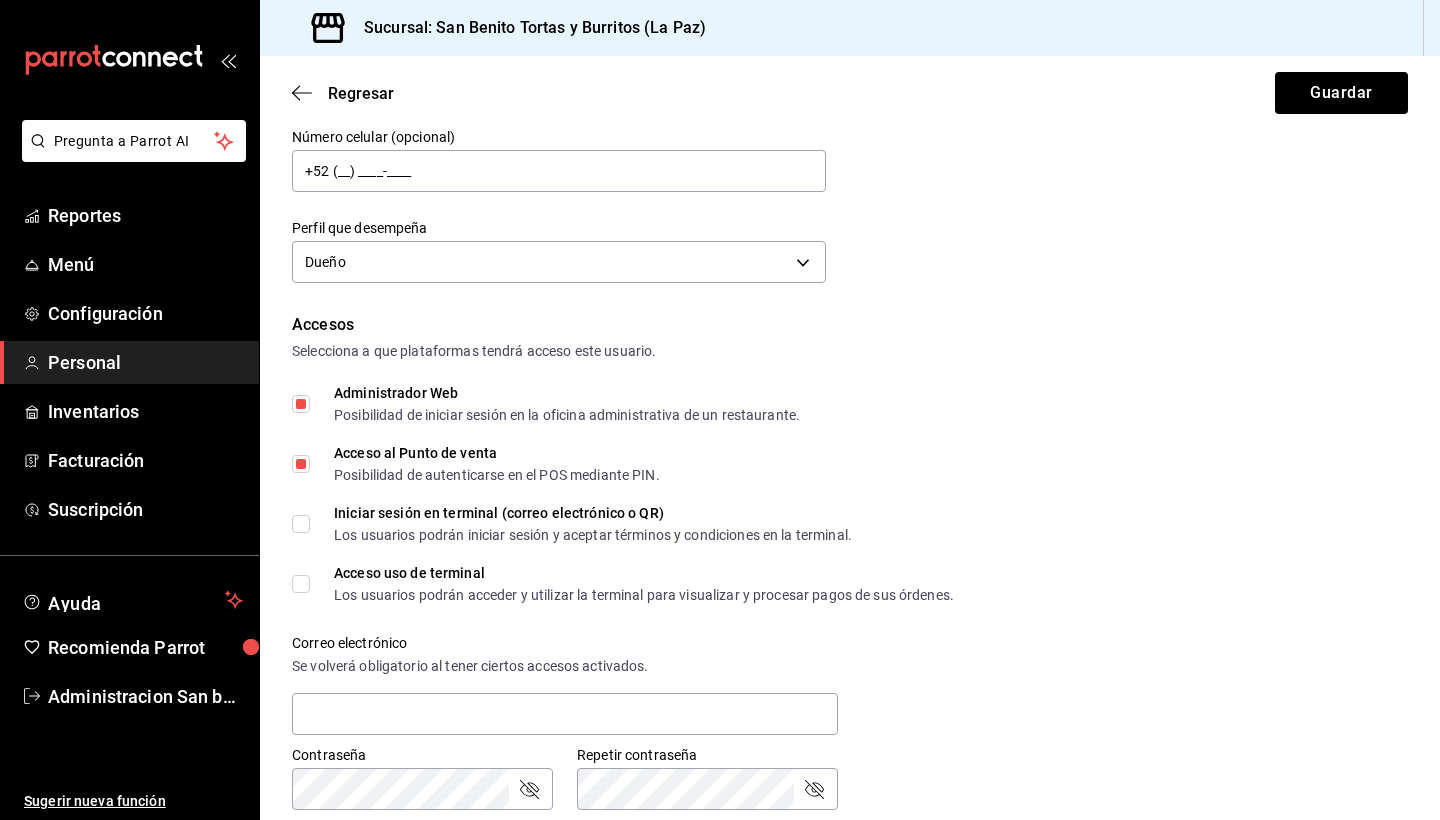 click on "Iniciar sesión en terminal (correo electrónico o QR) Los usuarios podrán iniciar sesión y aceptar términos y condiciones en la terminal." at bounding box center [301, 524] 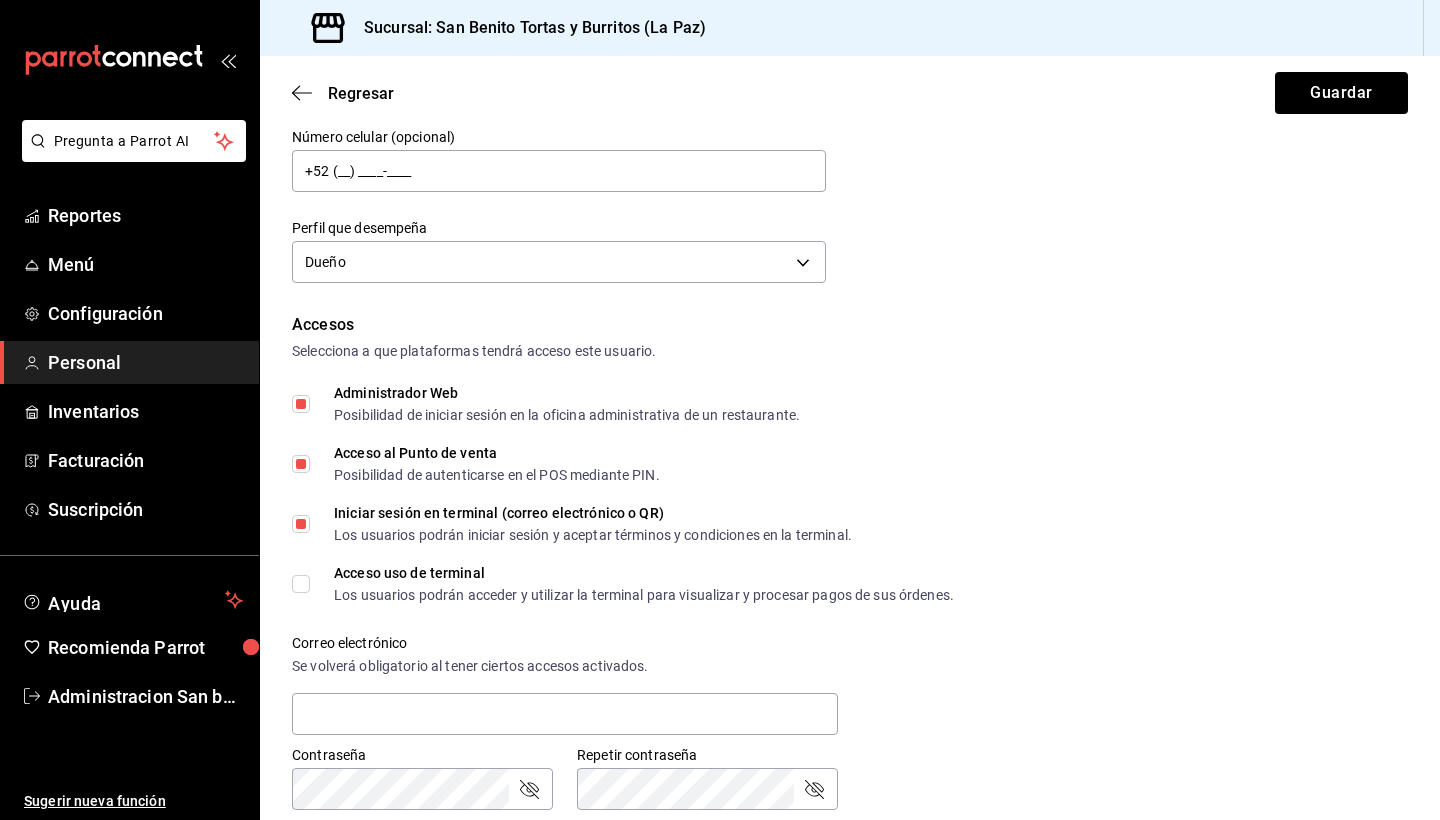 click on "Acceso uso de terminal Los usuarios podrán acceder y utilizar la terminal para visualizar y procesar pagos de sus órdenes." at bounding box center (301, 584) 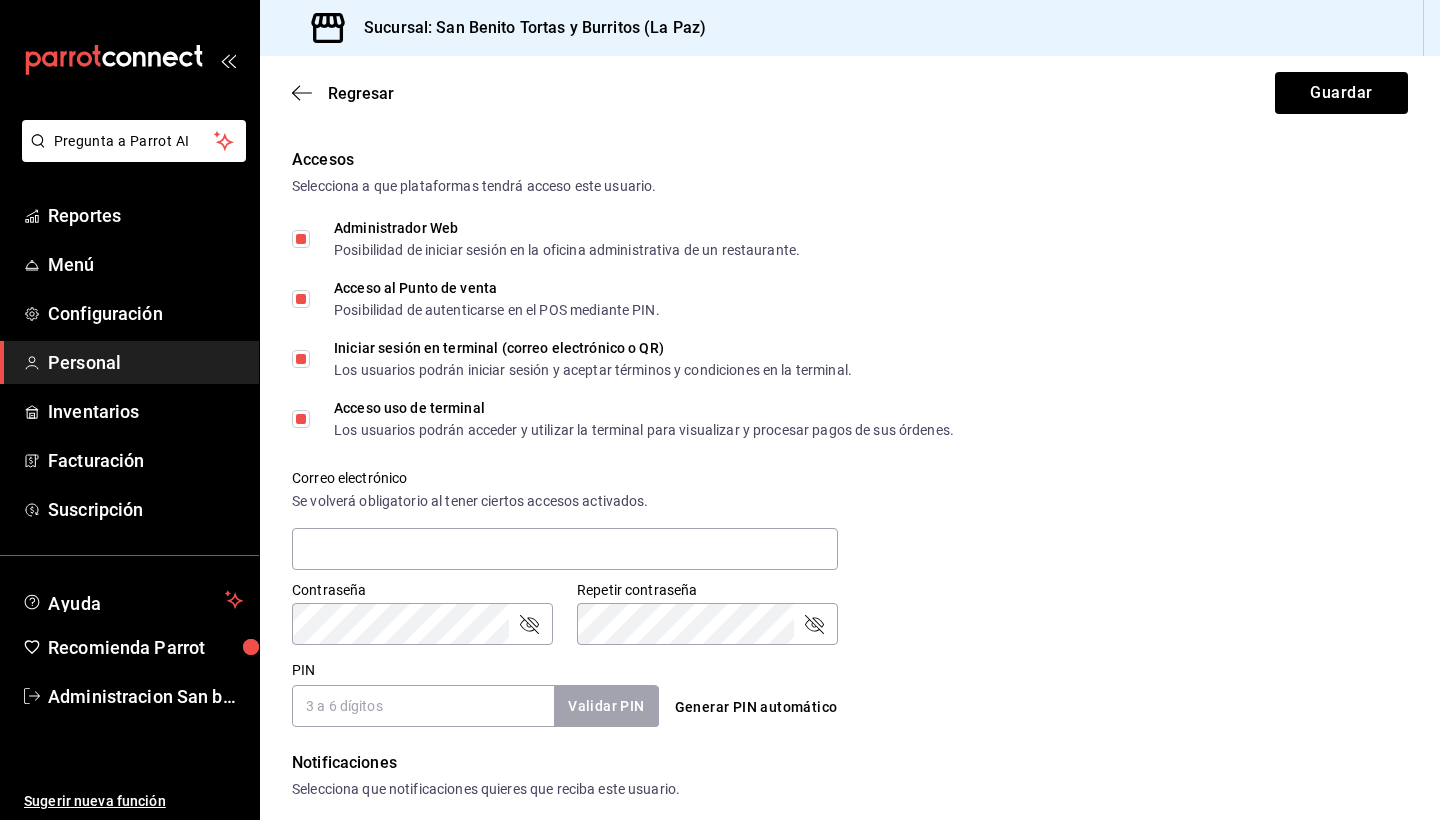 scroll, scrollTop: 453, scrollLeft: 0, axis: vertical 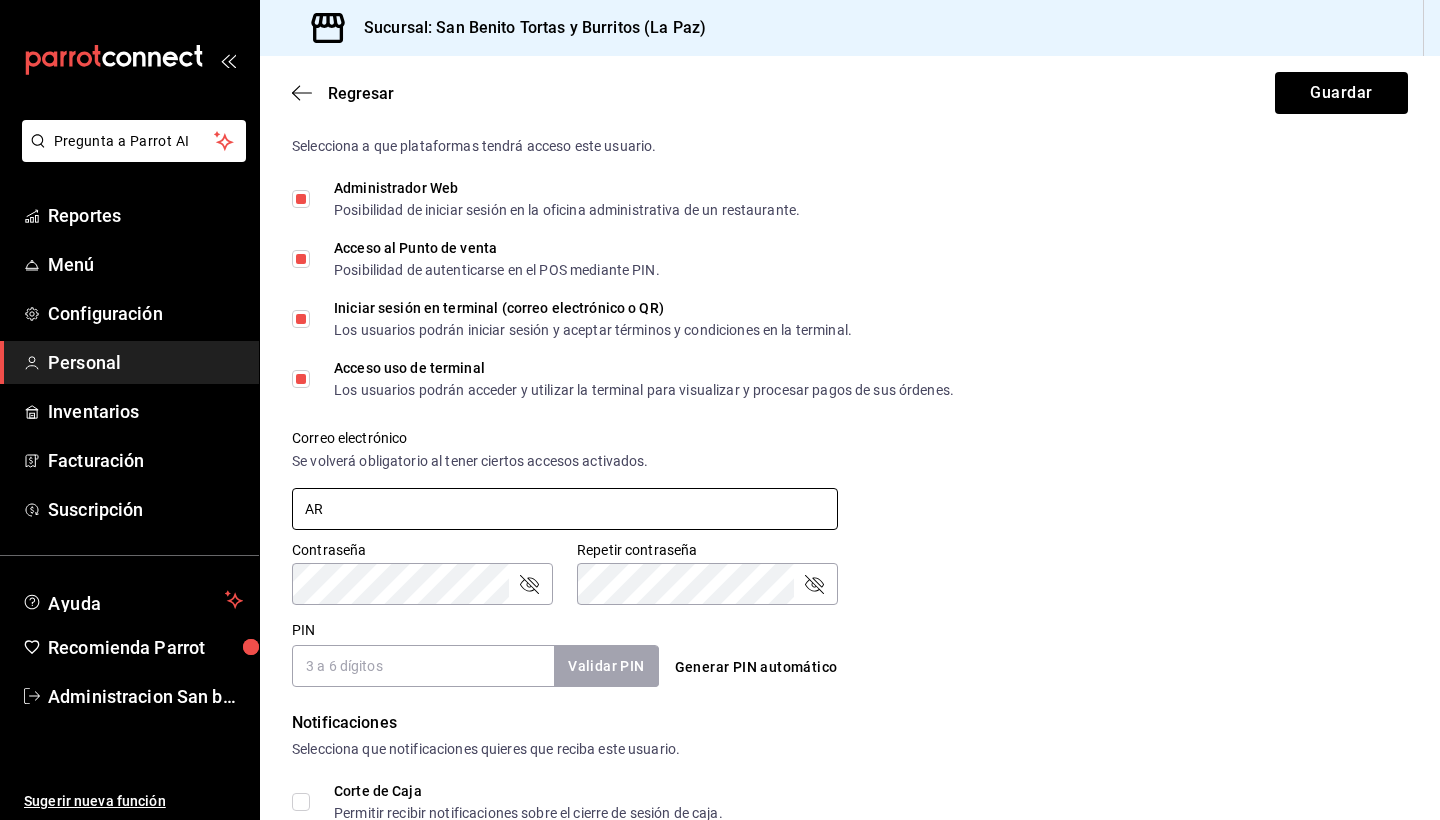 type on "A" 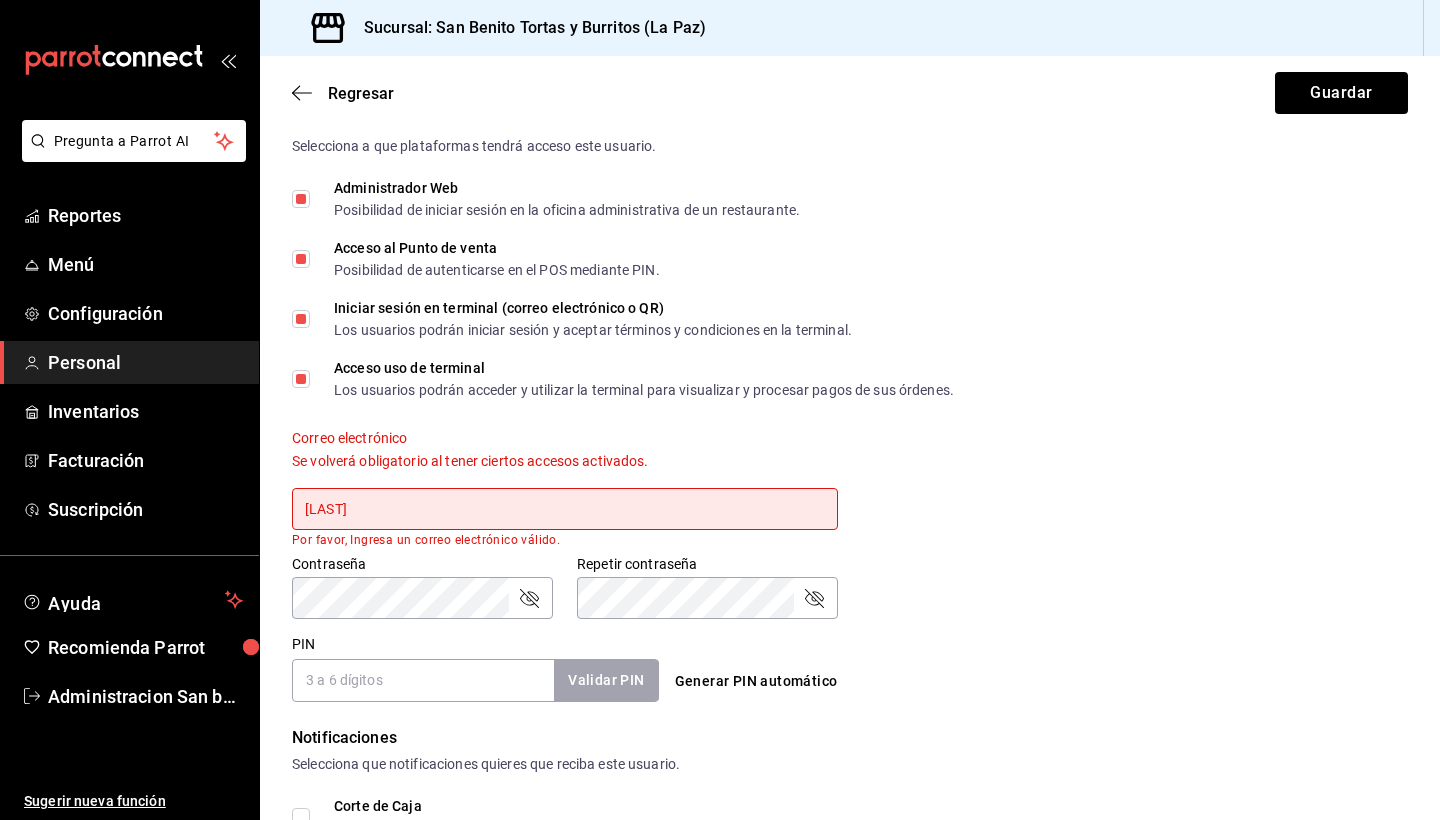 click on "[LAST]" at bounding box center [565, 509] 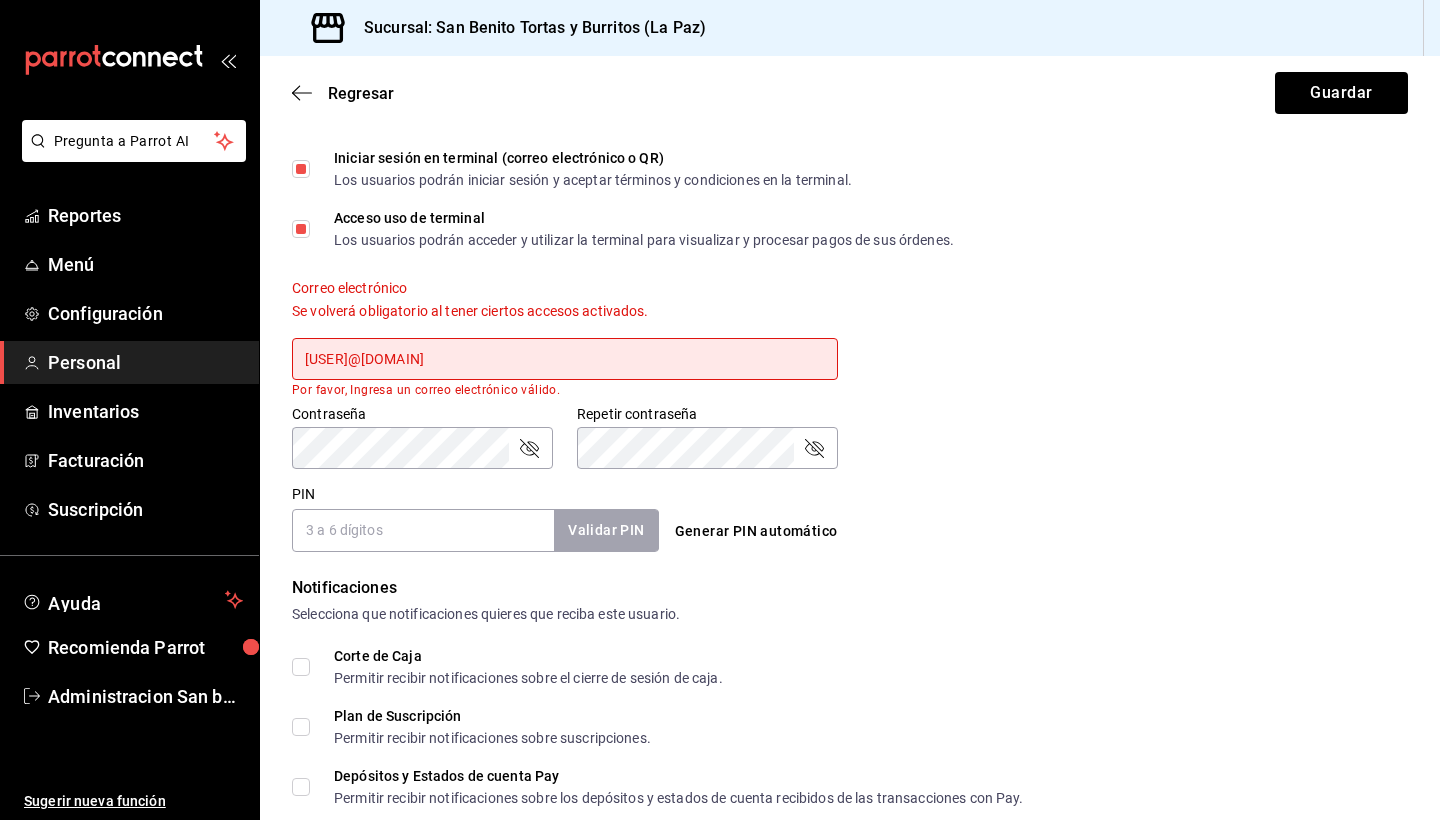 scroll, scrollTop: 608, scrollLeft: 0, axis: vertical 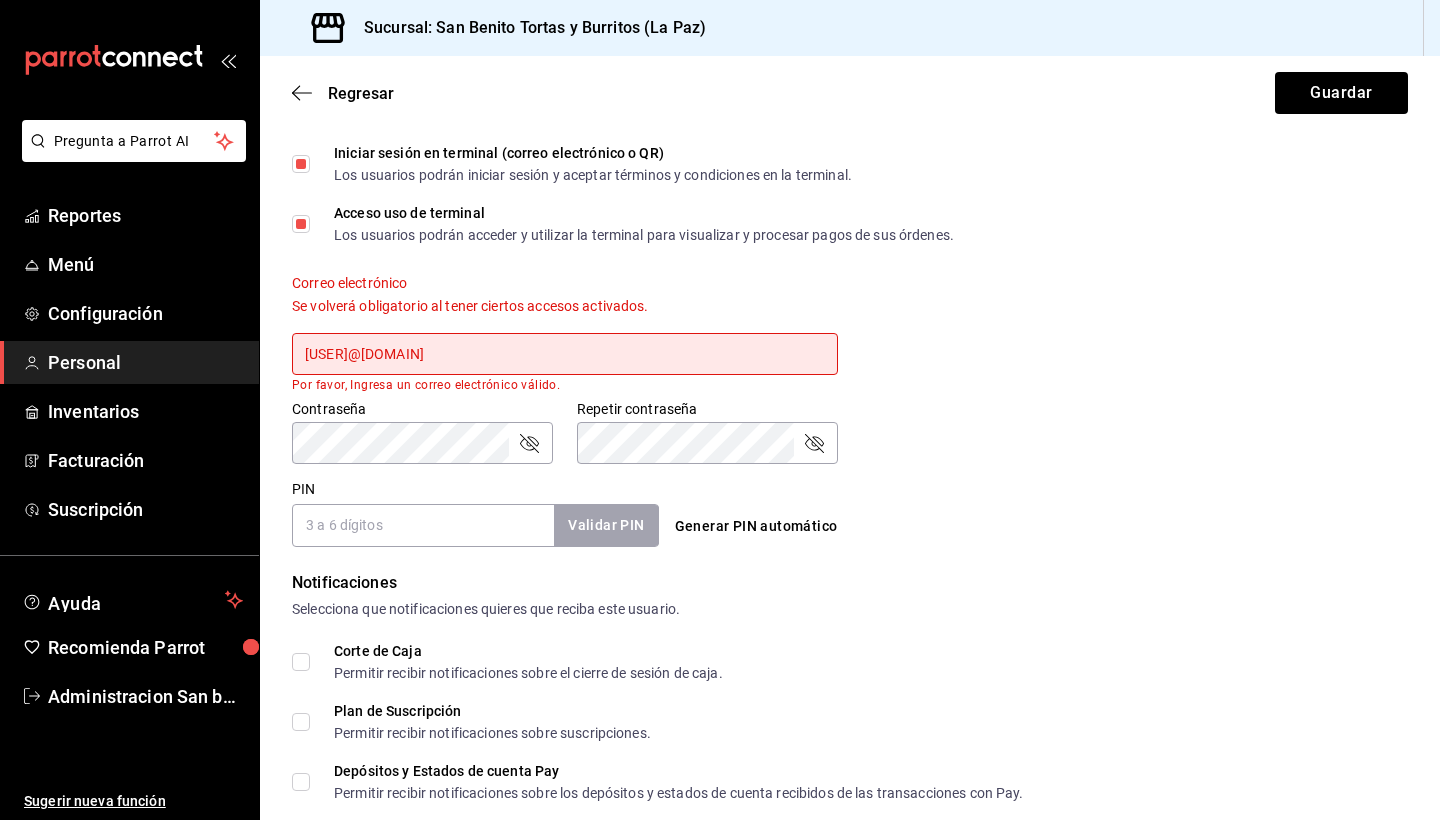 type on "[USER]@[DOMAIN]" 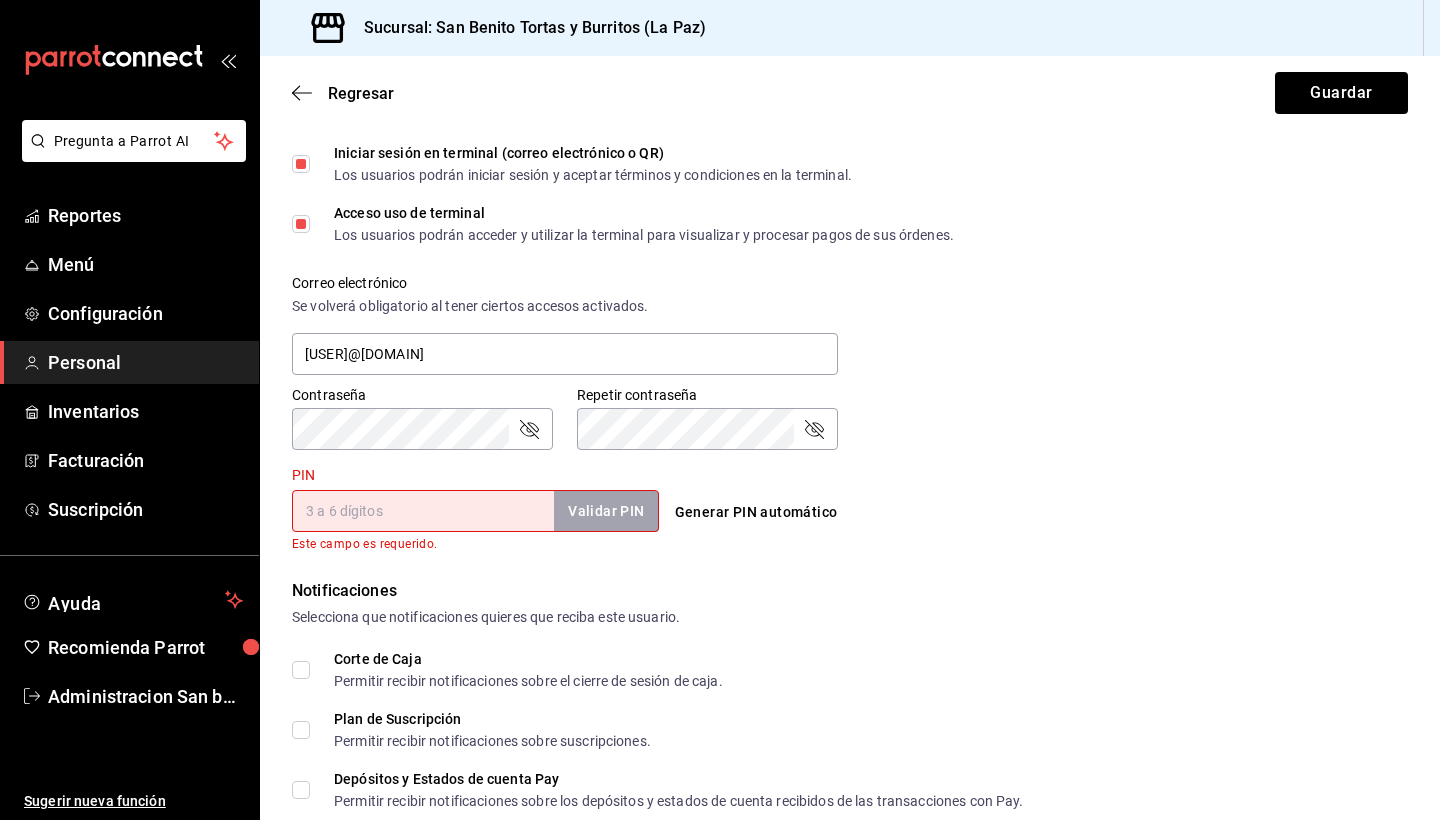 click 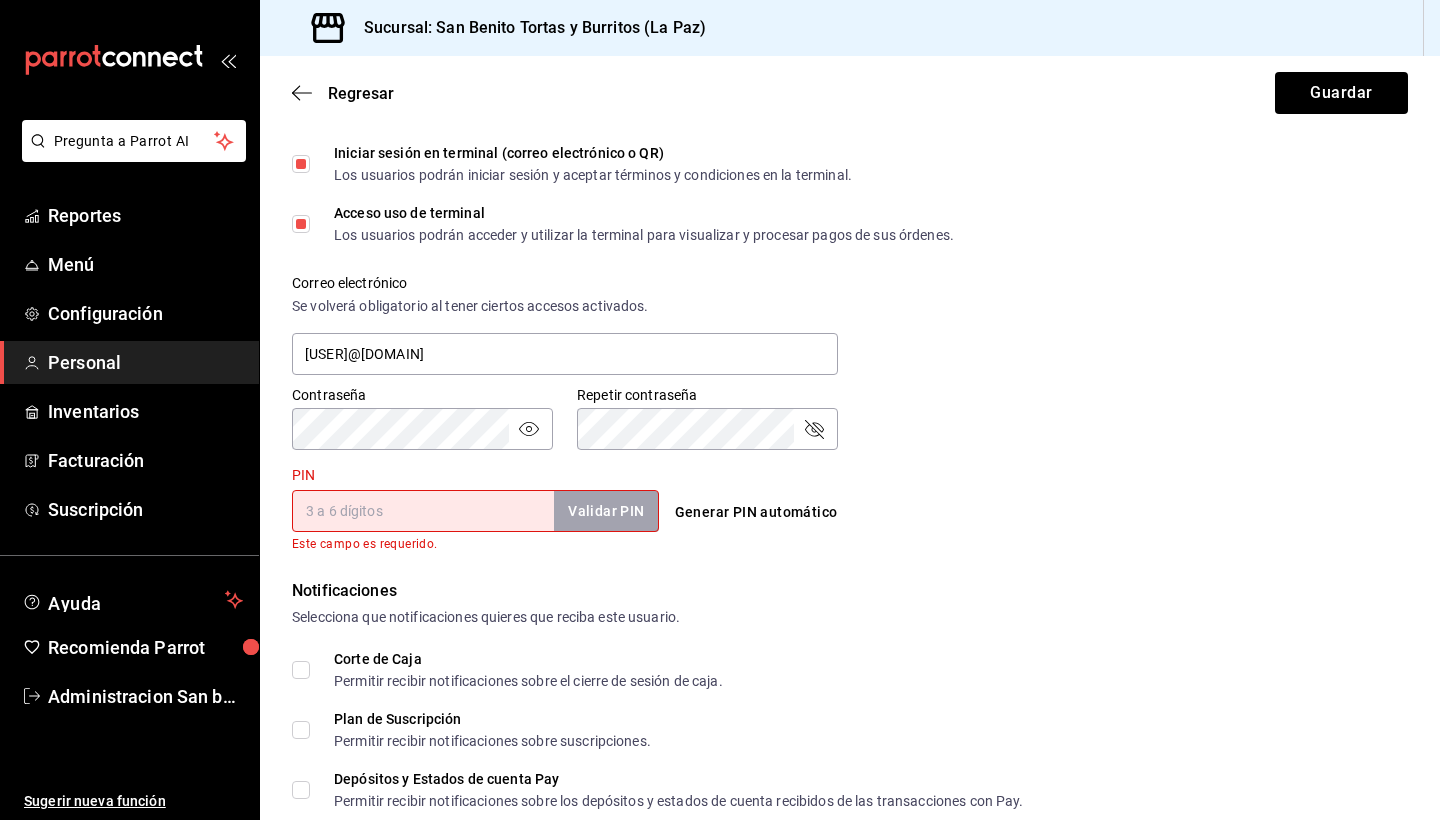 click on "PIN" at bounding box center [423, 511] 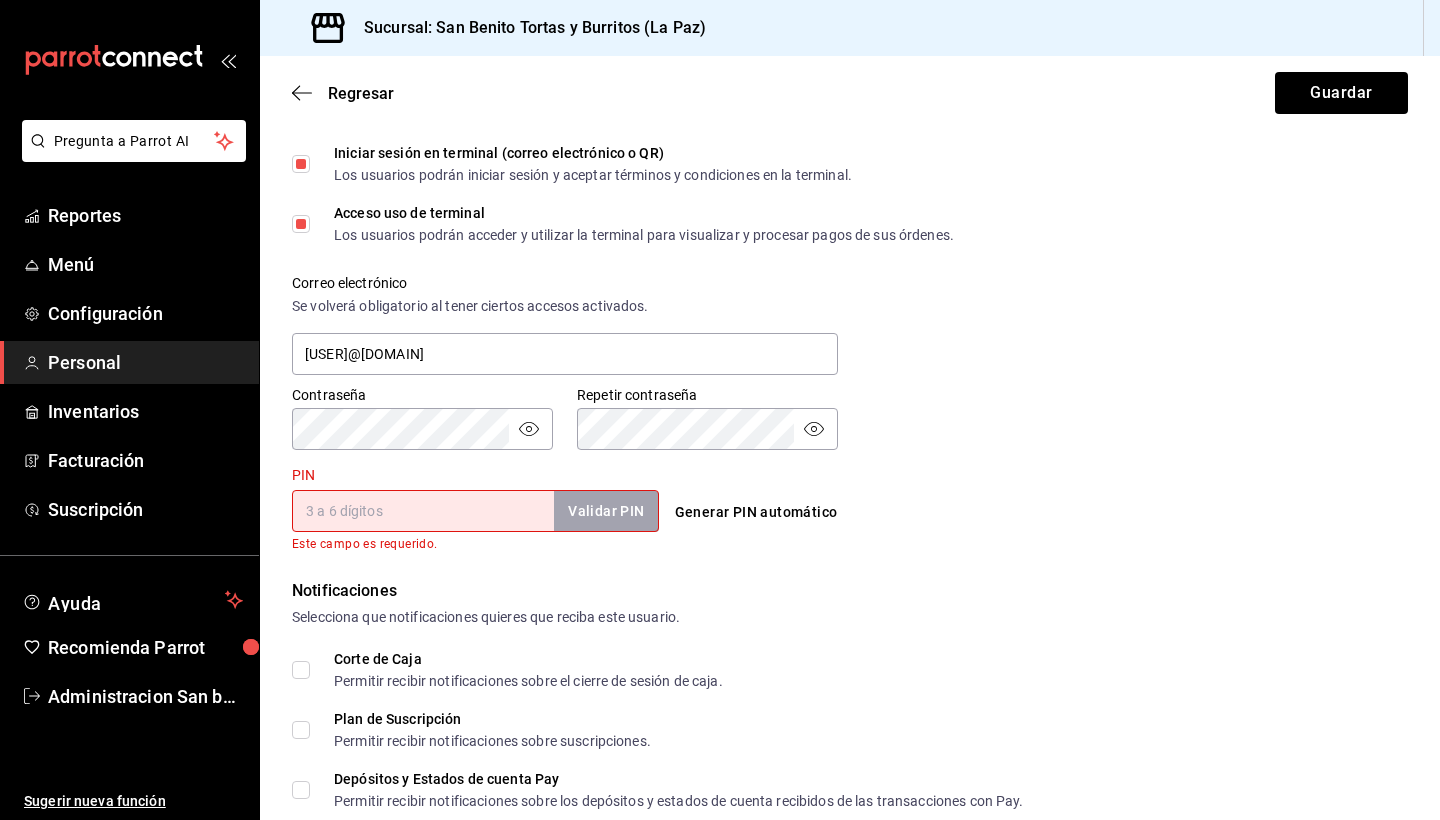 click on "PIN" at bounding box center [423, 511] 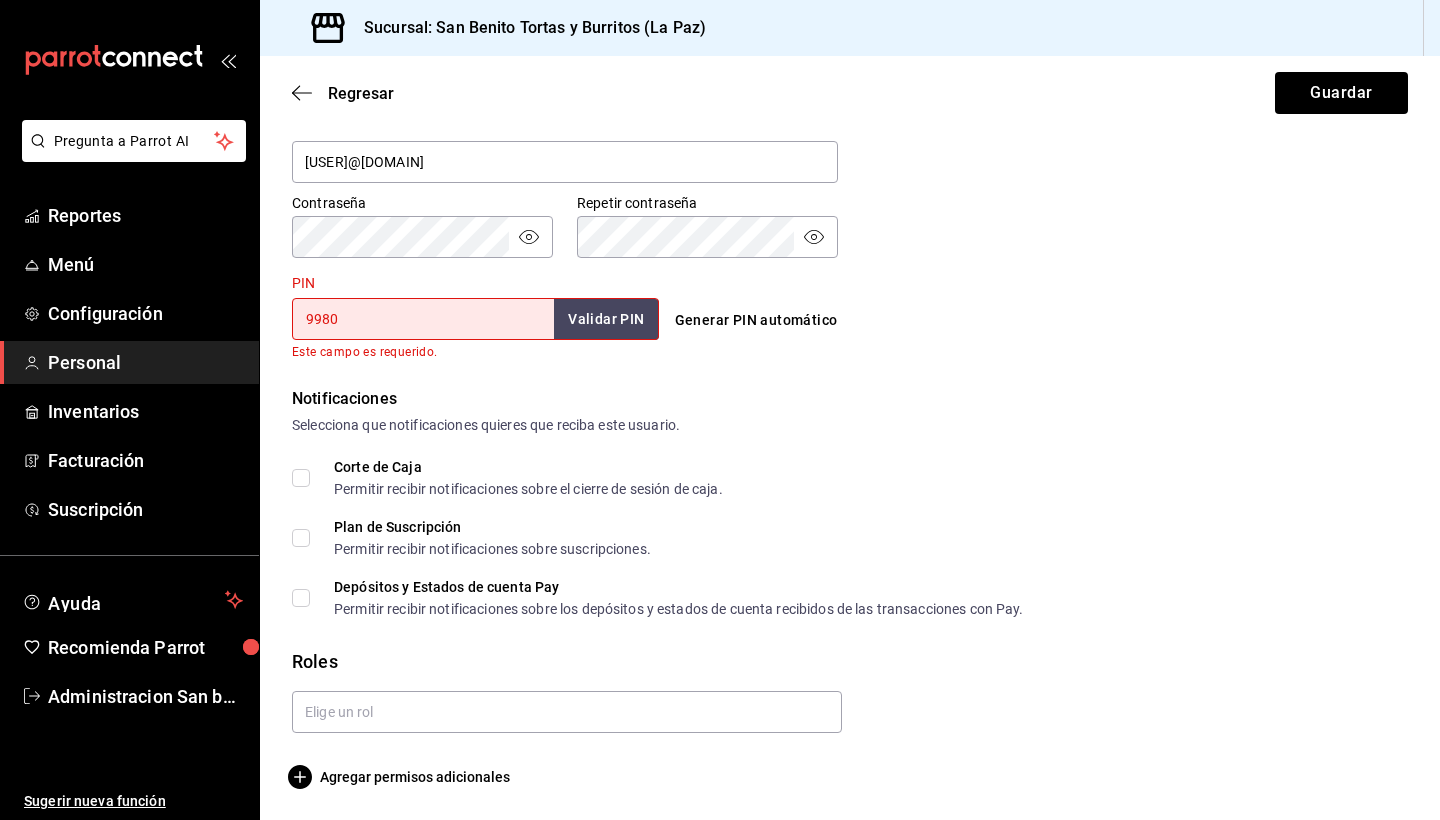 type on "9980" 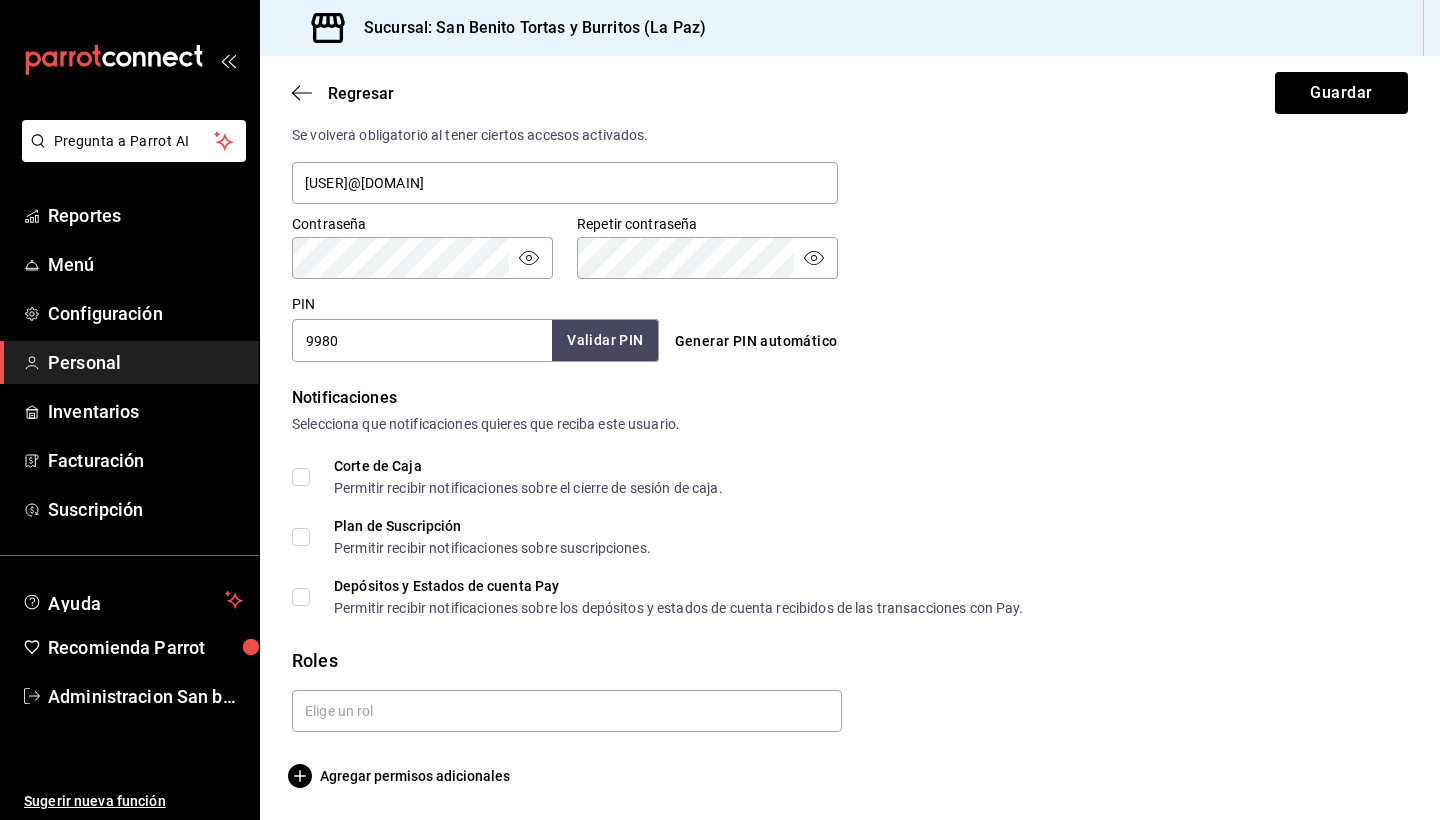 scroll, scrollTop: 779, scrollLeft: 0, axis: vertical 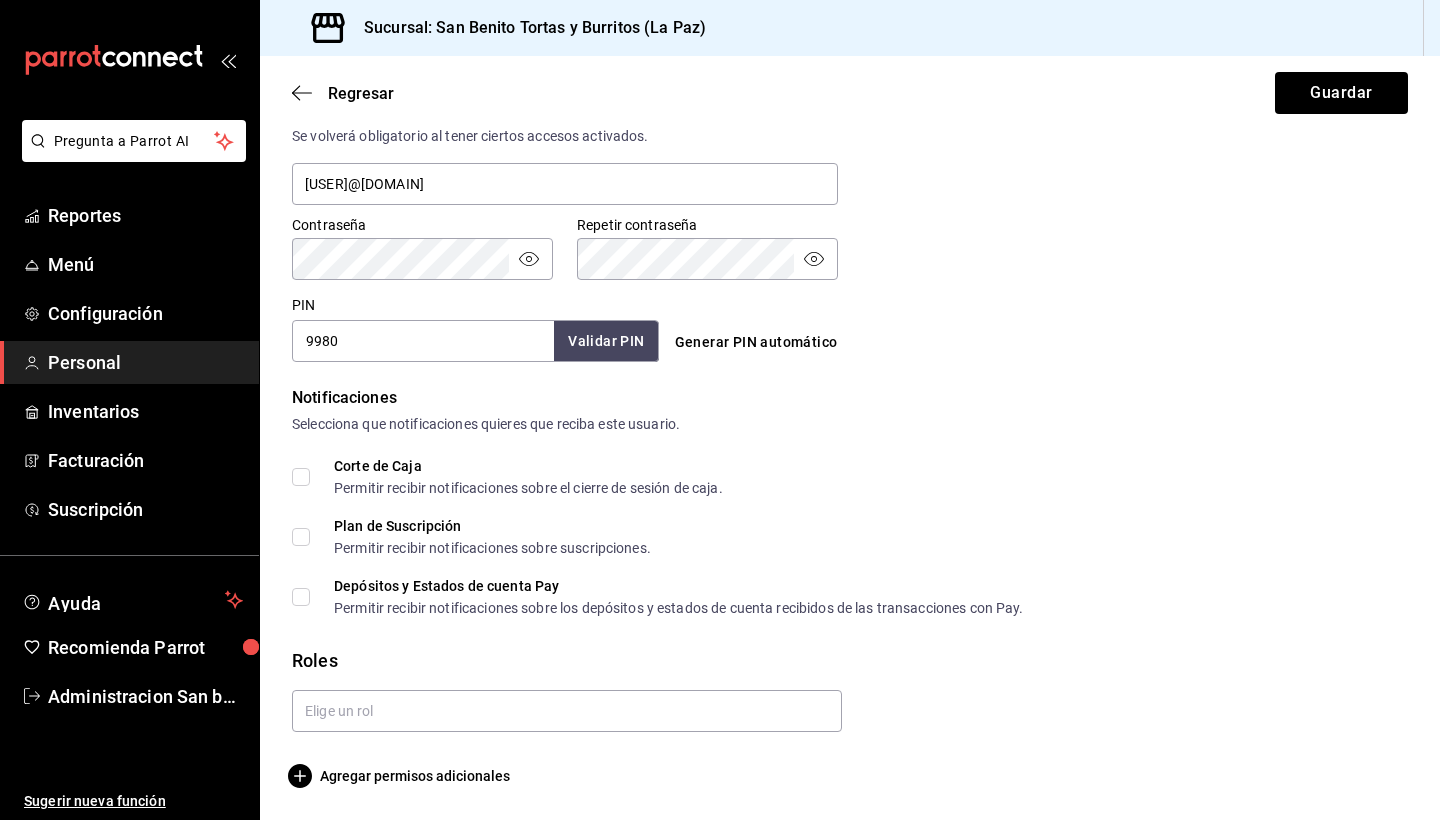 click on "Corte de Caja Permitir recibir notificaciones sobre el cierre de sesión de caja." at bounding box center (516, 477) 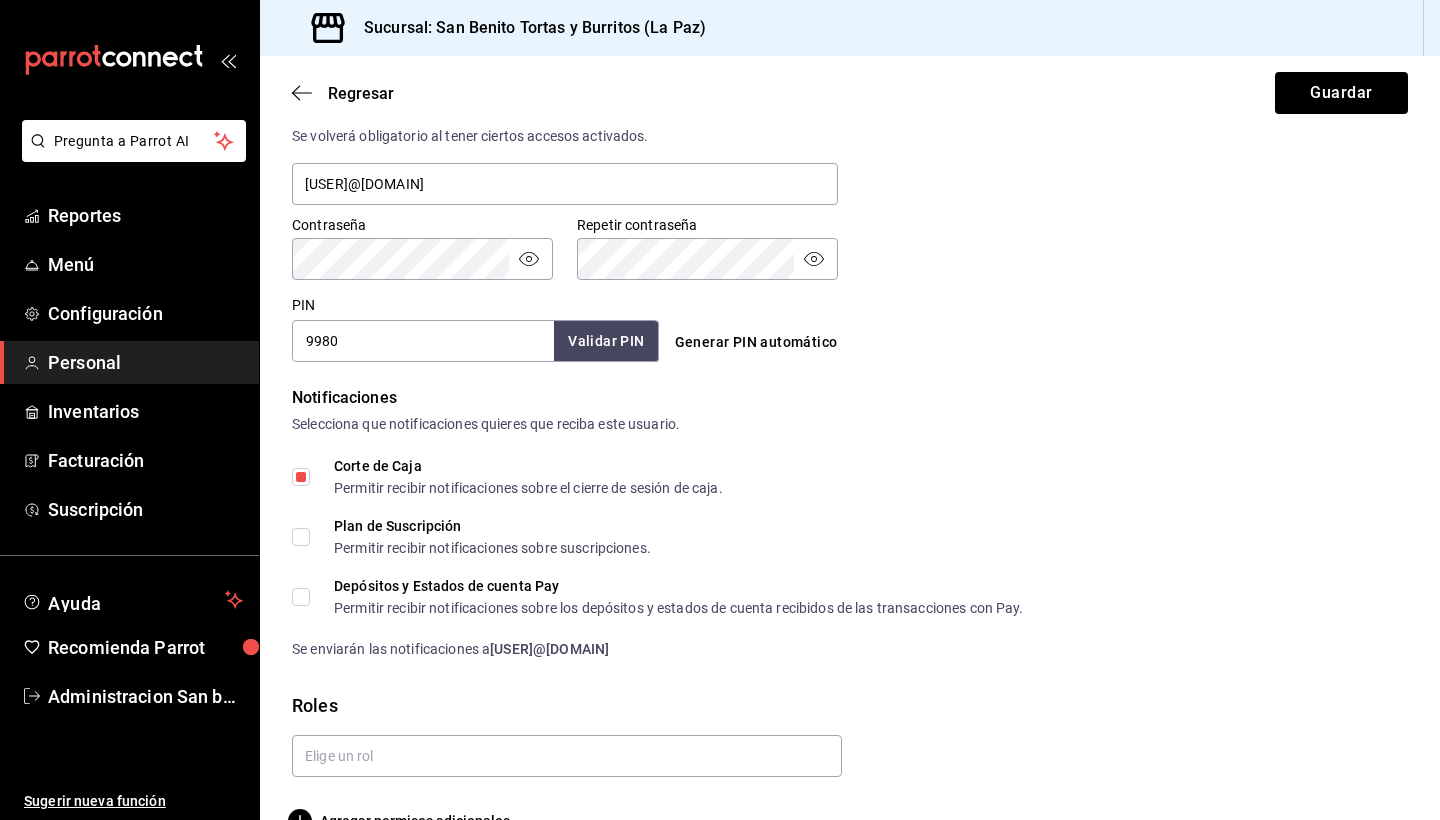 click on "Plan de Suscripción Permitir recibir notificaciones sobre suscripciones." at bounding box center [301, 537] 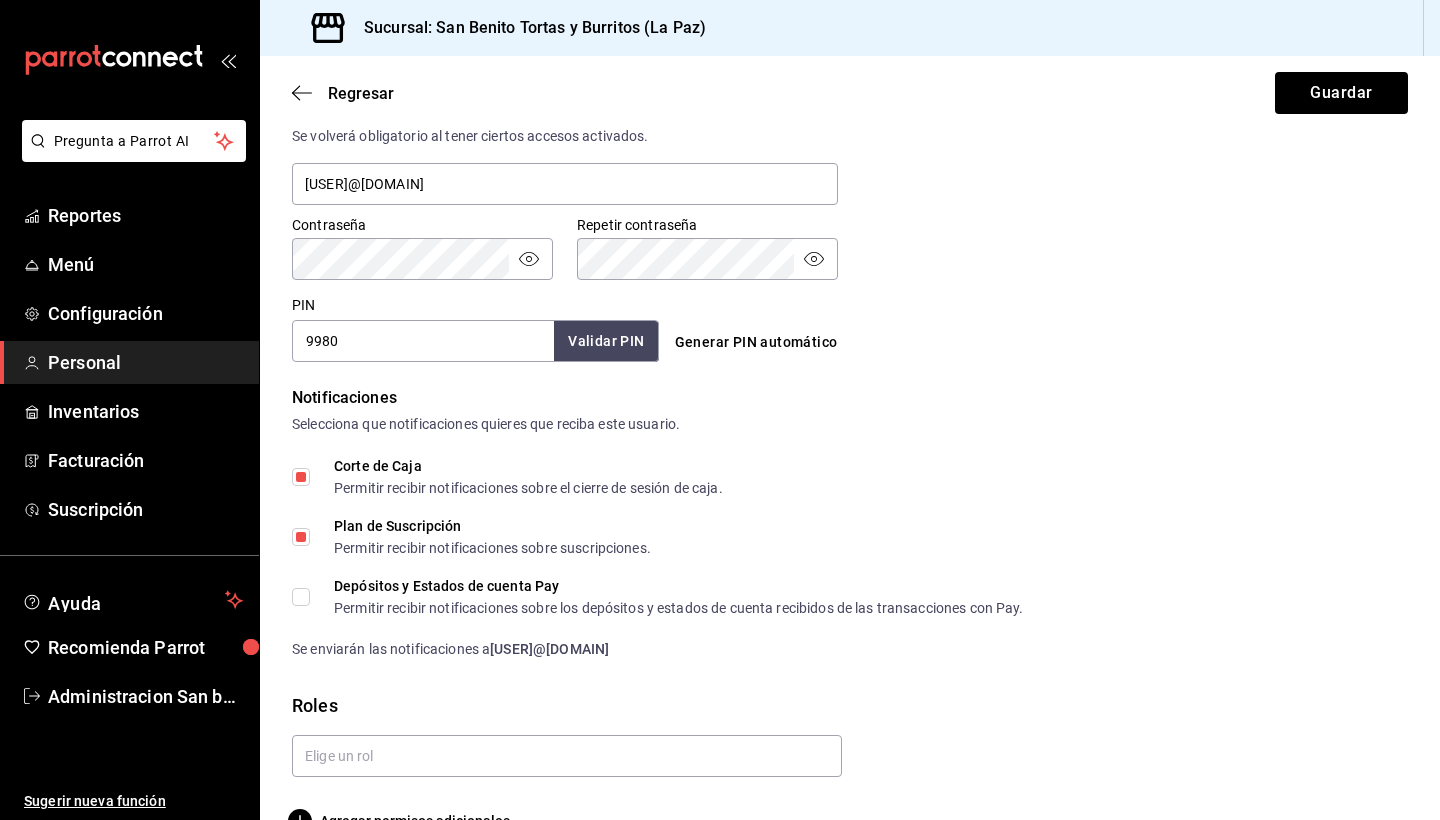 click on "Depósitos y Estados de cuenta Pay Permitir recibir notificaciones sobre los depósitos y estados de cuenta recibidos de las transacciones con Pay." at bounding box center (301, 597) 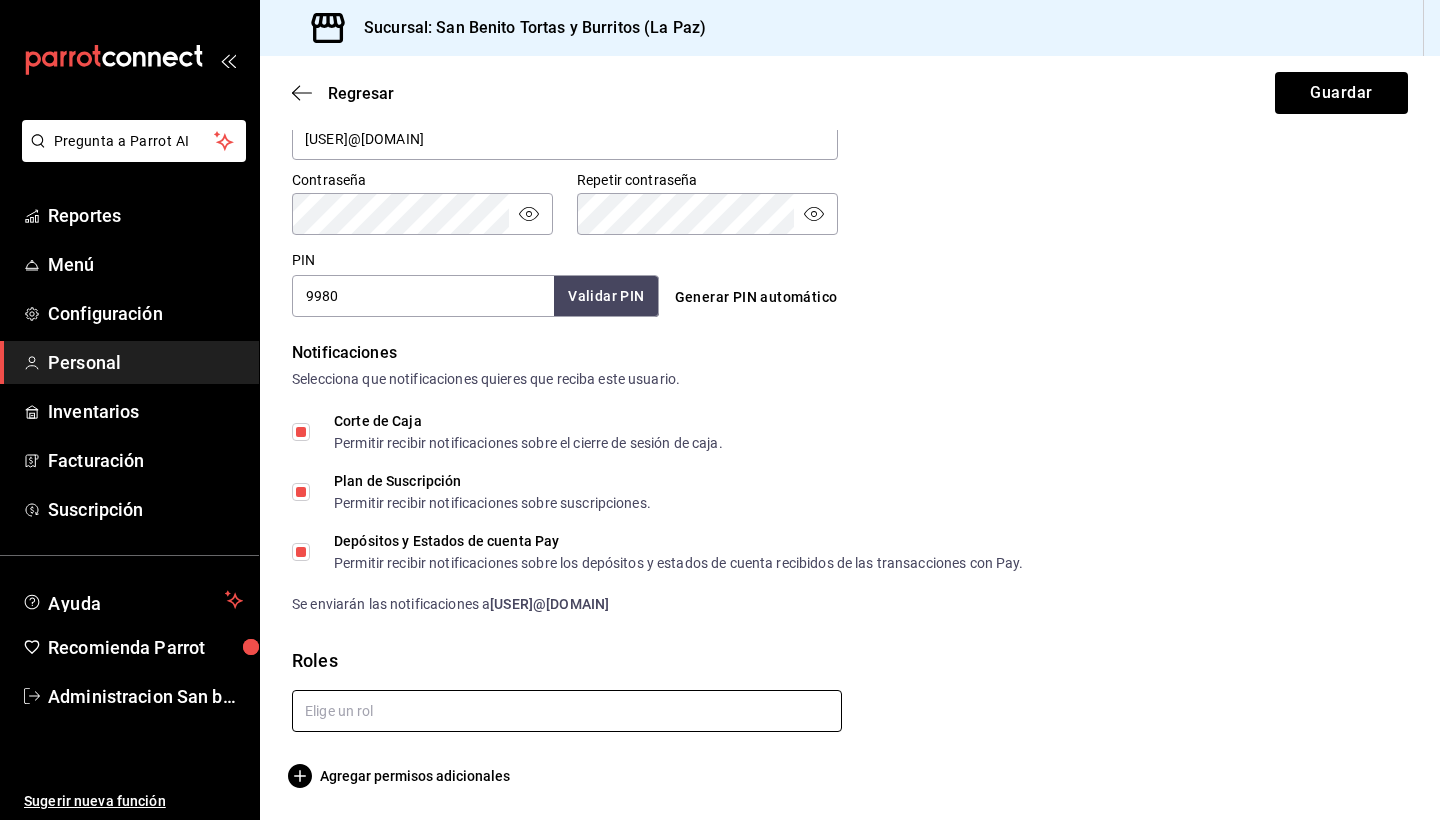 scroll, scrollTop: 823, scrollLeft: 0, axis: vertical 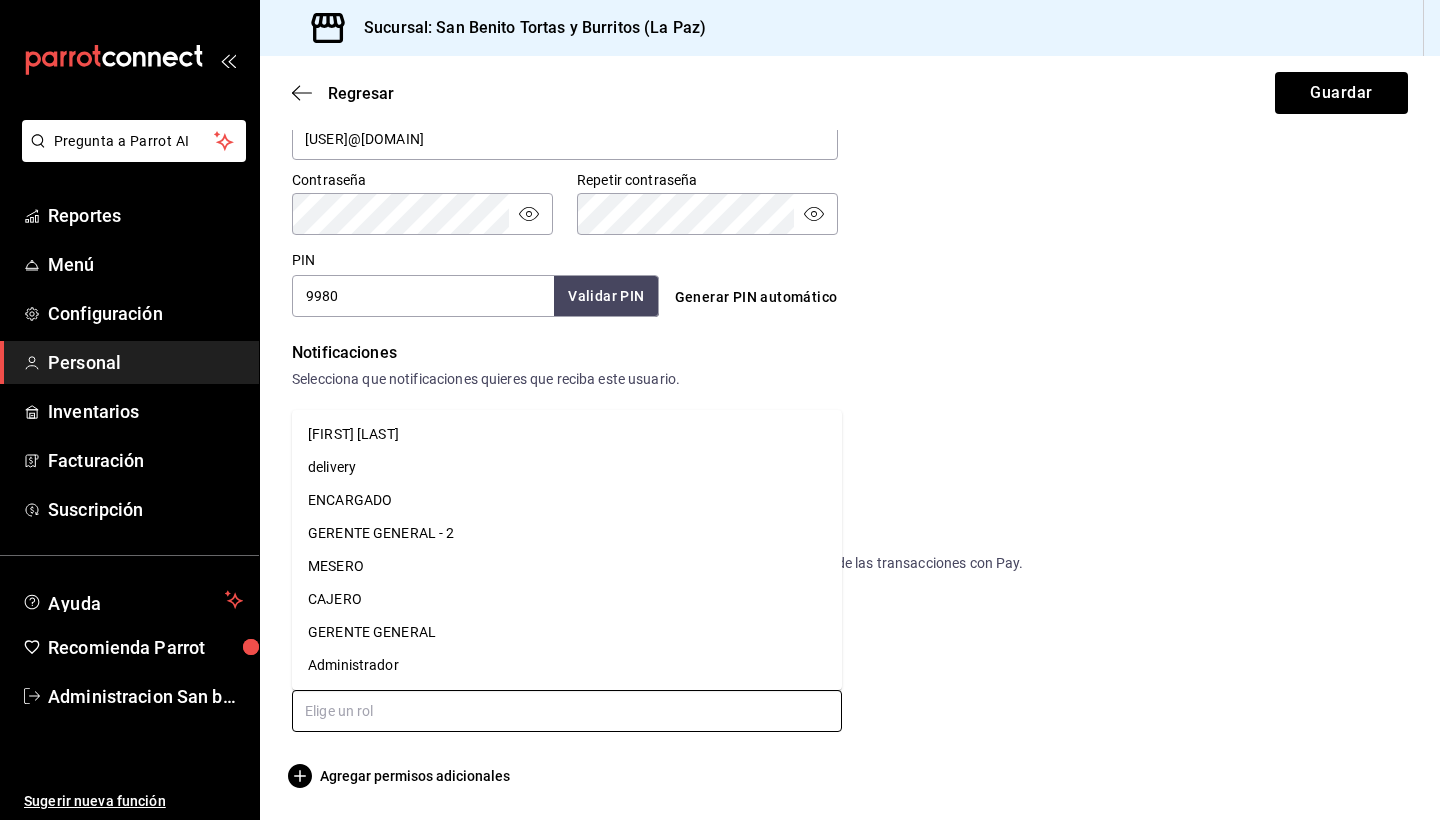click on "[FIRST] [LAST]" at bounding box center [567, 434] 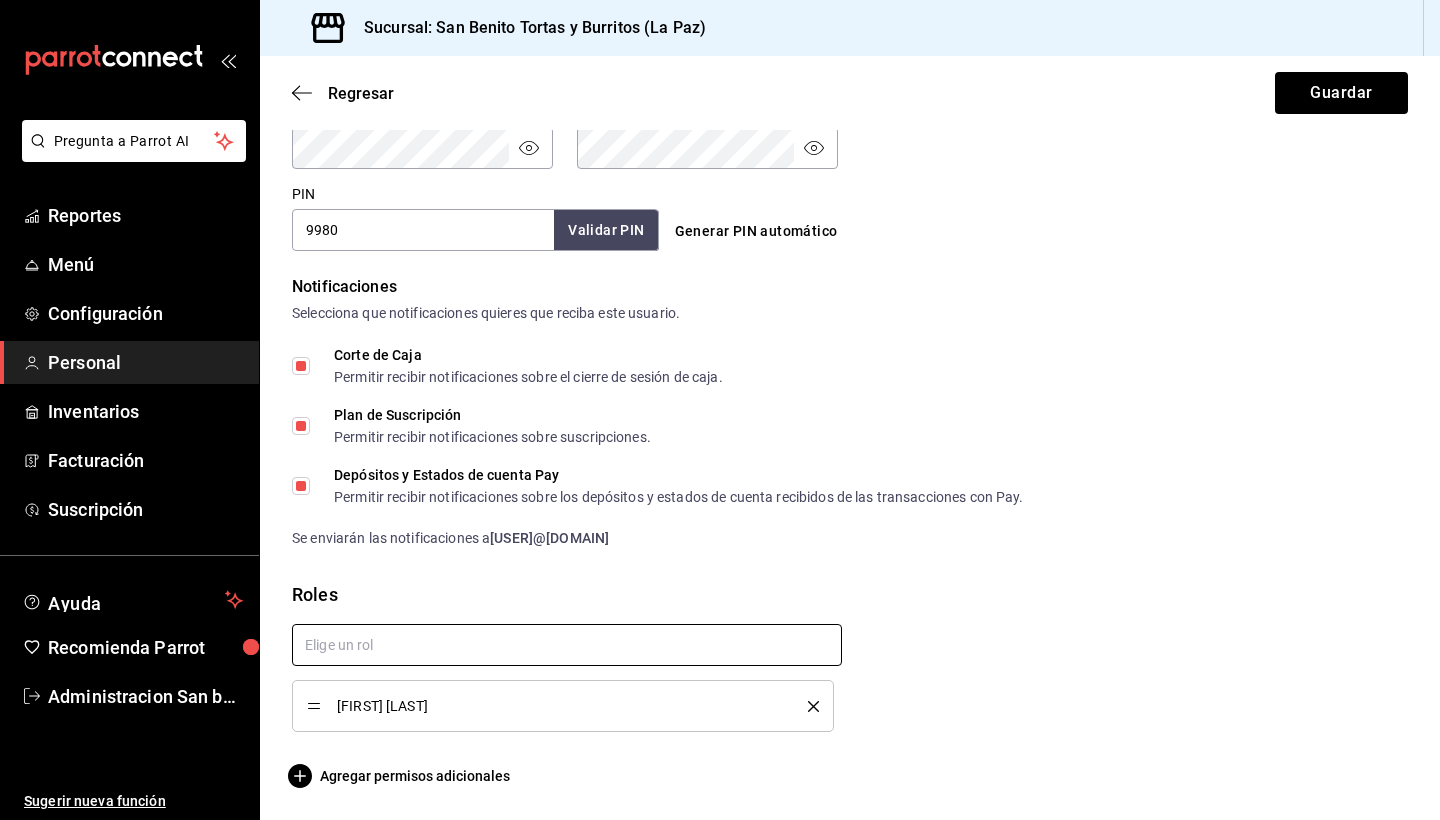 scroll, scrollTop: 889, scrollLeft: 0, axis: vertical 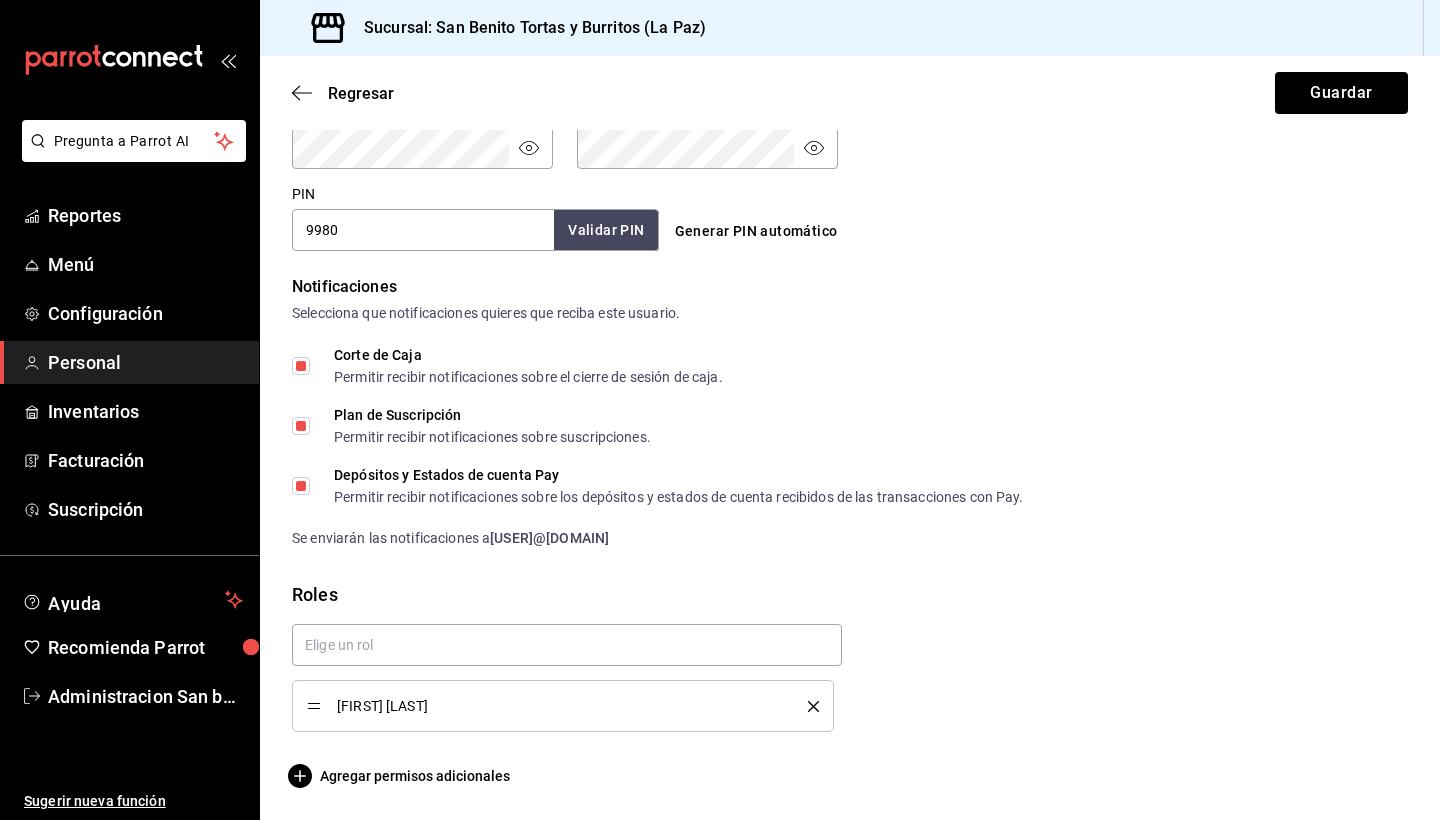 click on "Corte de Caja Permitir recibir notificaciones sobre el cierre de sesión de caja." at bounding box center (301, 366) 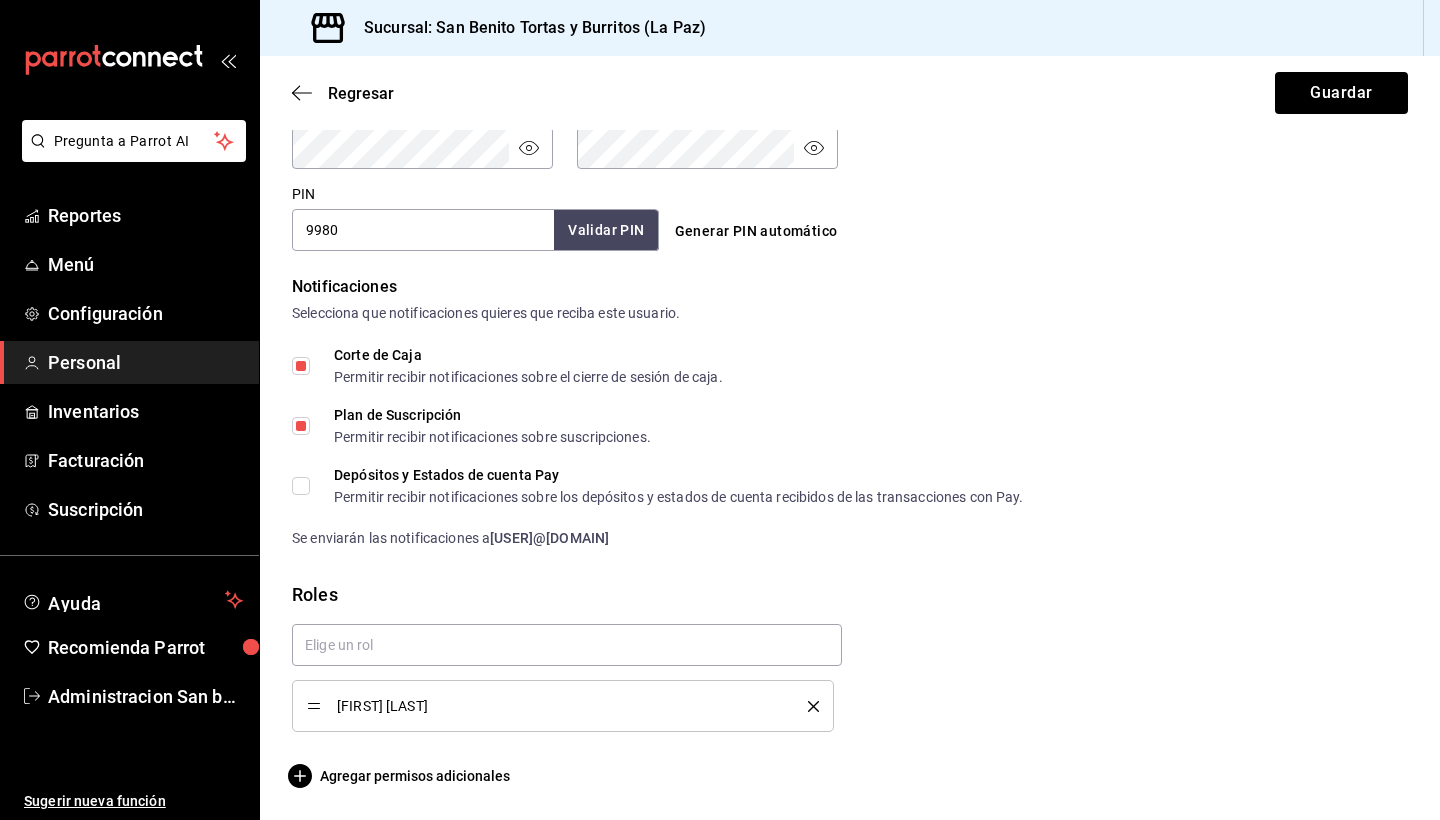 click on "Plan de Suscripción Permitir recibir notificaciones sobre suscripciones." at bounding box center [301, 426] 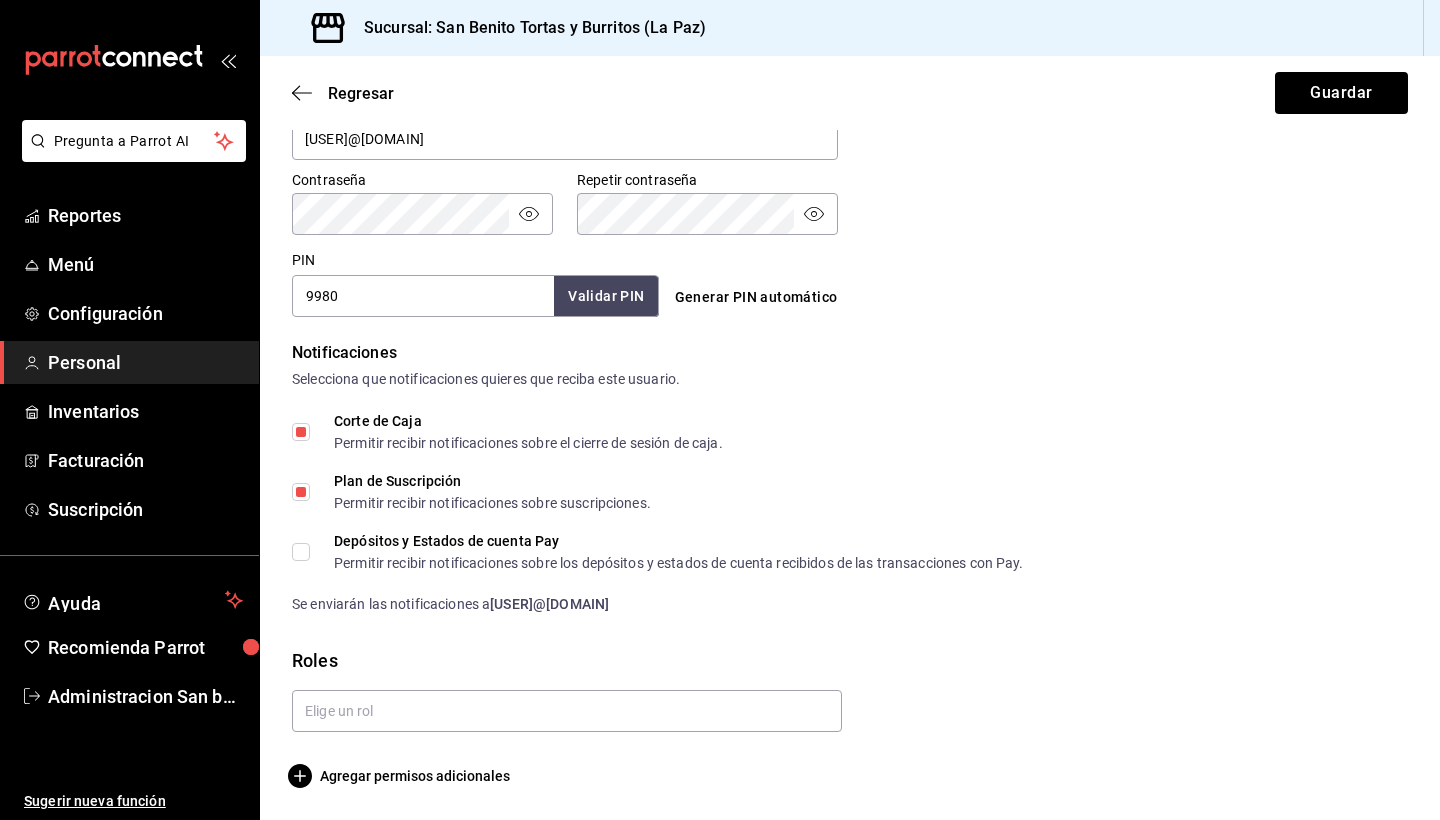 click on "Plan de Suscripción Permitir recibir notificaciones sobre suscripciones." at bounding box center (301, 492) 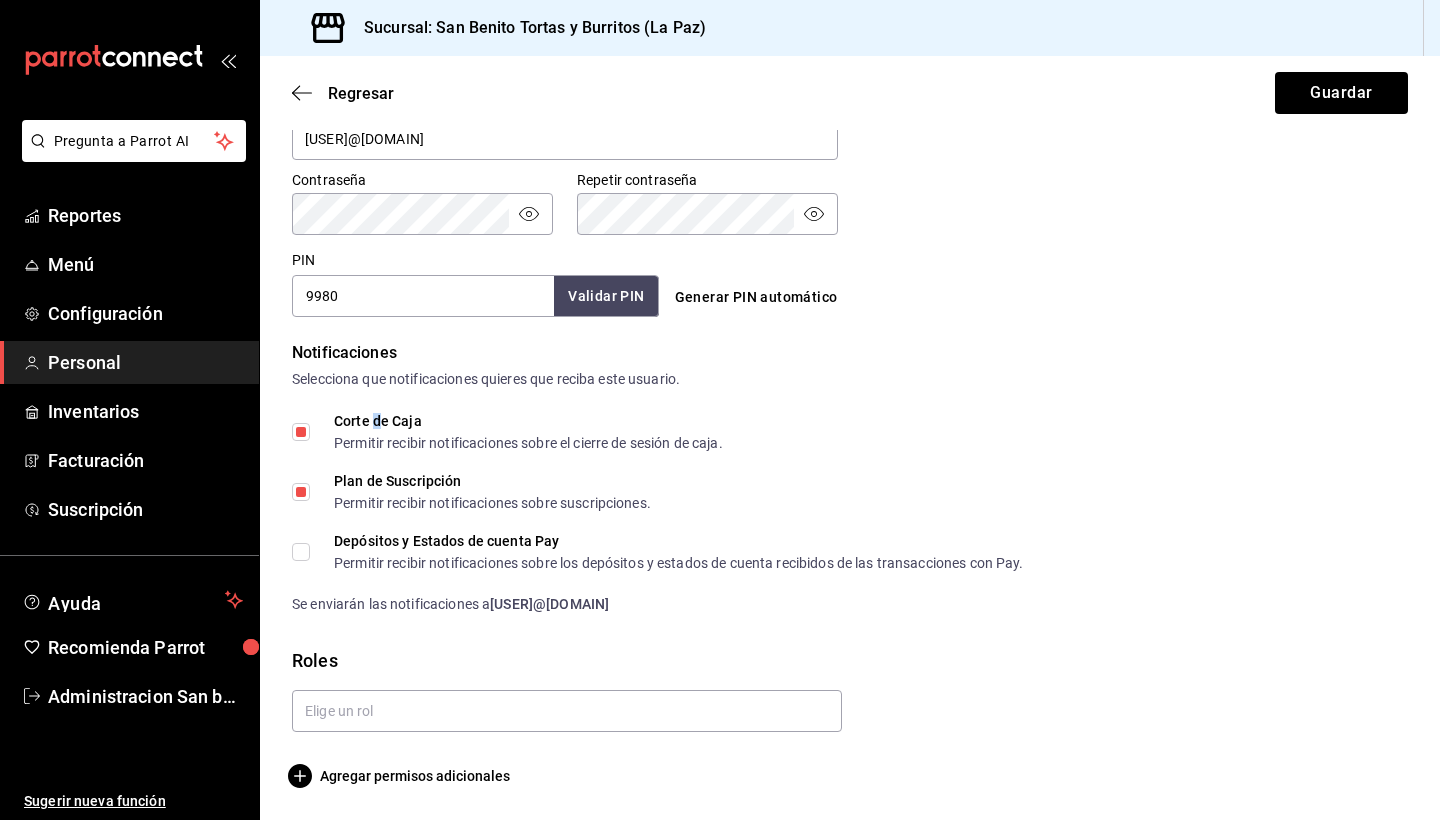click on "Corte de Caja" at bounding box center [528, 421] 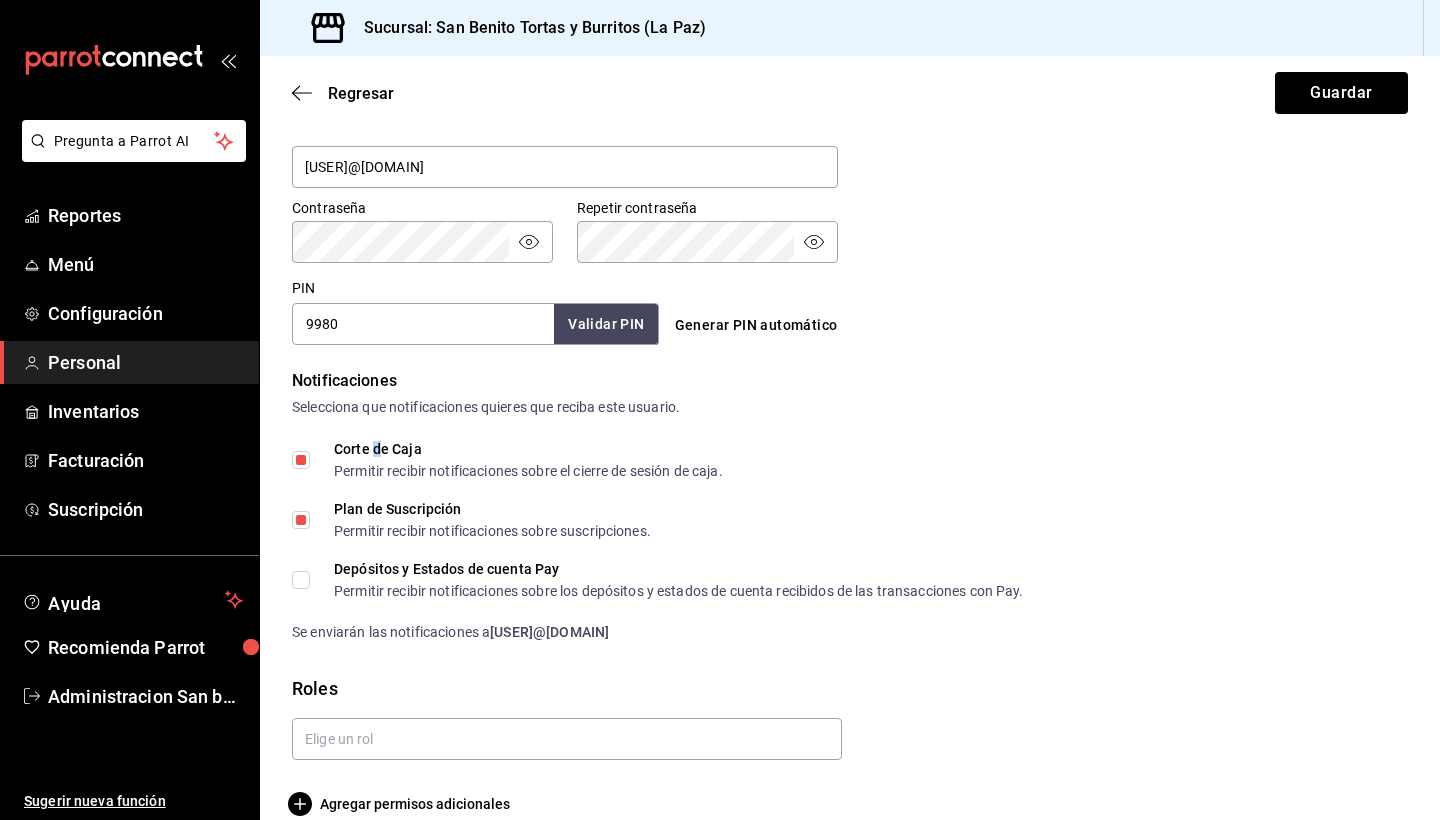 scroll, scrollTop: 782, scrollLeft: 0, axis: vertical 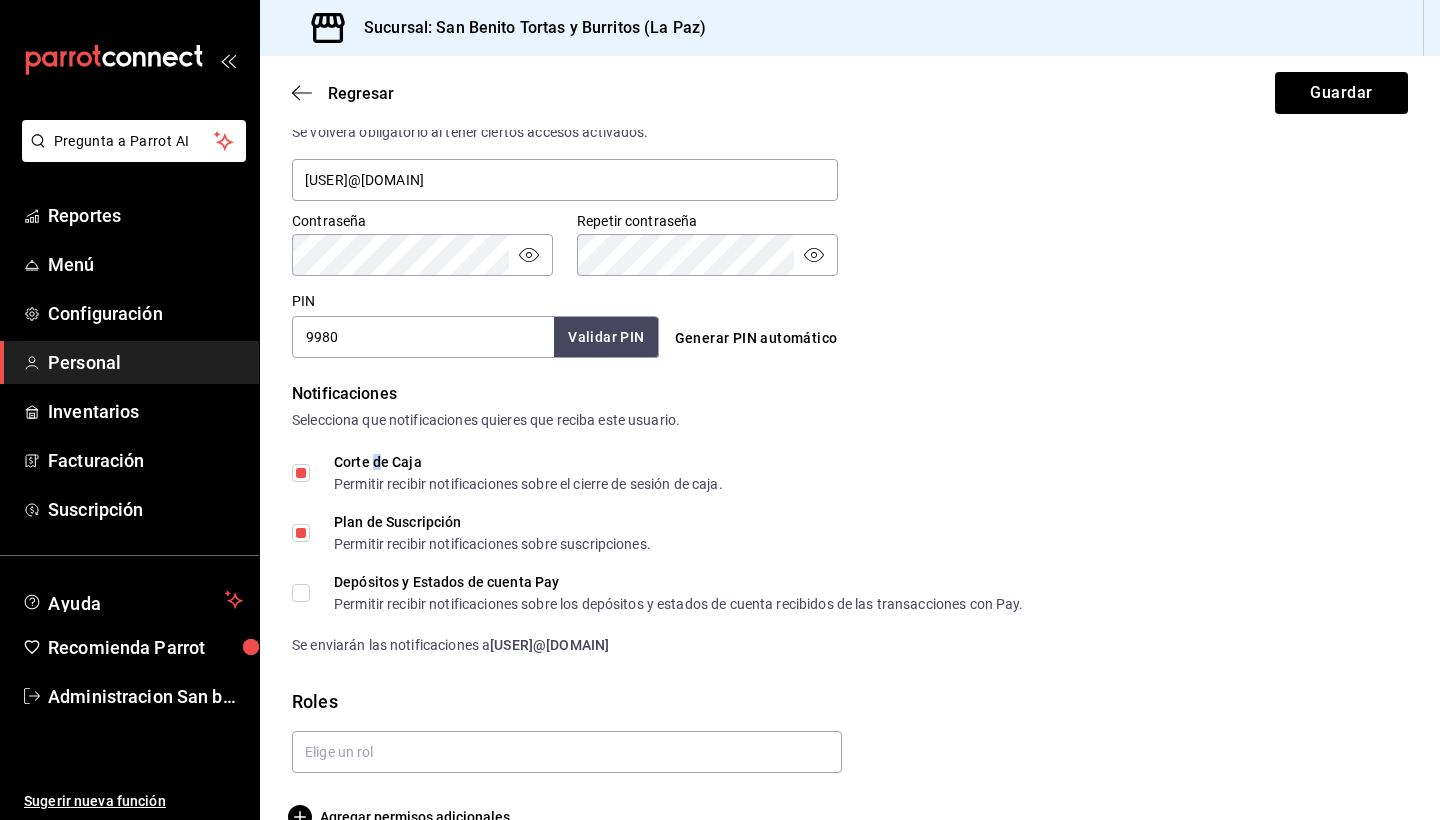 click on "Corte de Caja Permitir recibir notificaciones sobre el cierre de sesión de caja." at bounding box center (301, 473) 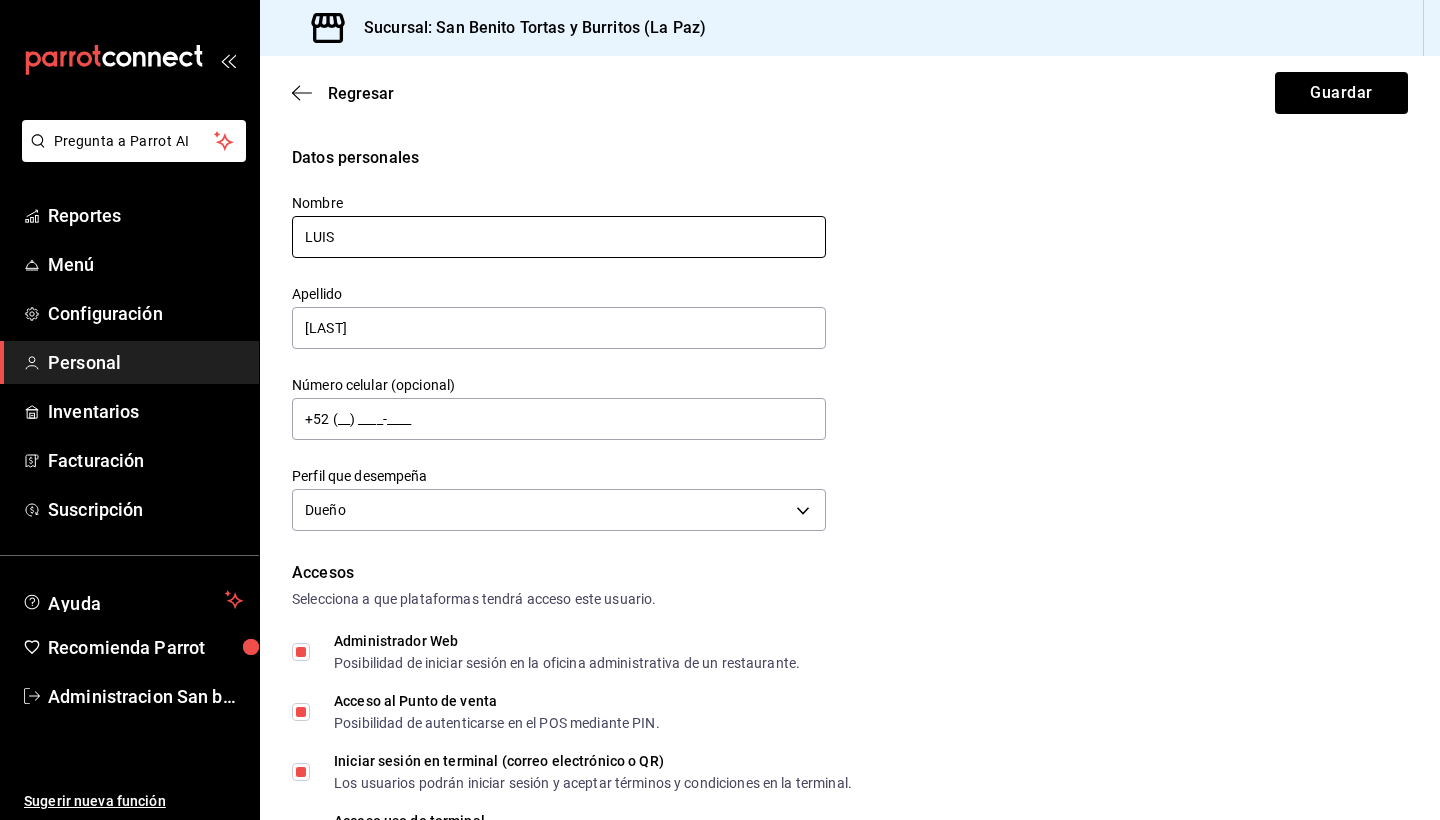 scroll, scrollTop: 0, scrollLeft: 0, axis: both 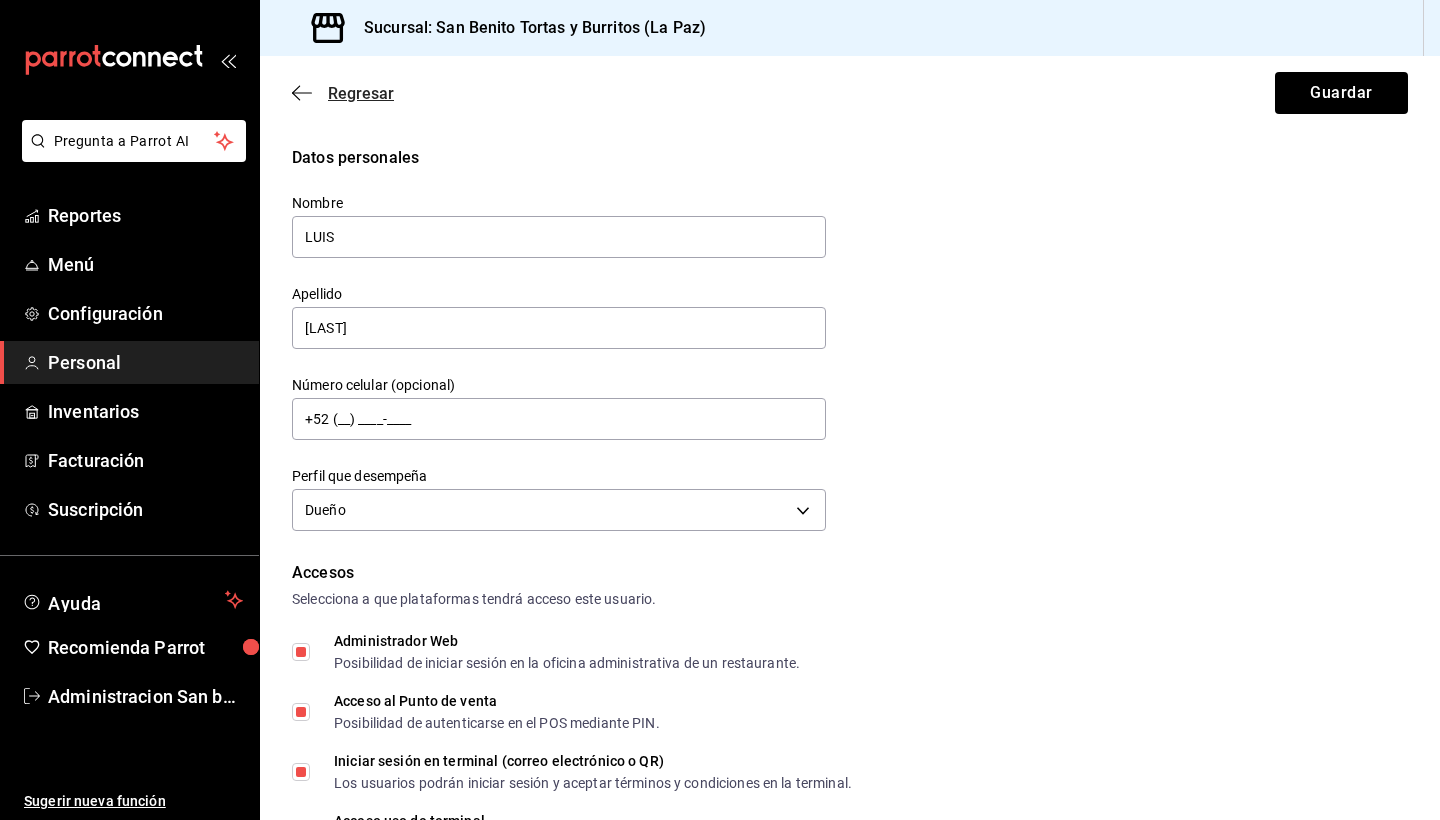 click 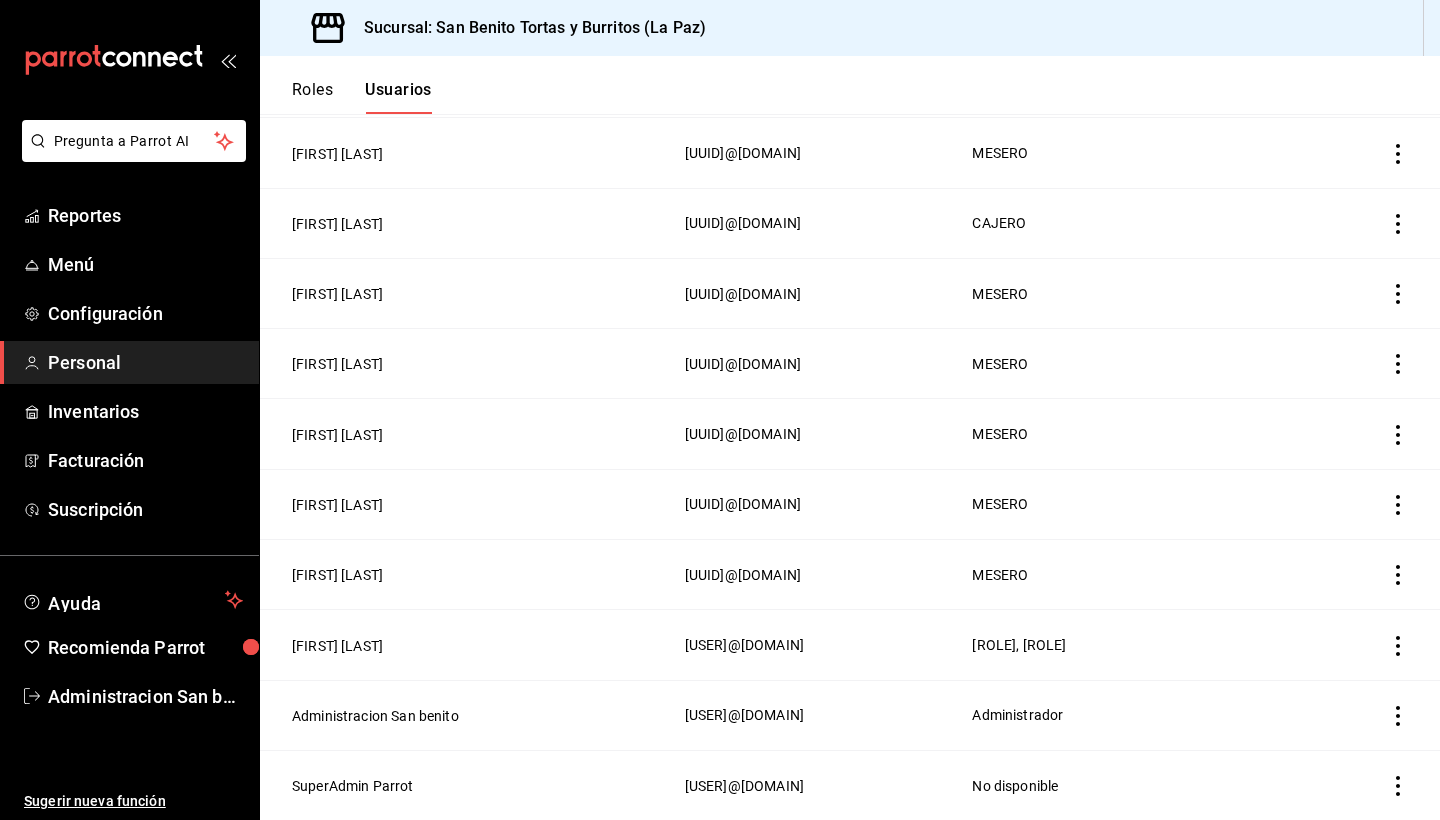 scroll, scrollTop: 970, scrollLeft: 0, axis: vertical 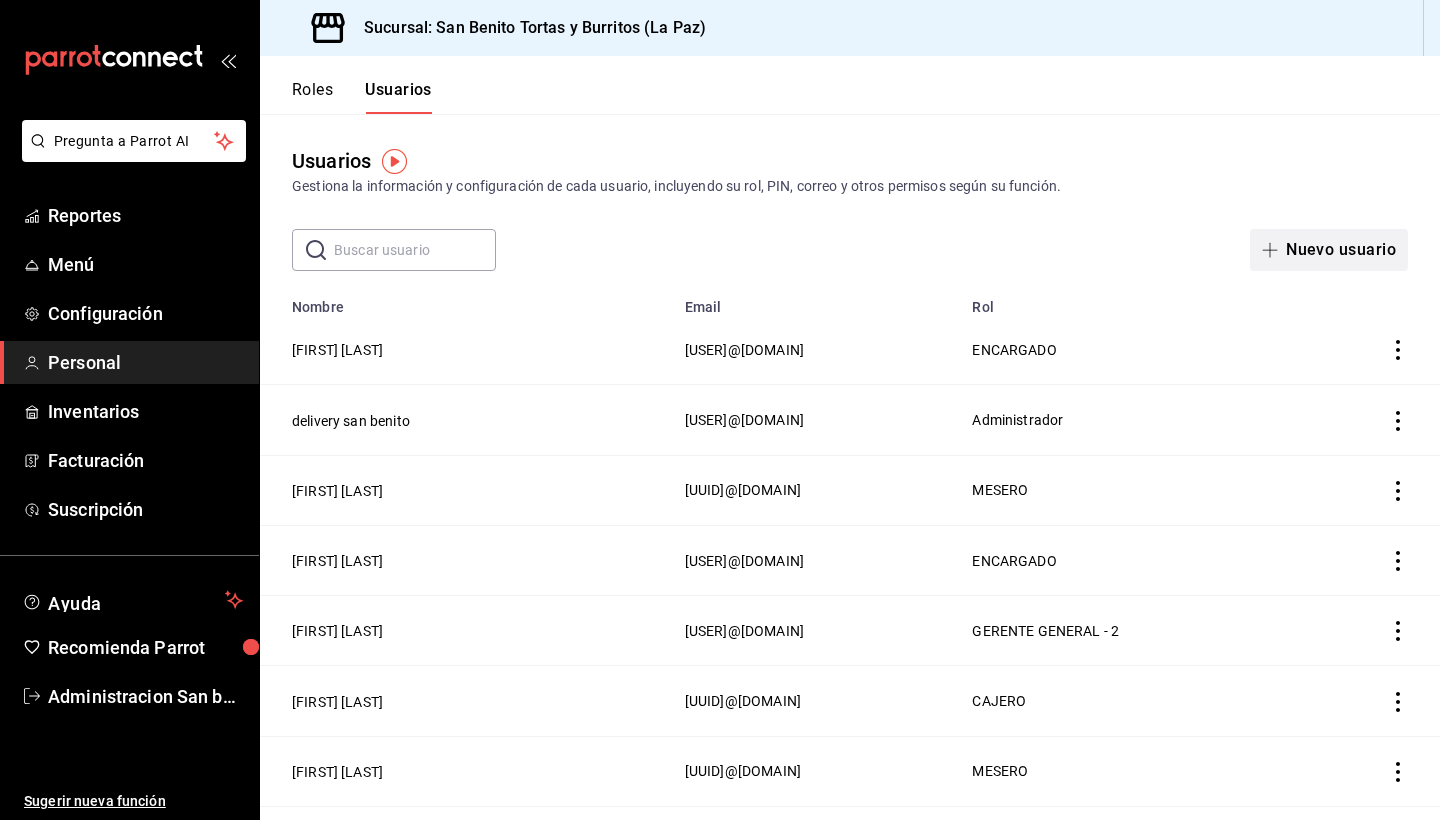 click on "Nuevo usuario" at bounding box center [1329, 250] 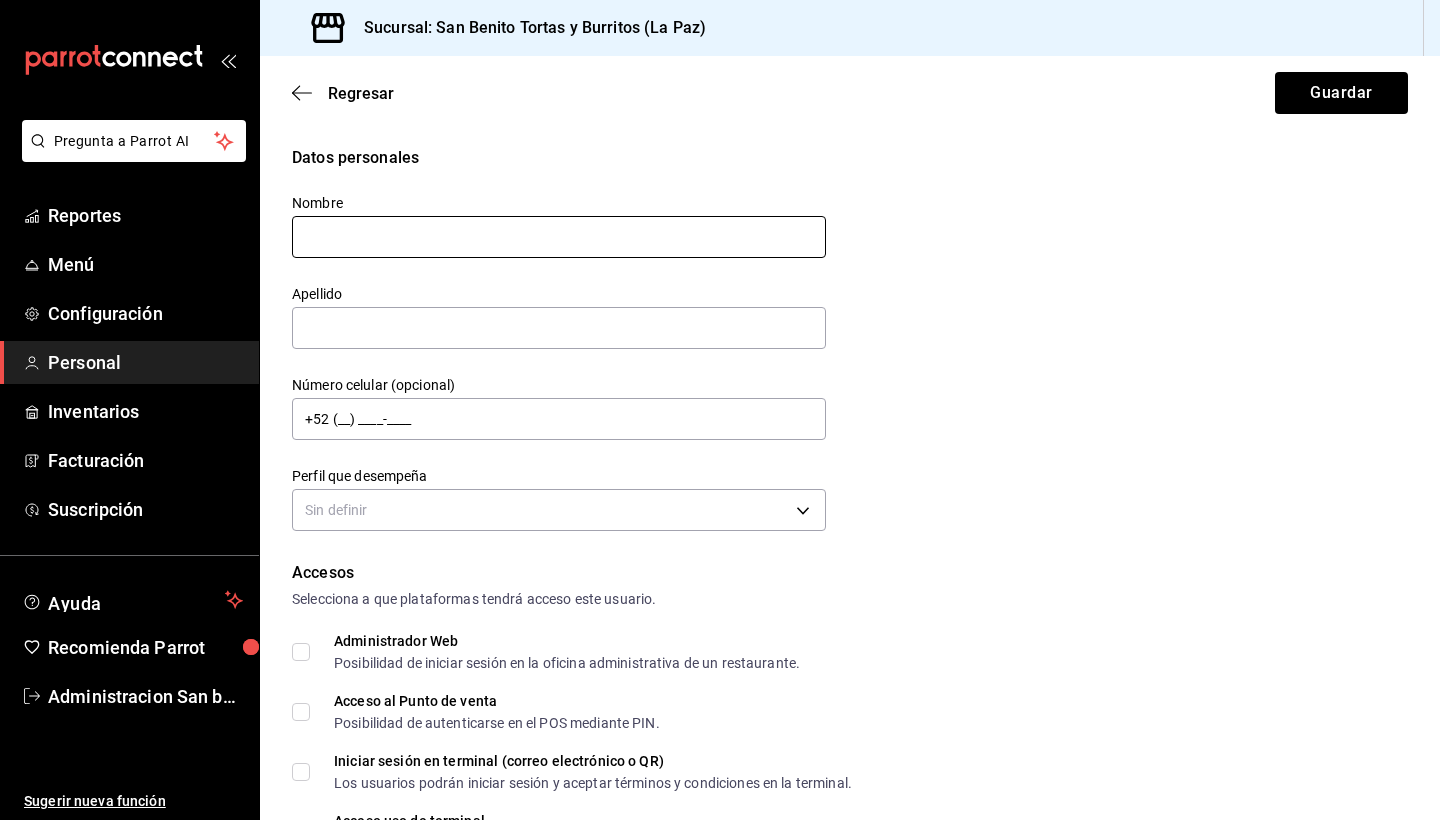 click at bounding box center (559, 237) 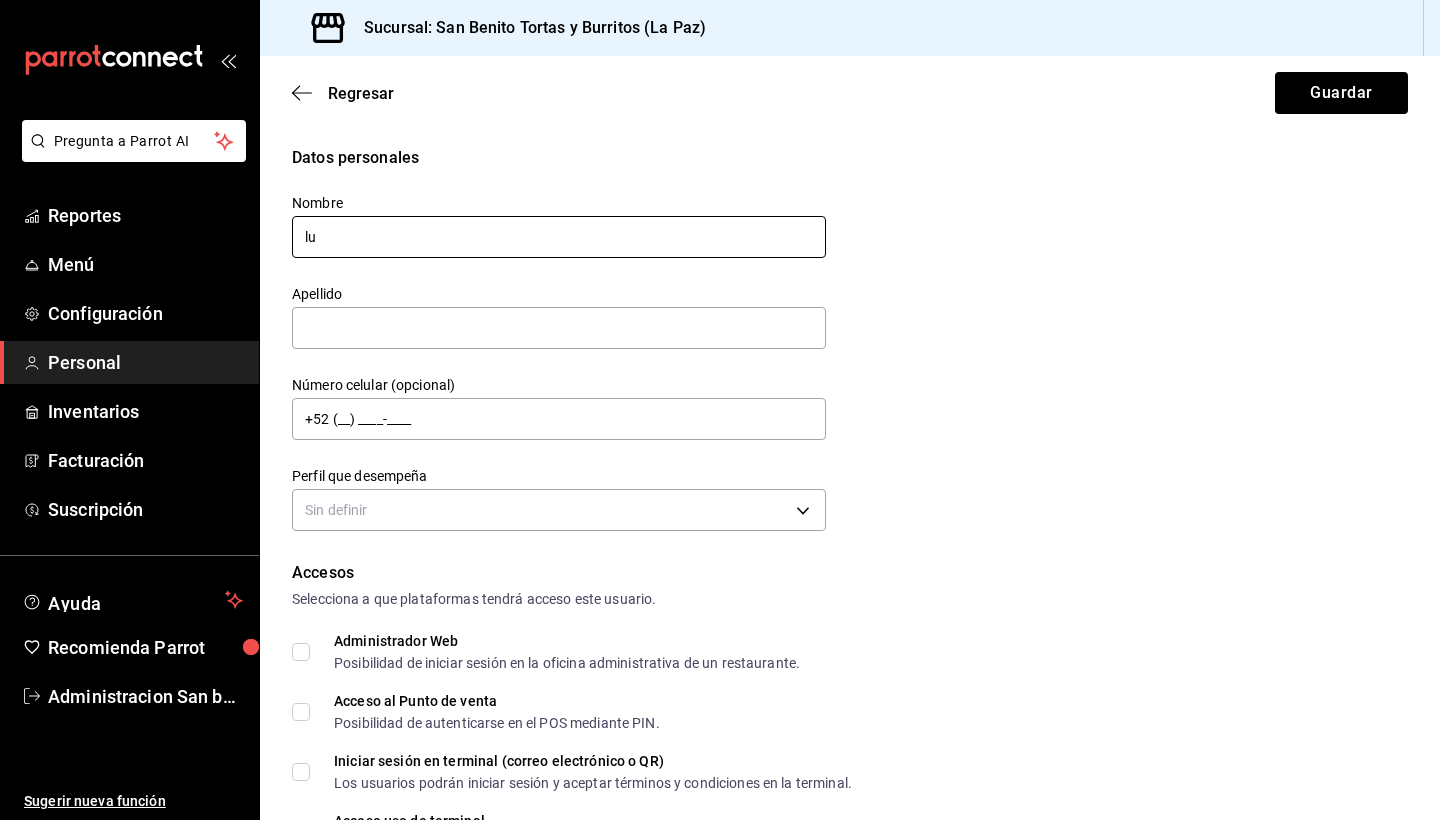 type on "l" 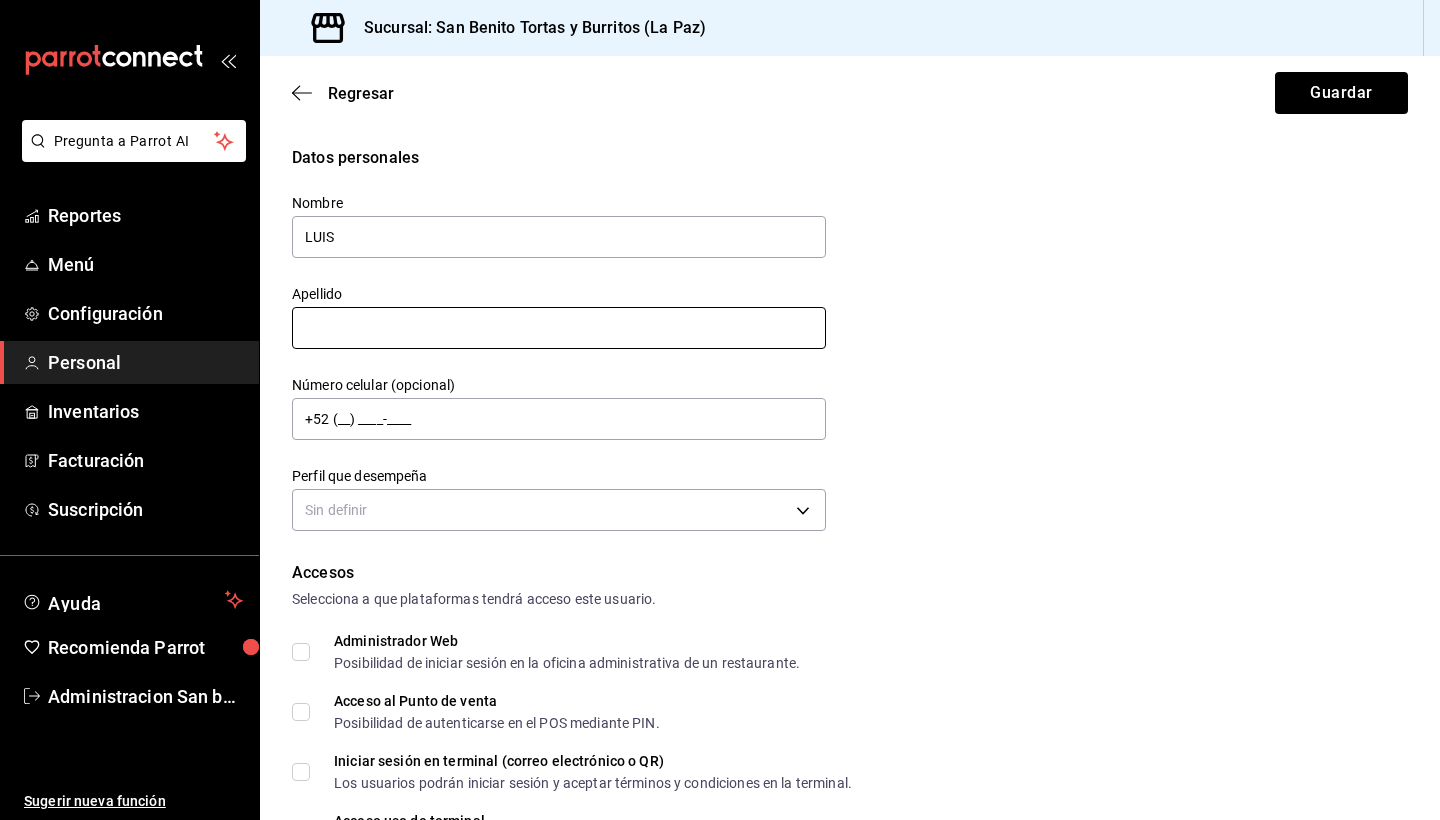 type on "LUIS" 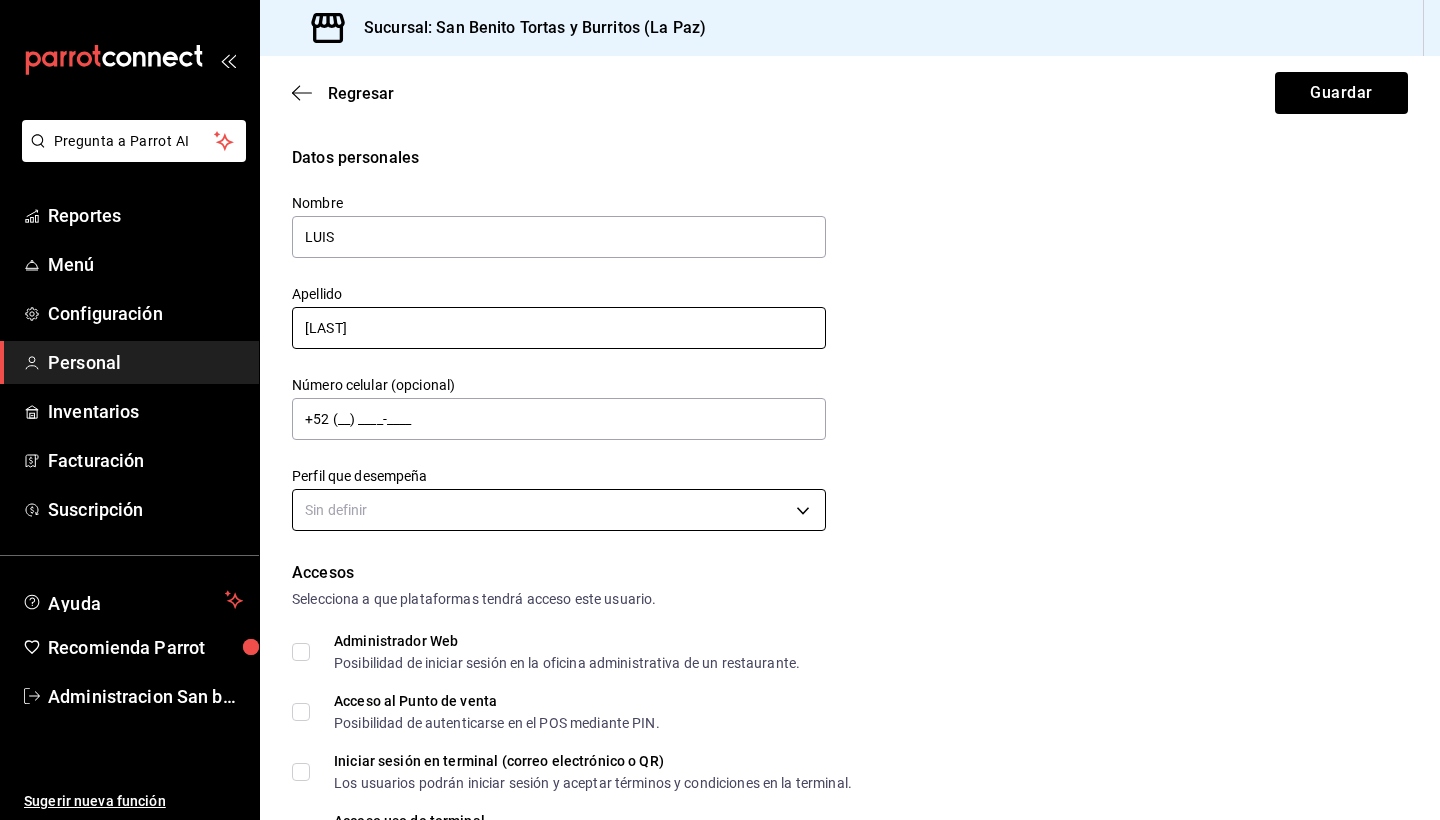 type on "[LAST]" 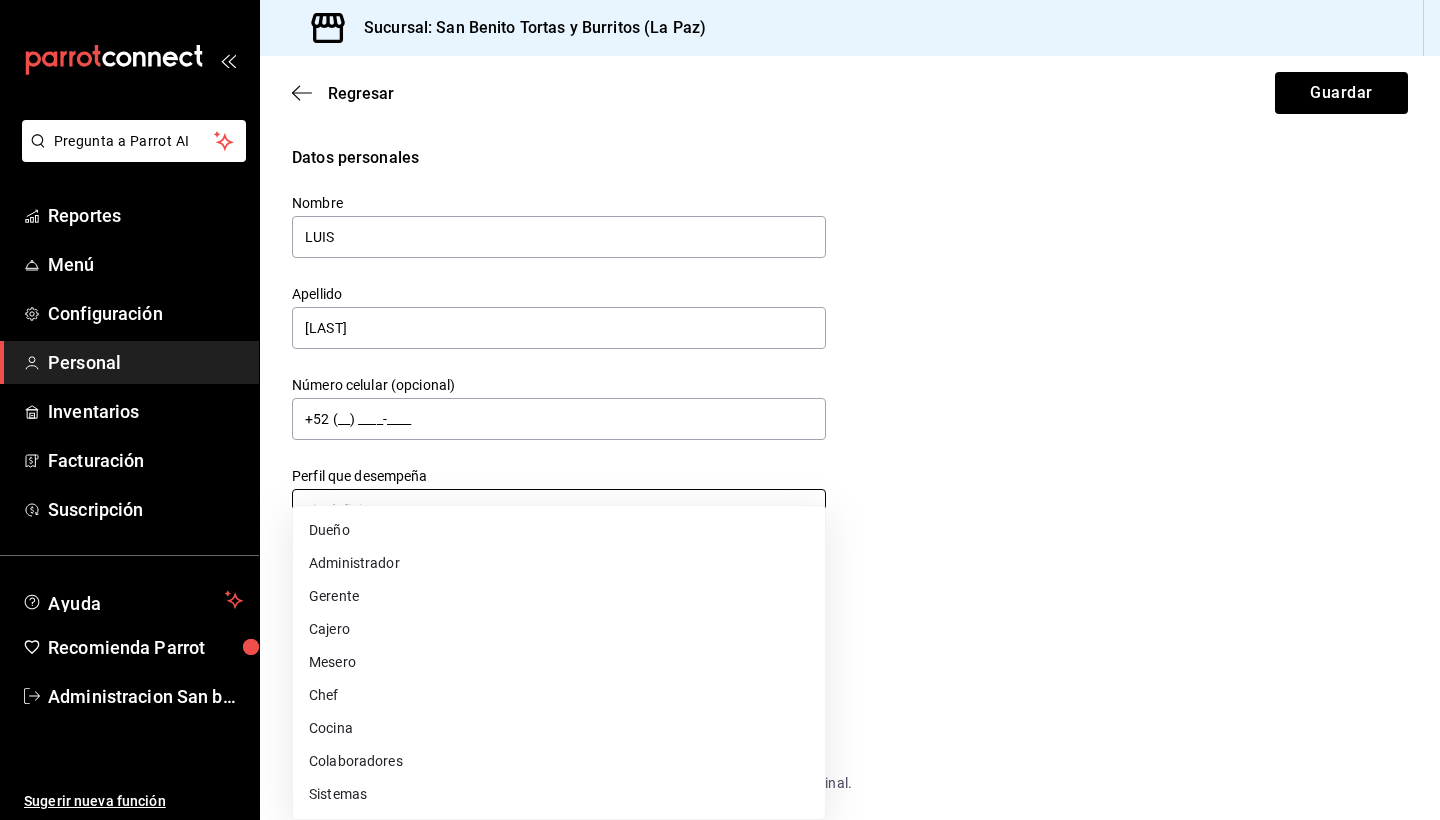 click on "Datos personales Nombre [FIRST] Apellido [LAST] Número celular (opcional) +52 ([AREA]) [PHONE]-[PHONE] Perfil que desempeña Sin definir Accesos Selecciona a que plataformas tendrá acceso este usuario. Administrador Web Posibilidad de iniciar sesión en la oficina administrativa de un restaurante.  Acceso al Punto de venta Posibilidad de autenticarse en el POS mediante PIN.  Iniciar sesión en terminal (correo electrónico o QR) Los usuarios podrán iniciar sesión y aceptar términos y condiciones en la terminal. Acceso uso de terminal Los usuarios podrán acceder y utilizar la terminal para visualizar y procesar pagos de sus órdenes. Correo electrónico Se volverá obligatorio al tener ciertos accesos activados. Contraseña Contraseña Repetir contraseña PIN ​" at bounding box center (720, 410) 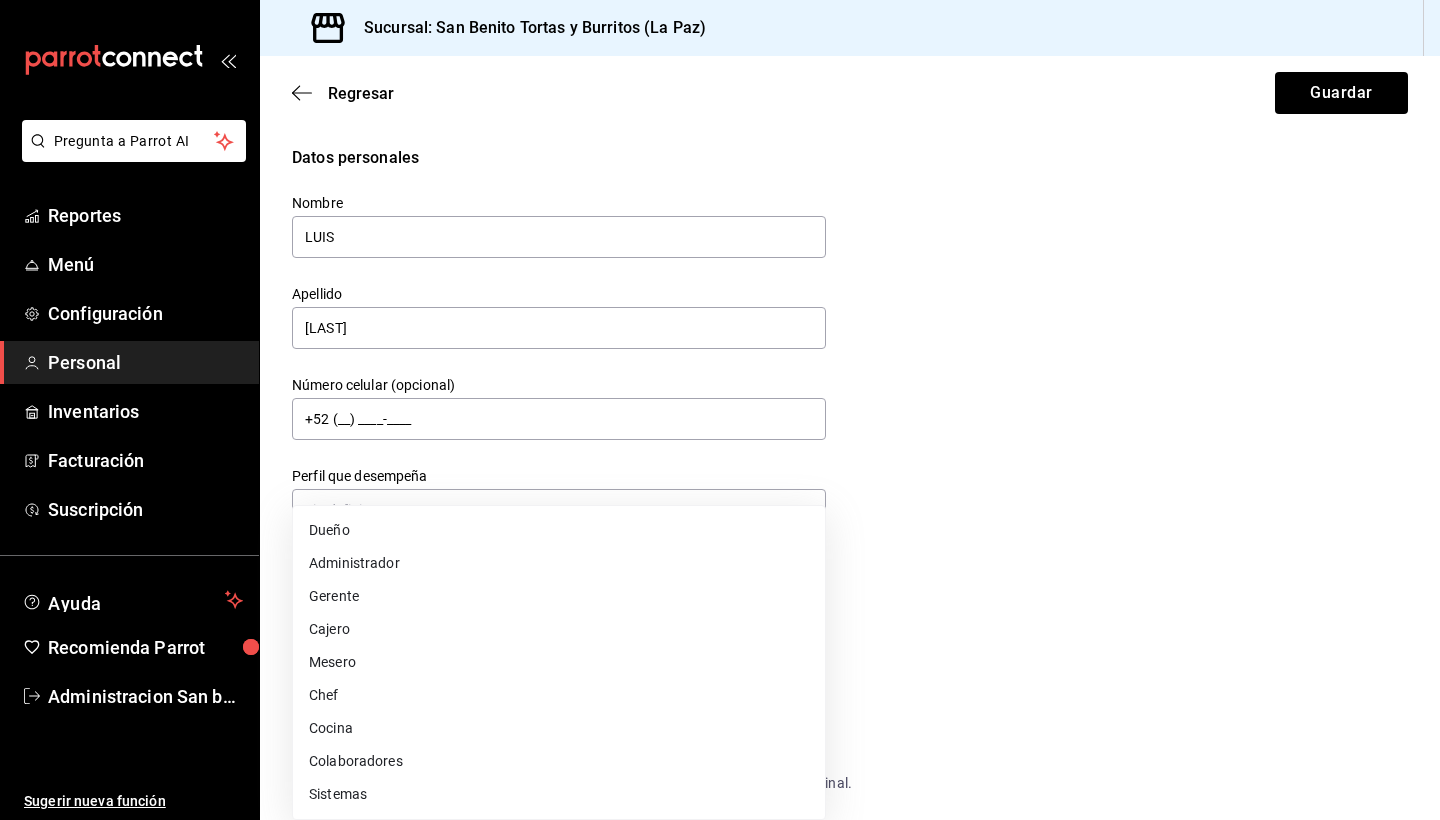 click on "Dueño" at bounding box center [559, 530] 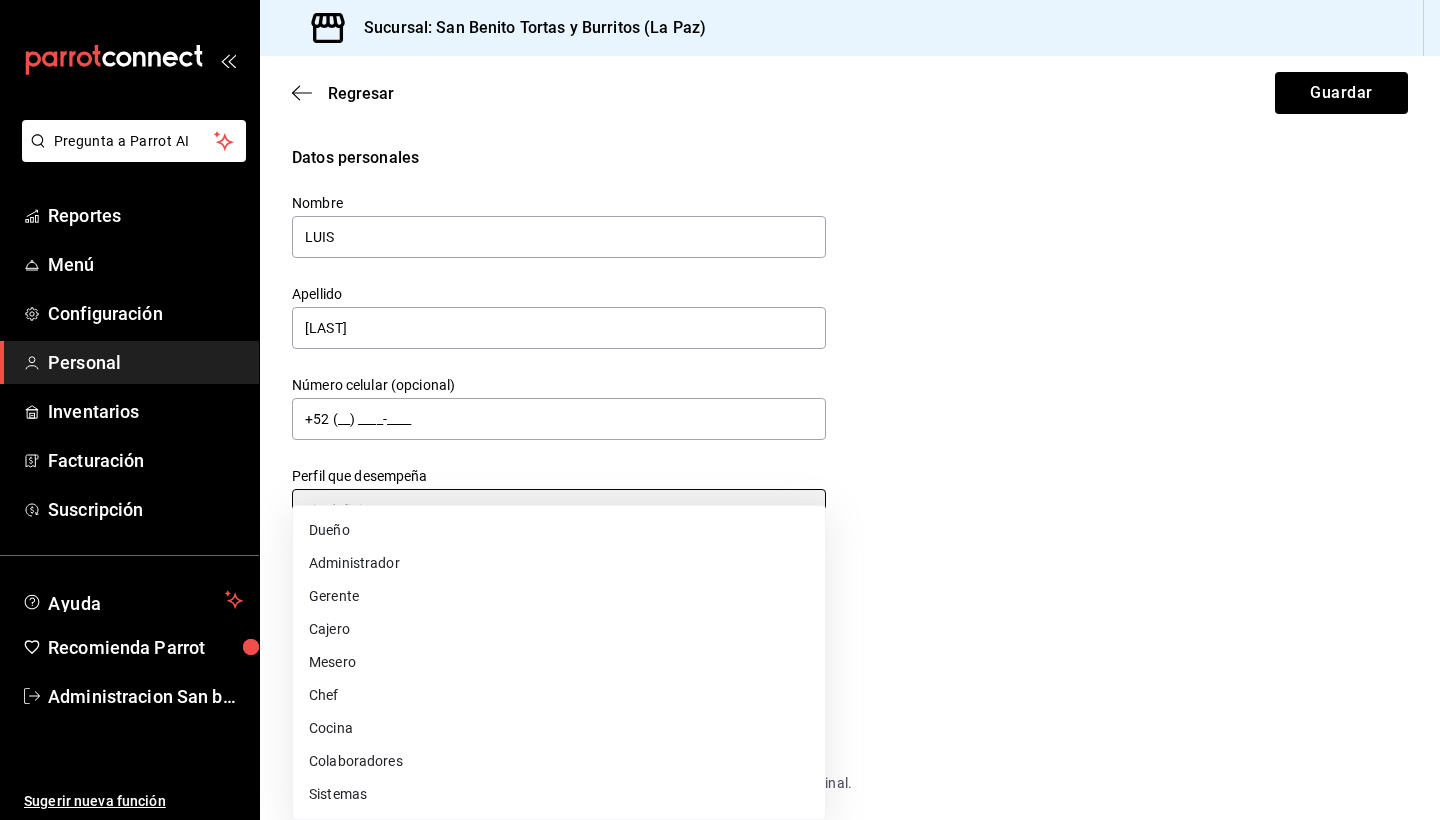 type on "OWNER" 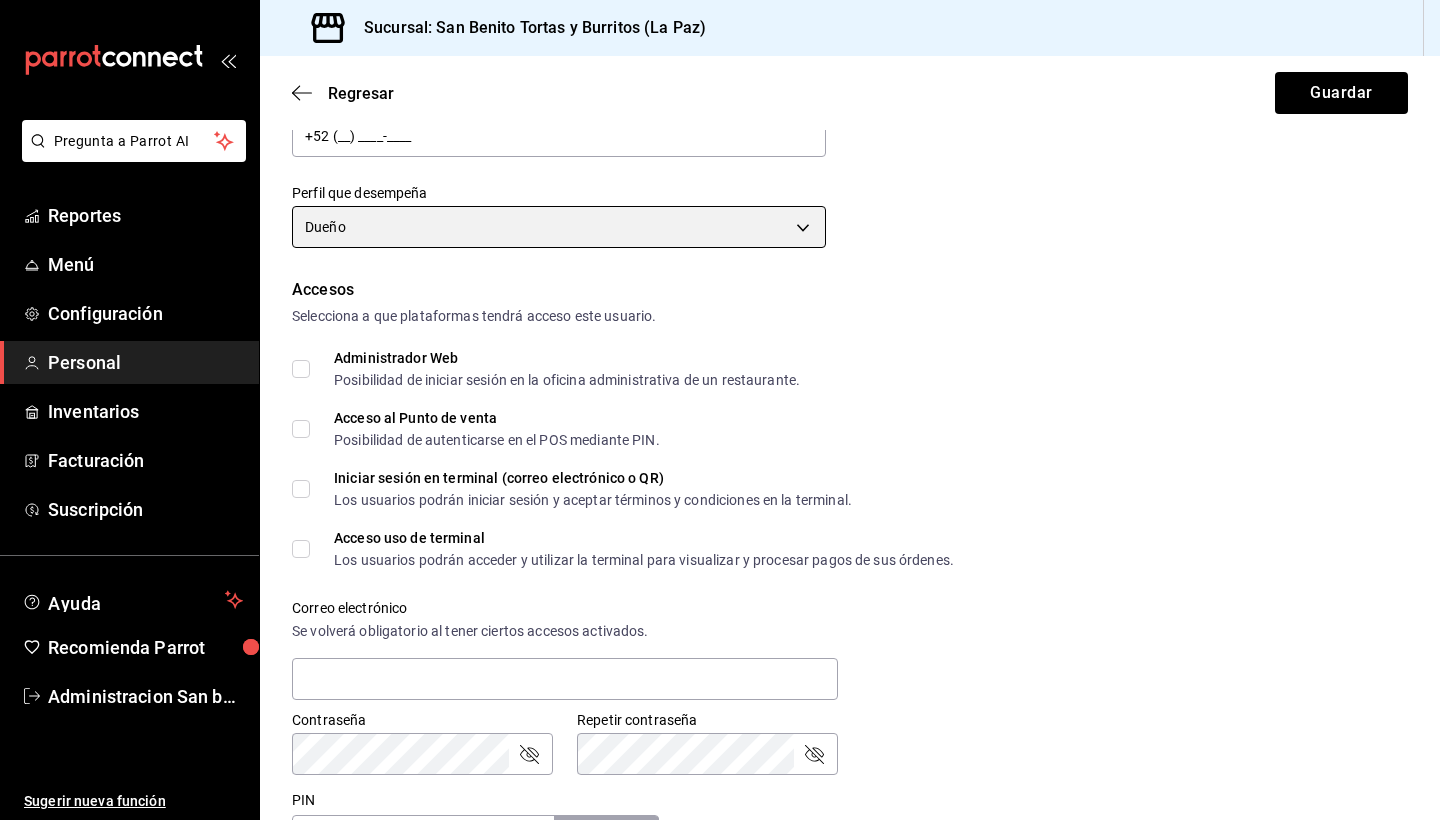 scroll, scrollTop: 327, scrollLeft: 0, axis: vertical 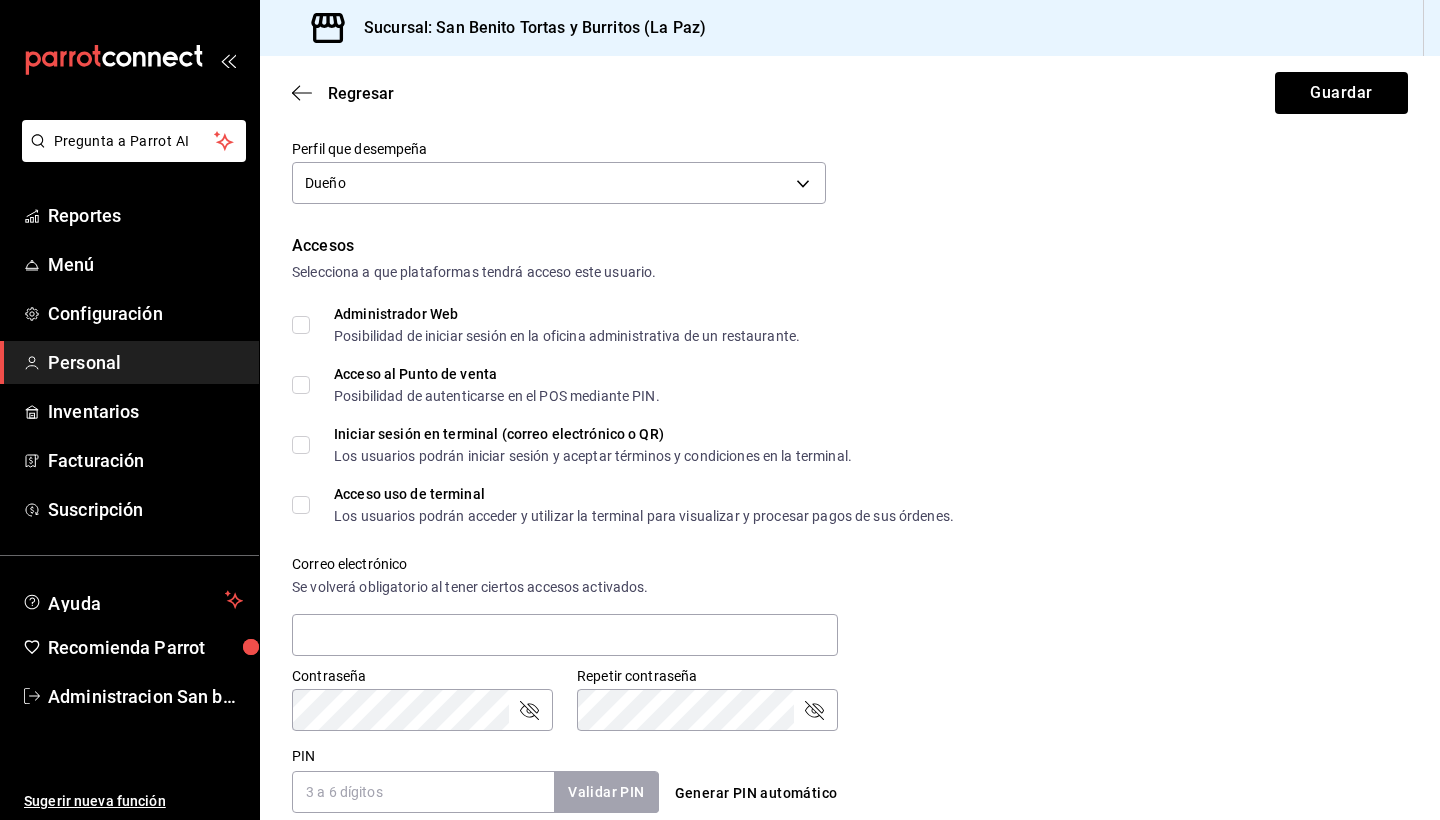 click on "Administrador Web Posibilidad de iniciar sesión en la oficina administrativa de un restaurante." at bounding box center [301, 325] 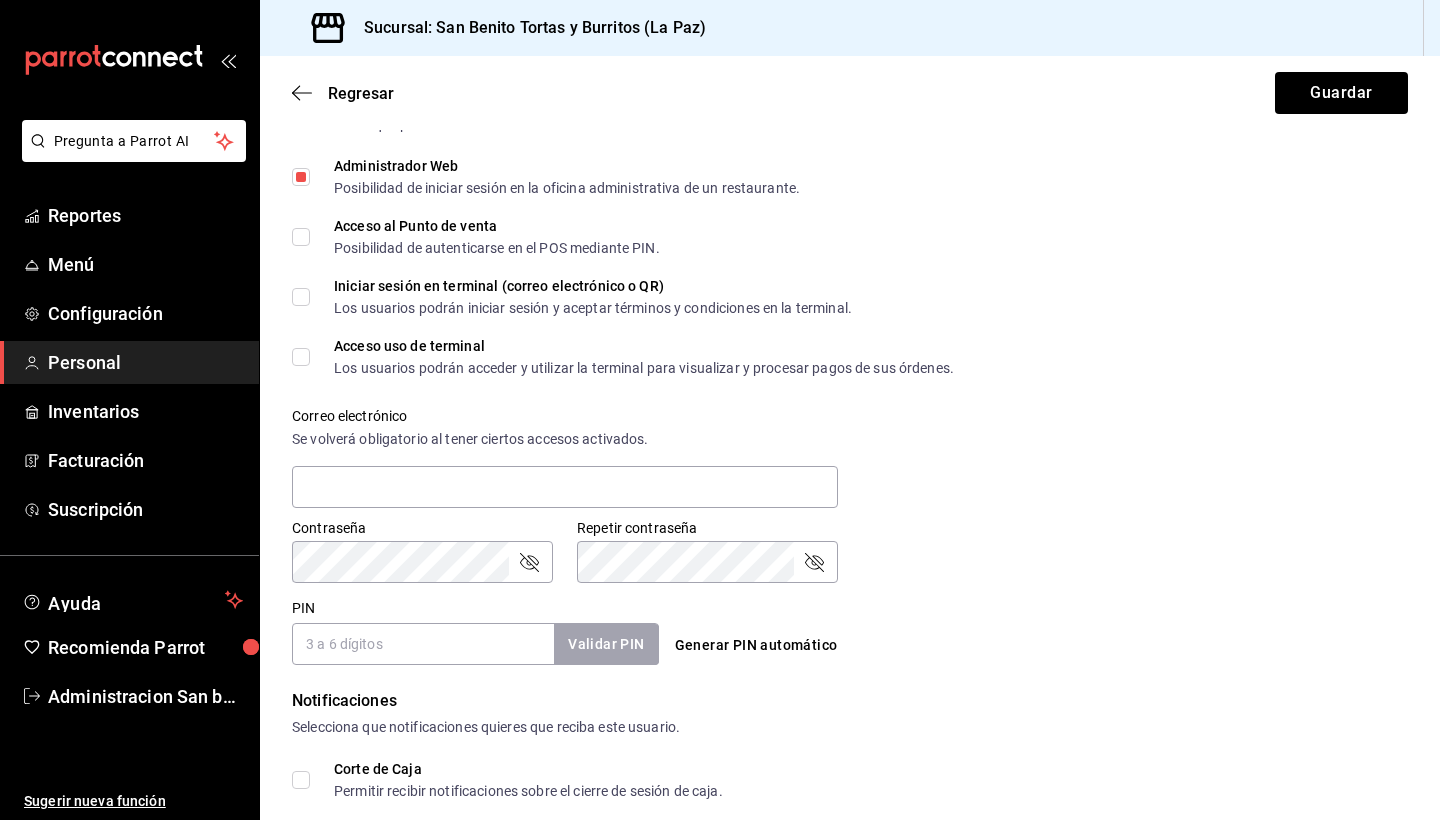 scroll, scrollTop: 498, scrollLeft: 0, axis: vertical 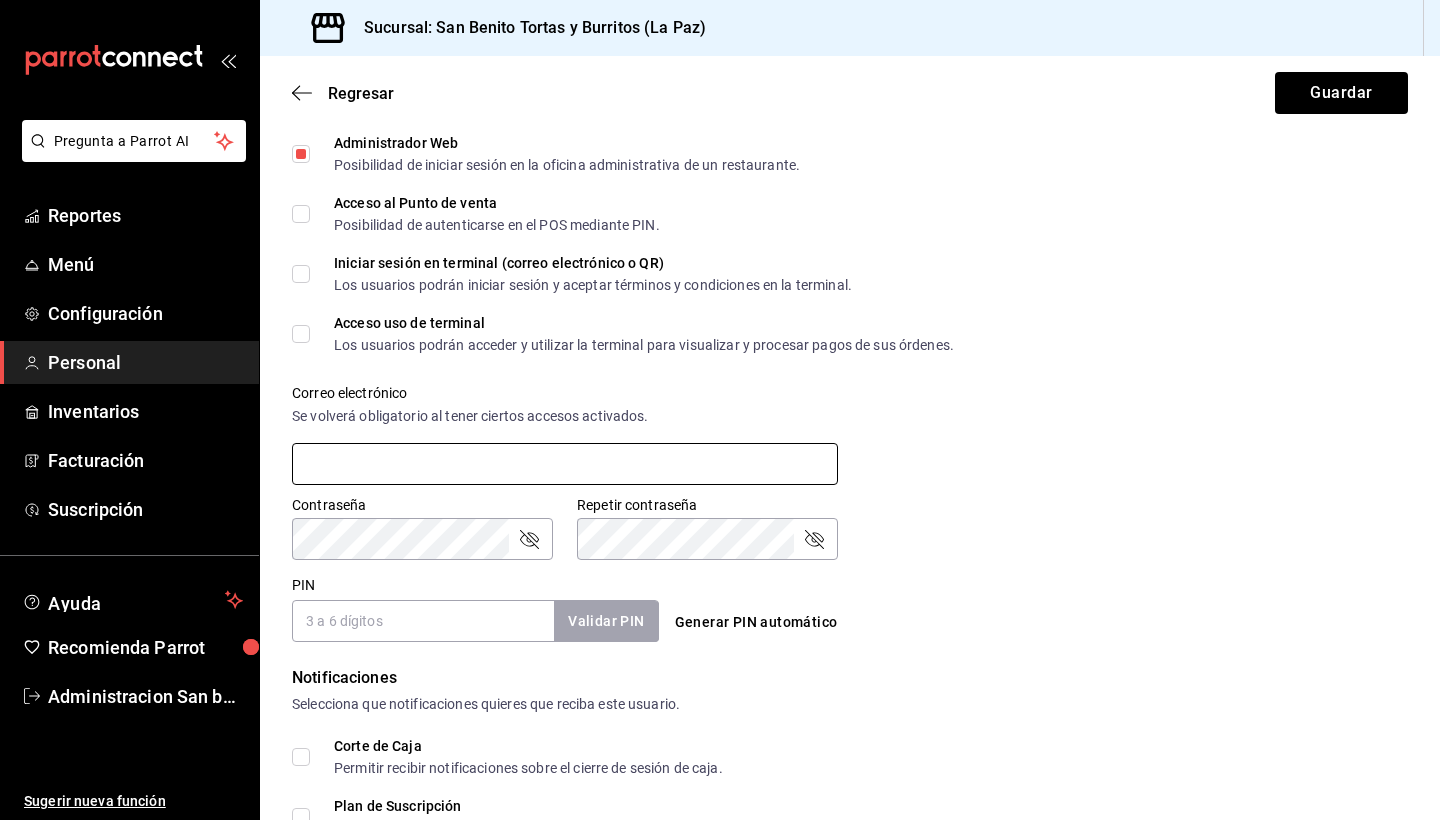 type on "A" 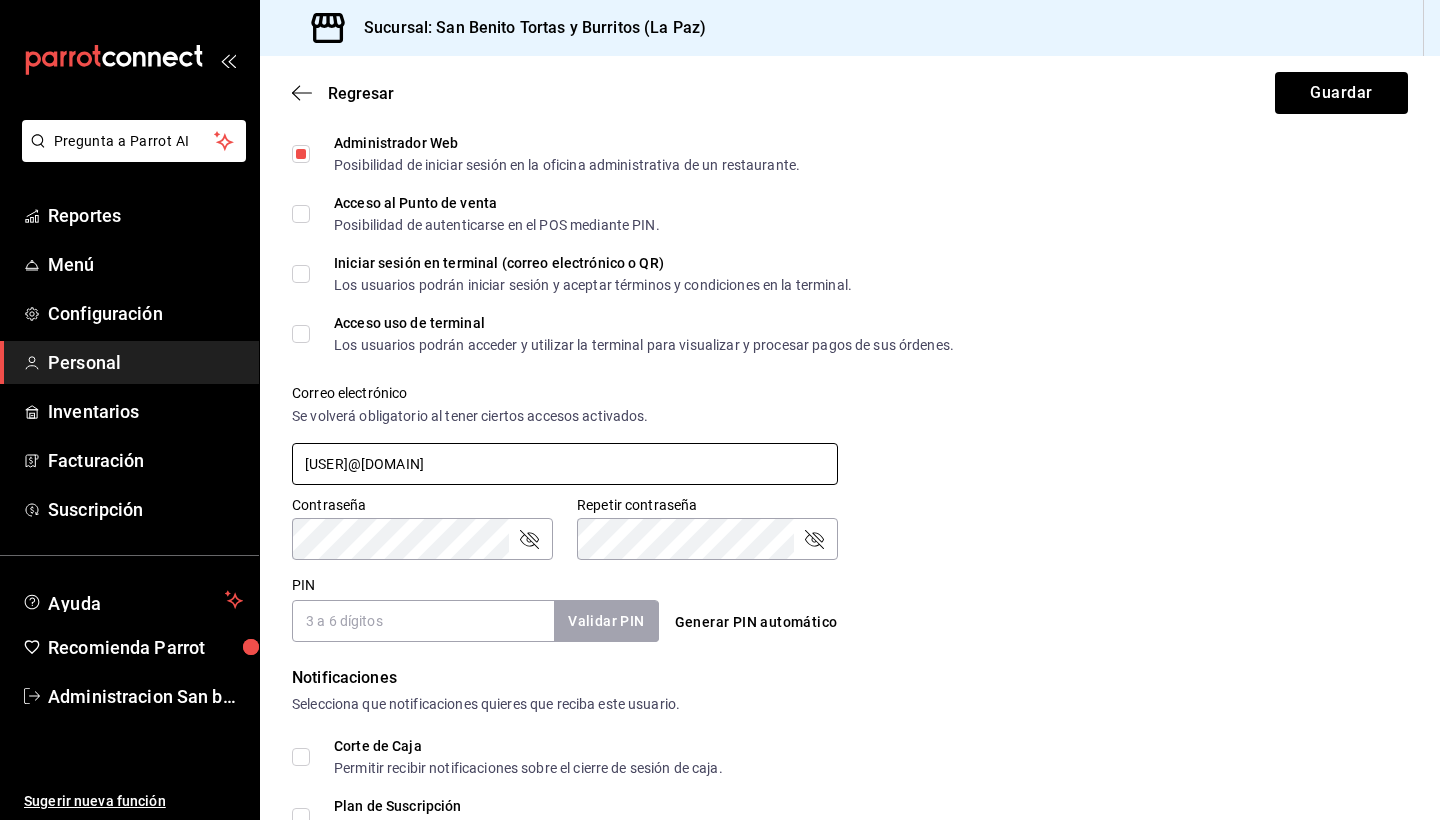 type on "[USER]@[DOMAIN]" 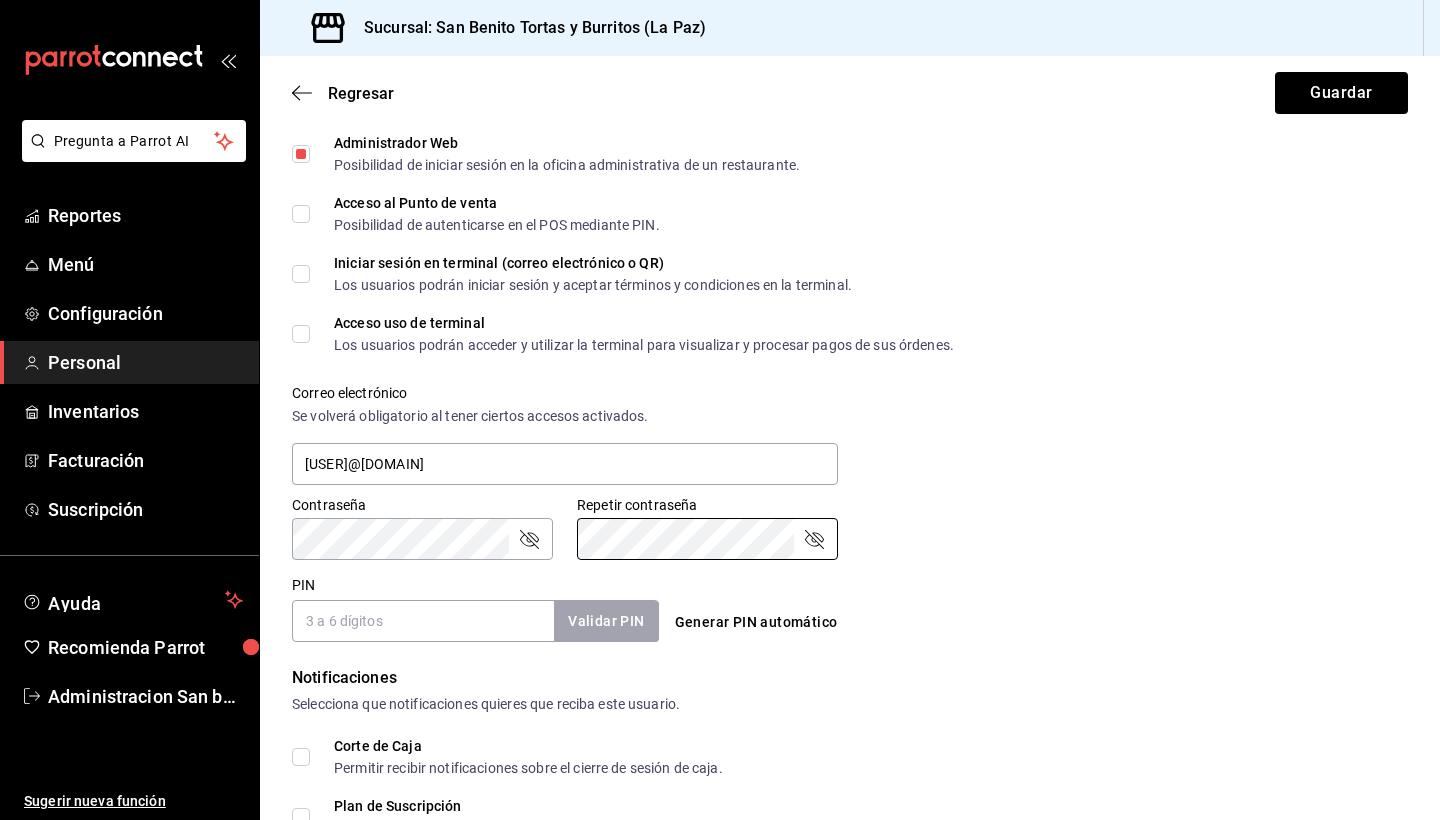 click 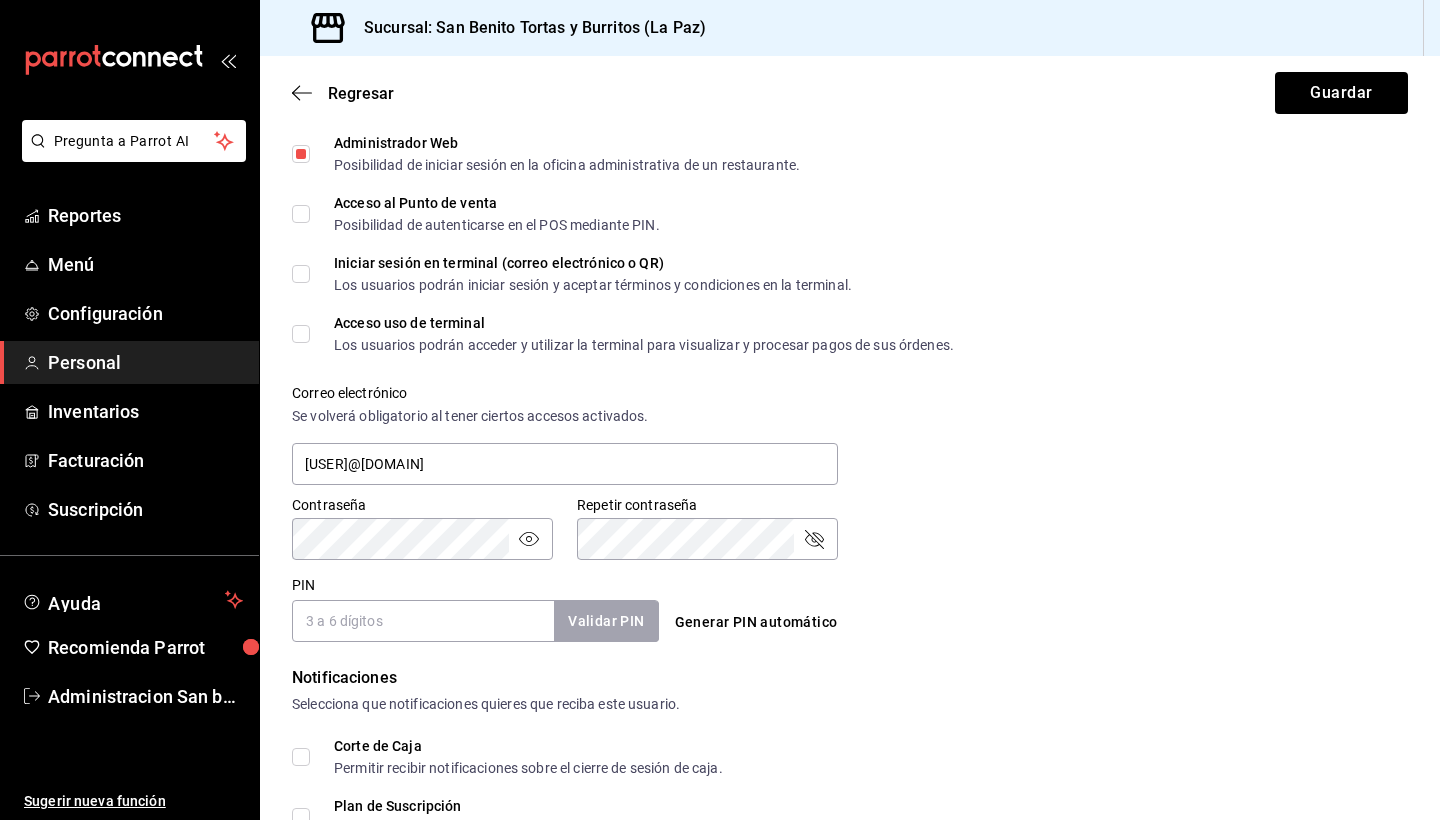 click 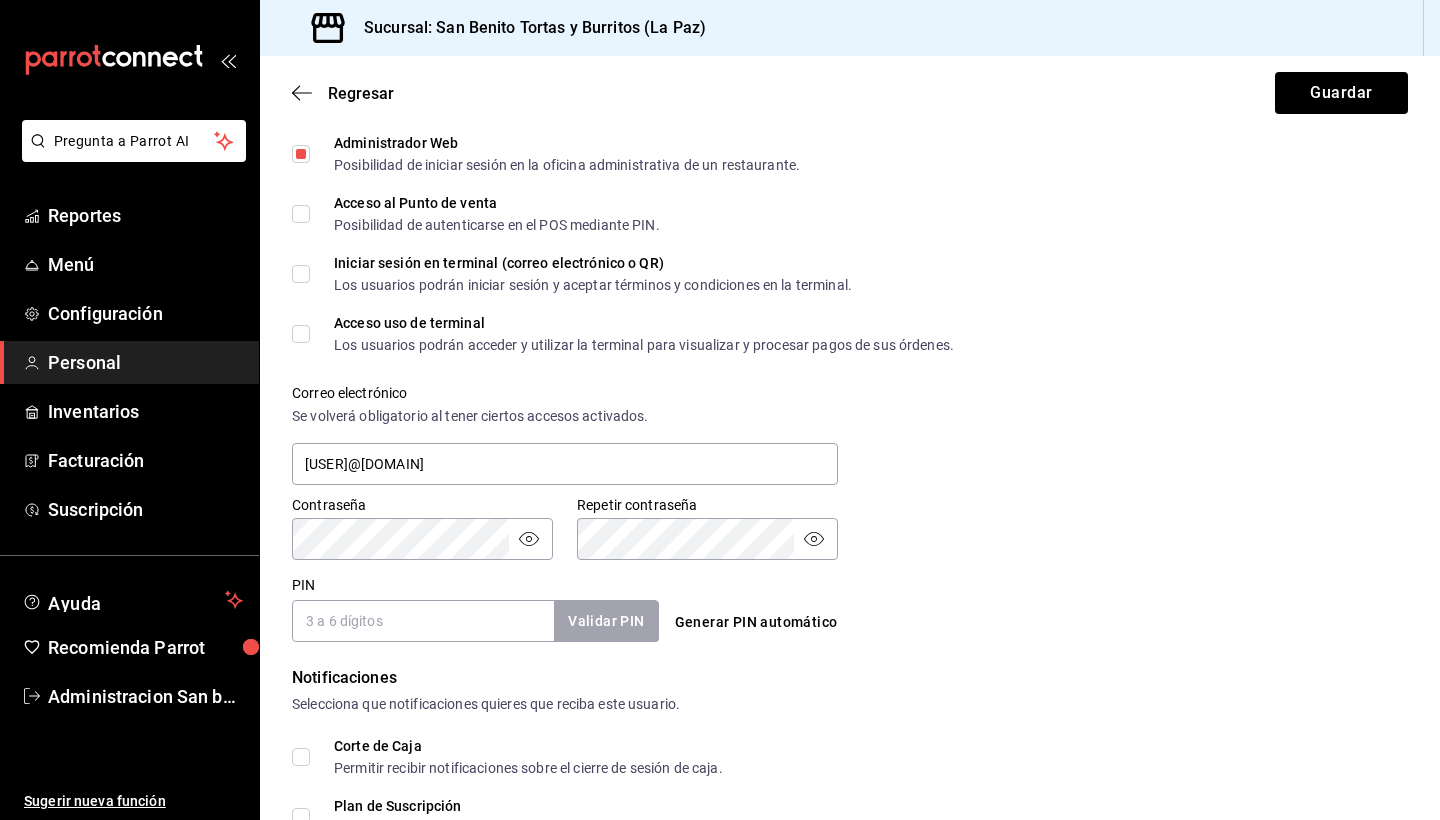 click on "PIN" at bounding box center (423, 621) 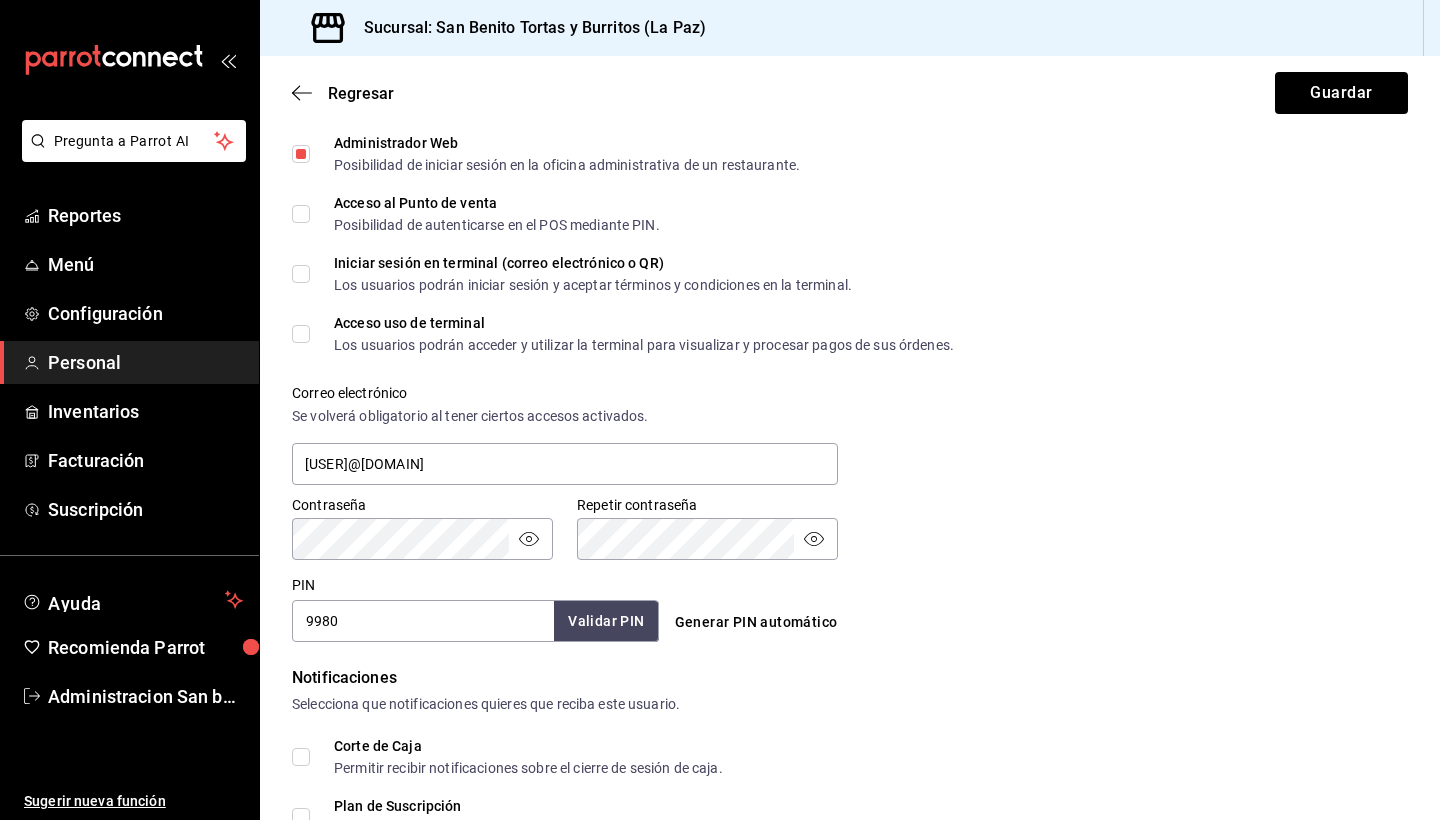 type on "9980" 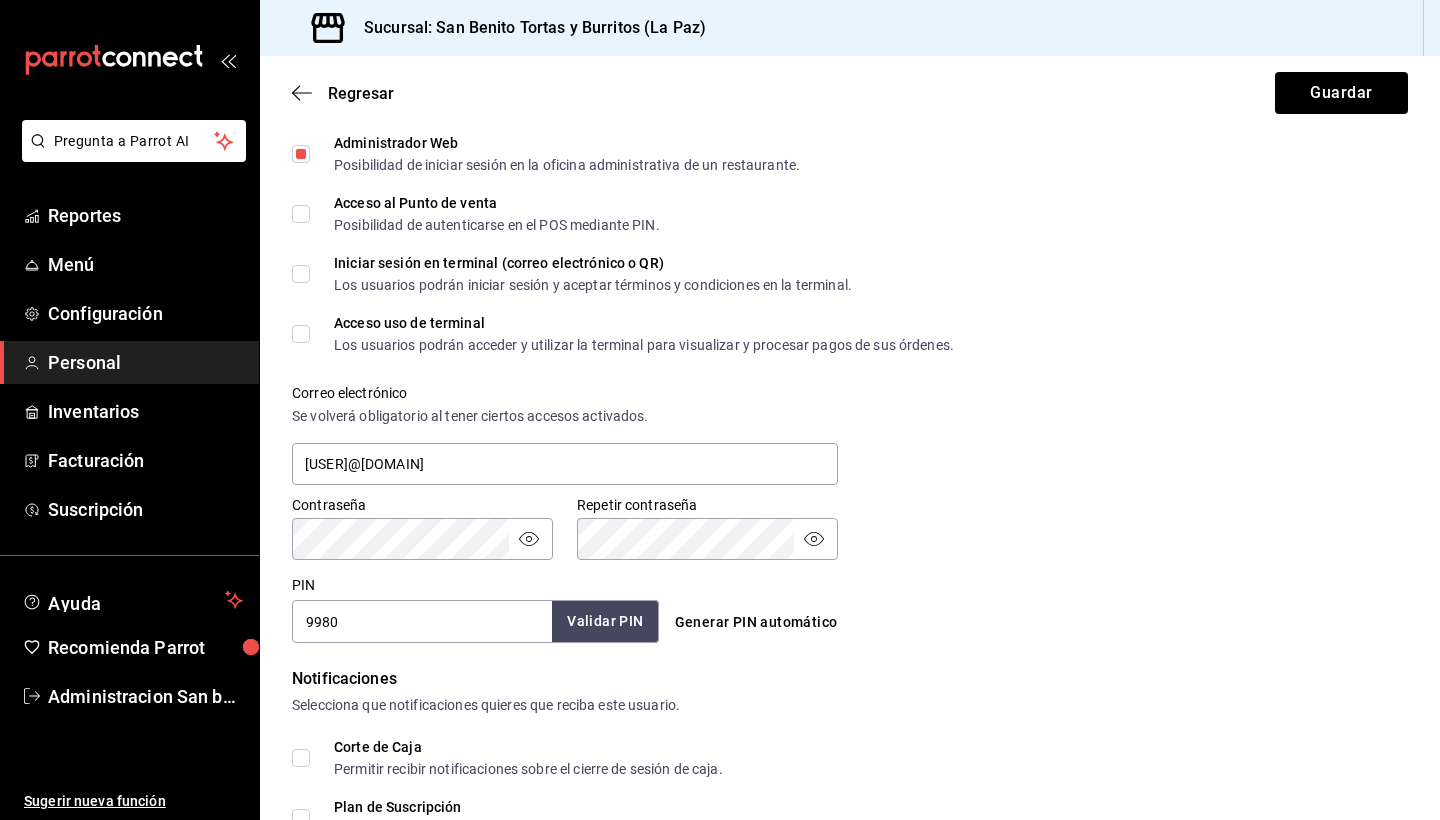 click on "Validar PIN" at bounding box center [605, 621] 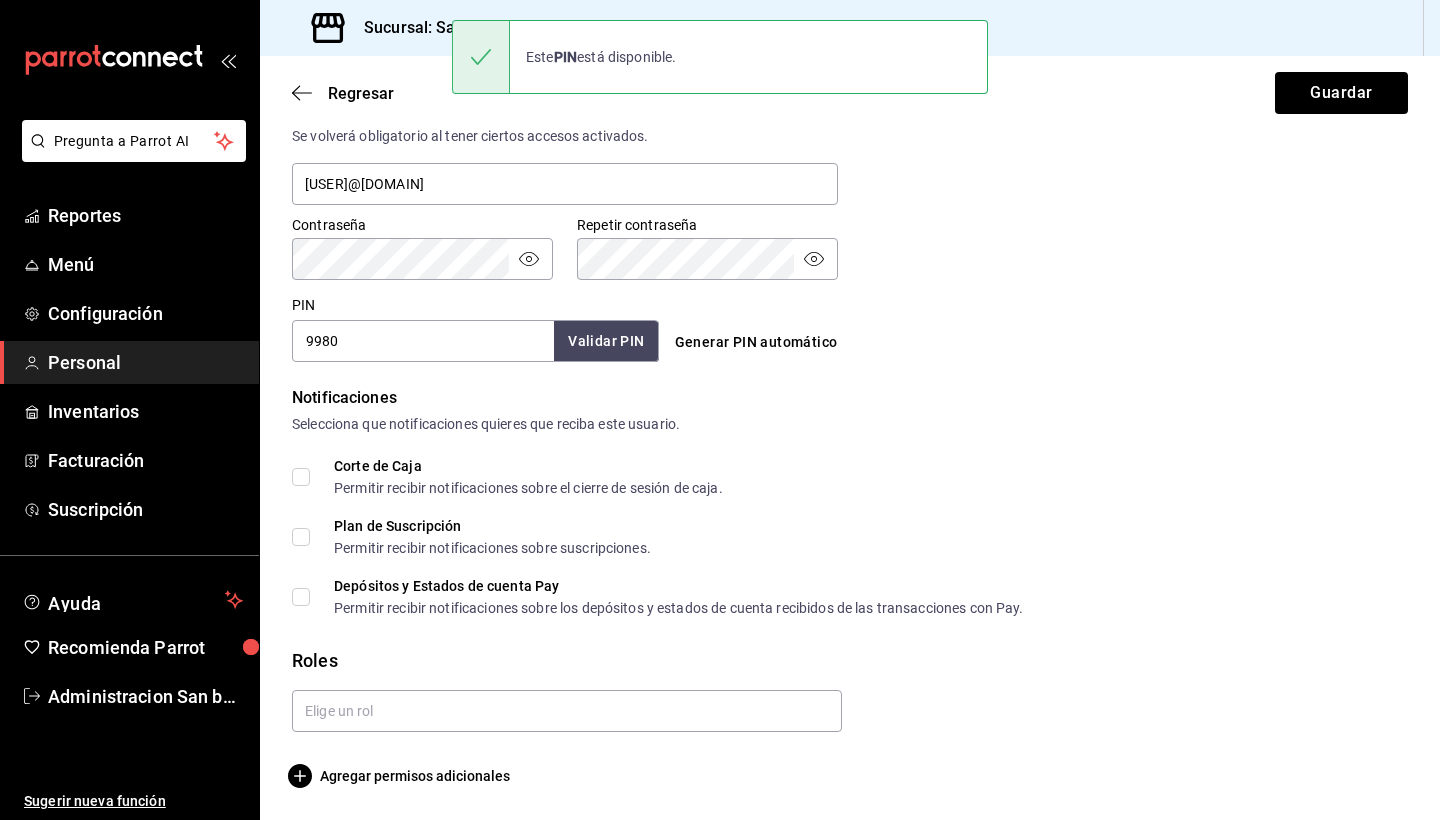 scroll, scrollTop: 778, scrollLeft: 0, axis: vertical 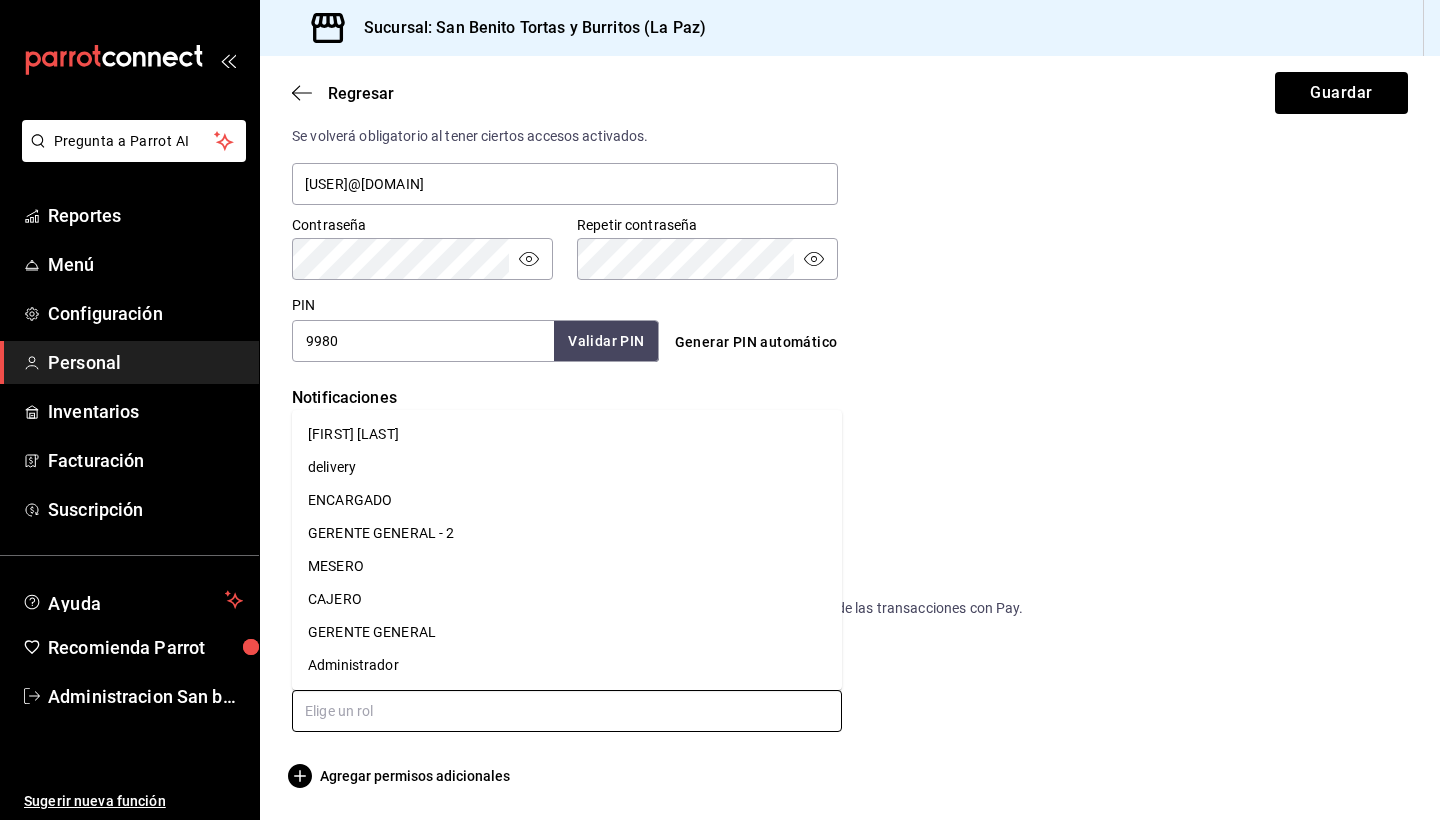 click at bounding box center (567, 711) 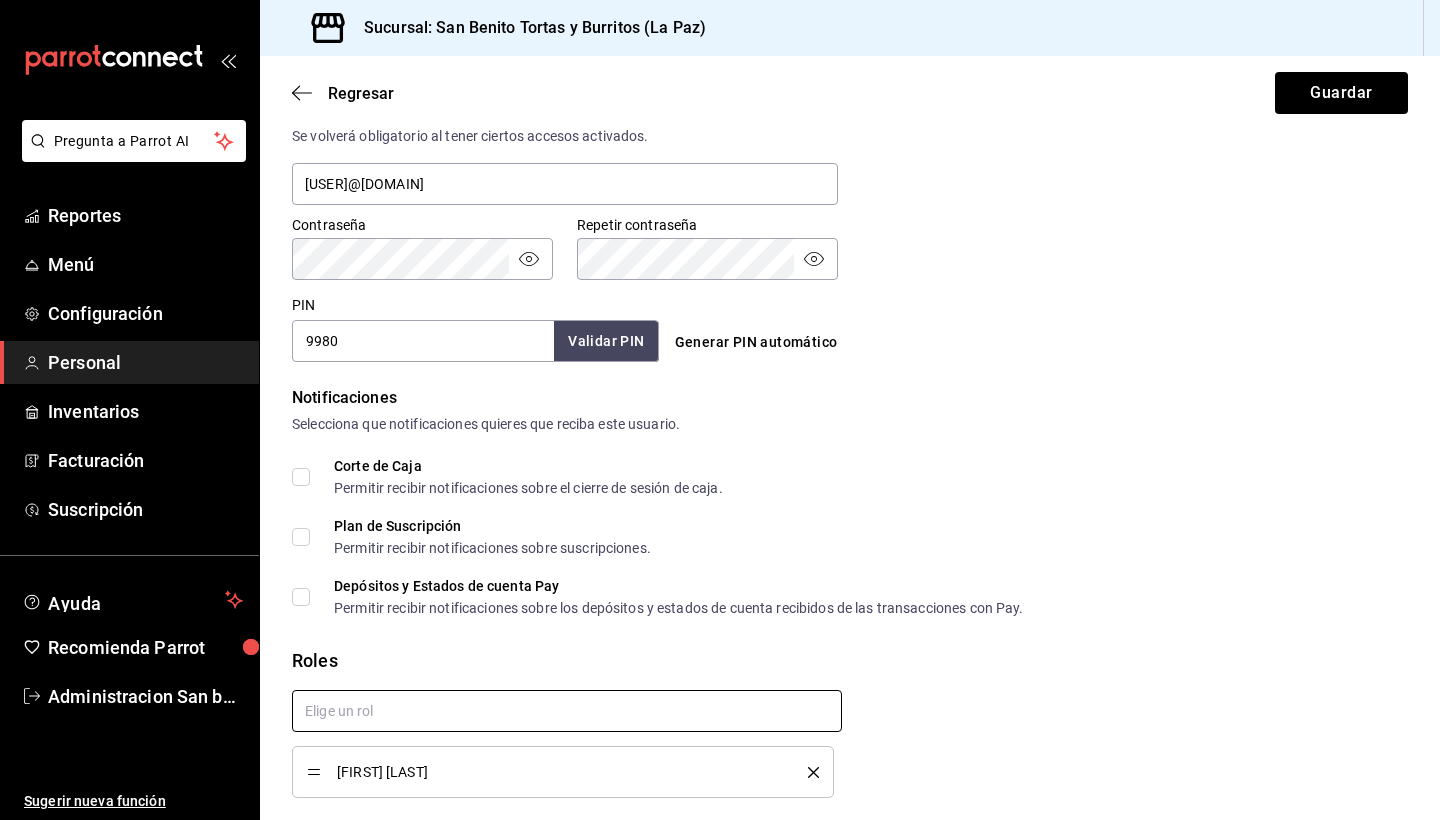 checkbox on "true" 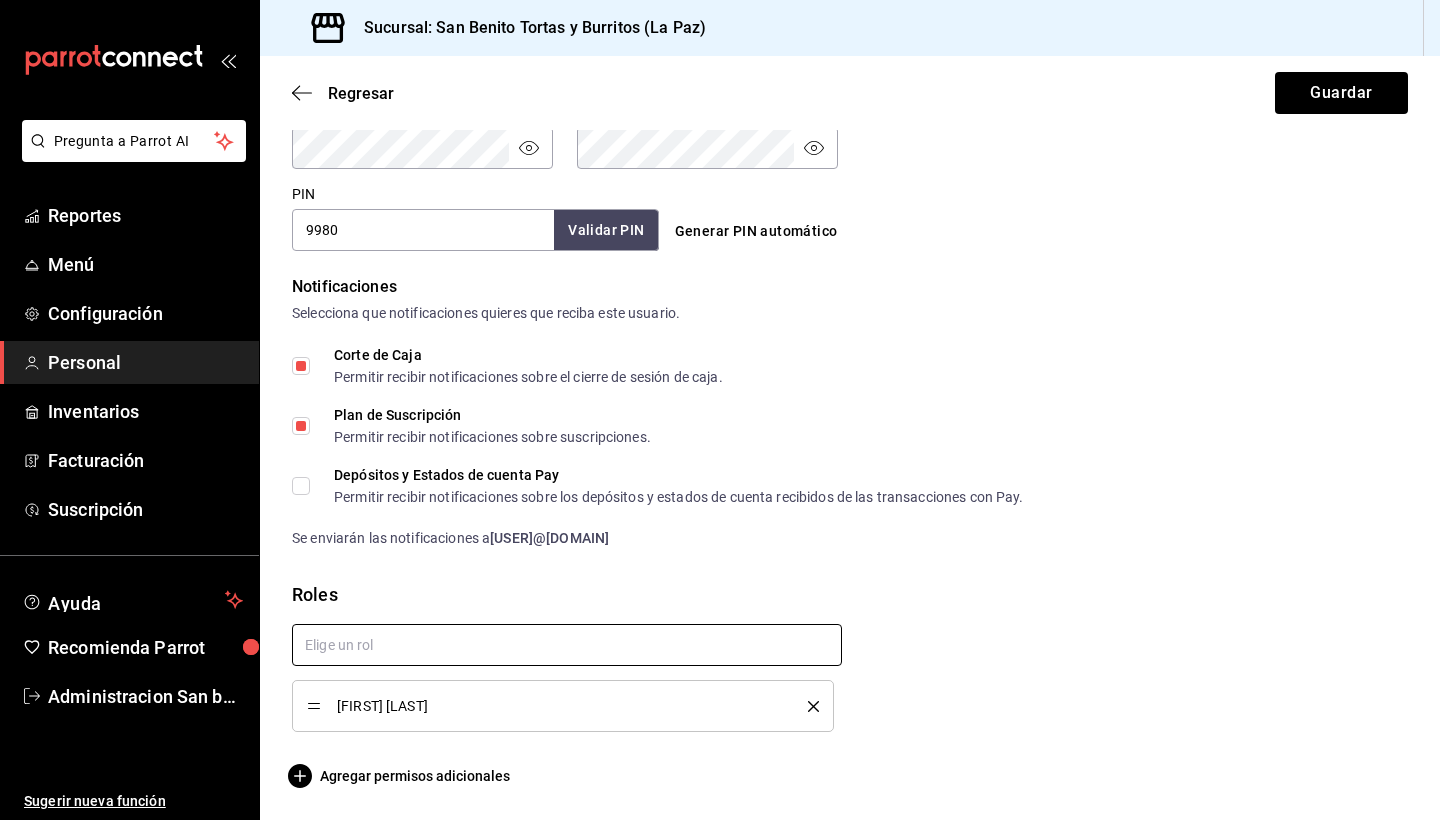 scroll, scrollTop: 889, scrollLeft: 0, axis: vertical 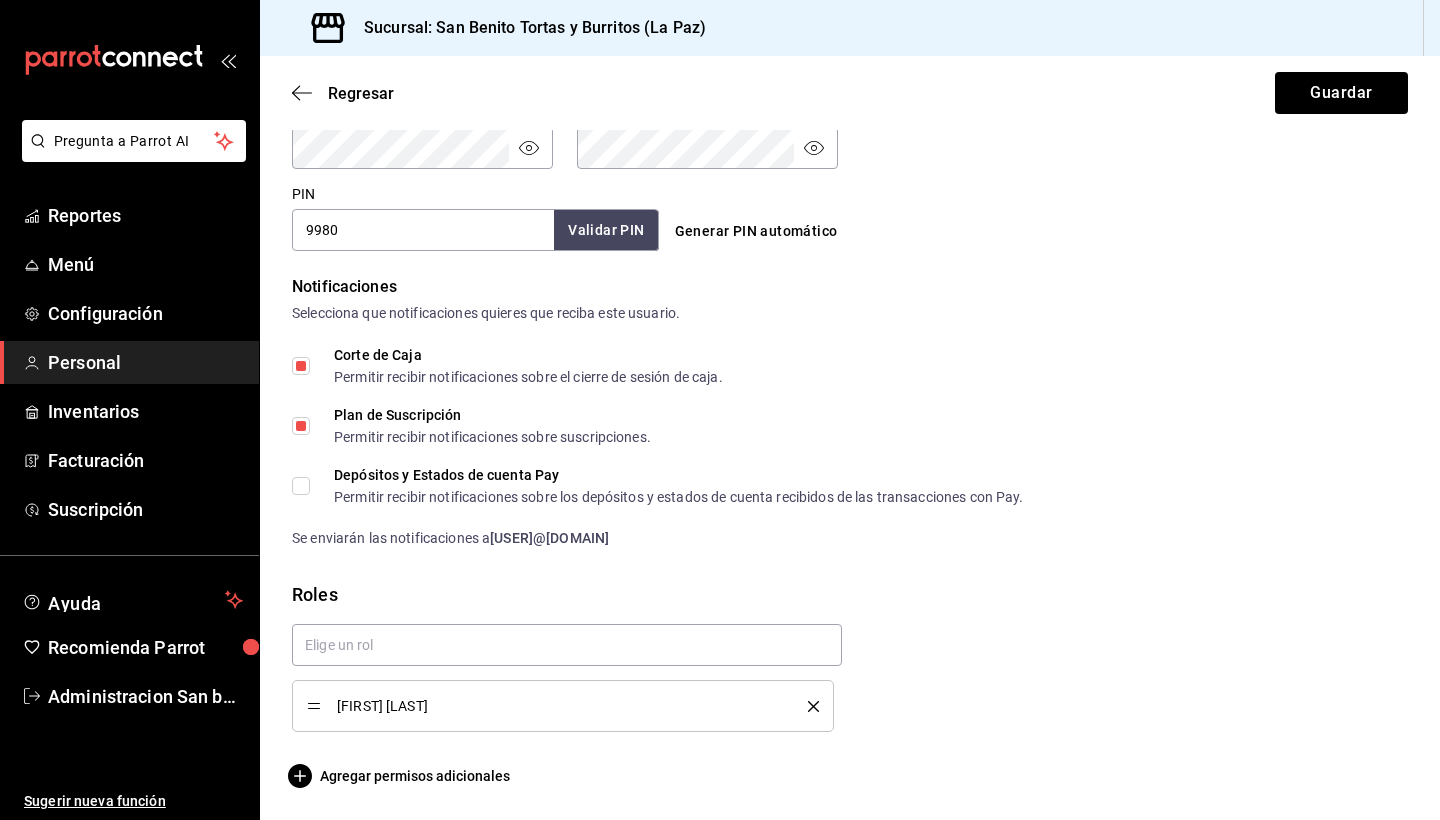 click 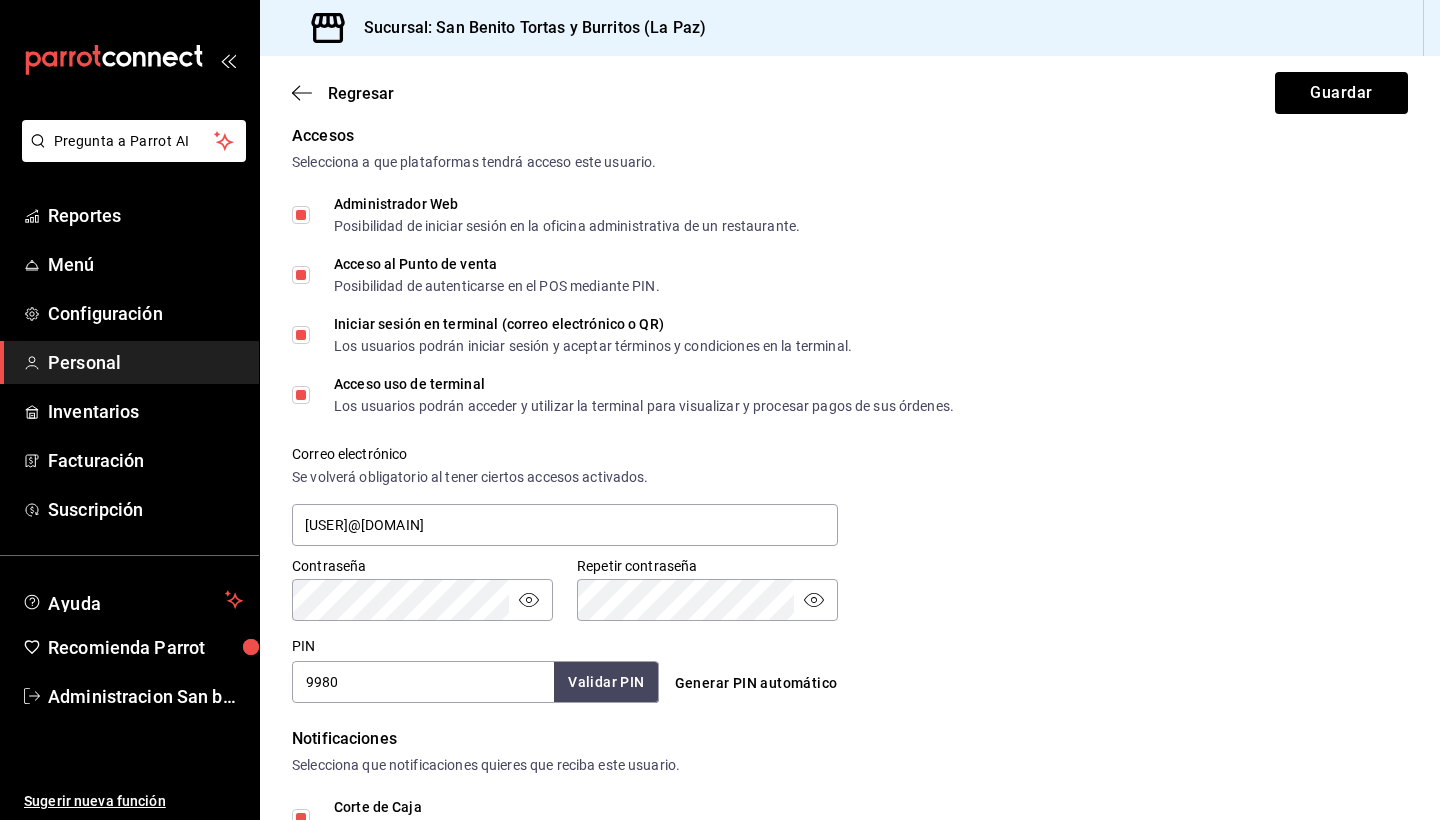 scroll, scrollTop: 414, scrollLeft: 0, axis: vertical 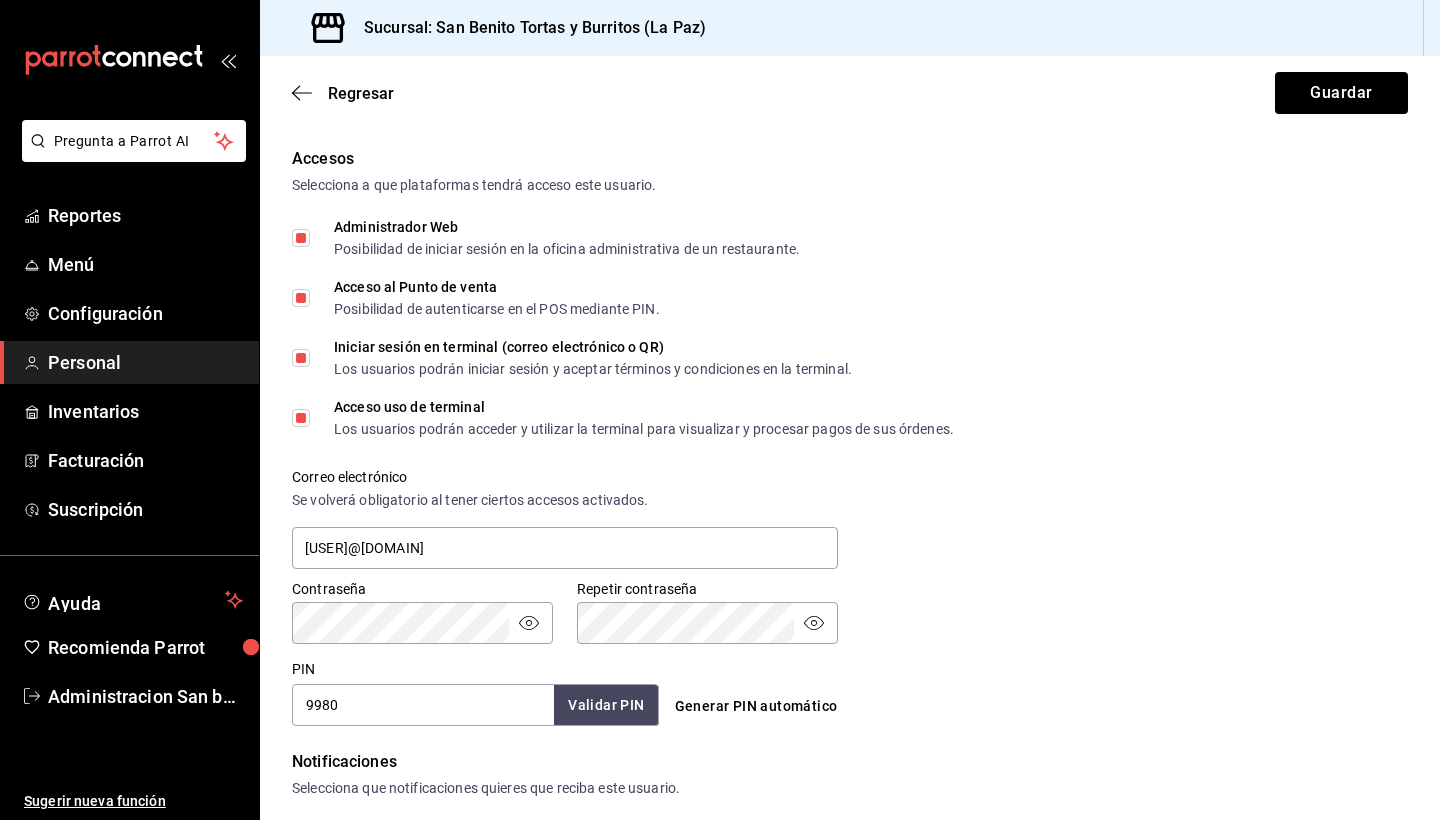 click on "Acceso al Punto de venta Posibilidad de autenticarse en el POS mediante PIN." at bounding box center [301, 298] 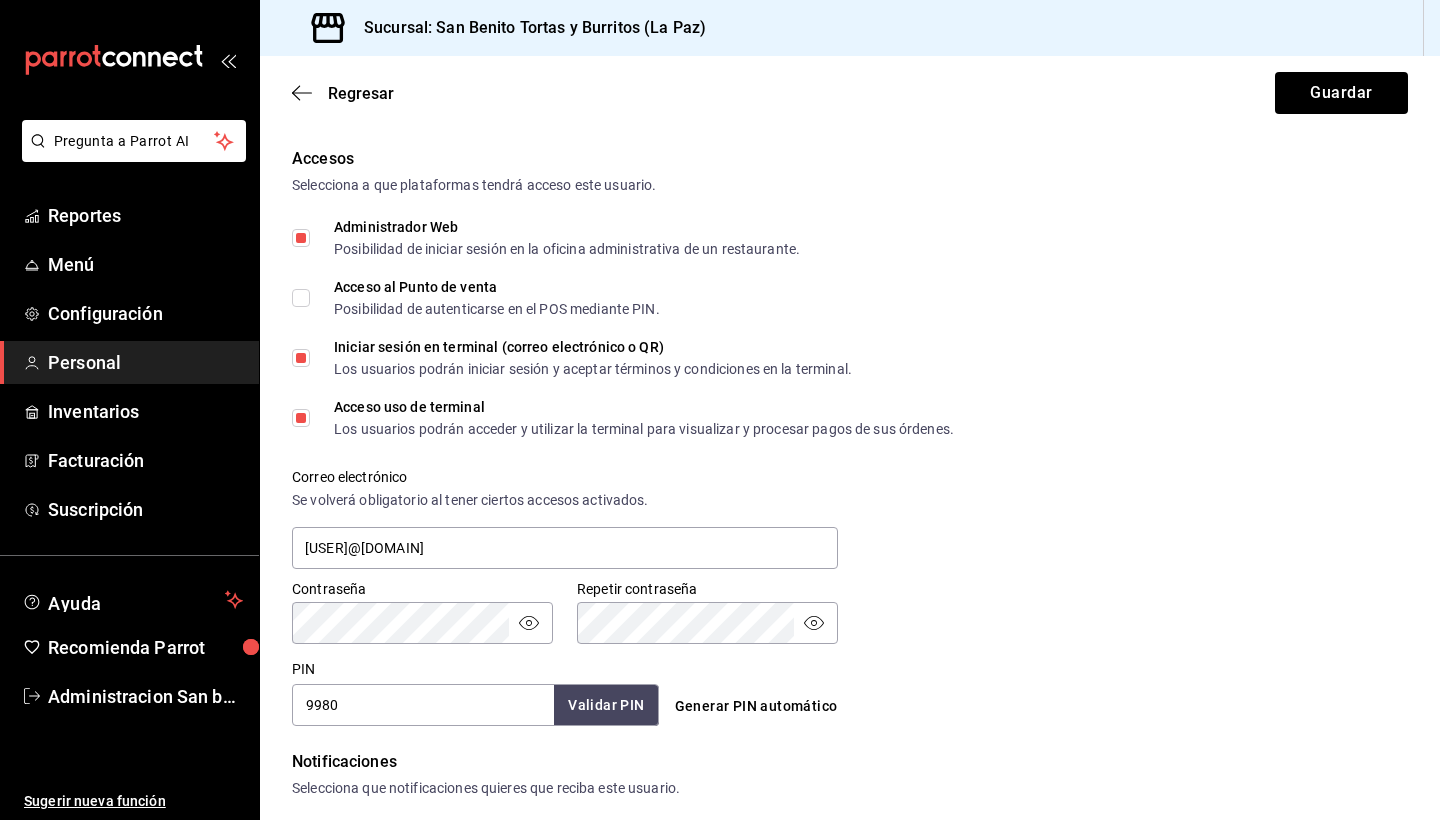 click on "Iniciar sesión en terminal (correo electrónico o QR) Los usuarios podrán iniciar sesión y aceptar términos y condiciones en la terminal." at bounding box center (301, 358) 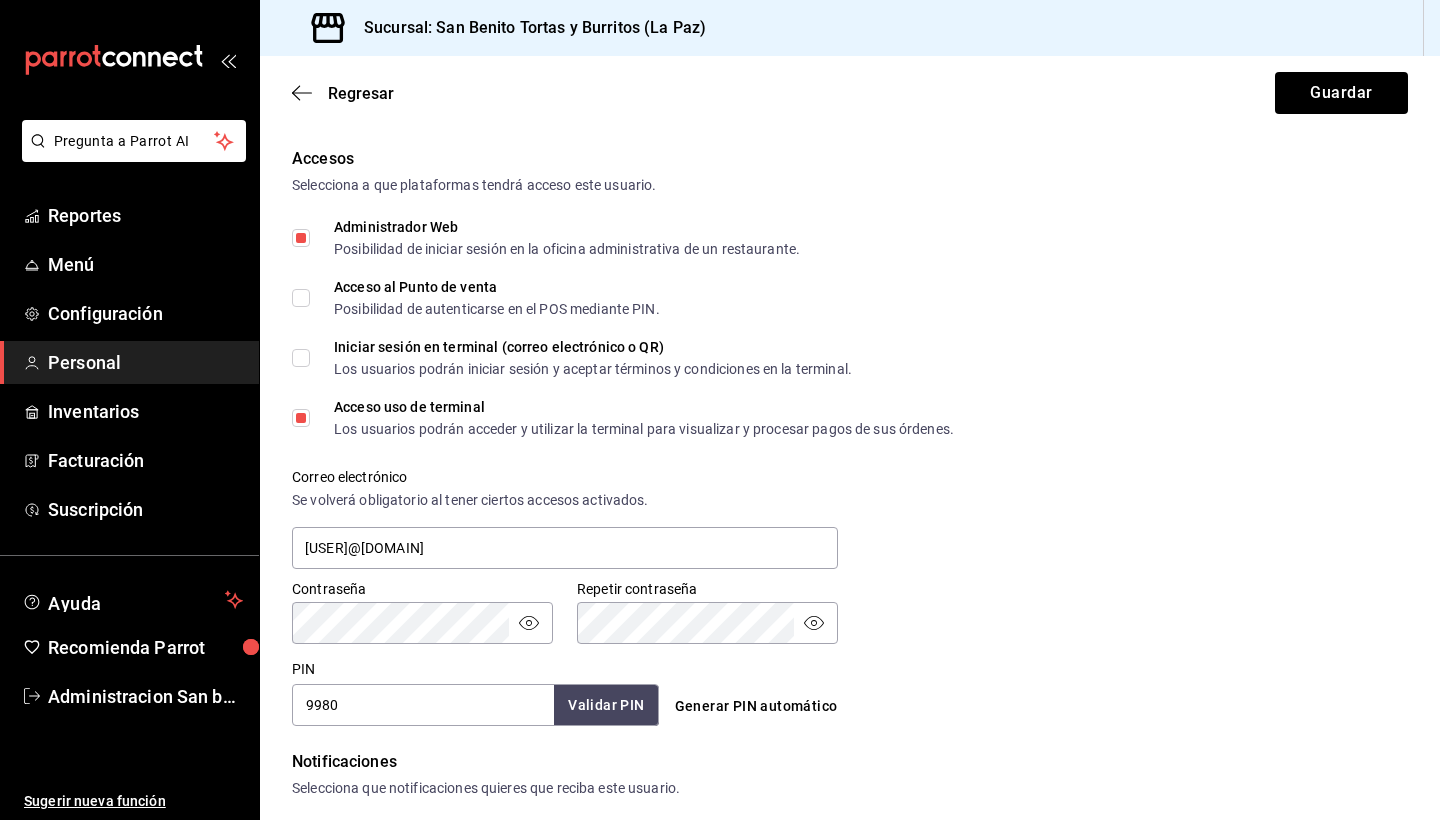 click on "Acceso uso de terminal Los usuarios podrán acceder y utilizar la terminal para visualizar y procesar pagos de sus órdenes." at bounding box center (301, 418) 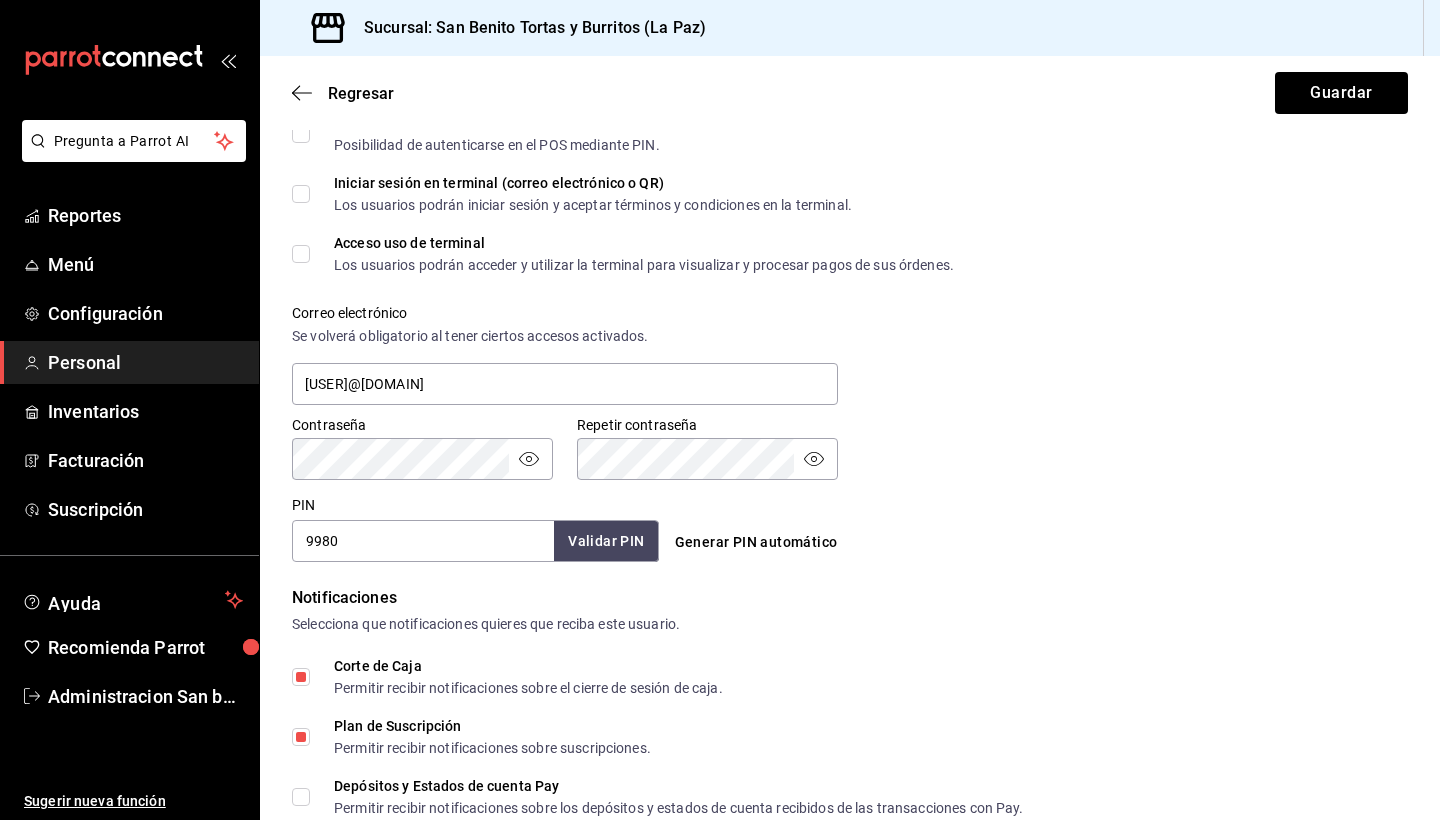 scroll, scrollTop: 582, scrollLeft: 0, axis: vertical 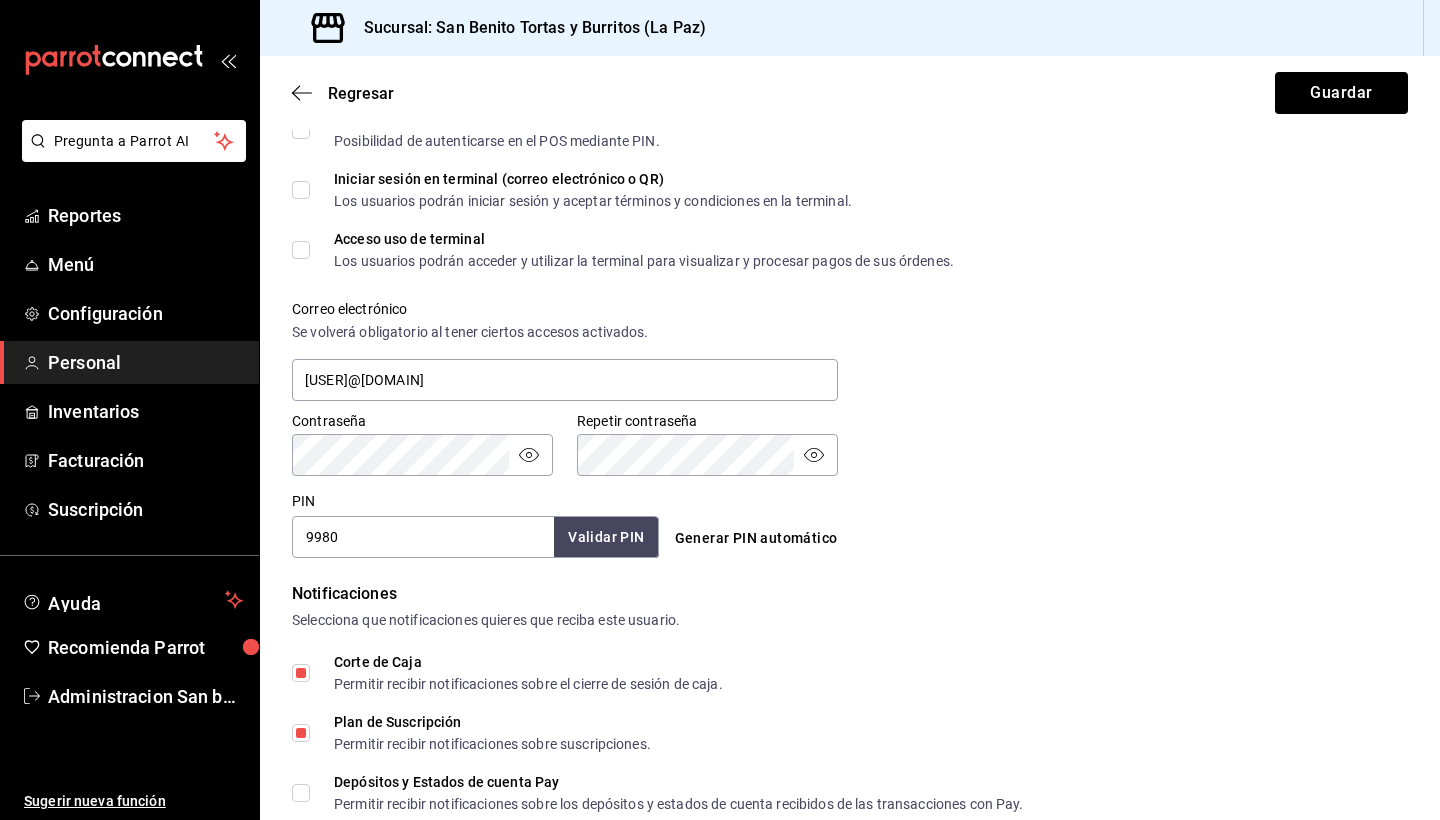 click on "Corte de Caja Permitir recibir notificaciones sobre el cierre de sesión de caja." at bounding box center (301, 673) 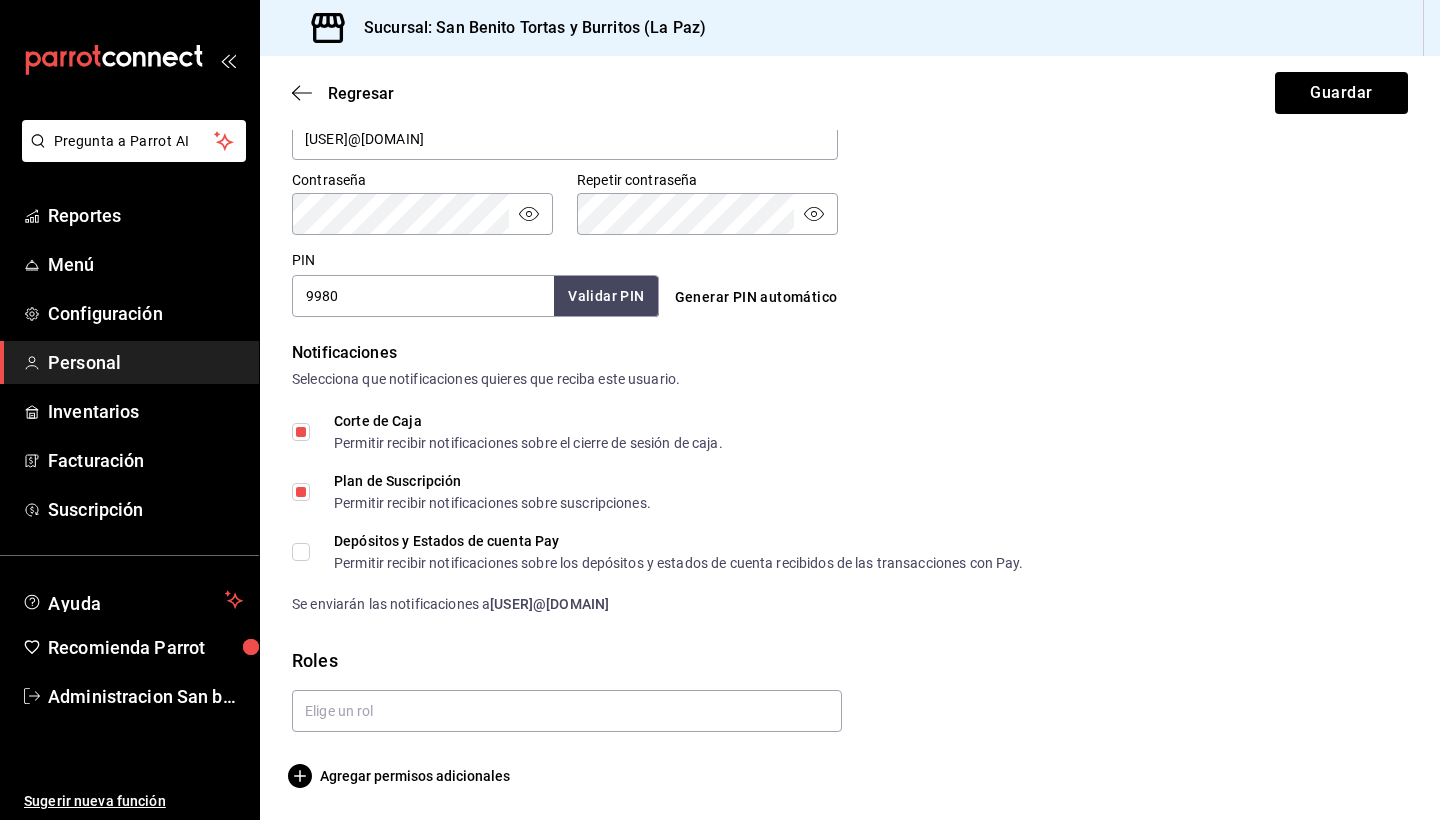 scroll, scrollTop: 823, scrollLeft: 0, axis: vertical 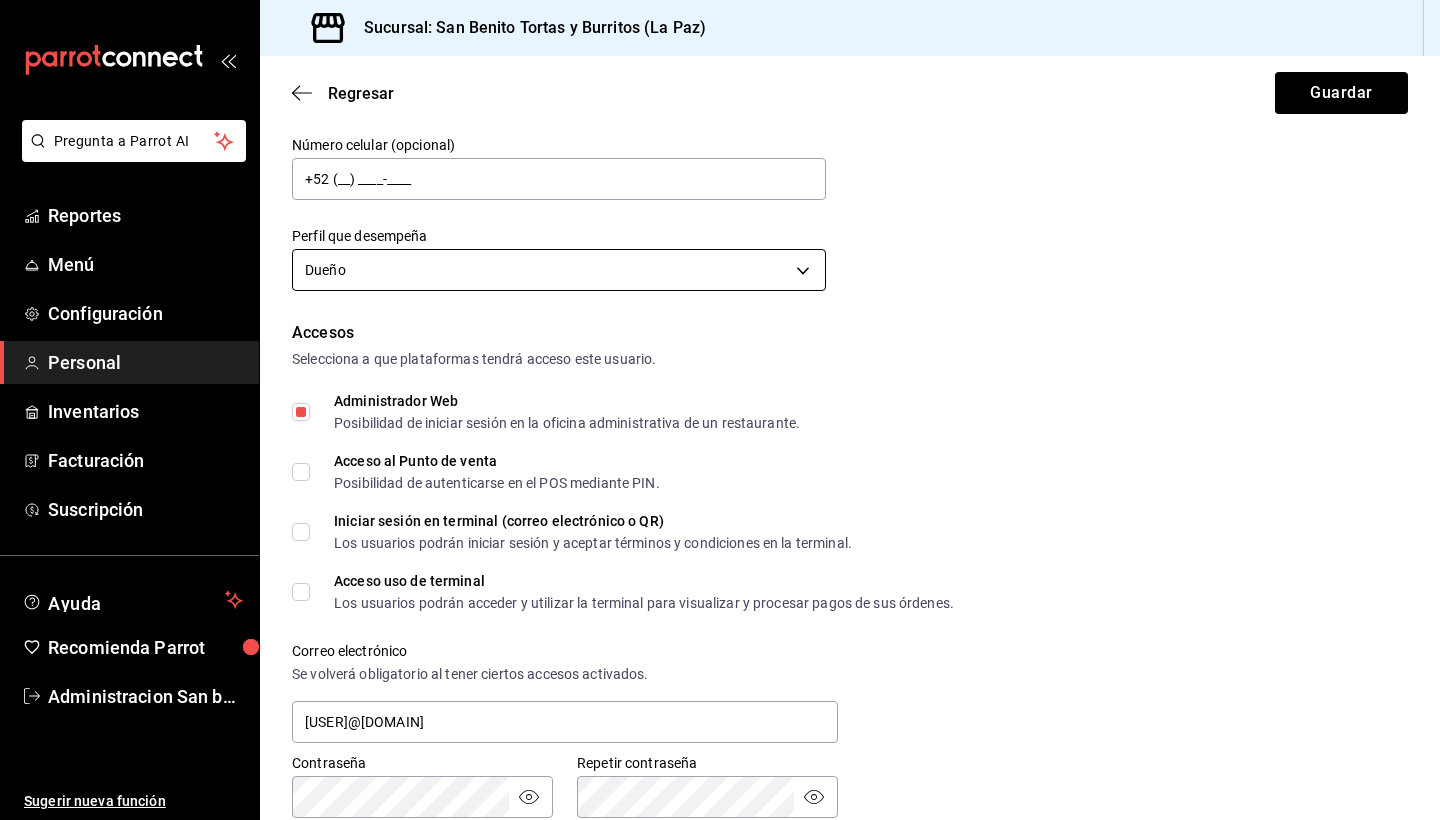 click on "Datos personales Nombre [FIRST] Apellido [LAST] Número celular (opcional) +52 ([AREA]) [PHONE]-[PHONE] Perfil que desempeña Dueño OWNER Accesos Selecciona a que plataformas tendrá acceso este usuario. Administrador Web Posibilidad de iniciar sesión en la oficina administrativa de un restaurante.  Acceso al Punto de venta Posibilidad de autenticarse en el POS mediante PIN.  Iniciar sesión en terminal (correo electrónico o QR) Los usuarios podrán iniciar sesión y aceptar términos y condiciones en la terminal. Acceso uso de terminal Los usuarios podrán acceder y utilizar la terminal para visualizar y procesar pagos de sus órdenes. Correo electrónico Se volverá obligatorio al tener ciertos accesos activados. [USER]@[DOMAIN] Contraseña Contraseña PIN ​" at bounding box center [720, 410] 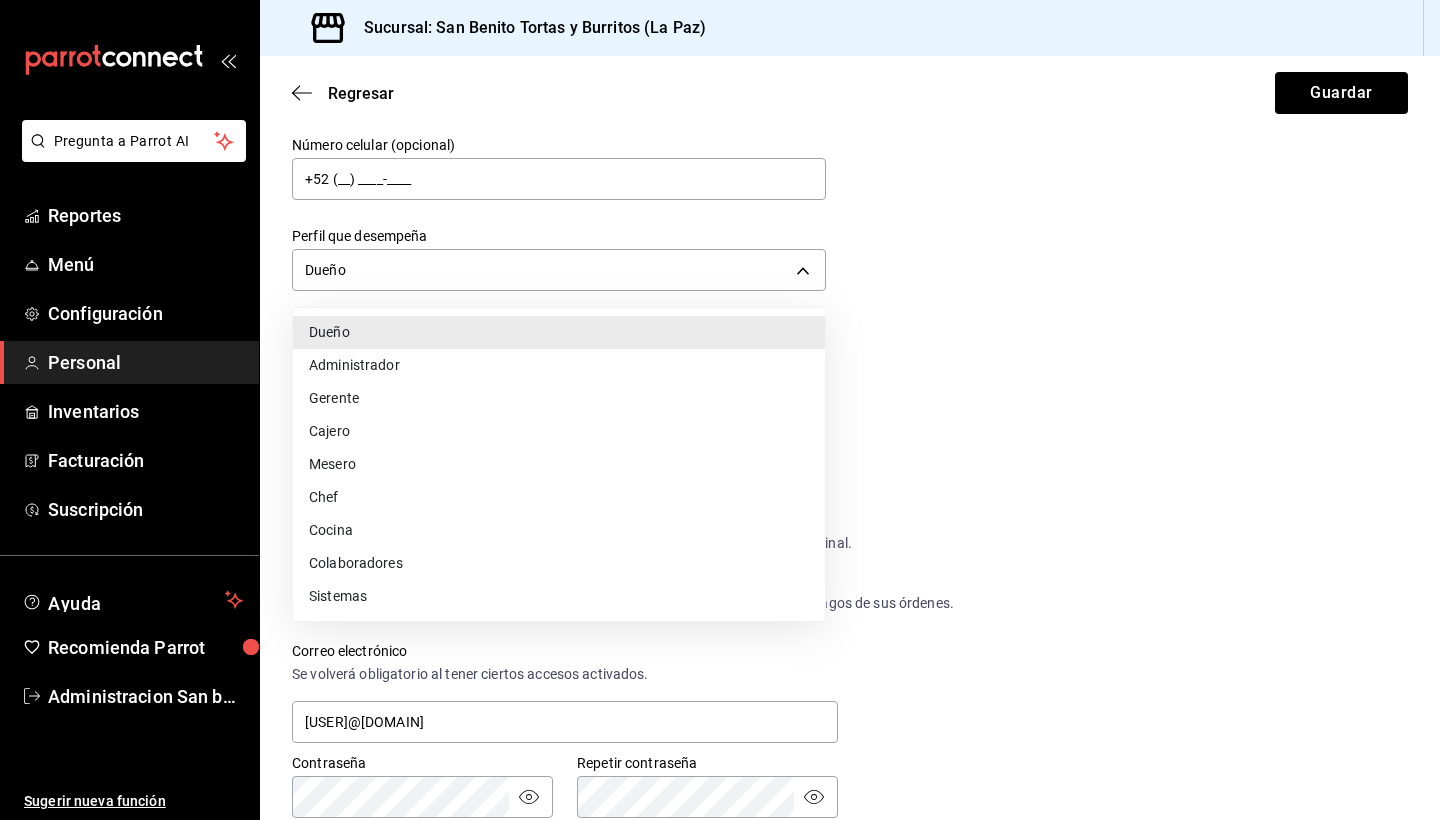 click on "Administrador" at bounding box center [559, 365] 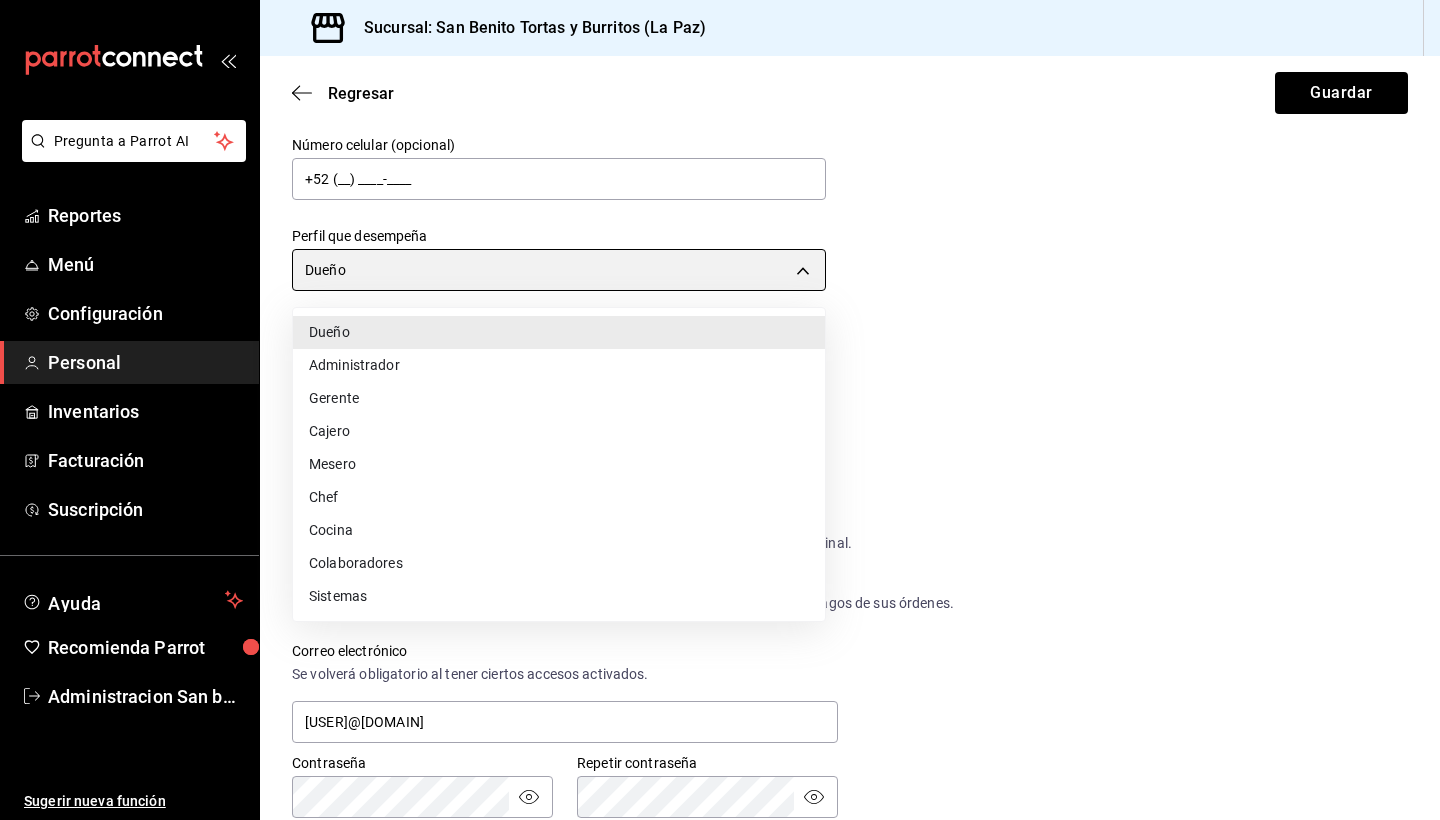 type on "ADMIN" 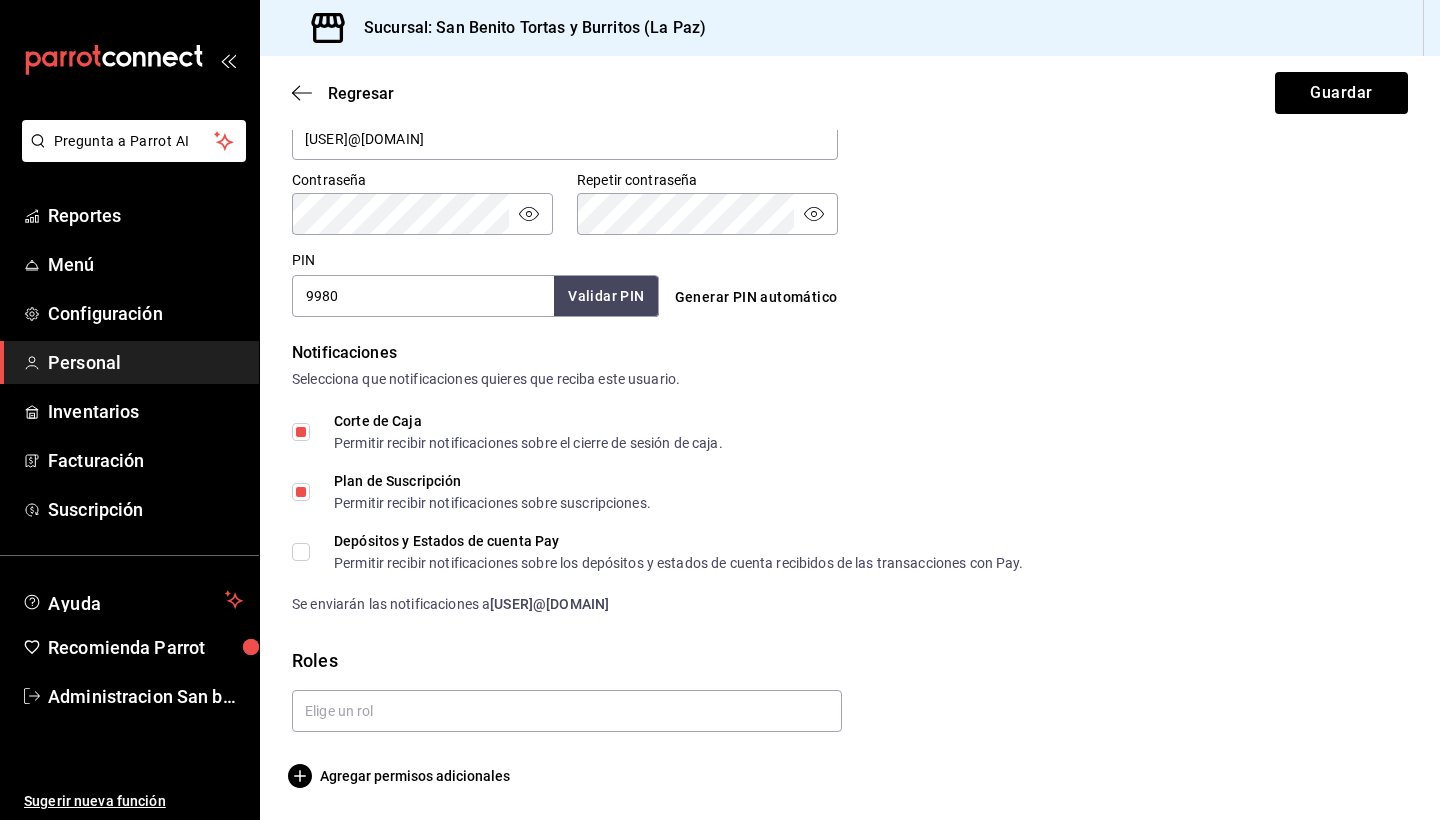 scroll, scrollTop: 823, scrollLeft: 0, axis: vertical 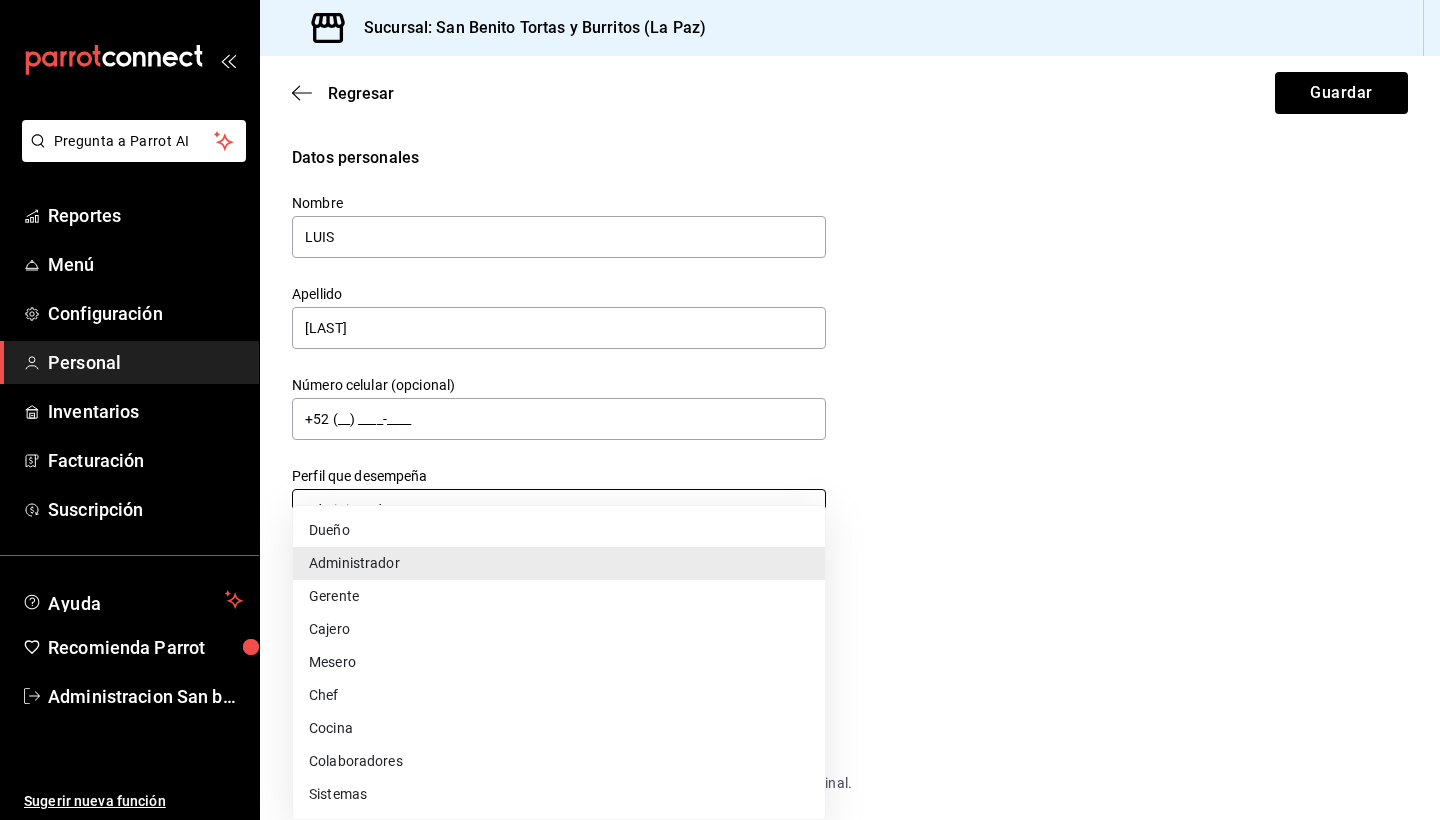 click on "Datos personales Nombre [FIRST] Apellido [LAST] Número celular (opcional) +52 ([AREA]) [PHONE]-[PHONE] Perfil que desempeña Administrador [ROLE] Accesos Selecciona a que plataformas tendrá acceso este usuario. Administrador Web Posibilidad de iniciar sesión en la oficina administrativa de un restaurante.  Acceso al Punto de venta Posibilidad de autenticarse en el POS mediante PIN.  Iniciar sesión en terminal (correo electrónico o QR) Los usuarios podrán iniciar sesión y aceptar términos y condiciones en la terminal. Acceso uso de terminal Los usuarios podrán acceder y utilizar la terminal para visualizar y procesar pagos de sus órdenes. Correo electrónico Se volverá obligatorio al tener ciertos accesos activados. [USER]@[DOMAIN] Contraseña Contraseña" at bounding box center (720, 410) 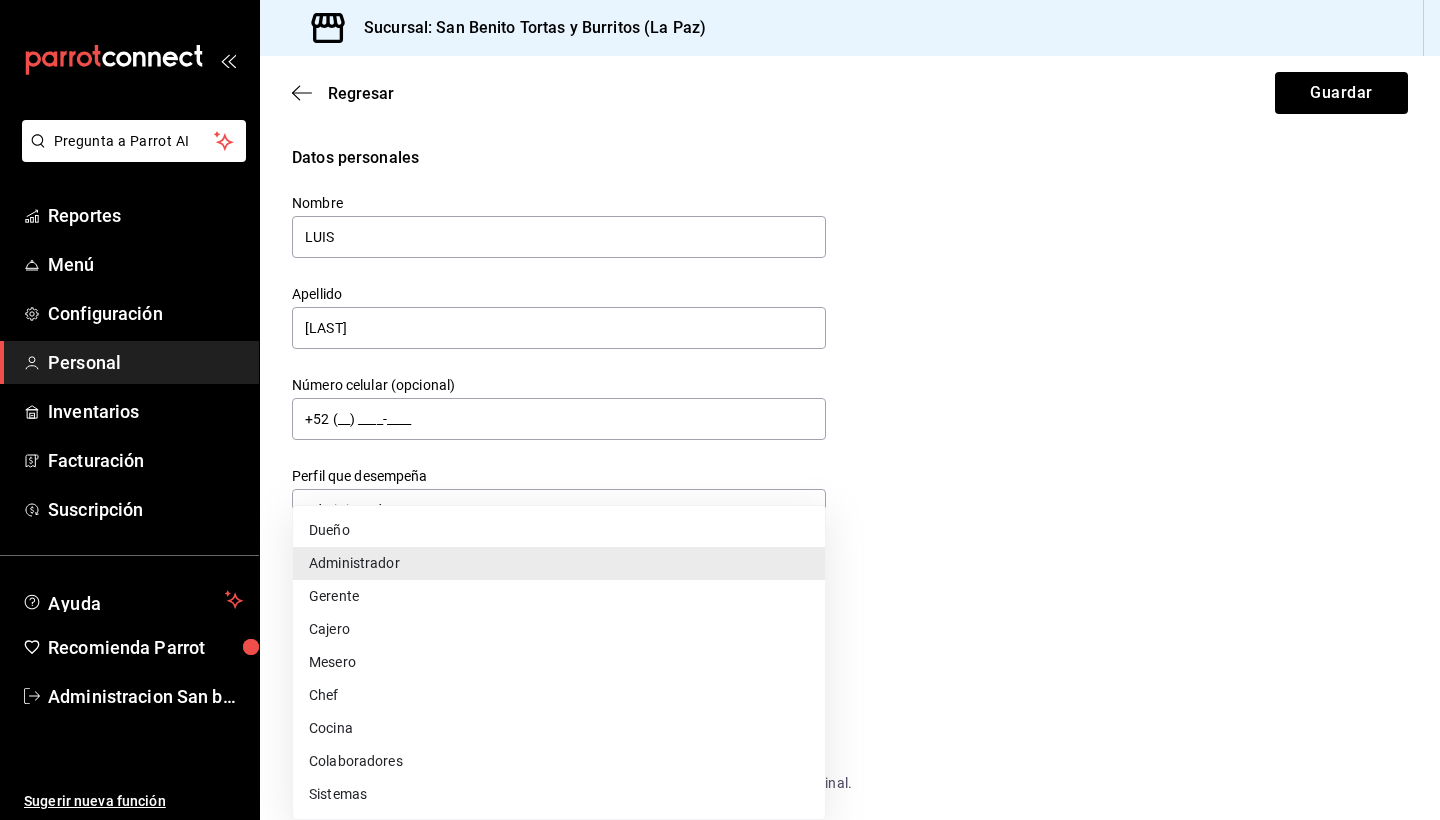 click on "Colaboradores" at bounding box center [559, 761] 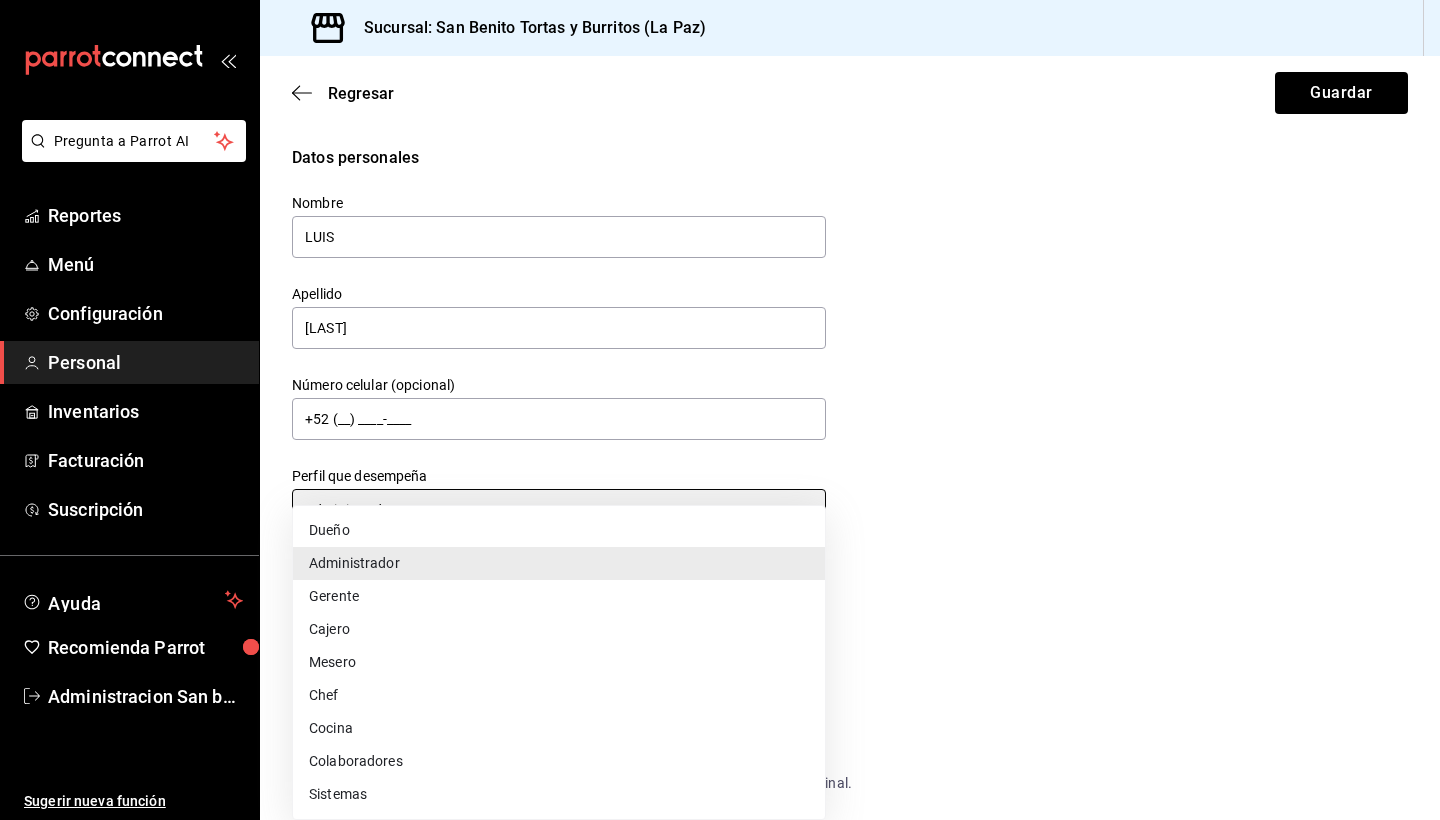 type on "STAFF" 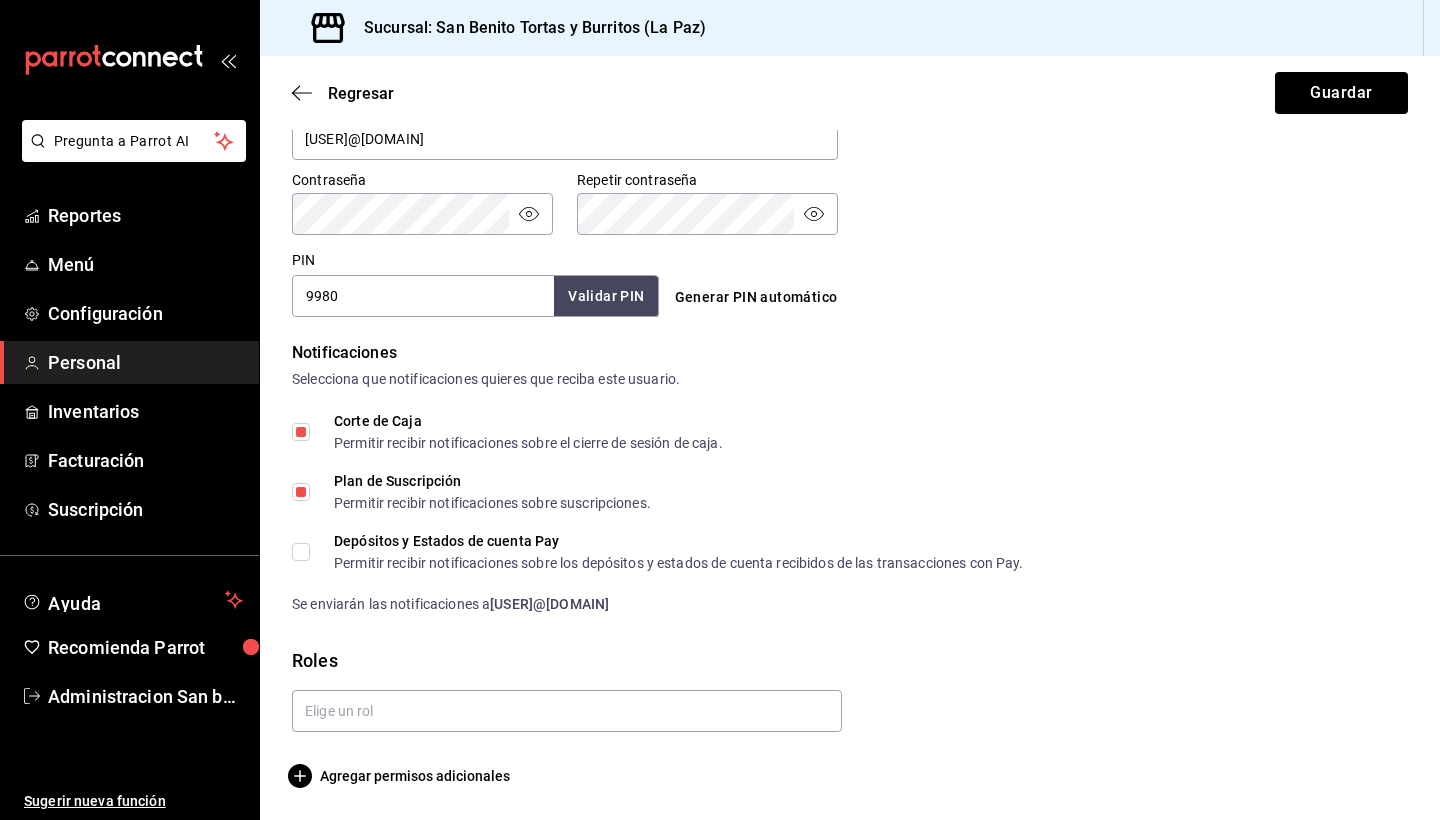 scroll, scrollTop: 823, scrollLeft: 0, axis: vertical 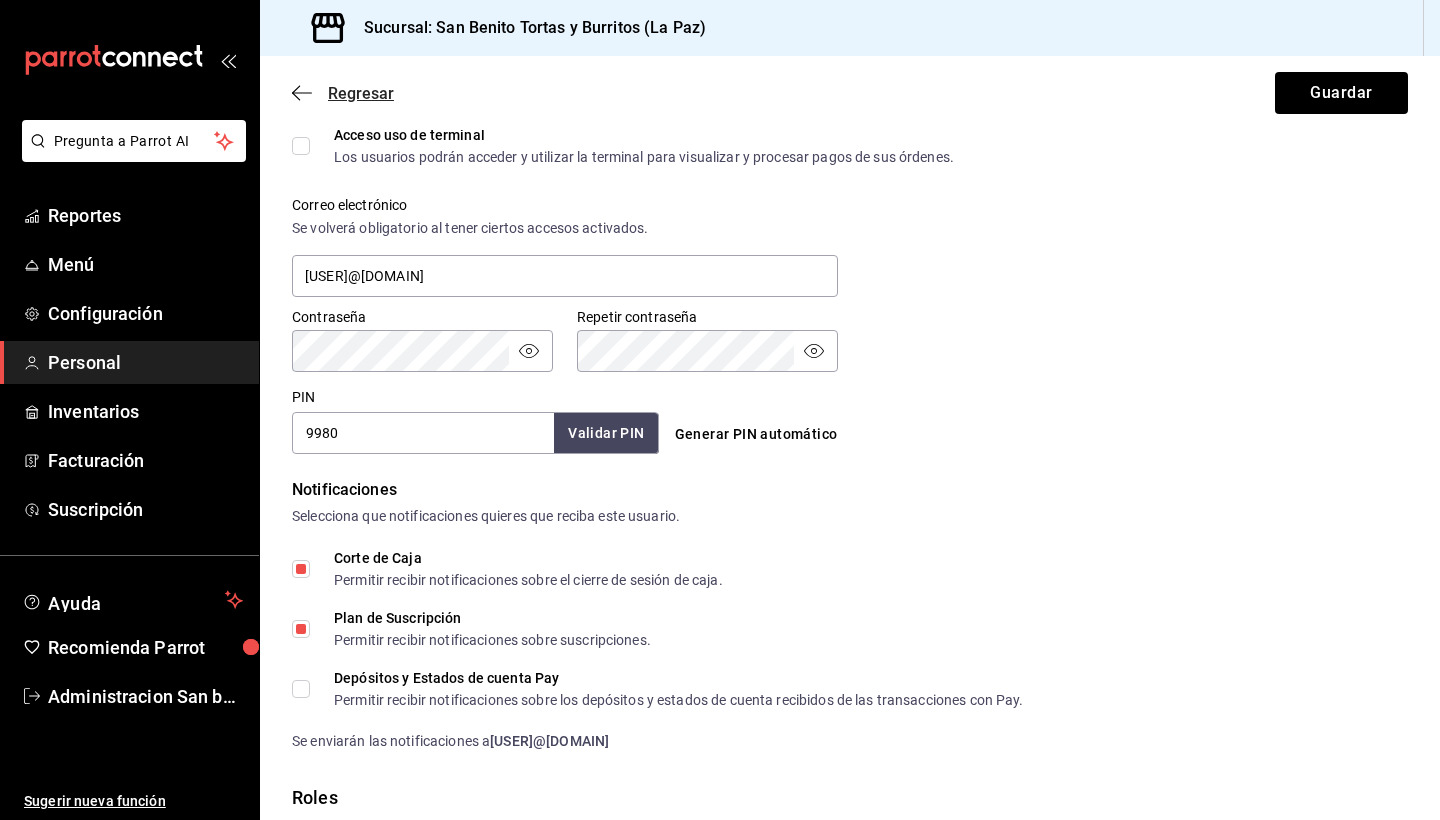 click 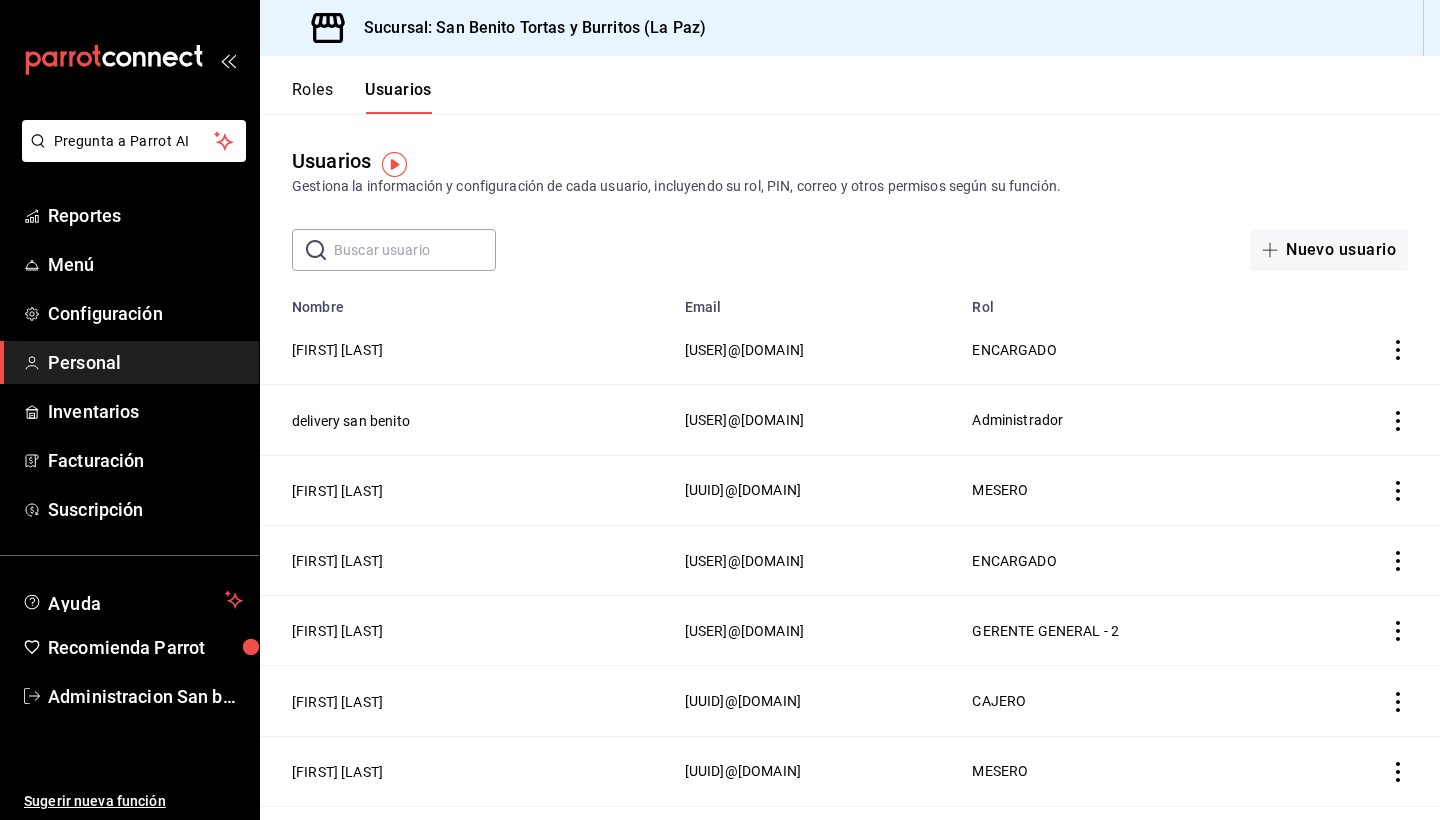 scroll, scrollTop: 0, scrollLeft: 0, axis: both 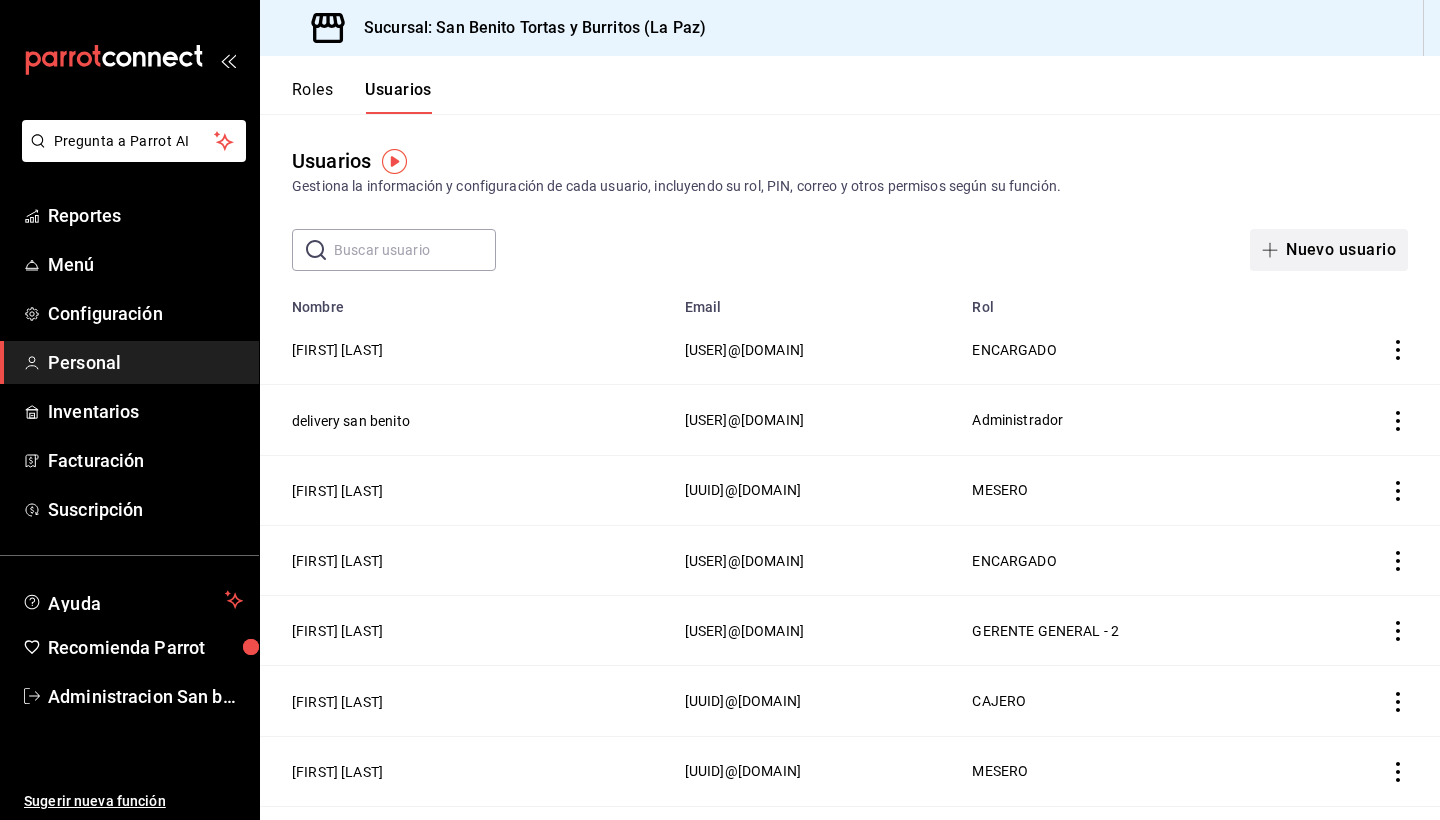 click on "Nuevo usuario" at bounding box center (1329, 250) 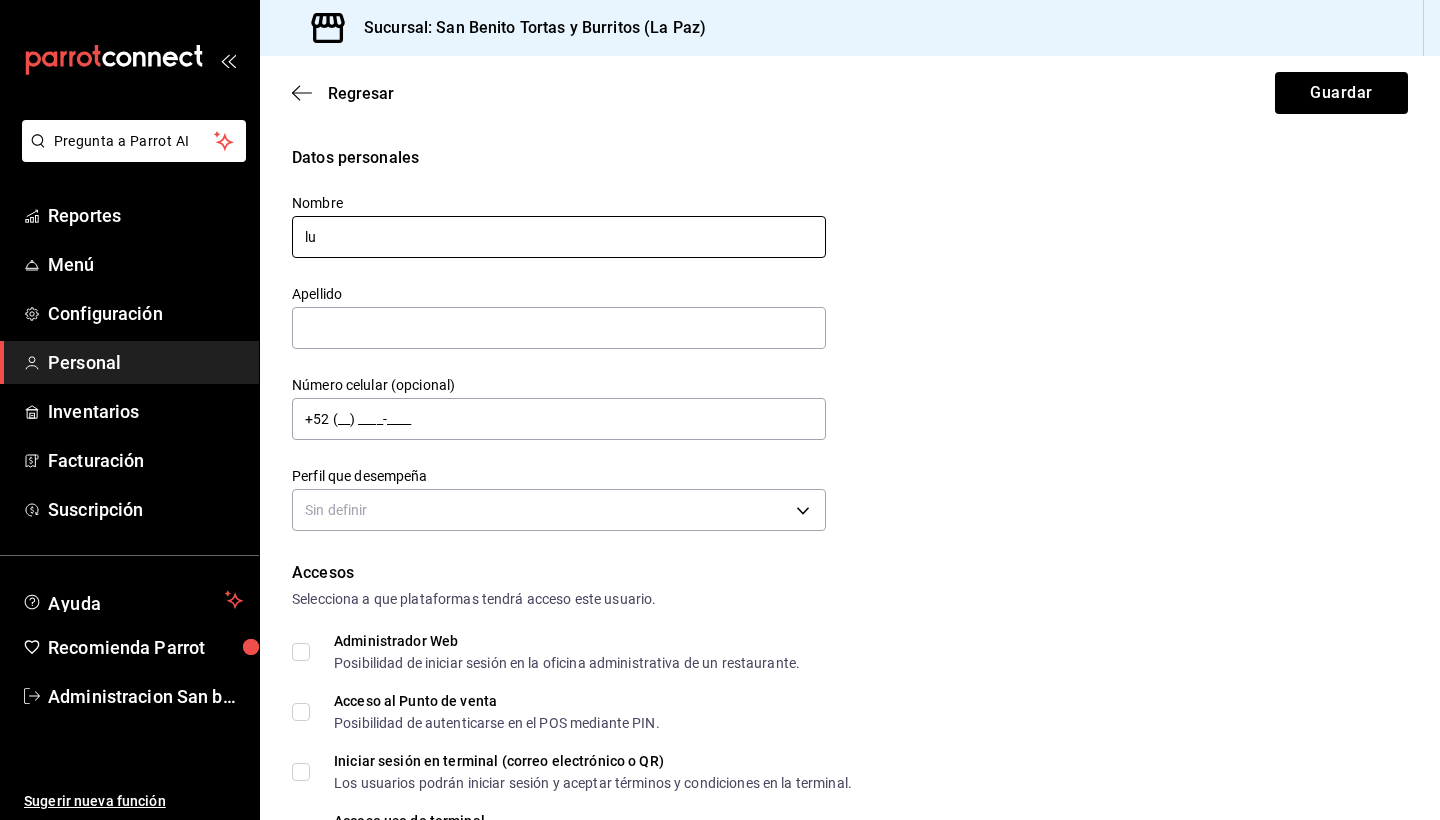 type on "l" 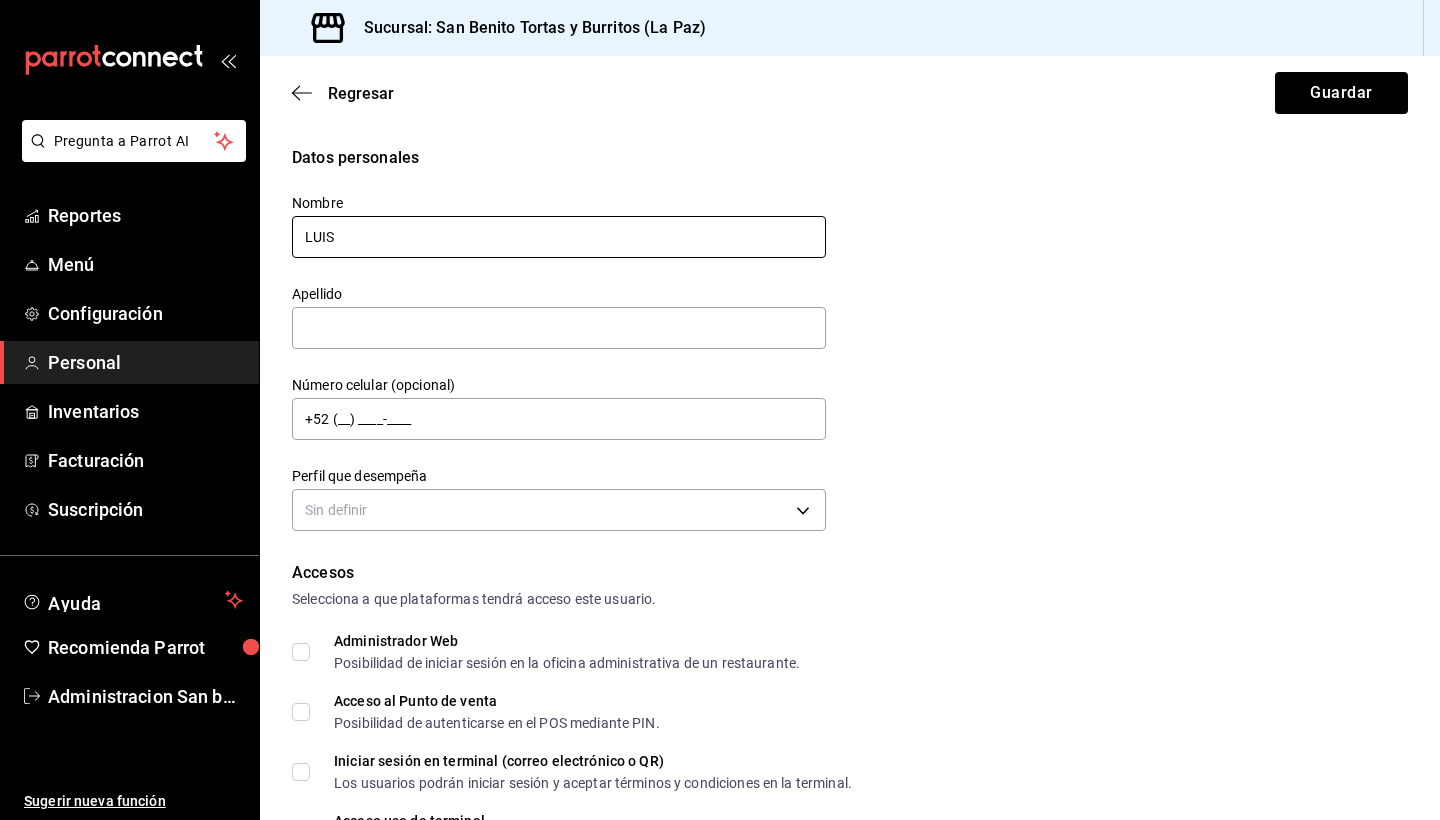 type on "LUIS" 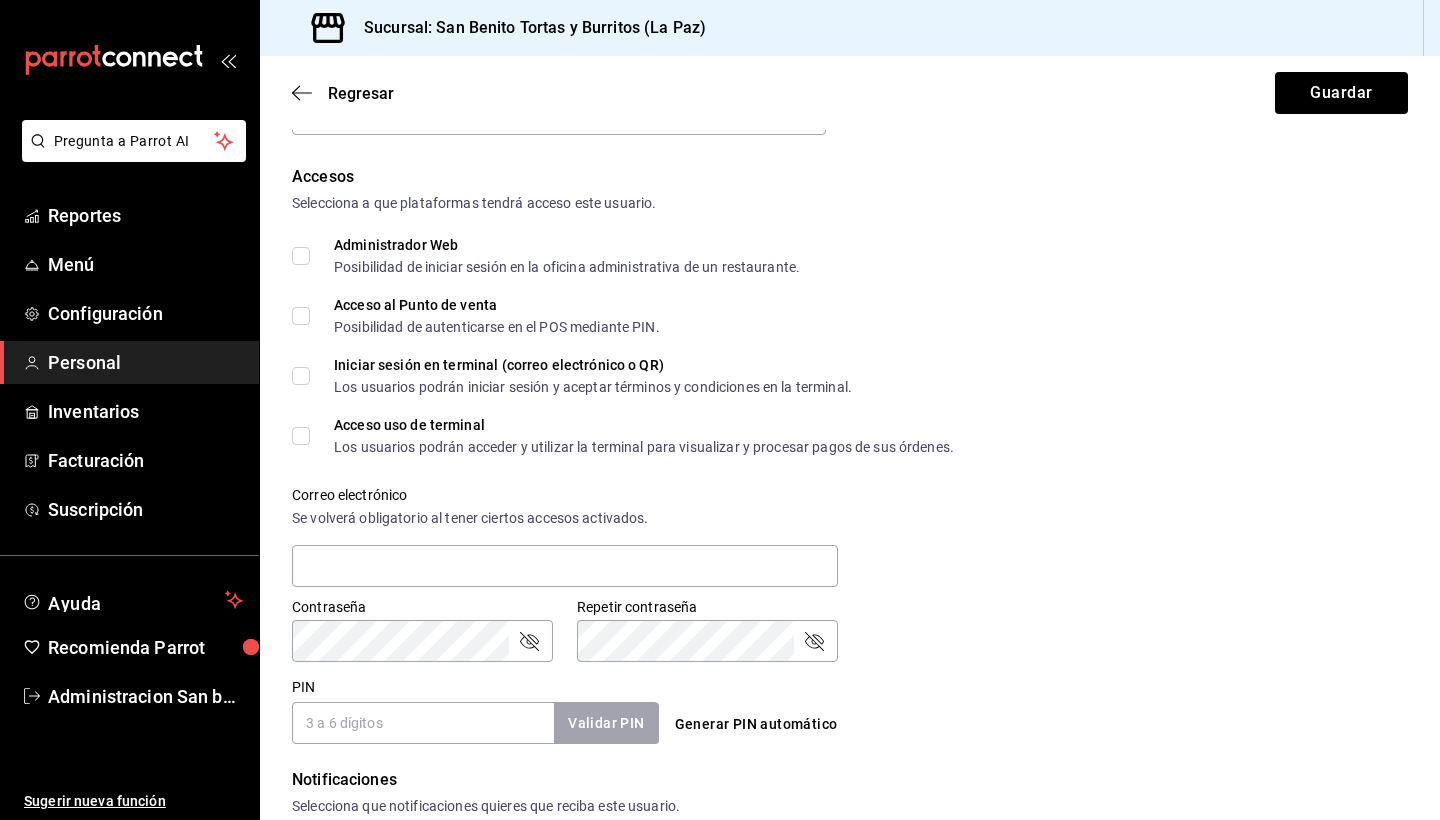scroll, scrollTop: 445, scrollLeft: 0, axis: vertical 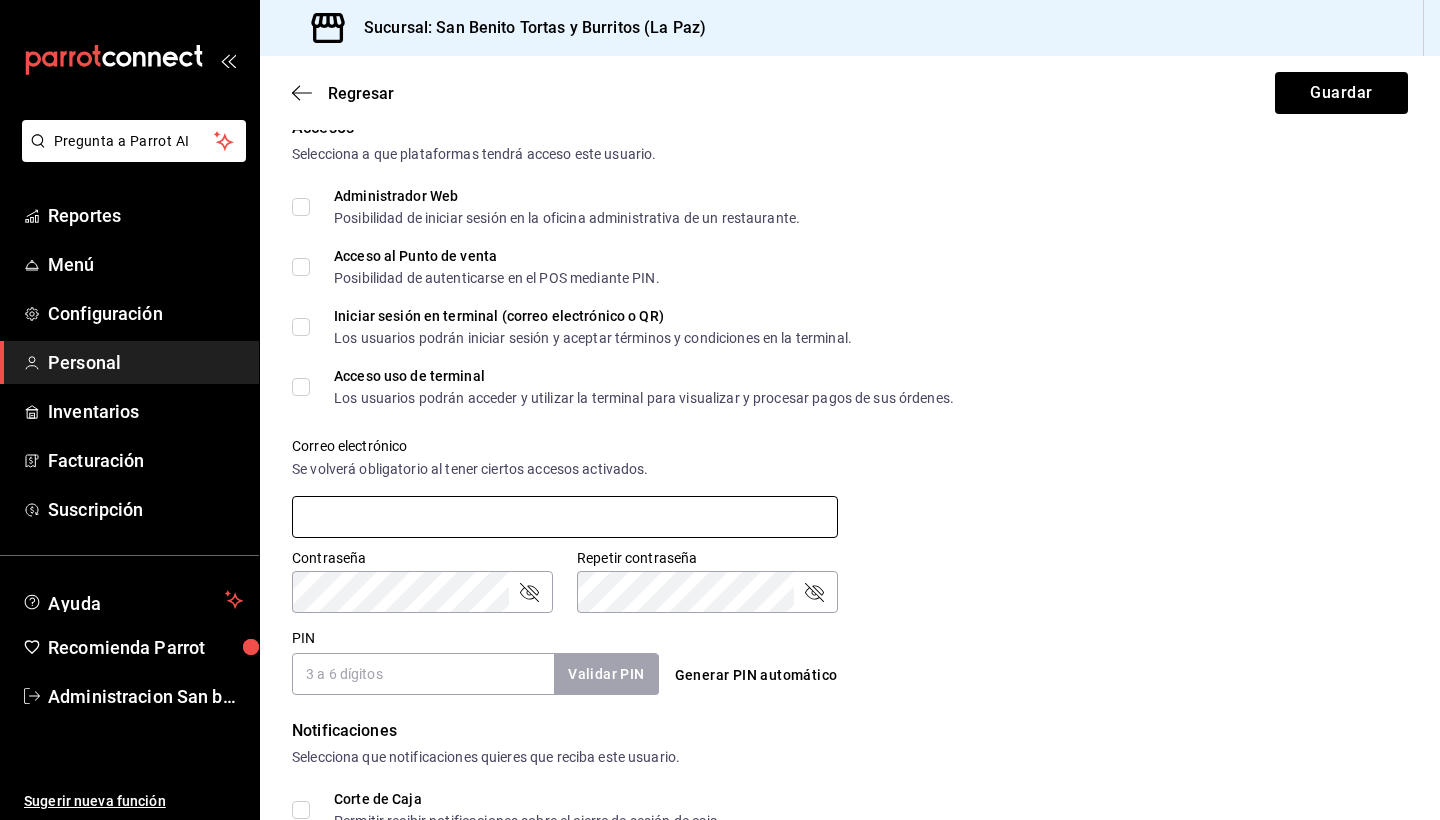 type on "[LAST]" 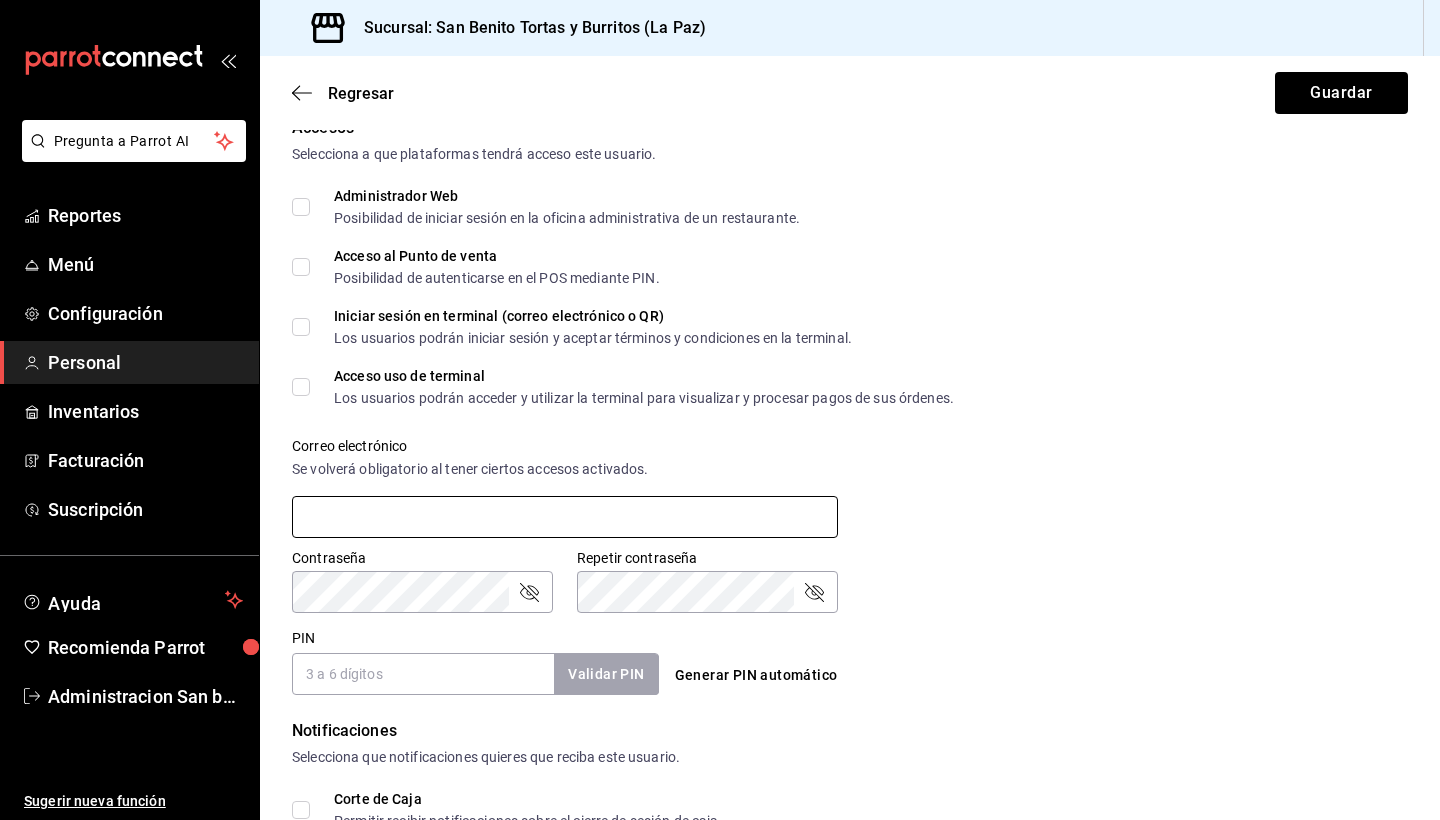 type on "A" 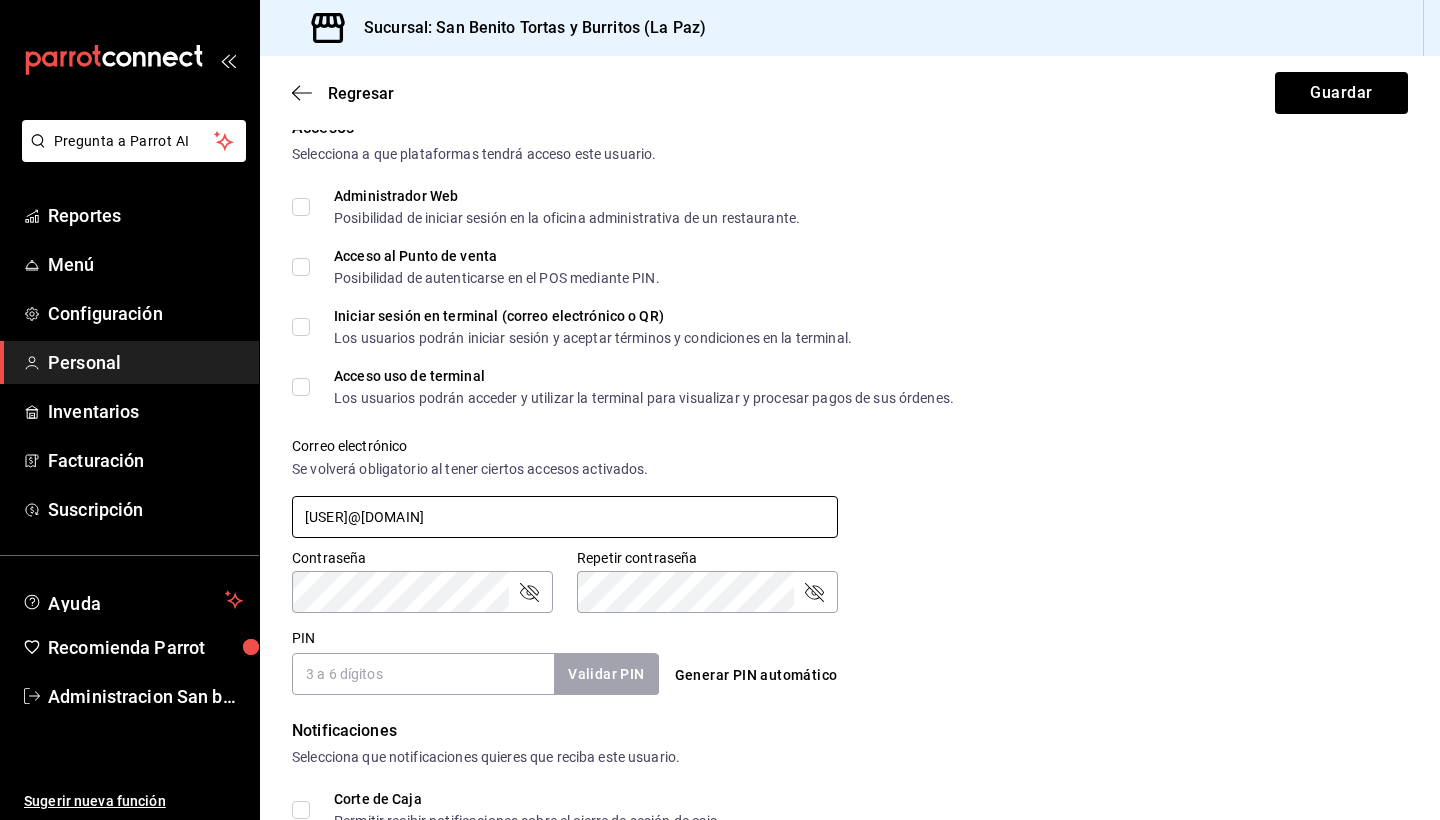 type on "[USER]@[DOMAIN]" 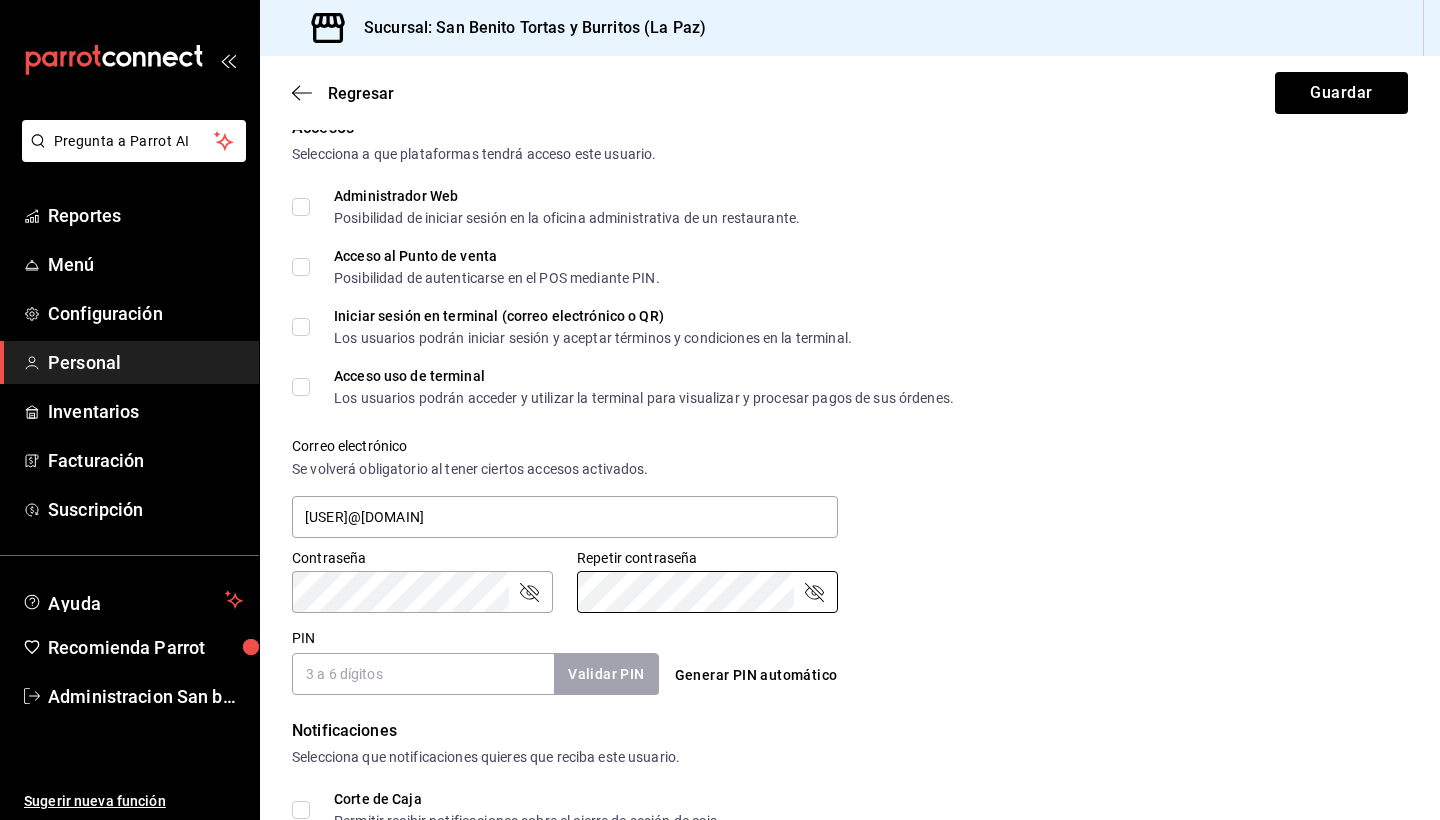click 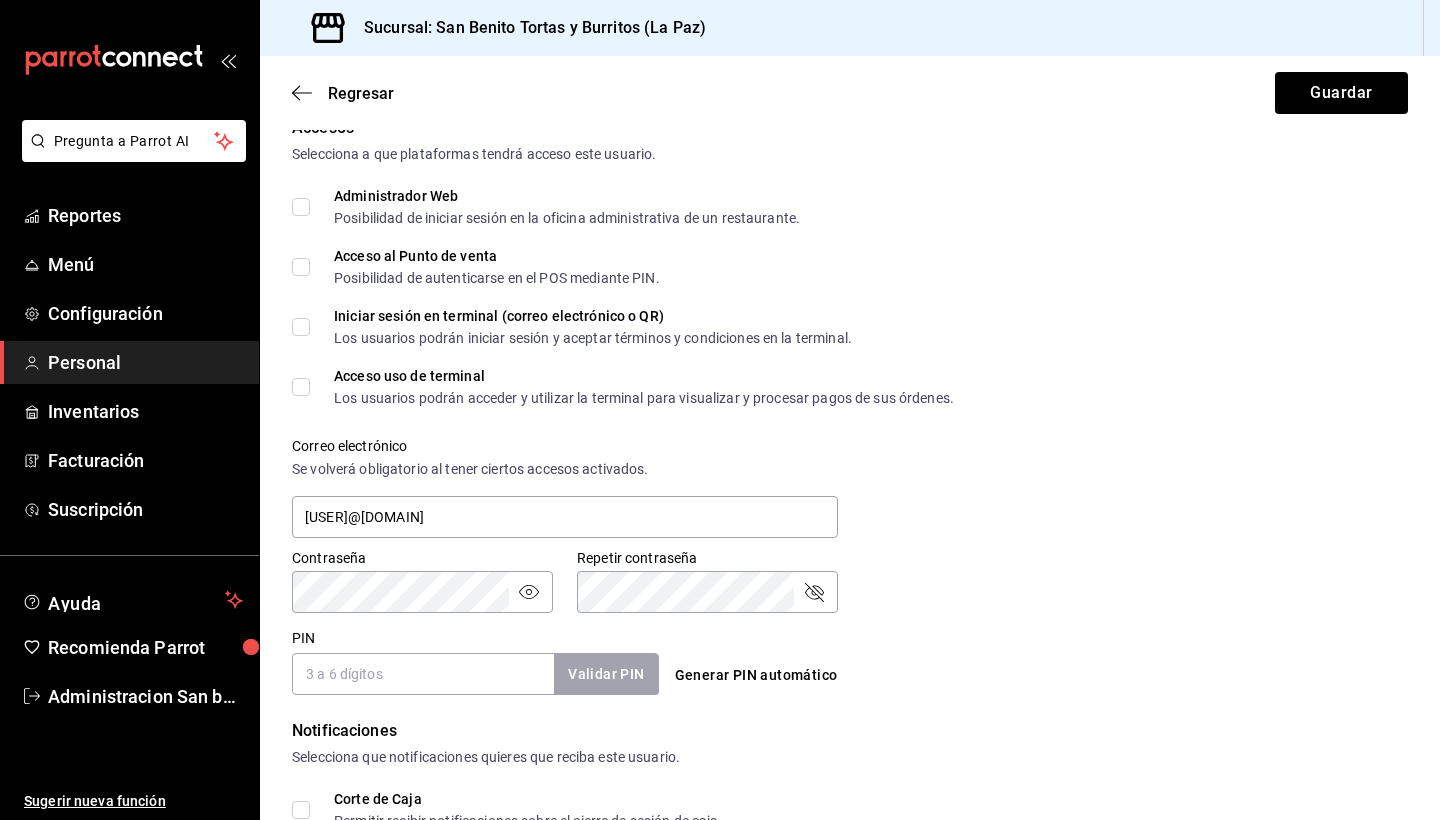 click 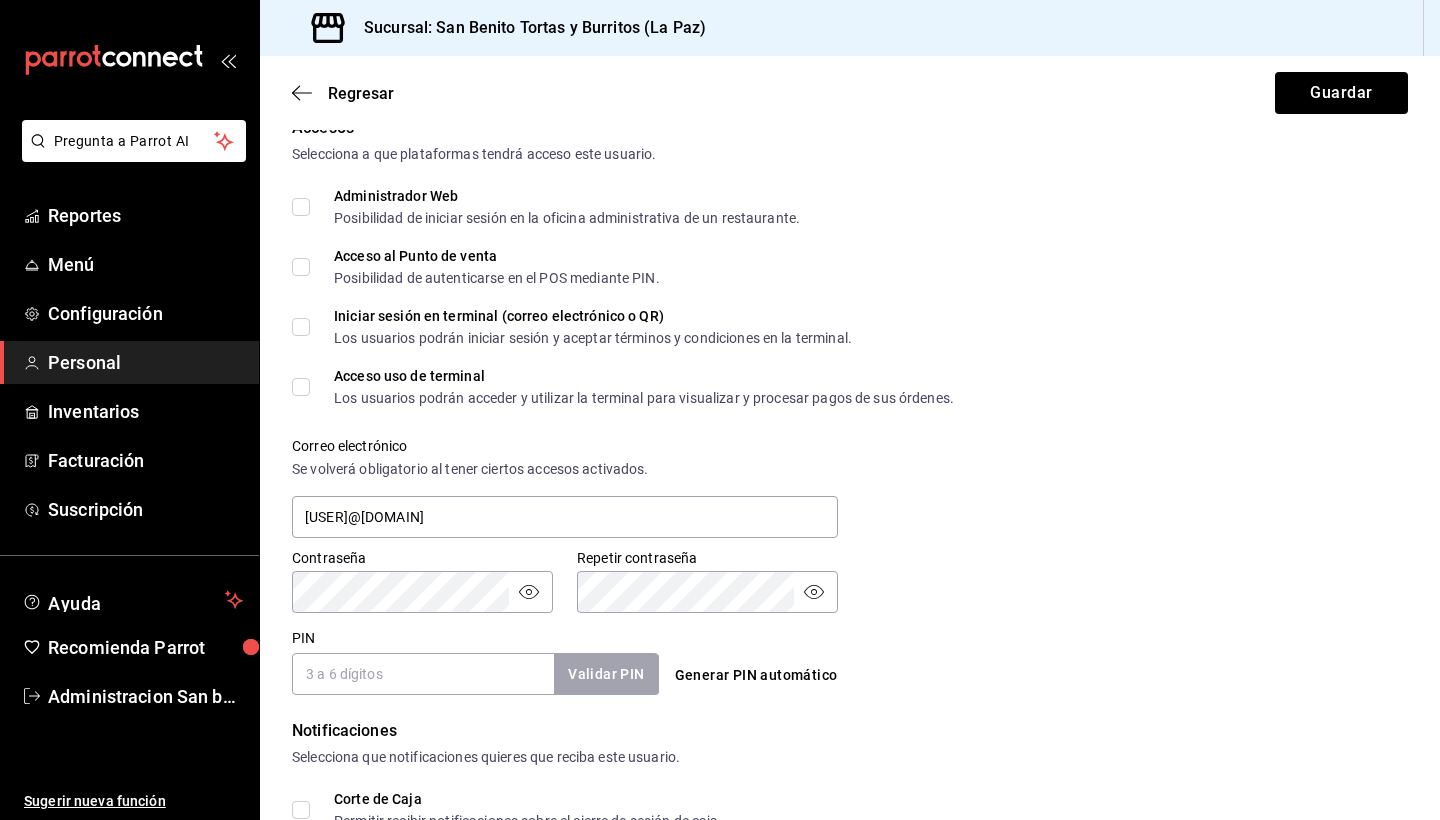 click on "PIN" at bounding box center (423, 674) 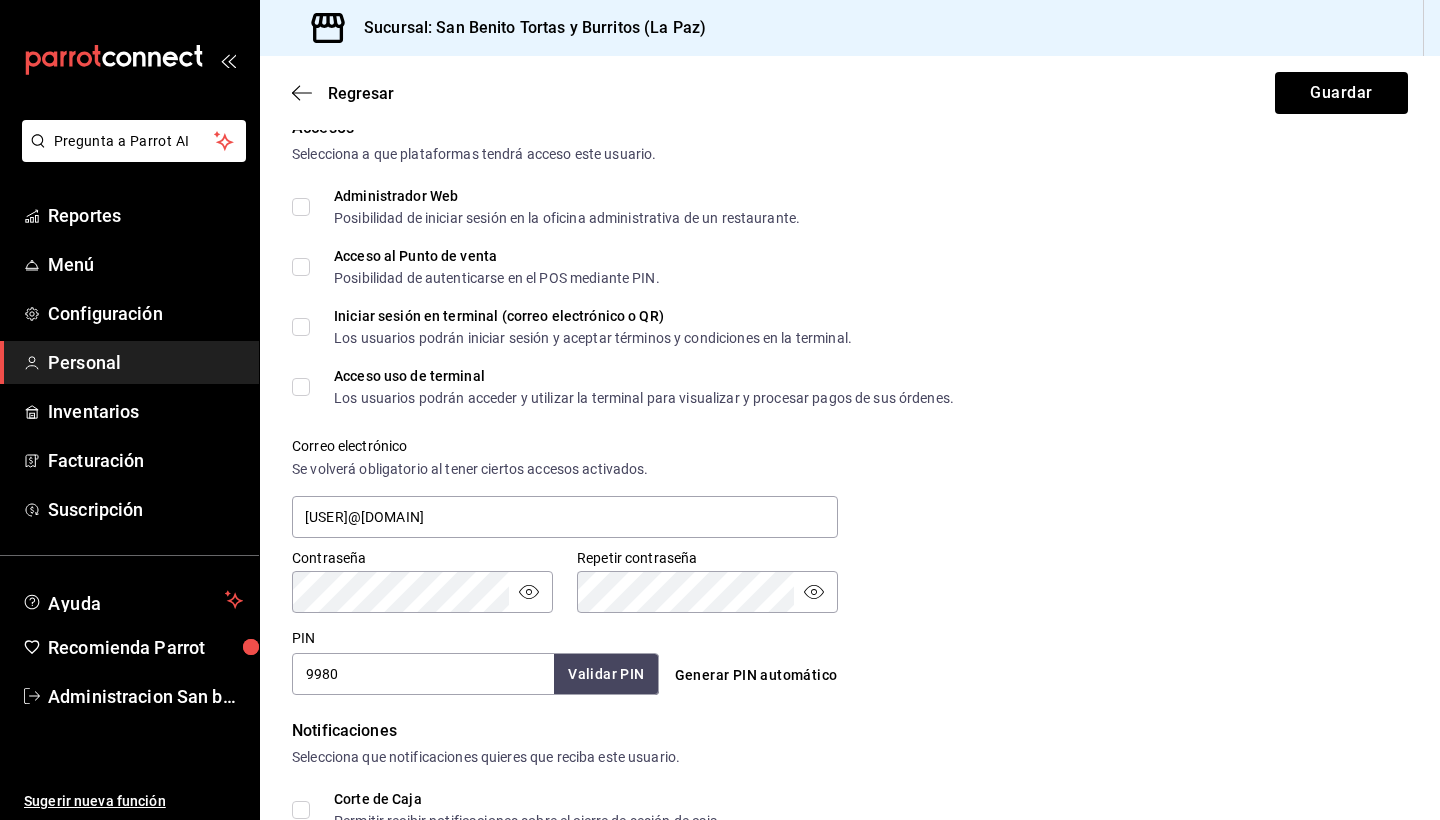 type on "9980" 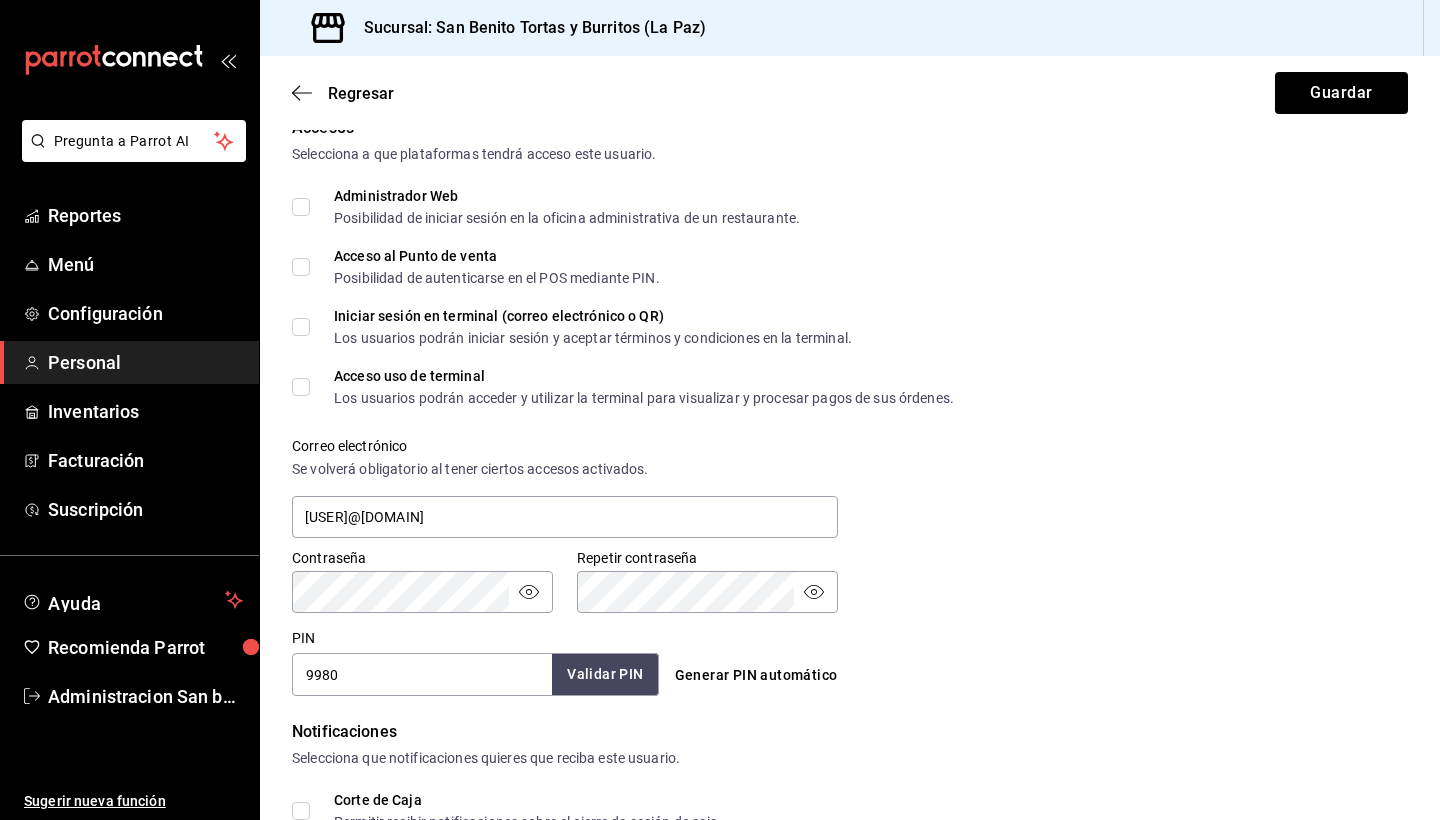 click on "Validar PIN" at bounding box center (605, 674) 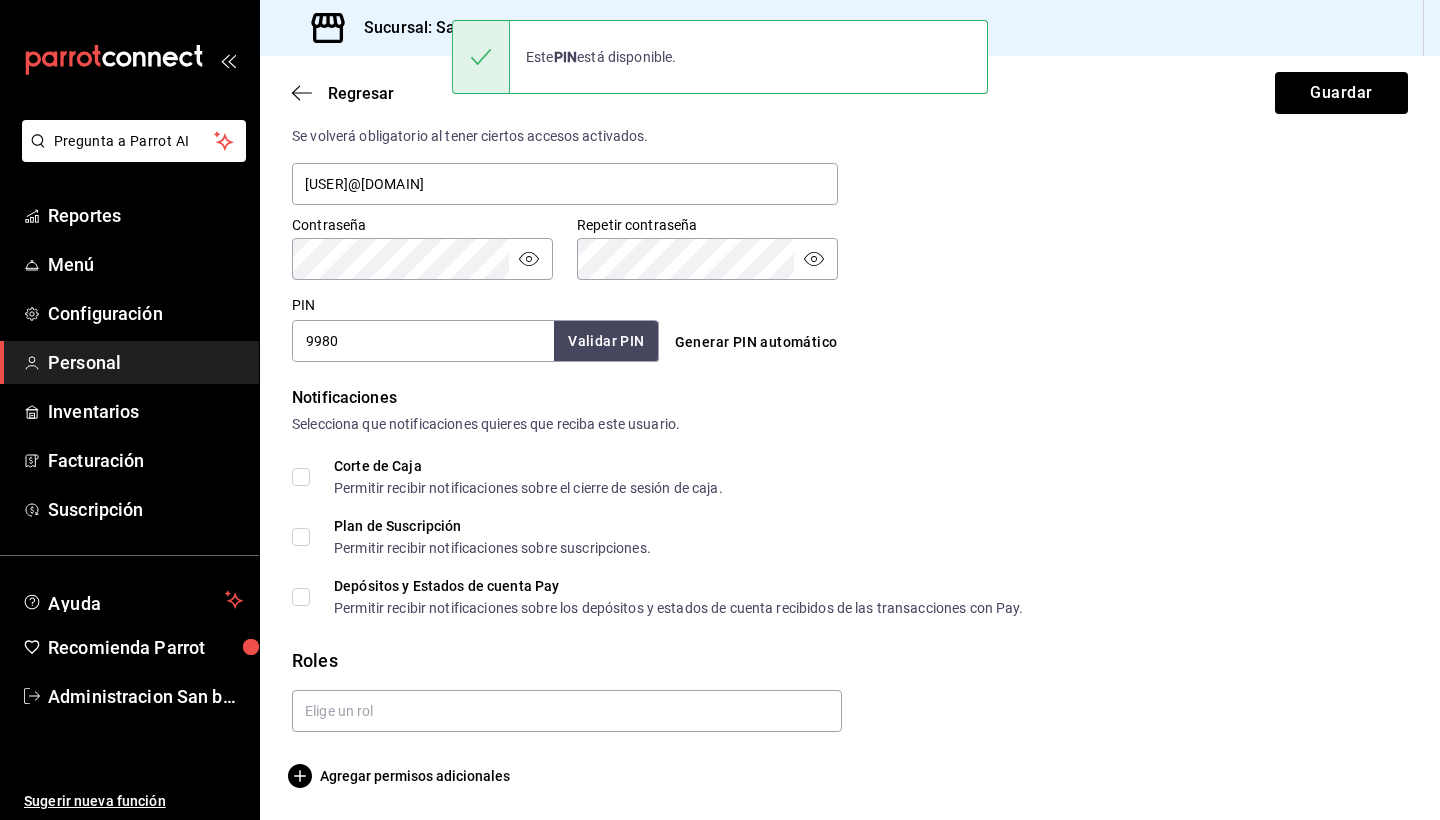 scroll, scrollTop: 778, scrollLeft: 0, axis: vertical 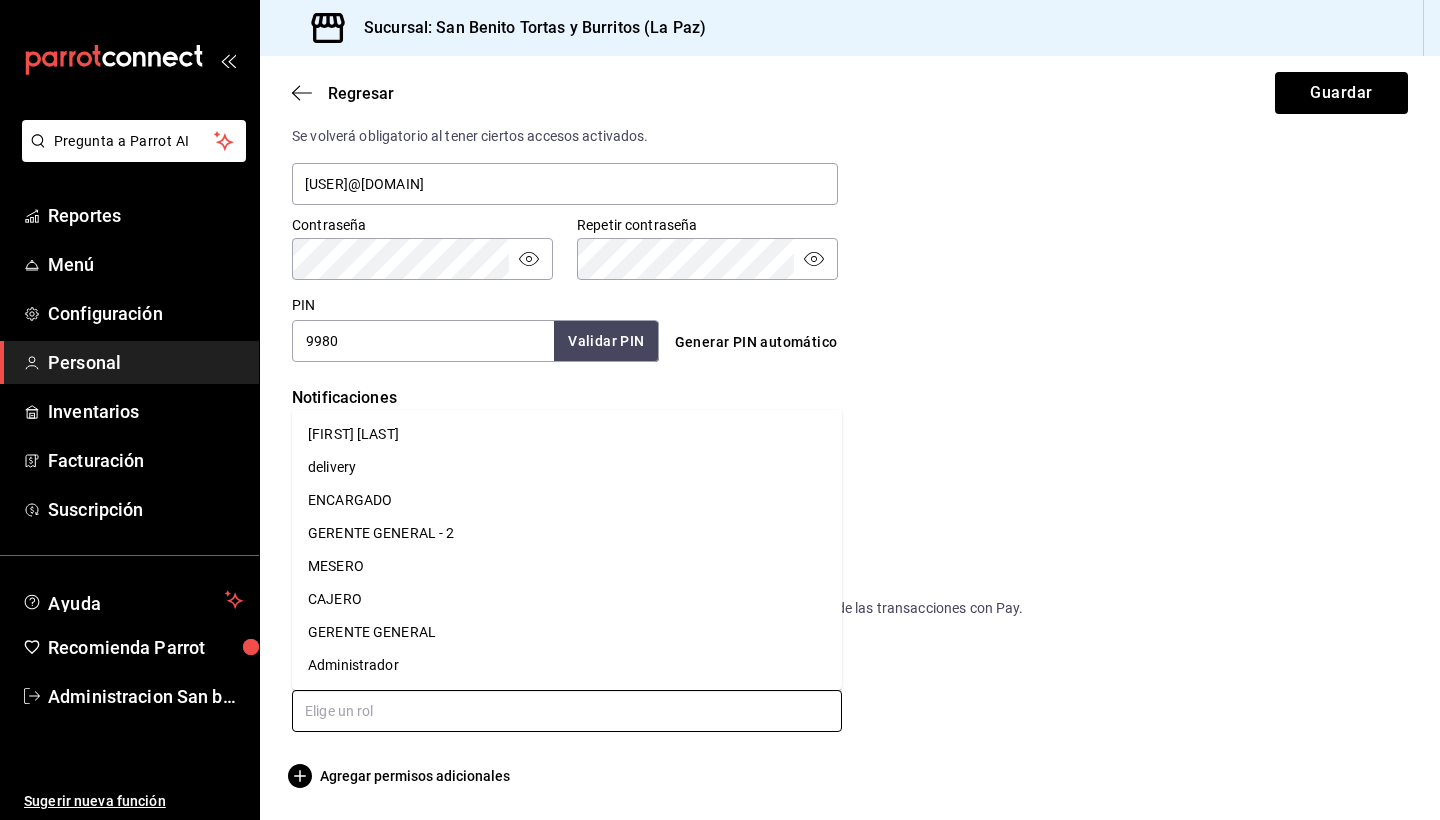 click at bounding box center [567, 711] 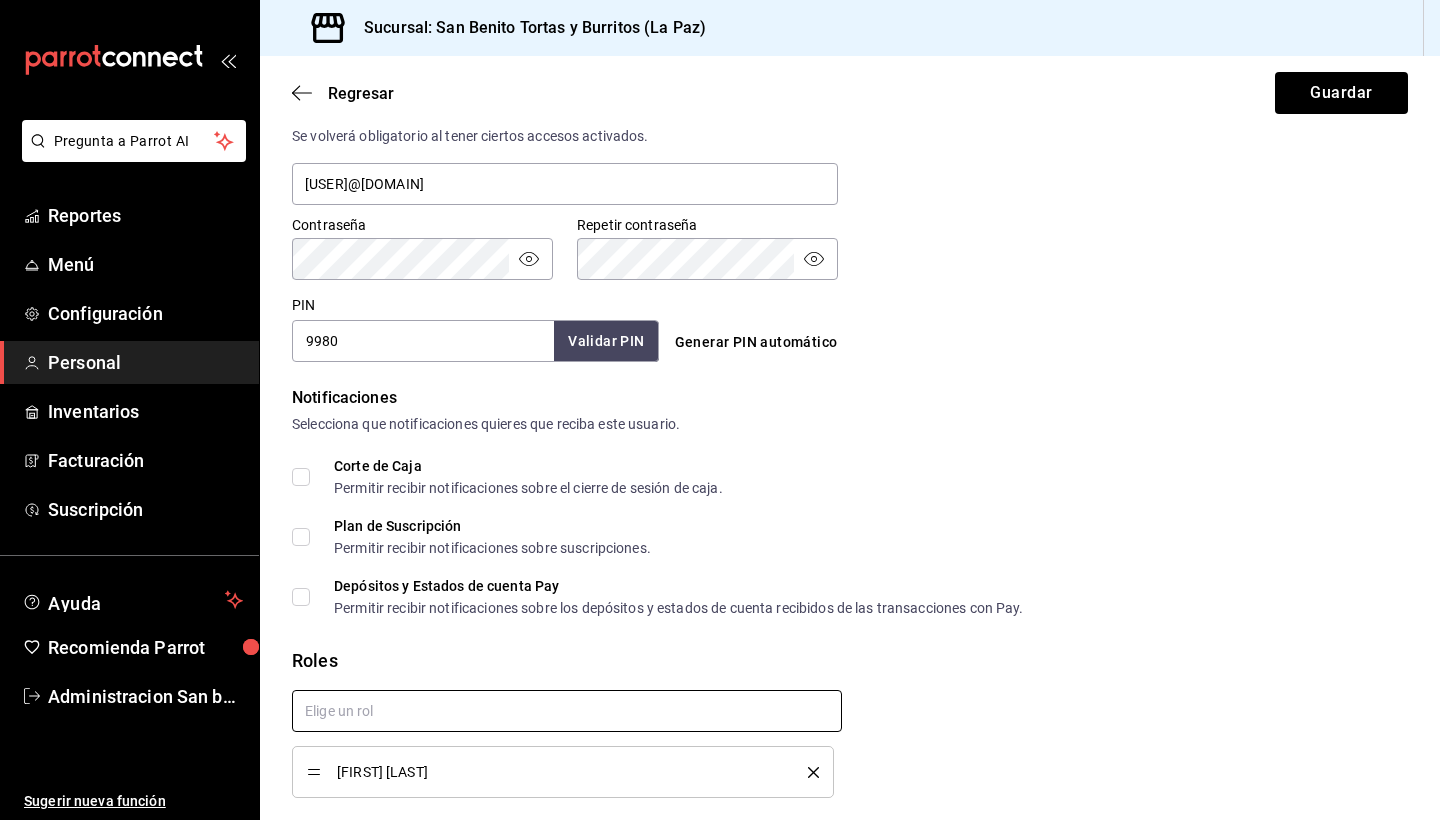 checkbox on "true" 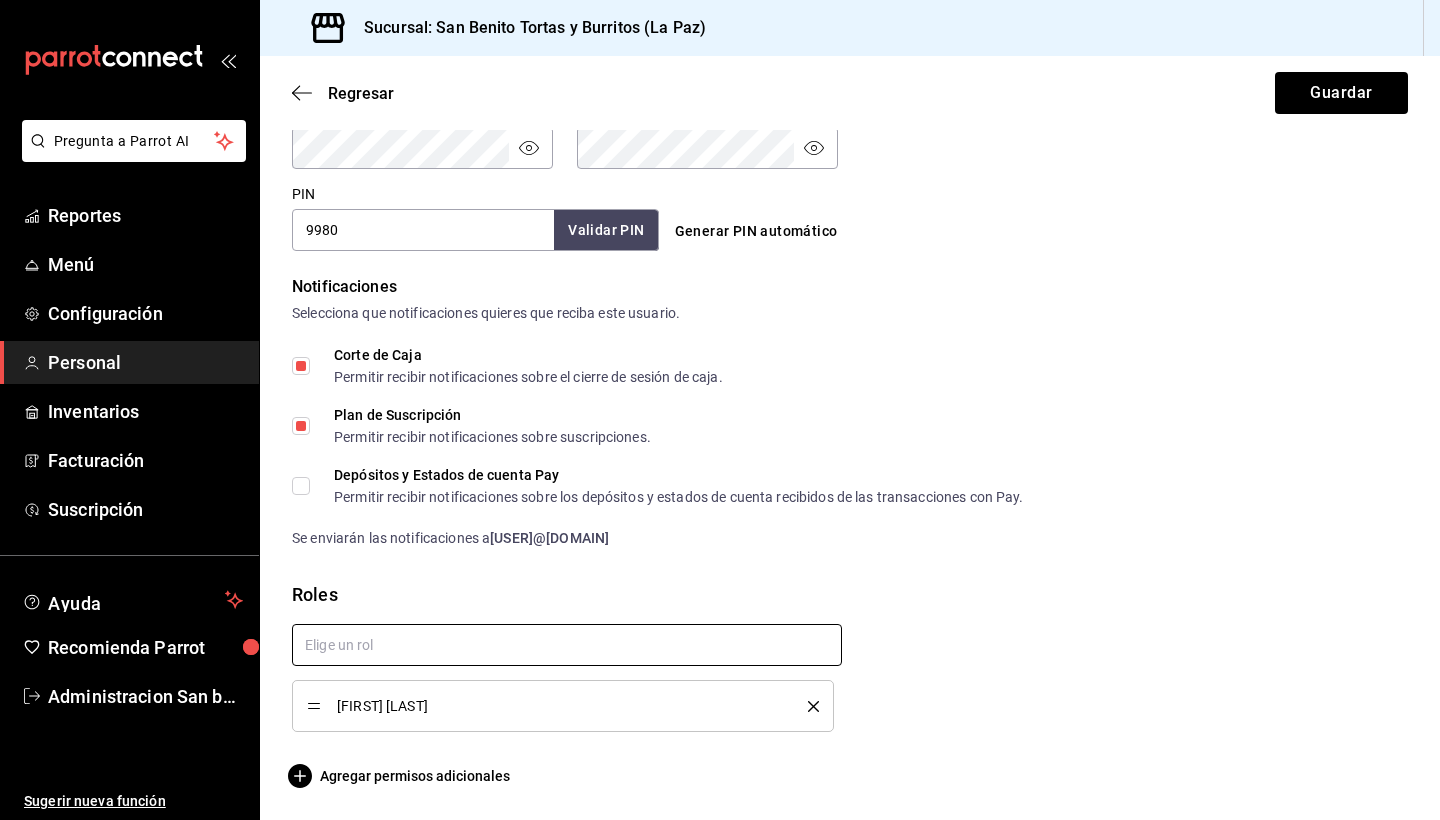 scroll, scrollTop: 889, scrollLeft: 0, axis: vertical 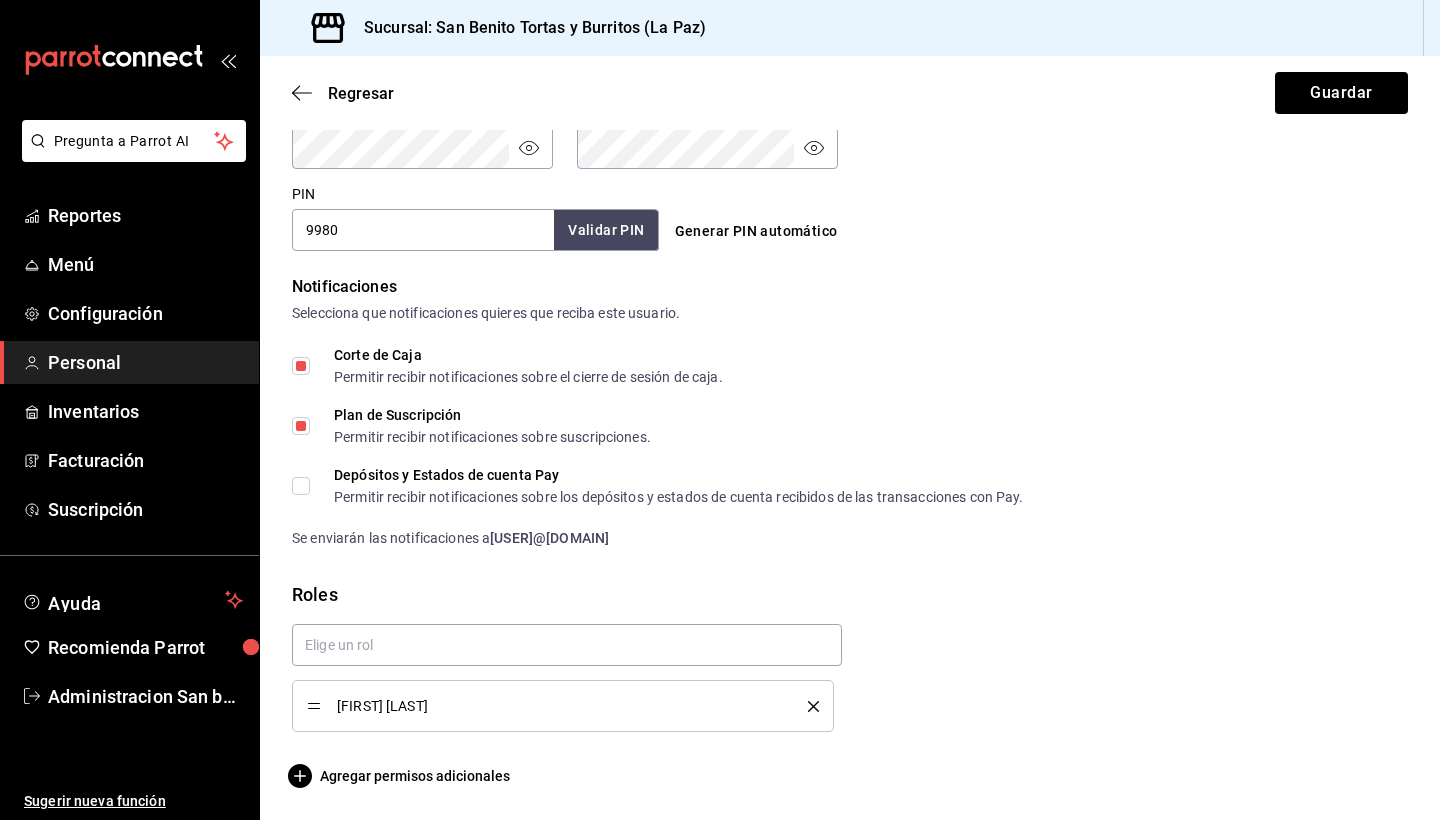 click on "[FIRST] [LAST]" at bounding box center [563, 706] 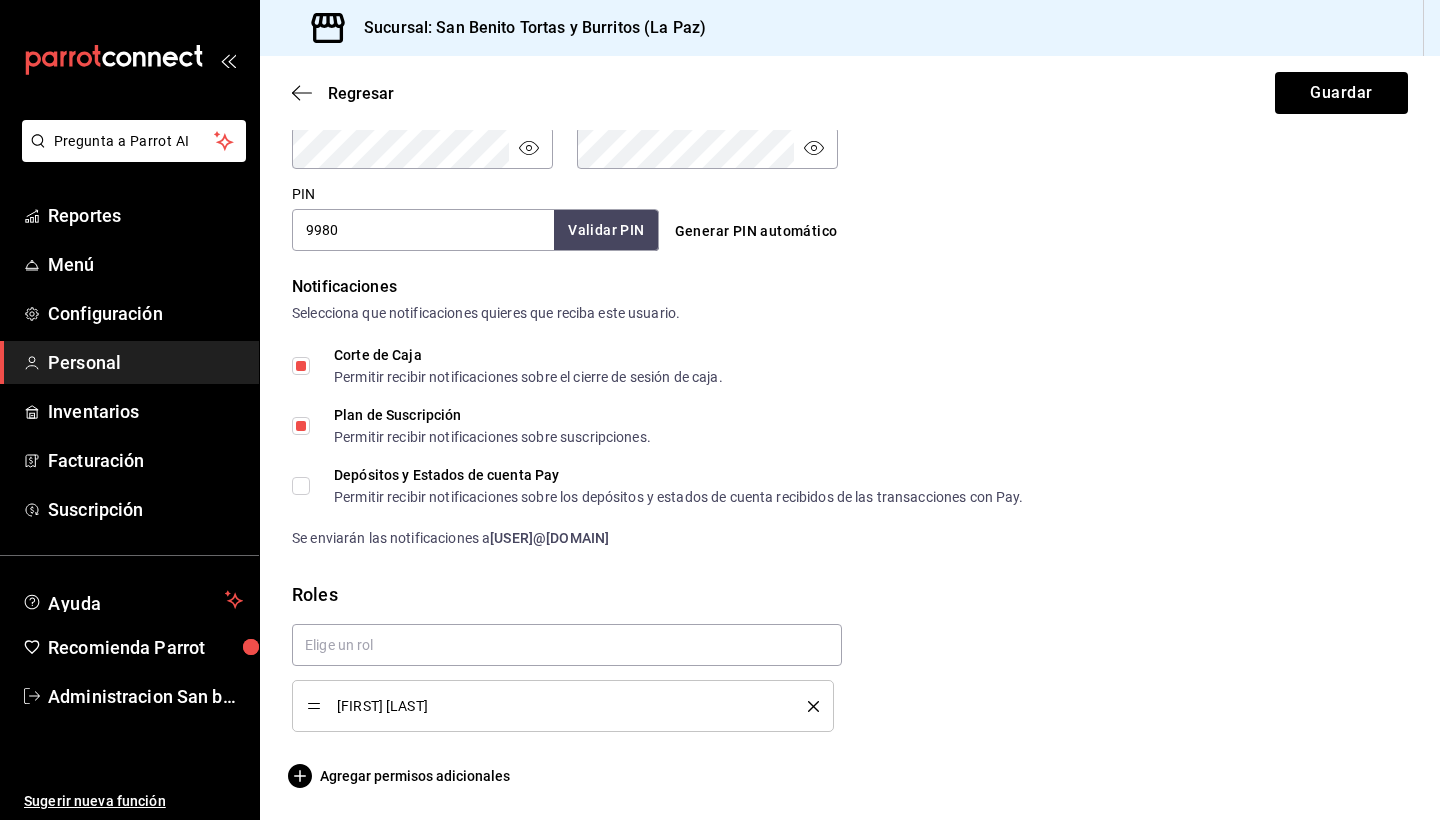 click 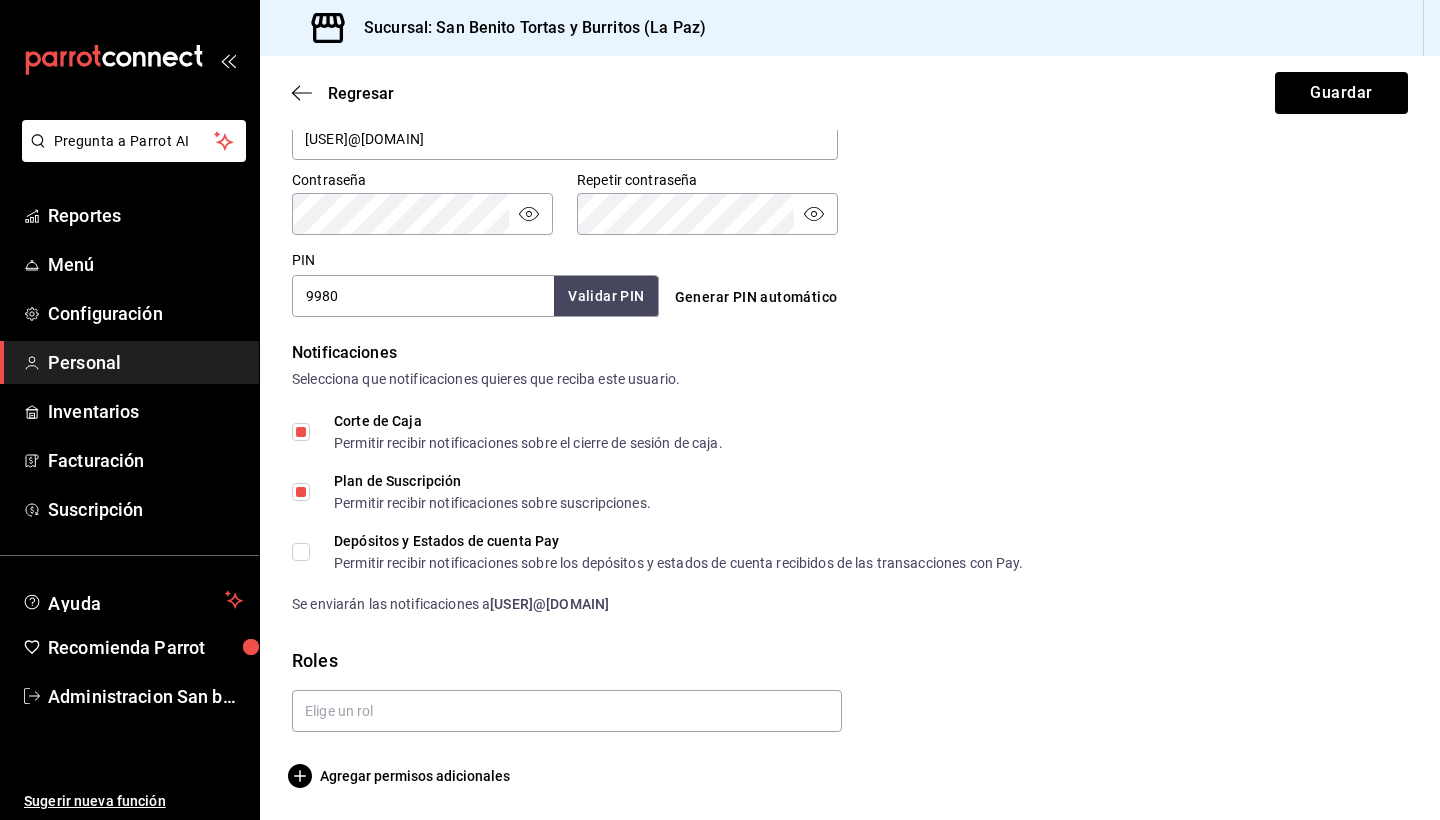 scroll, scrollTop: 823, scrollLeft: 0, axis: vertical 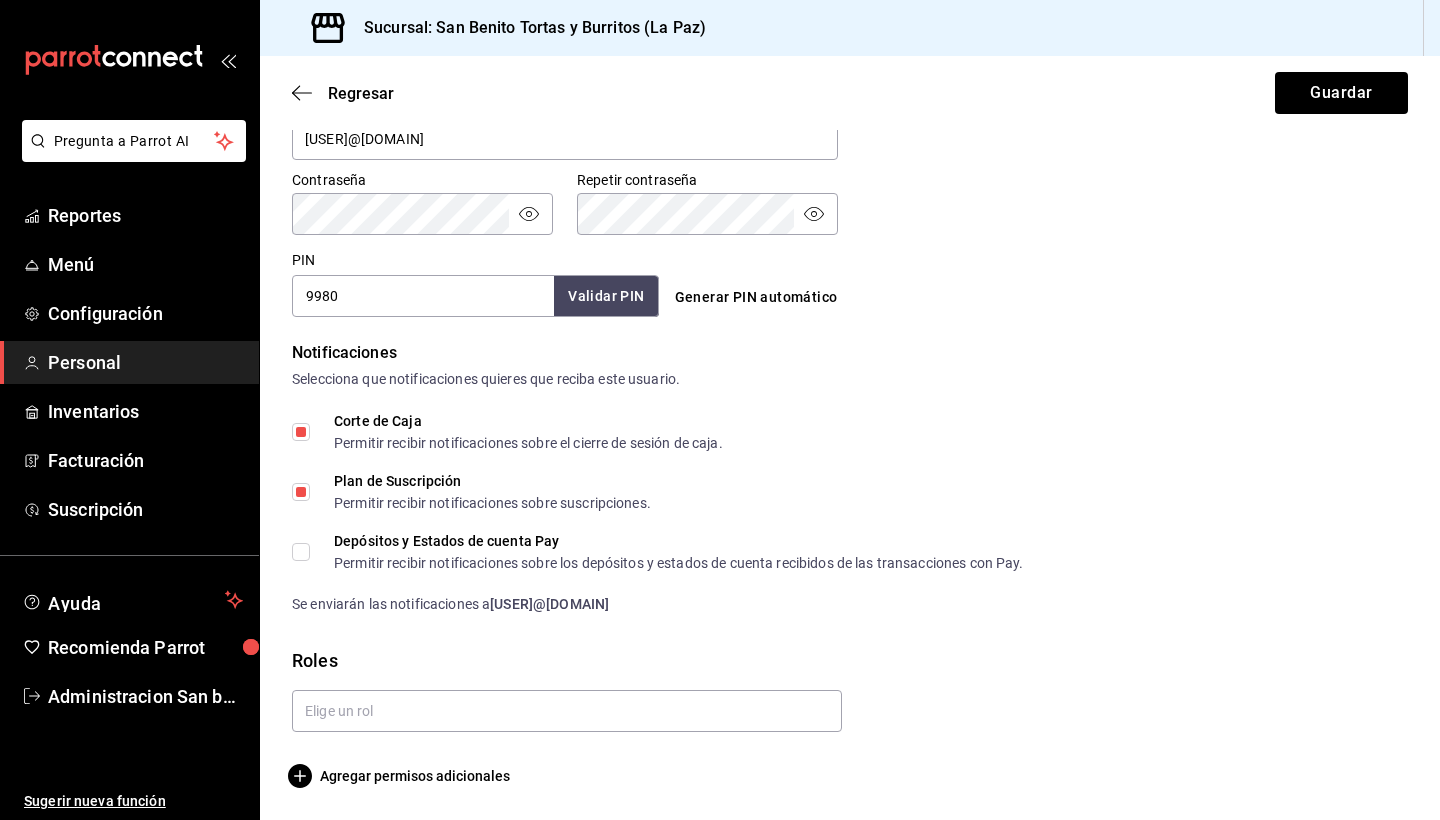 click on "Plan de Suscripción Permitir recibir notificaciones sobre suscripciones." at bounding box center [301, 492] 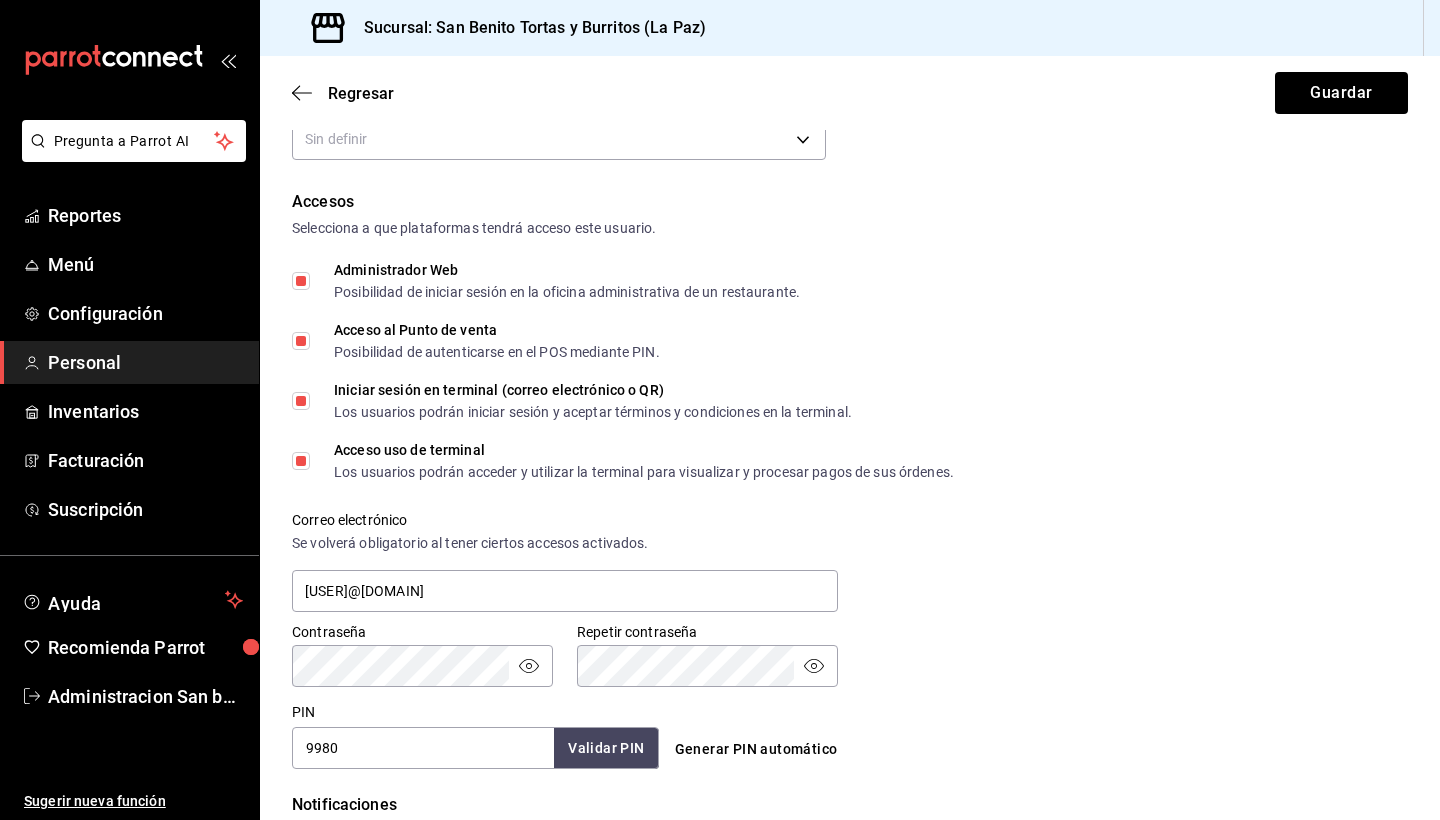 scroll, scrollTop: 369, scrollLeft: 0, axis: vertical 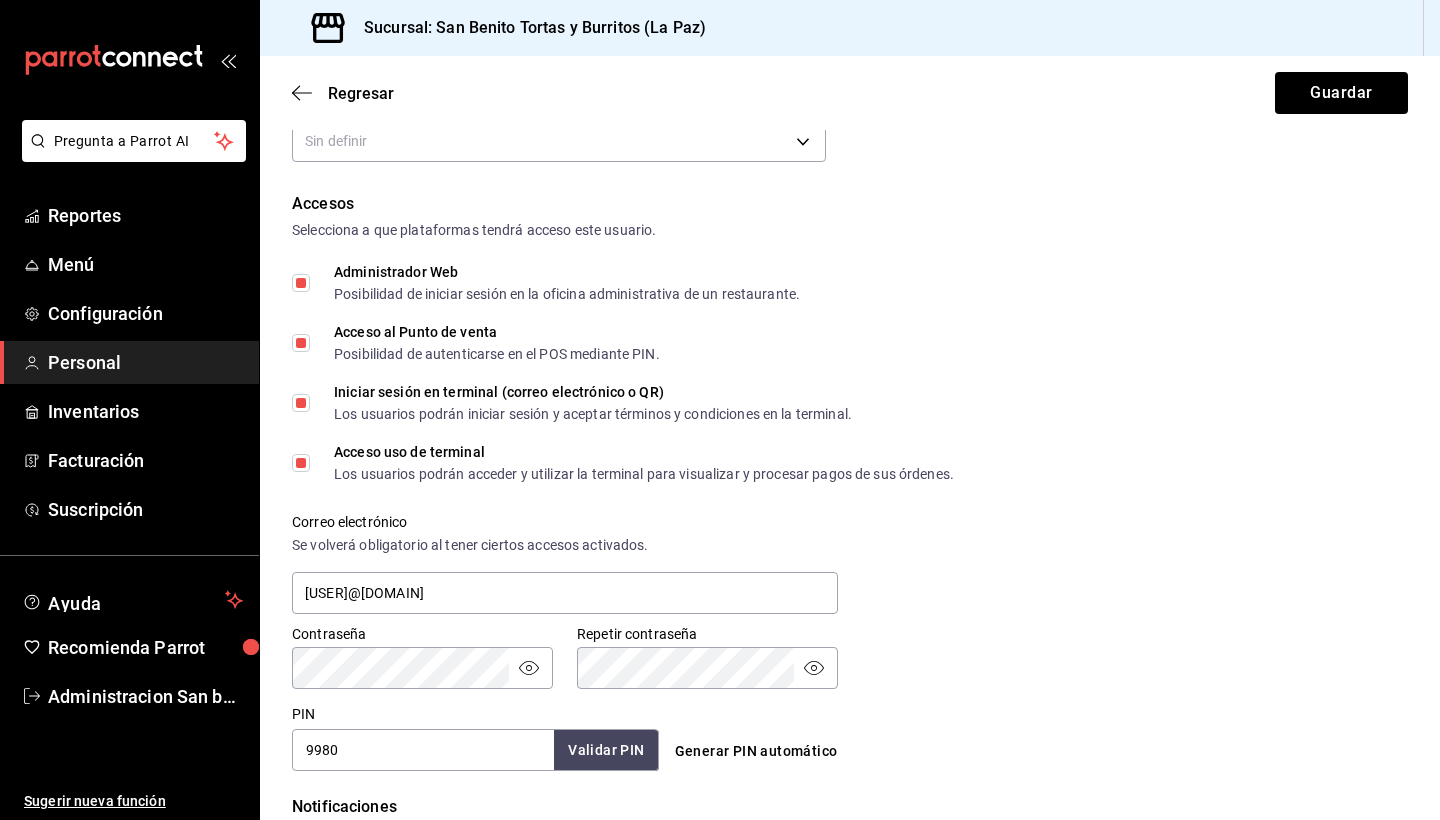 click on "Acceso uso de terminal Los usuarios podrán acceder y utilizar la terminal para visualizar y procesar pagos de sus órdenes." at bounding box center [301, 463] 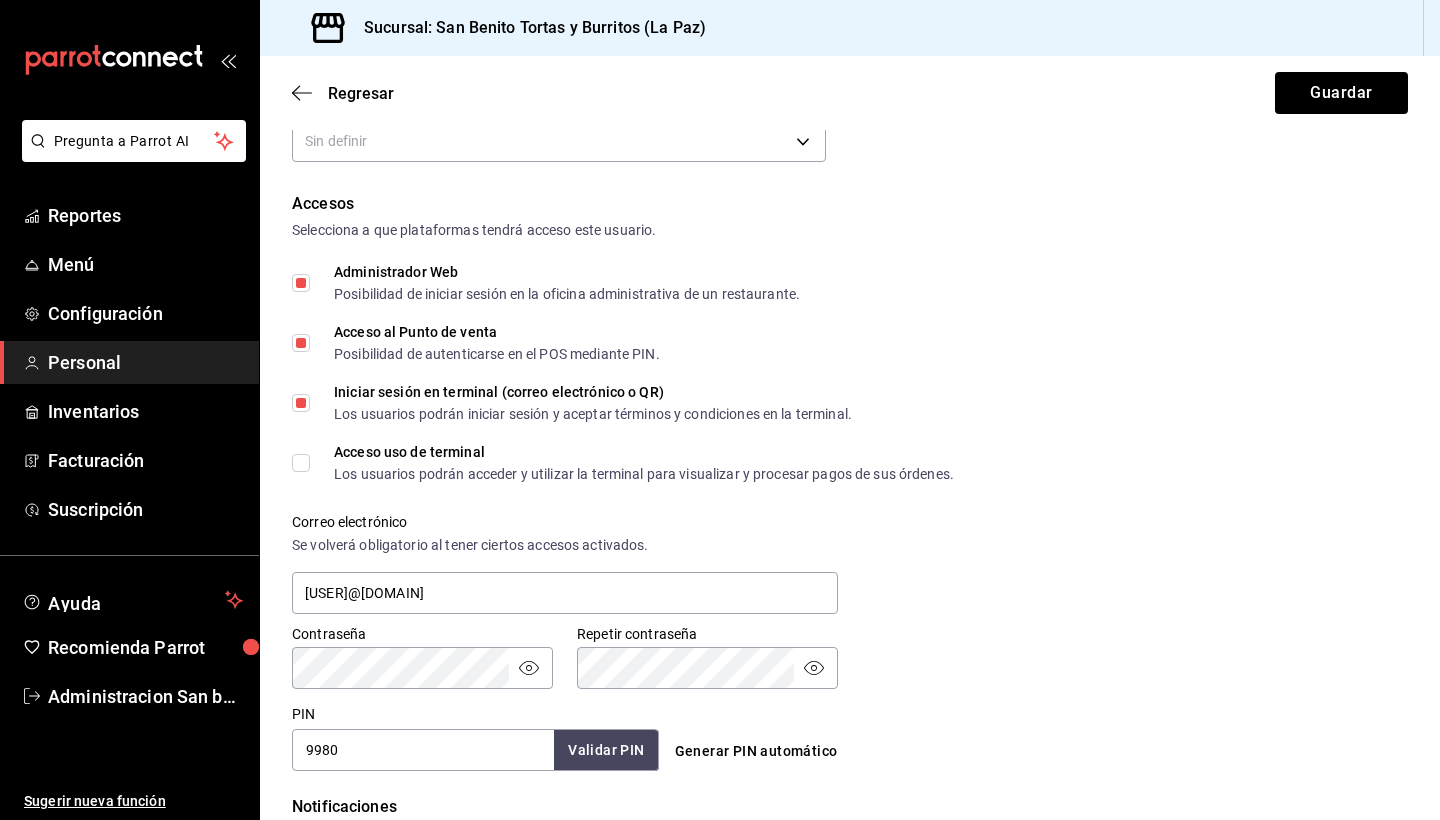 click on "Iniciar sesión en terminal (correo electrónico o QR) Los usuarios podrán iniciar sesión y aceptar términos y condiciones en la terminal." at bounding box center [301, 403] 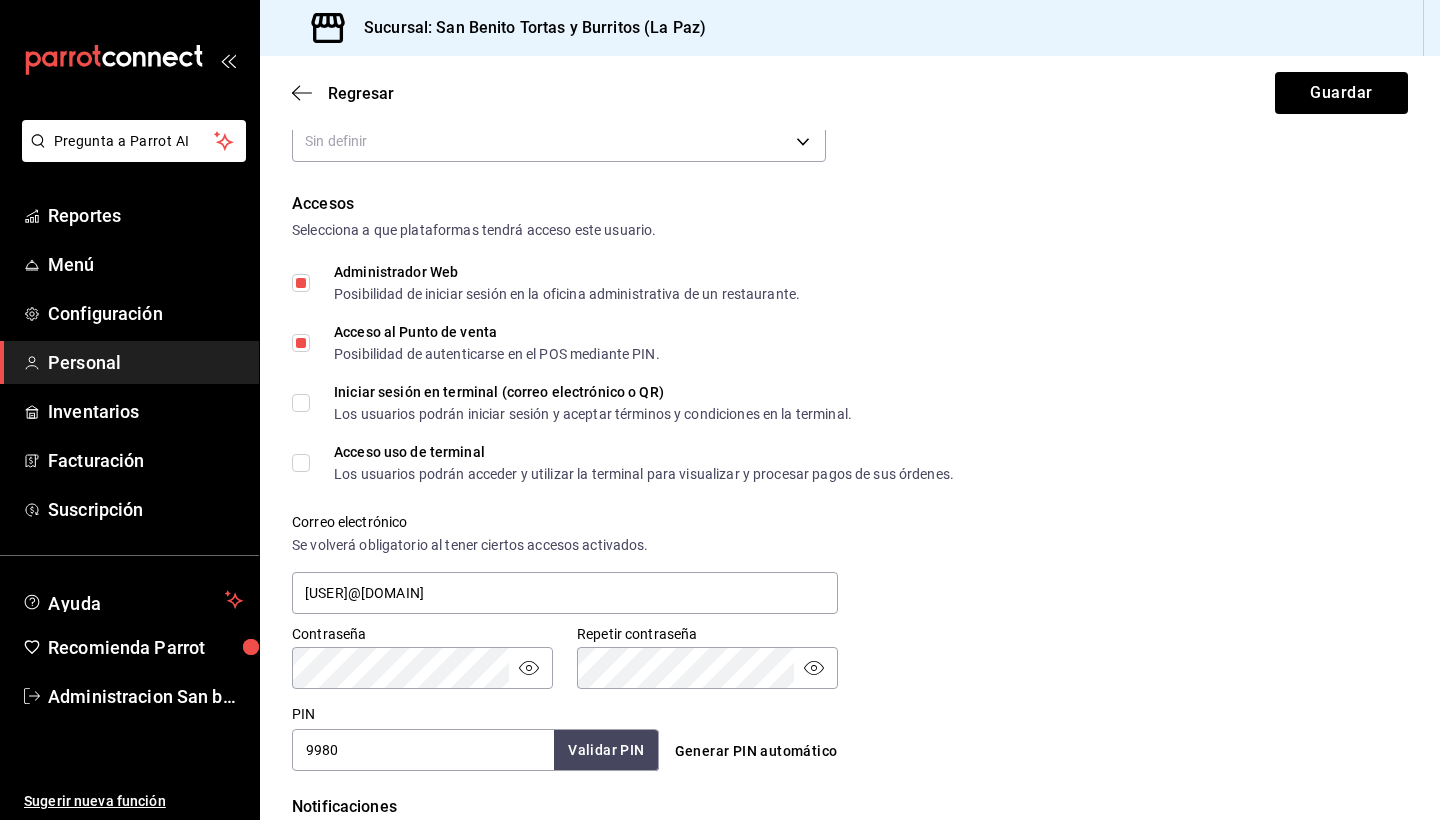 click on "Acceso al Punto de venta Posibilidad de autenticarse en el POS mediante PIN." at bounding box center (301, 343) 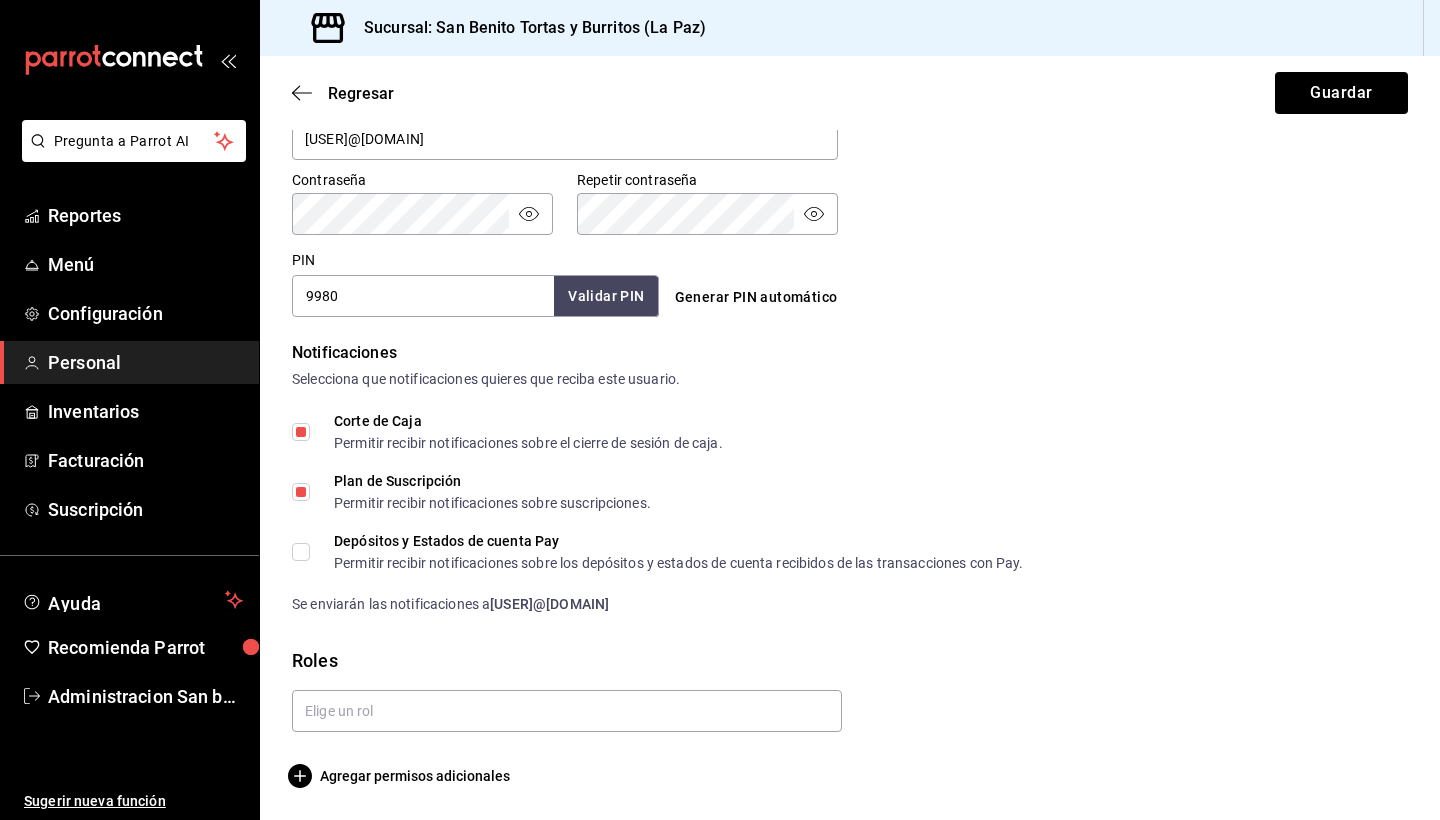 scroll, scrollTop: 823, scrollLeft: 0, axis: vertical 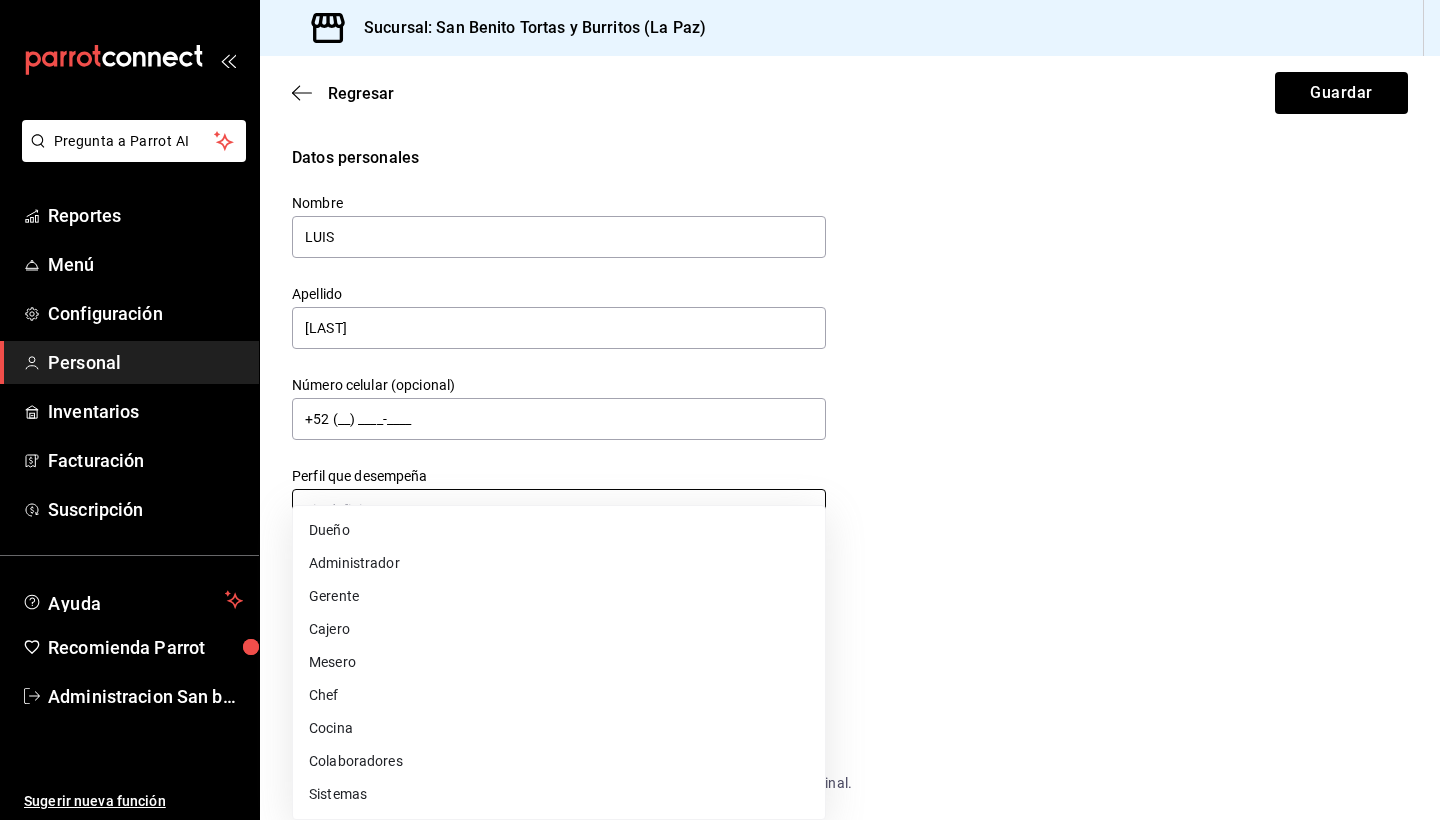 click on "Datos personales Nombre [FIRST] Apellido [LAST] Número celular (opcional) +52 ([AREA]) [PHONE]-[PHONE] Perfil que desempeña Sin definir Accesos Selecciona a que plataformas tendrá acceso este usuario. Administrador Web Posibilidad de iniciar sesión en la oficina administrativa de un restaurante.  Acceso al Punto de venta Posibilidad de autenticarse en el POS mediante PIN.  Iniciar sesión en terminal (correo electrónico o QR) Los usuarios podrán iniciar sesión y aceptar términos y condiciones en la terminal. Acceso uso de terminal Los usuarios podrán acceder y utilizar la terminal para visualizar y procesar pagos de sus órdenes. Correo electrónico Se volverá obligatorio al tener ciertos accesos activados. [USER]@[DOMAIN] Contraseña Contraseña PIN [PIN]" at bounding box center (720, 410) 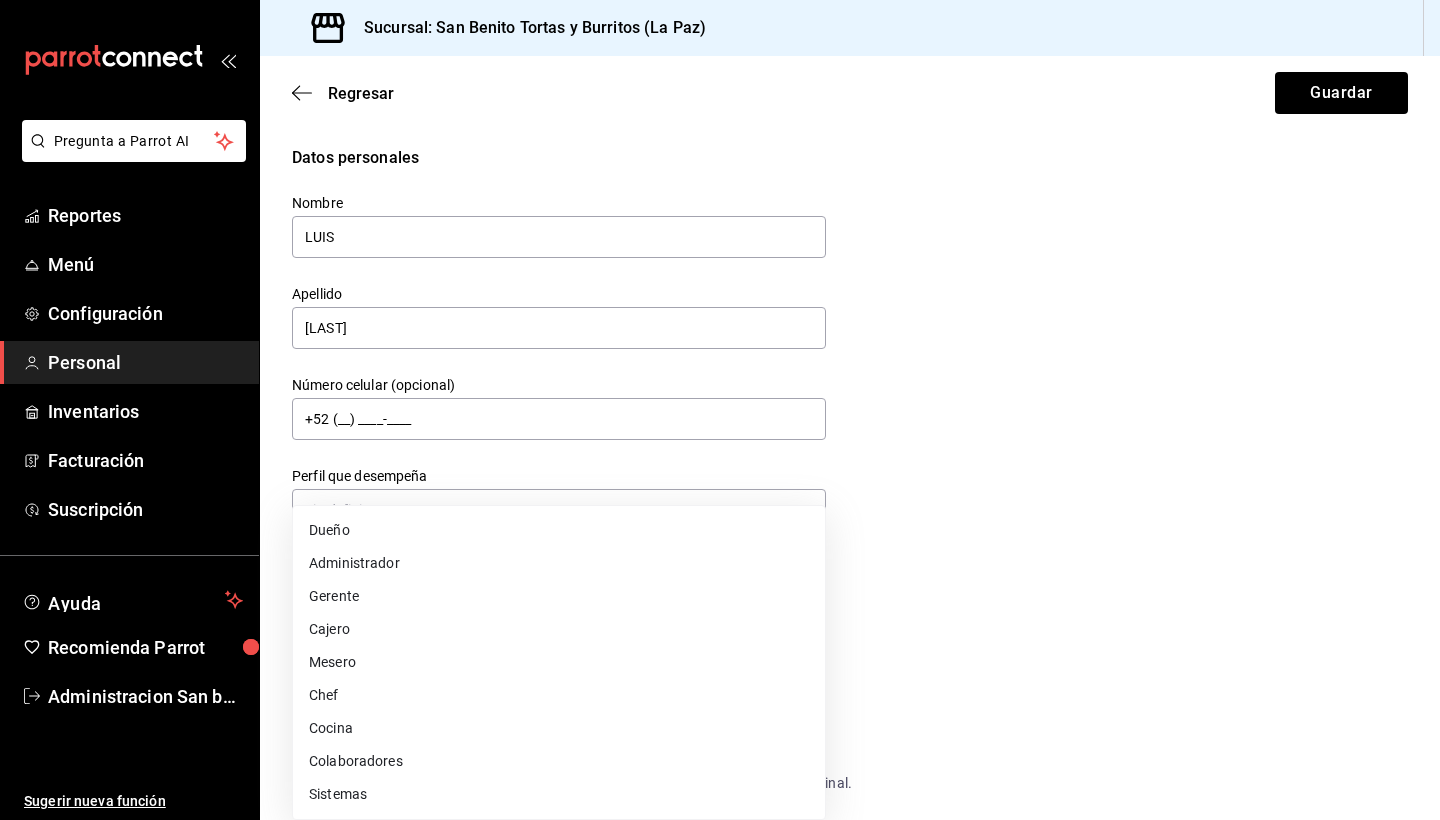 click on "Dueño" at bounding box center [559, 530] 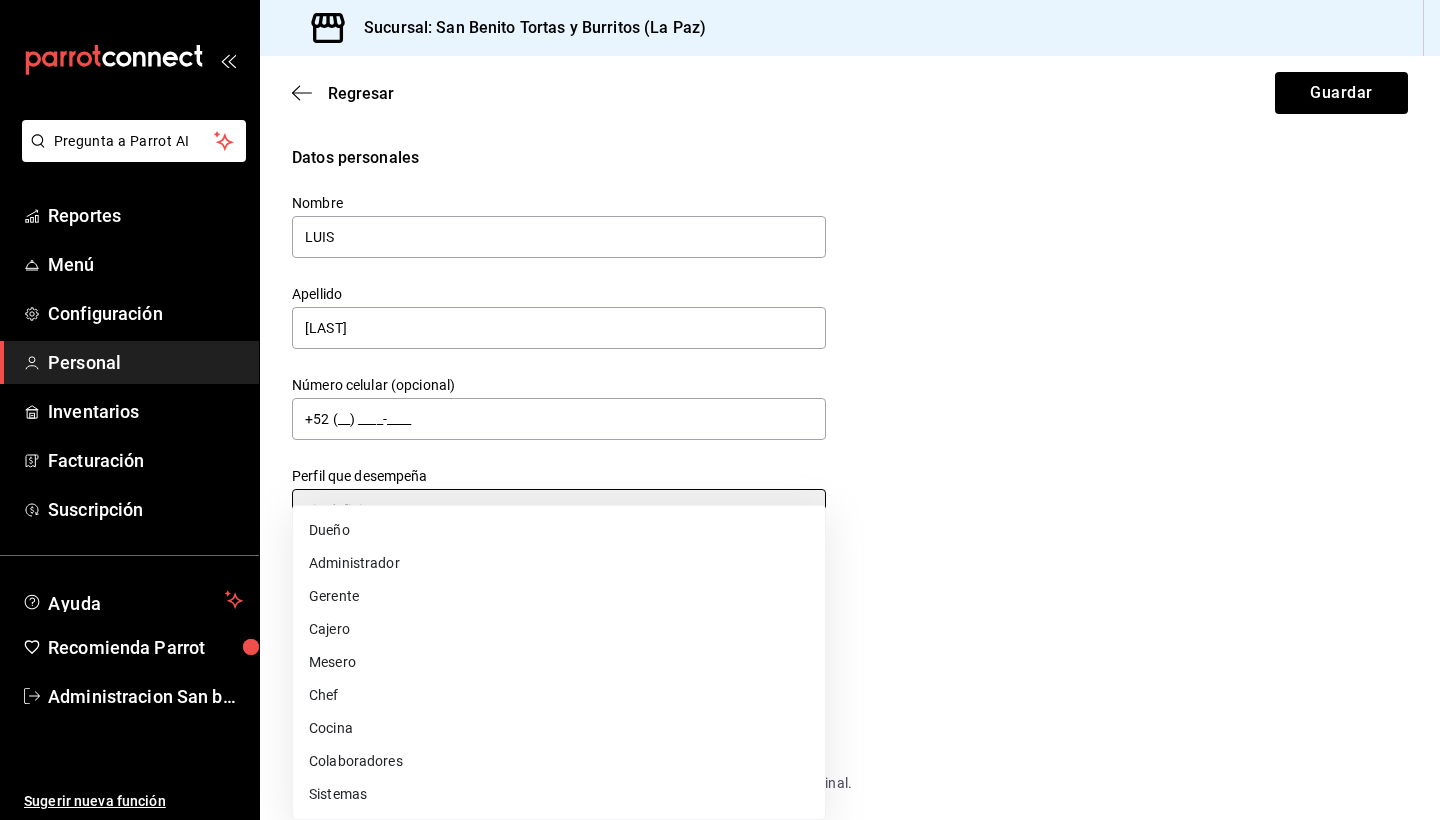 type on "OWNER" 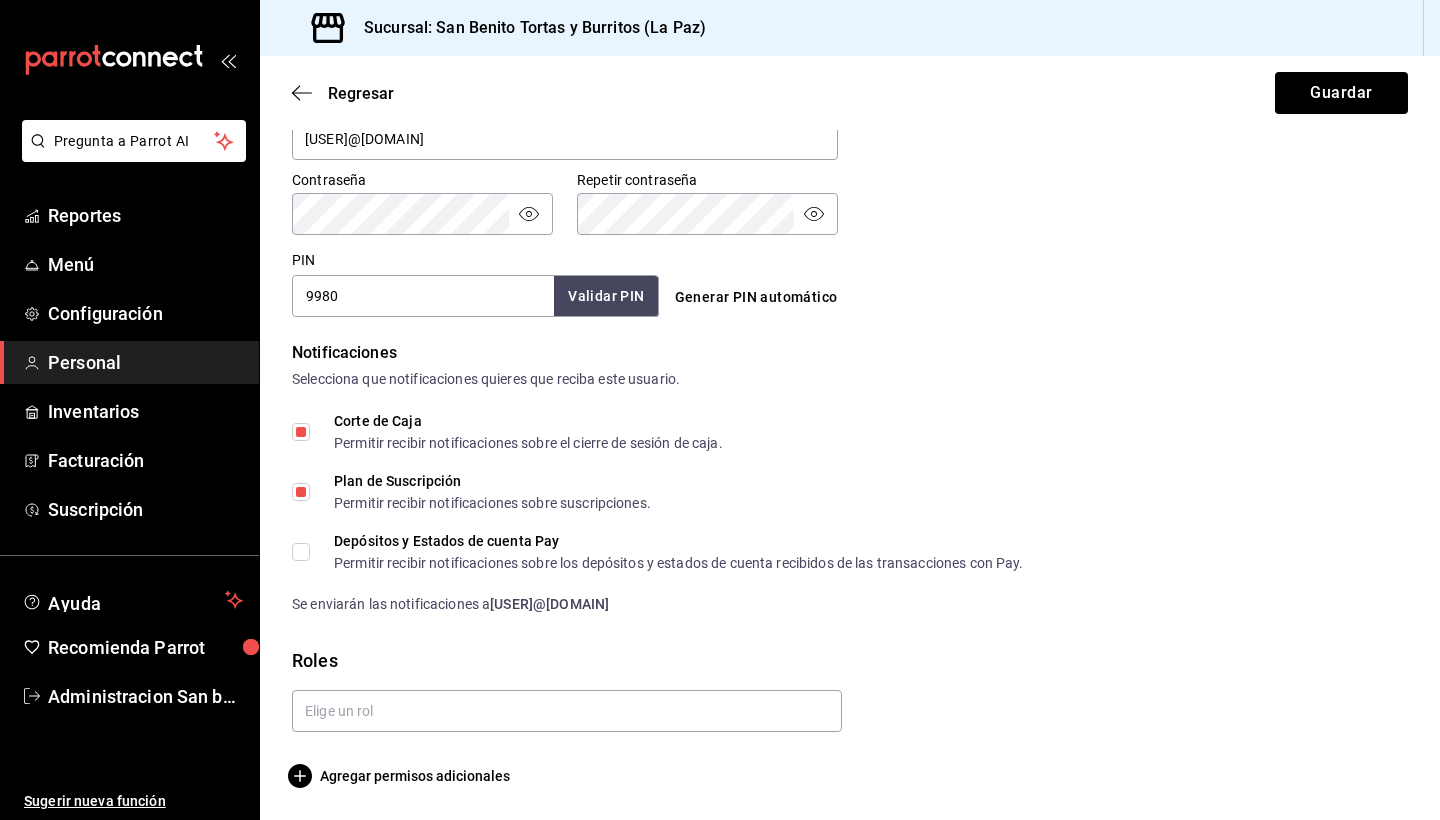 scroll, scrollTop: 823, scrollLeft: 0, axis: vertical 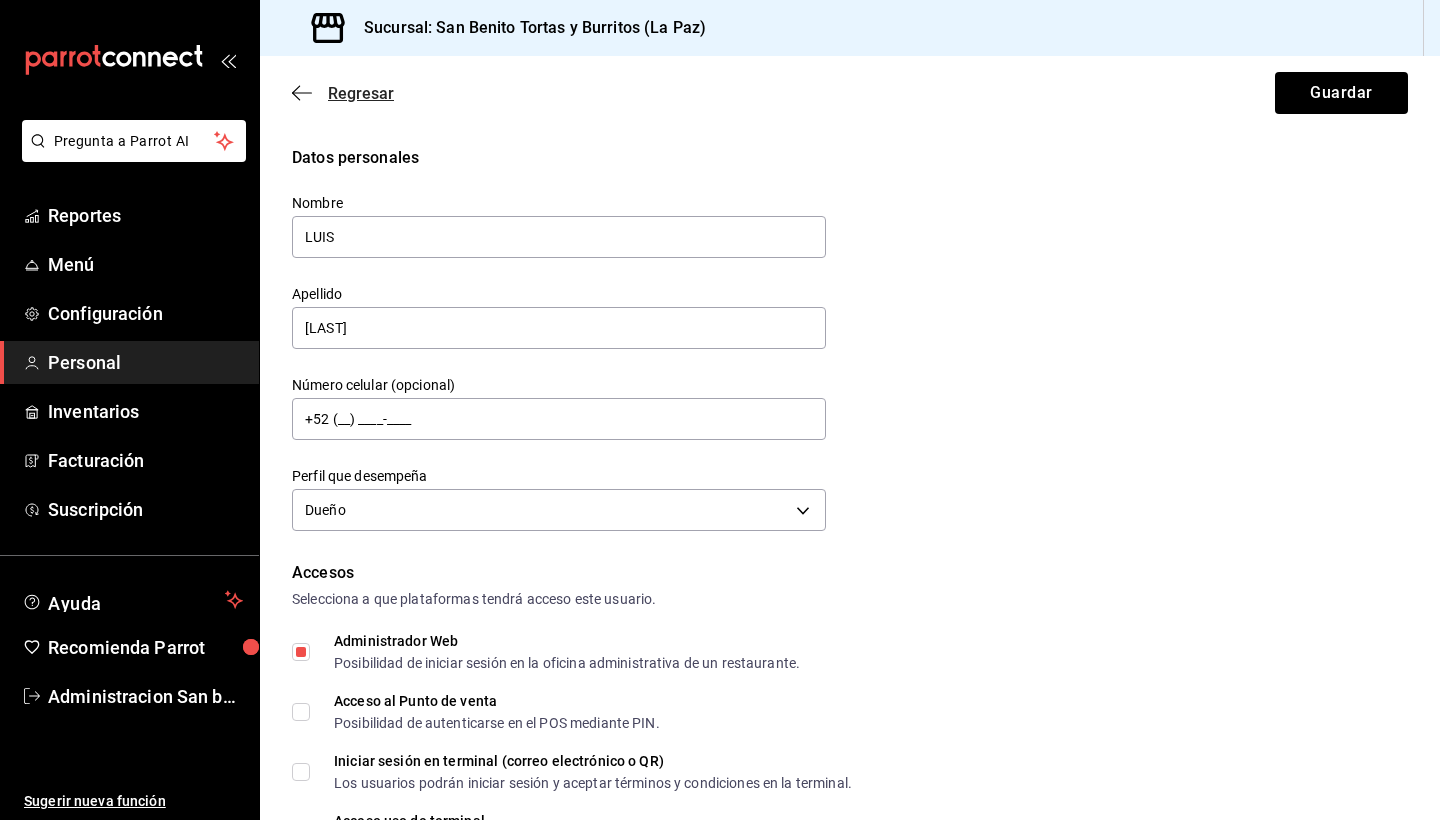 click 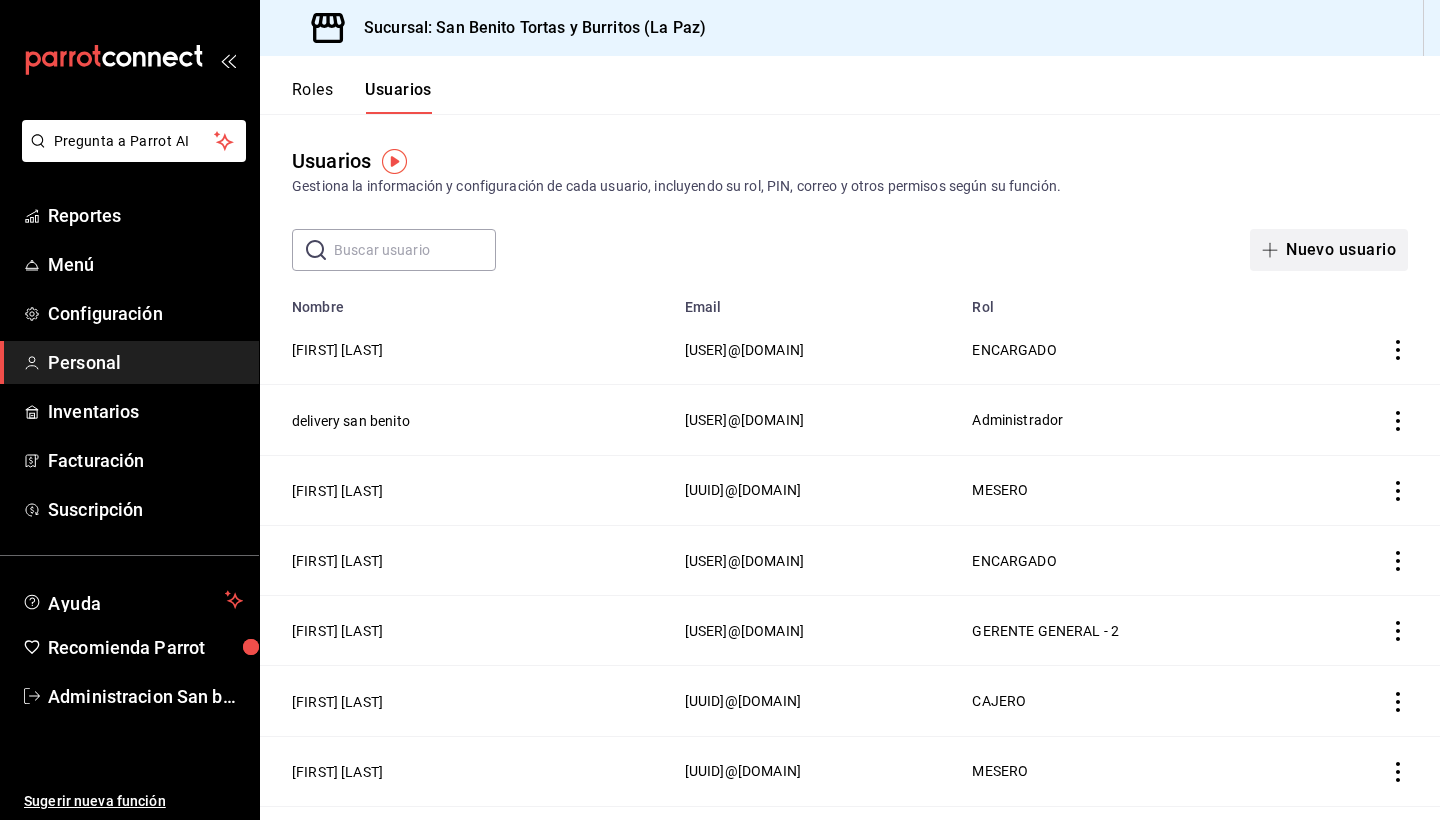 click on "Nuevo usuario" at bounding box center [1329, 250] 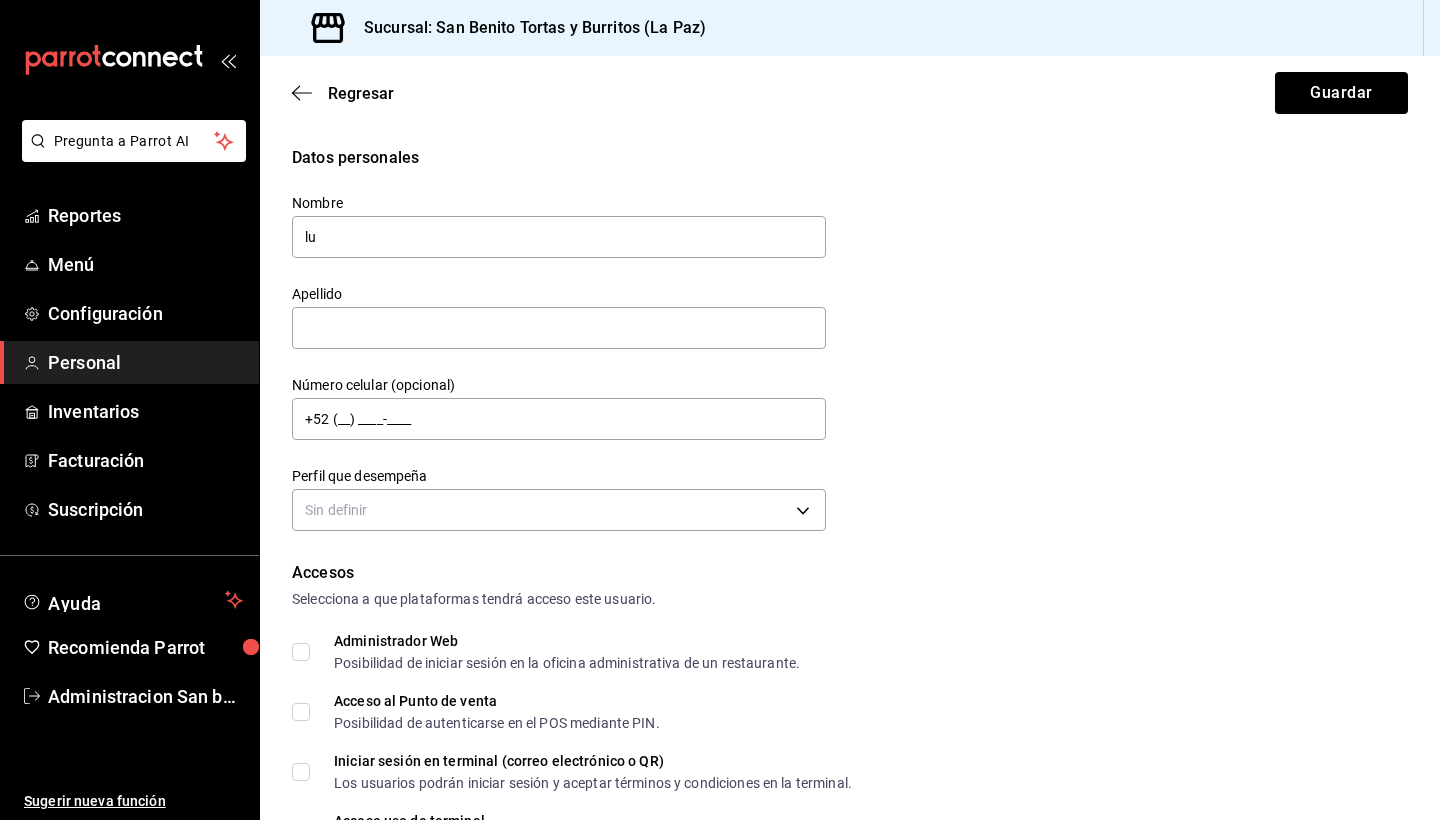 type on "l" 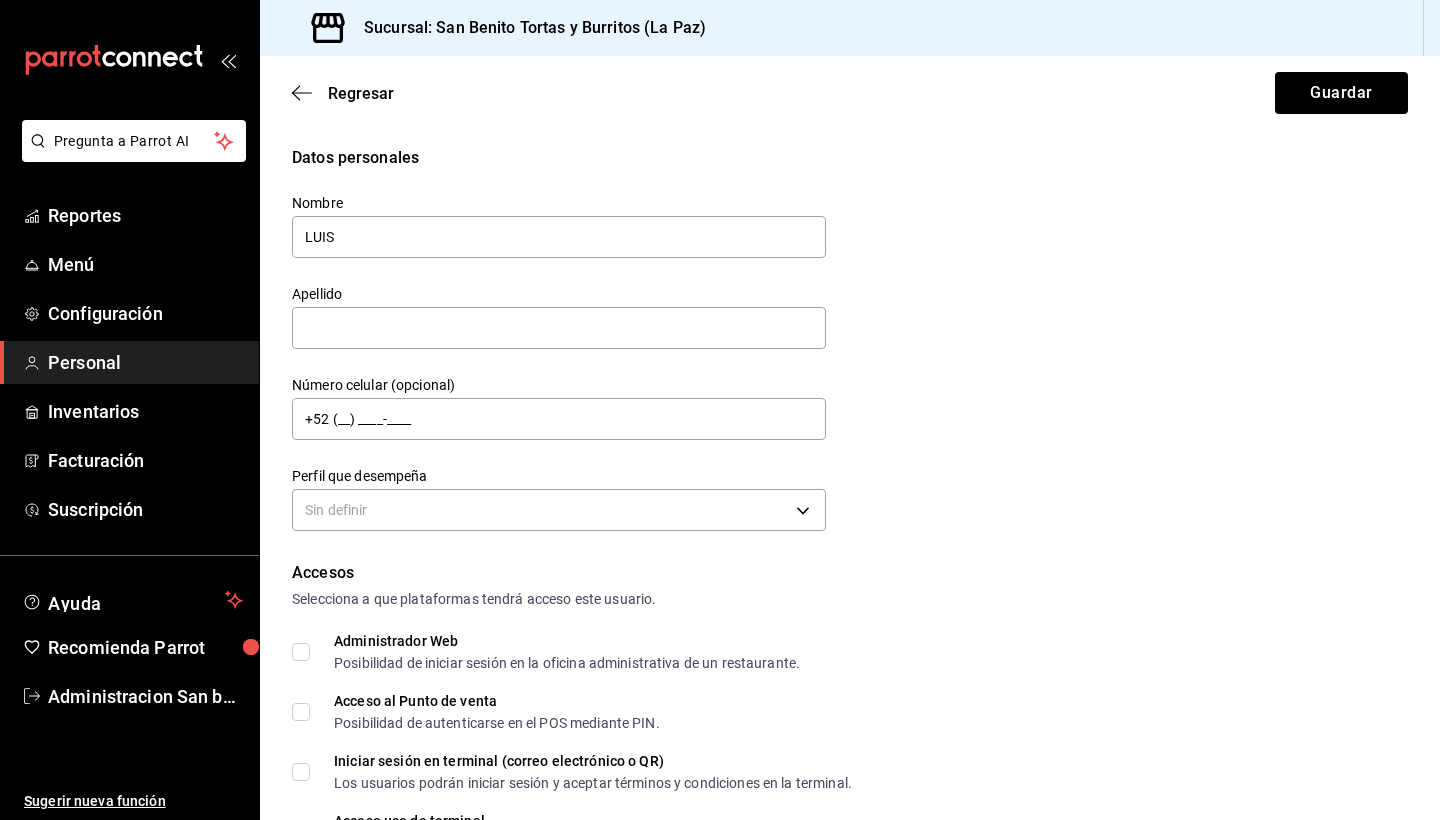 type on "LUIS" 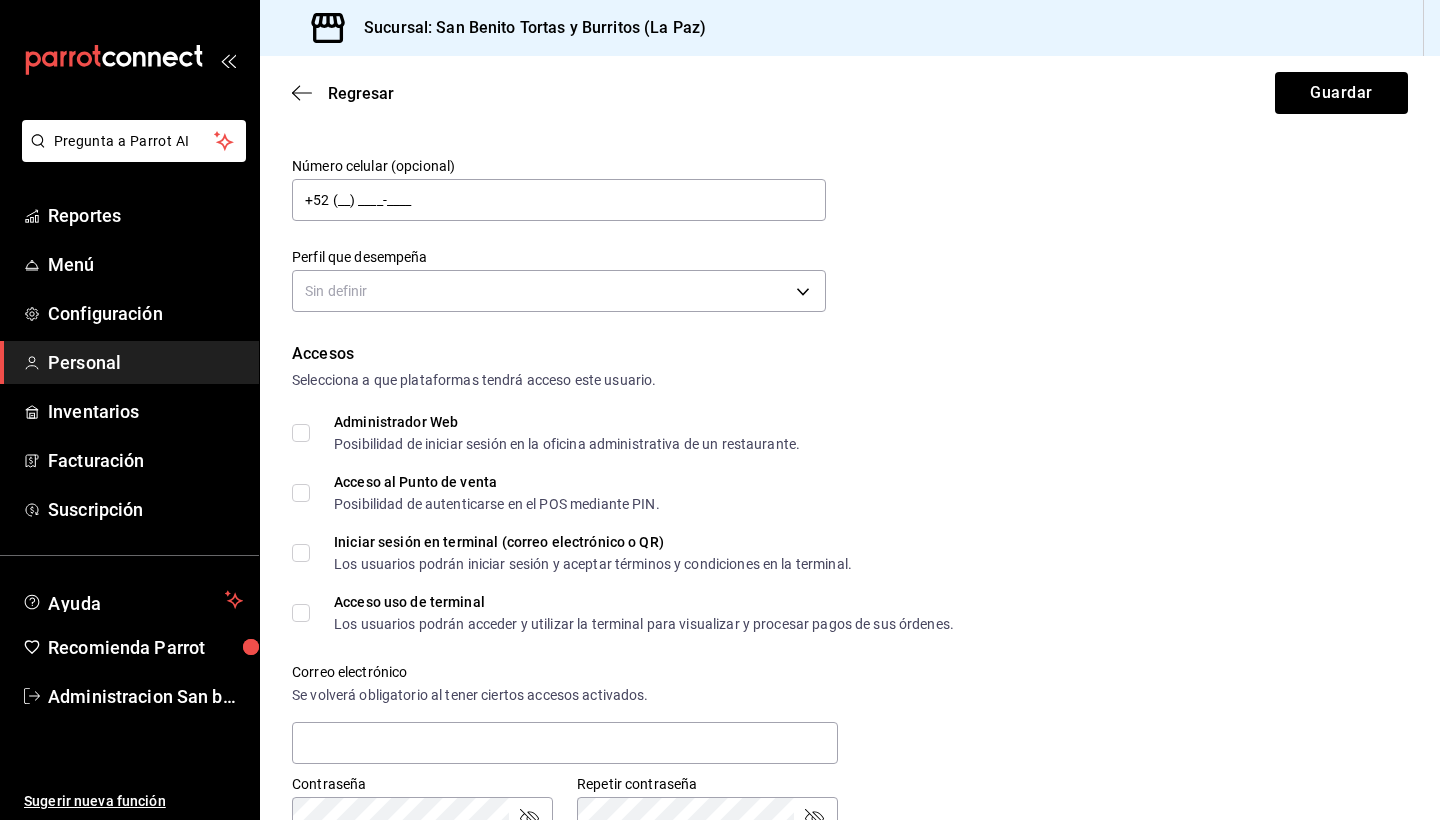 scroll, scrollTop: 227, scrollLeft: 0, axis: vertical 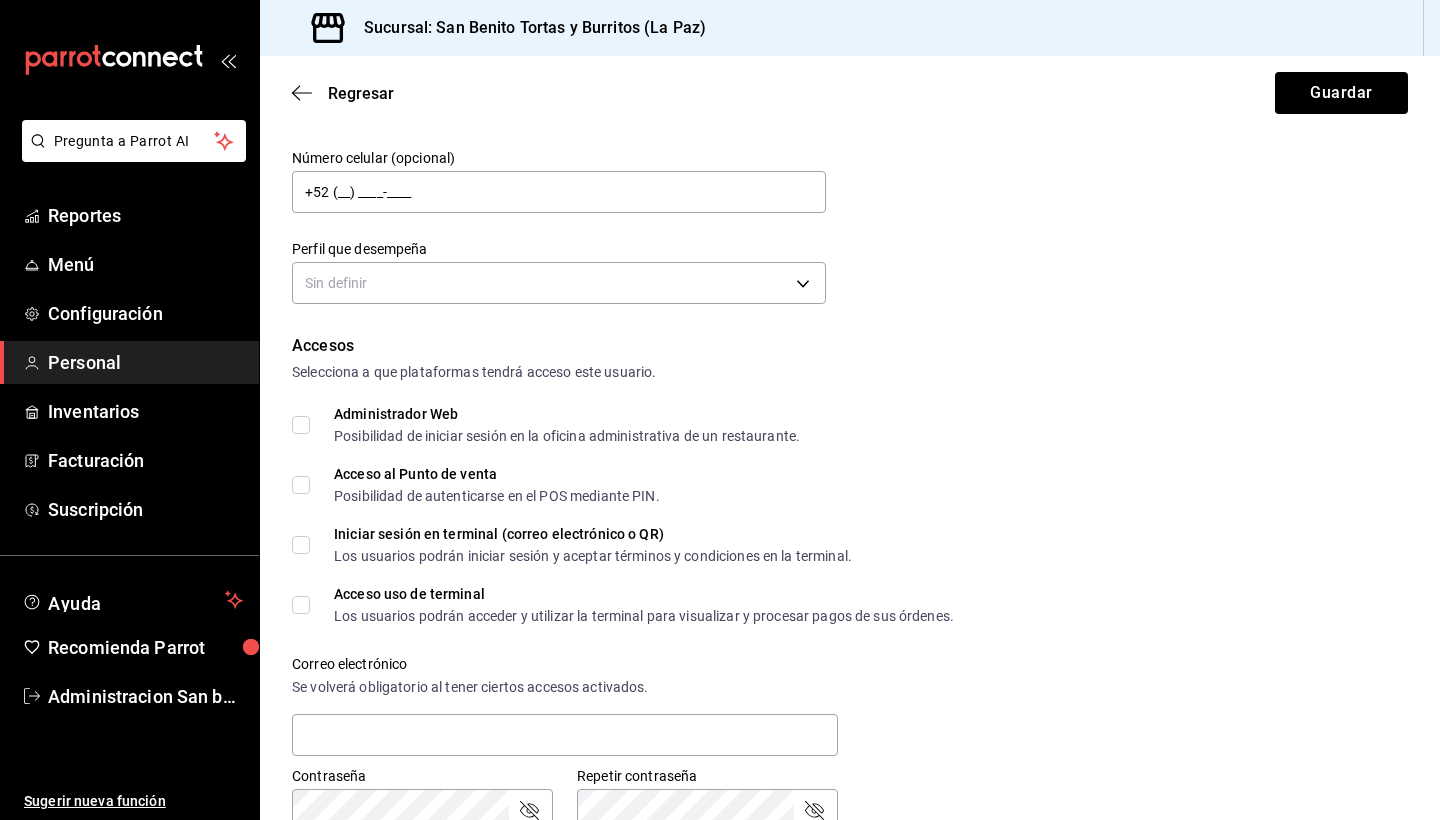 type on "[LAST]" 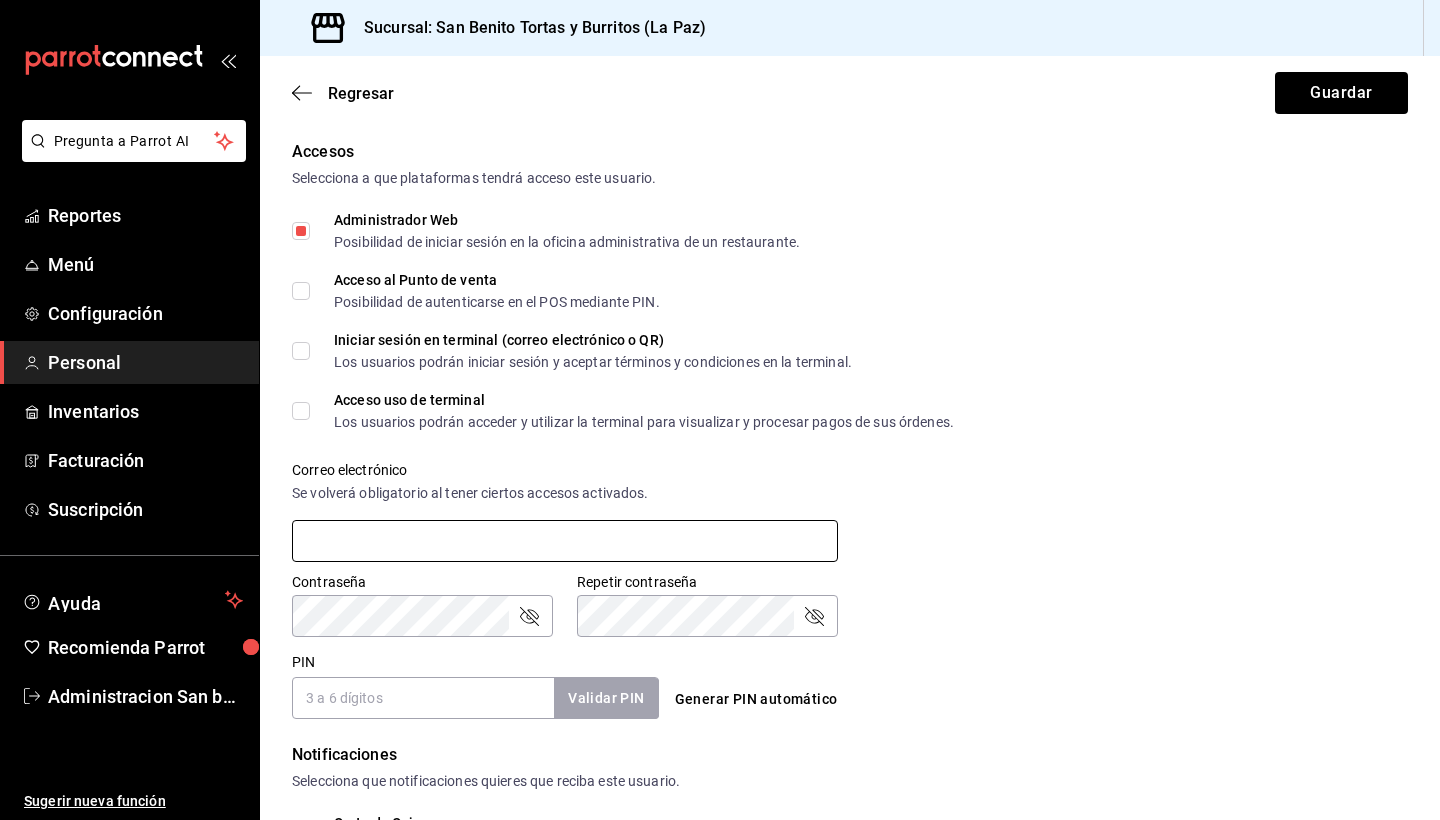 scroll, scrollTop: 491, scrollLeft: 0, axis: vertical 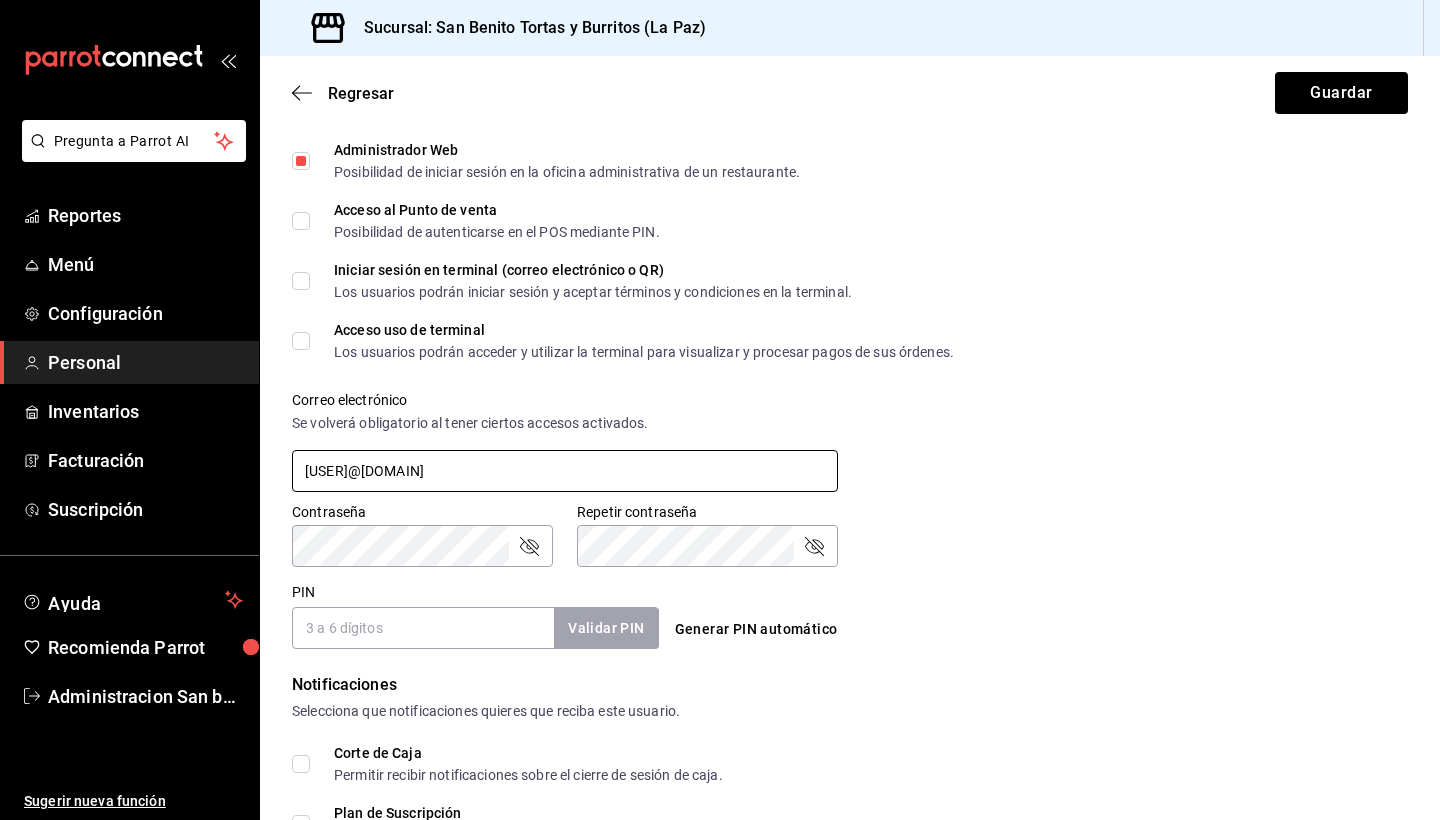 type on "[USER]@[DOMAIN]" 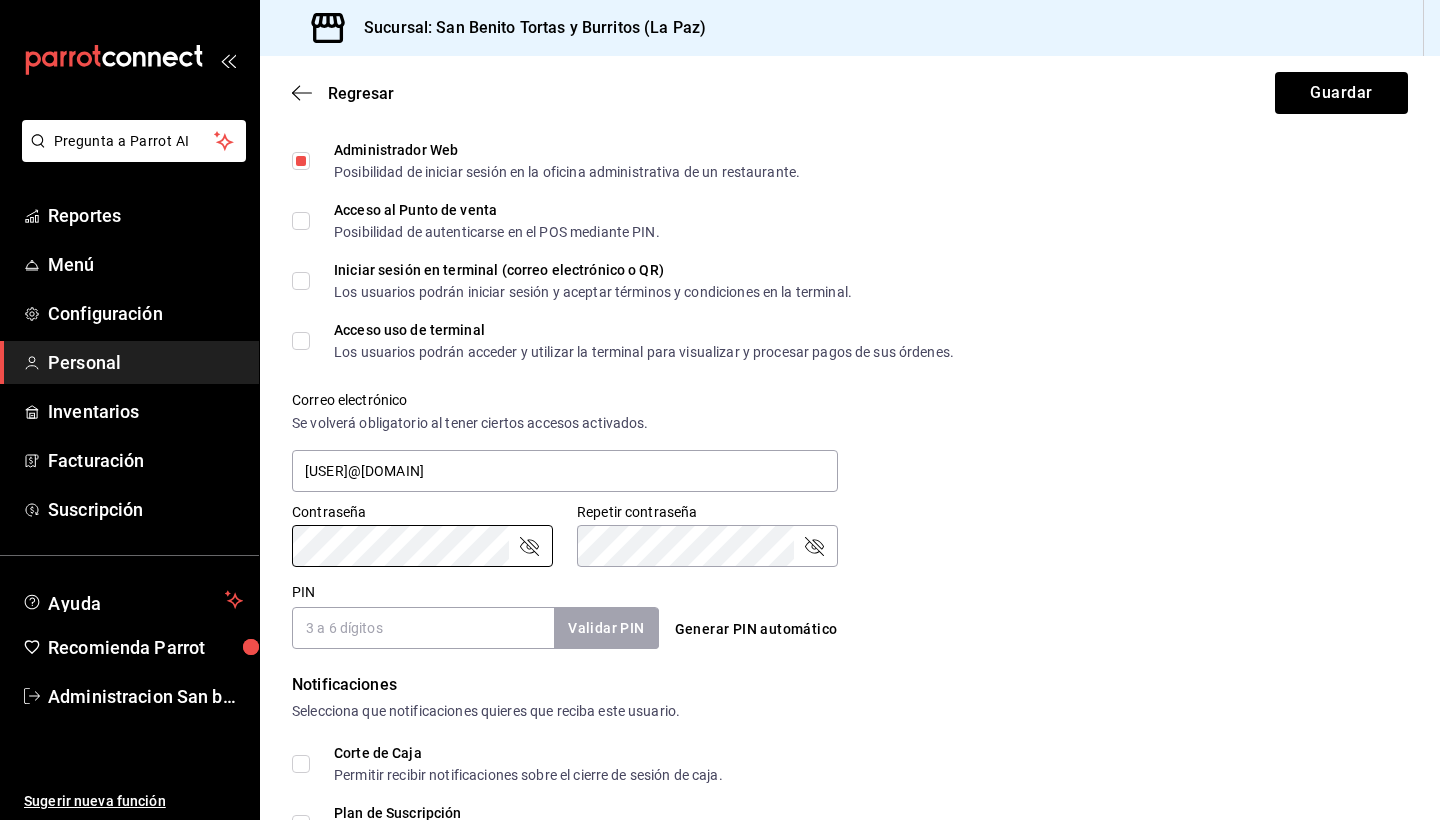 type 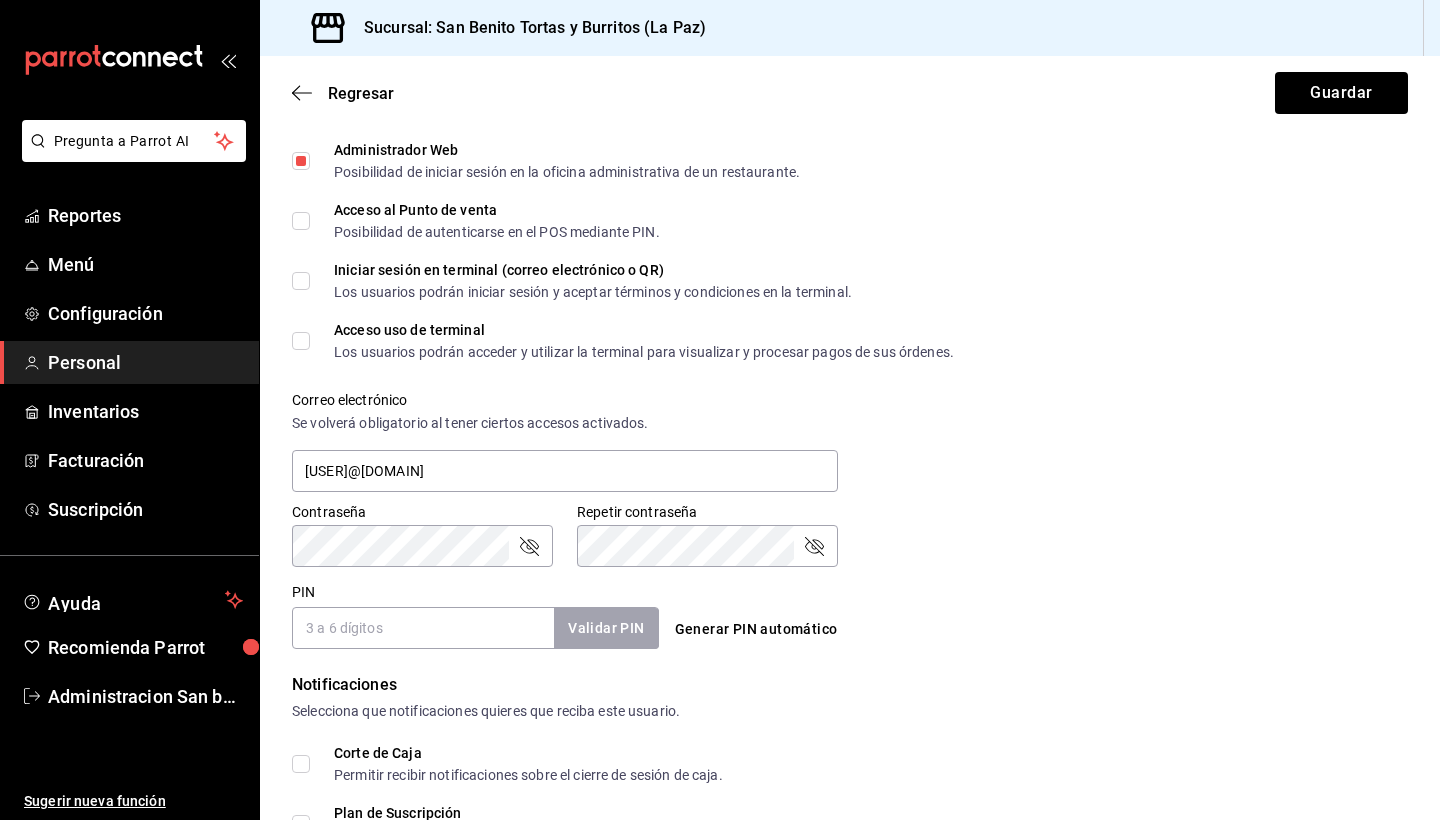 click 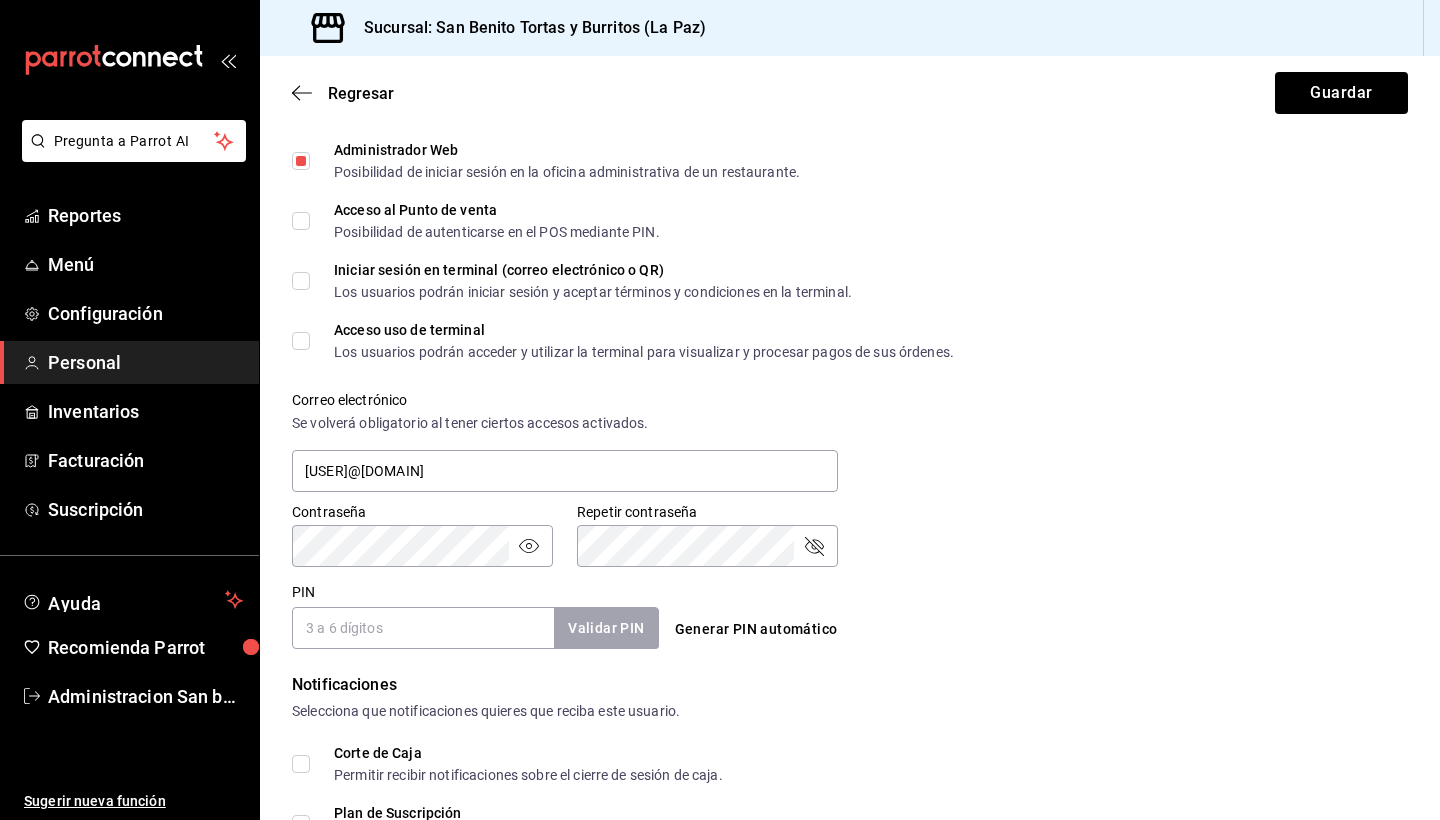 click on "PIN" at bounding box center [423, 628] 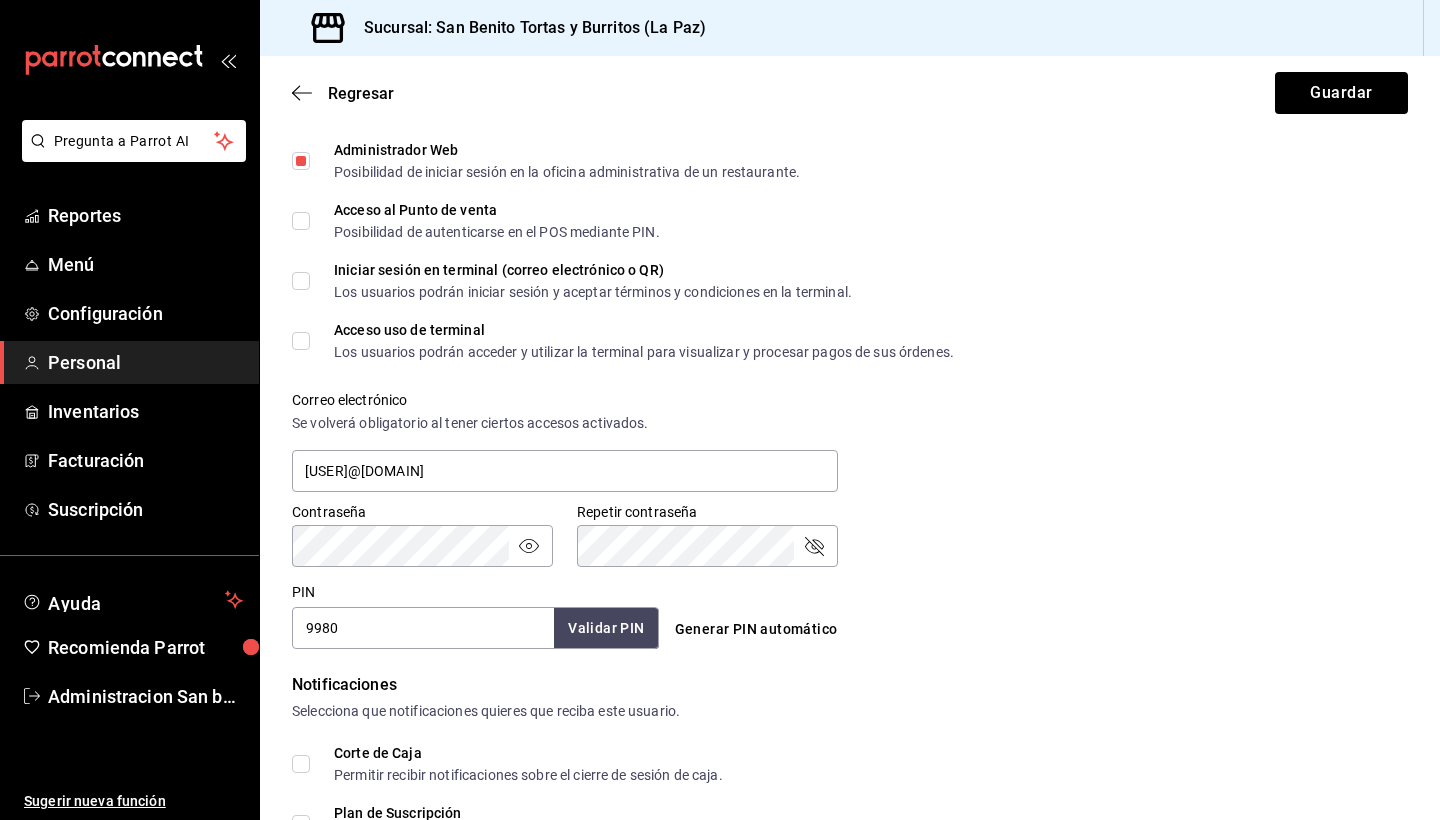 type on "9980" 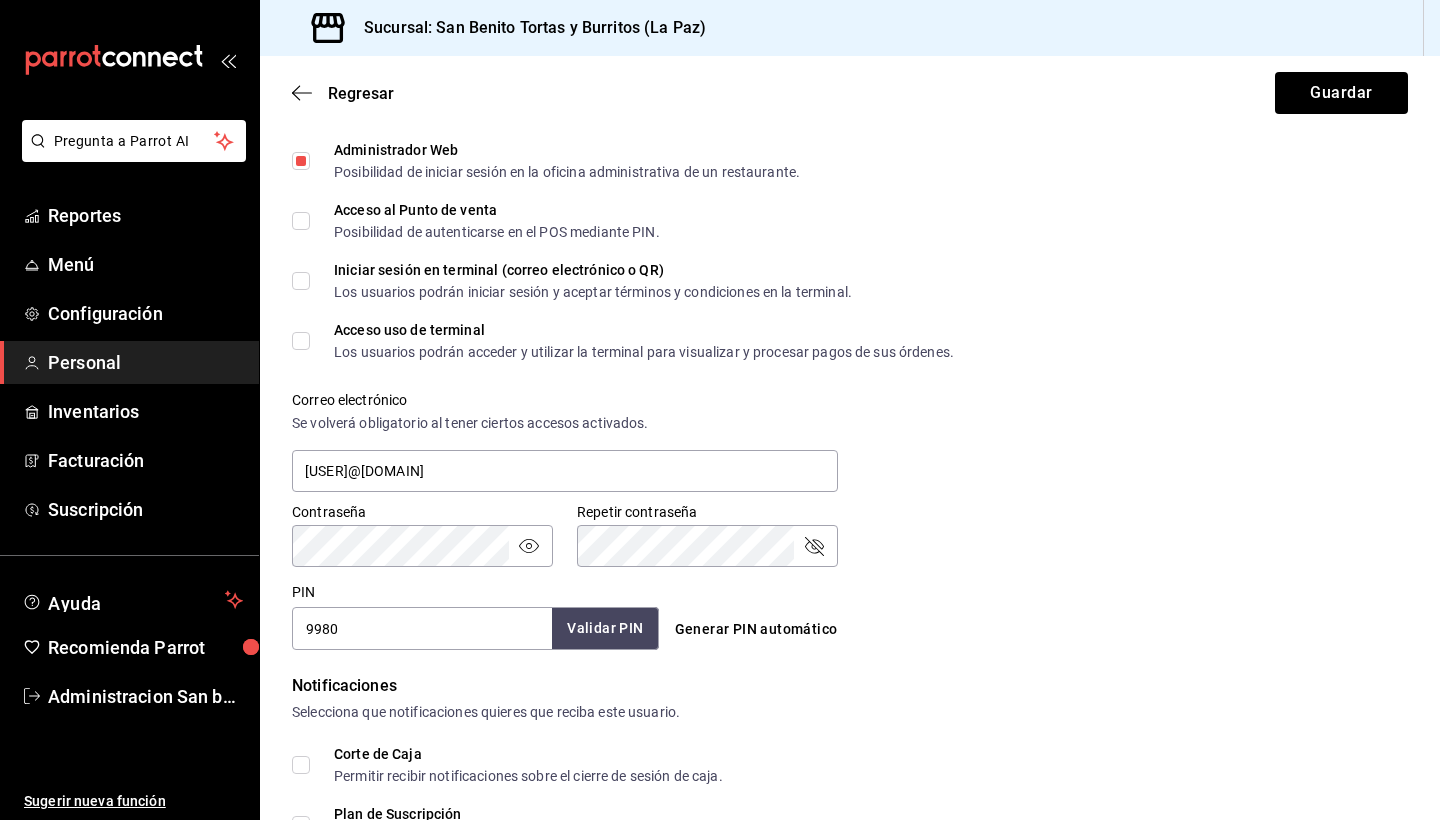 click on "Validar PIN" at bounding box center [605, 628] 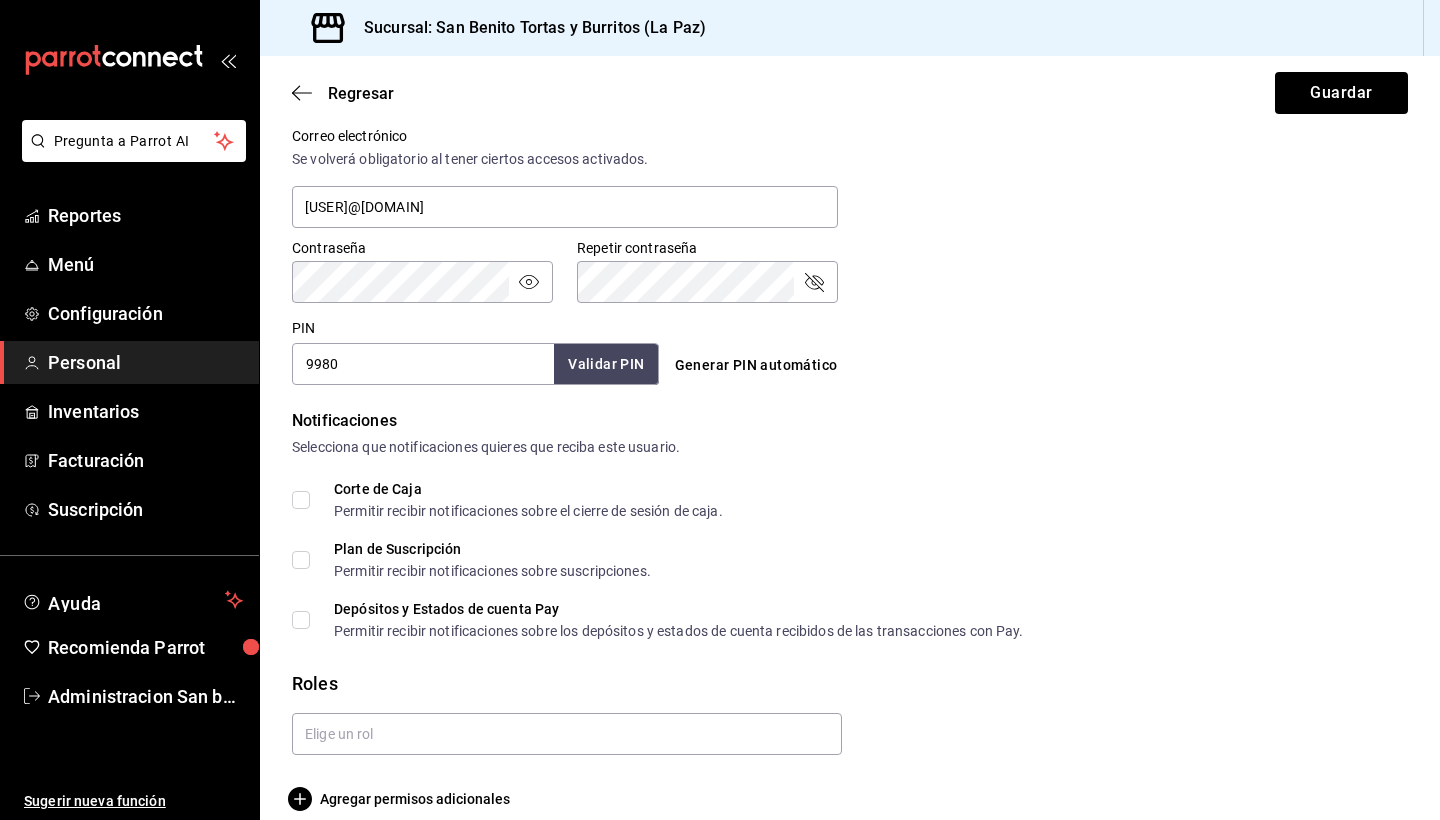 scroll, scrollTop: 749, scrollLeft: 0, axis: vertical 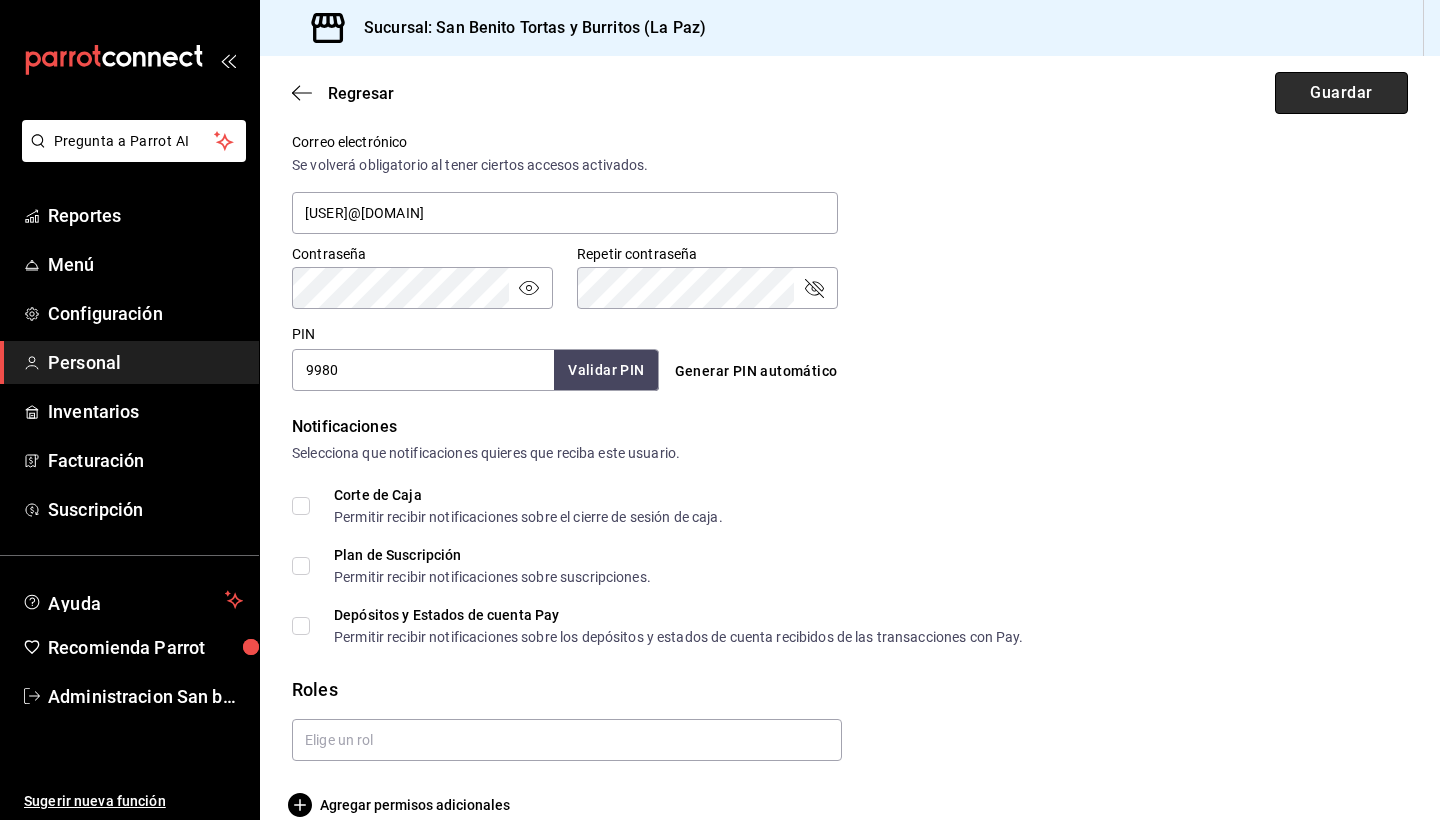 click on "Guardar" at bounding box center [1341, 93] 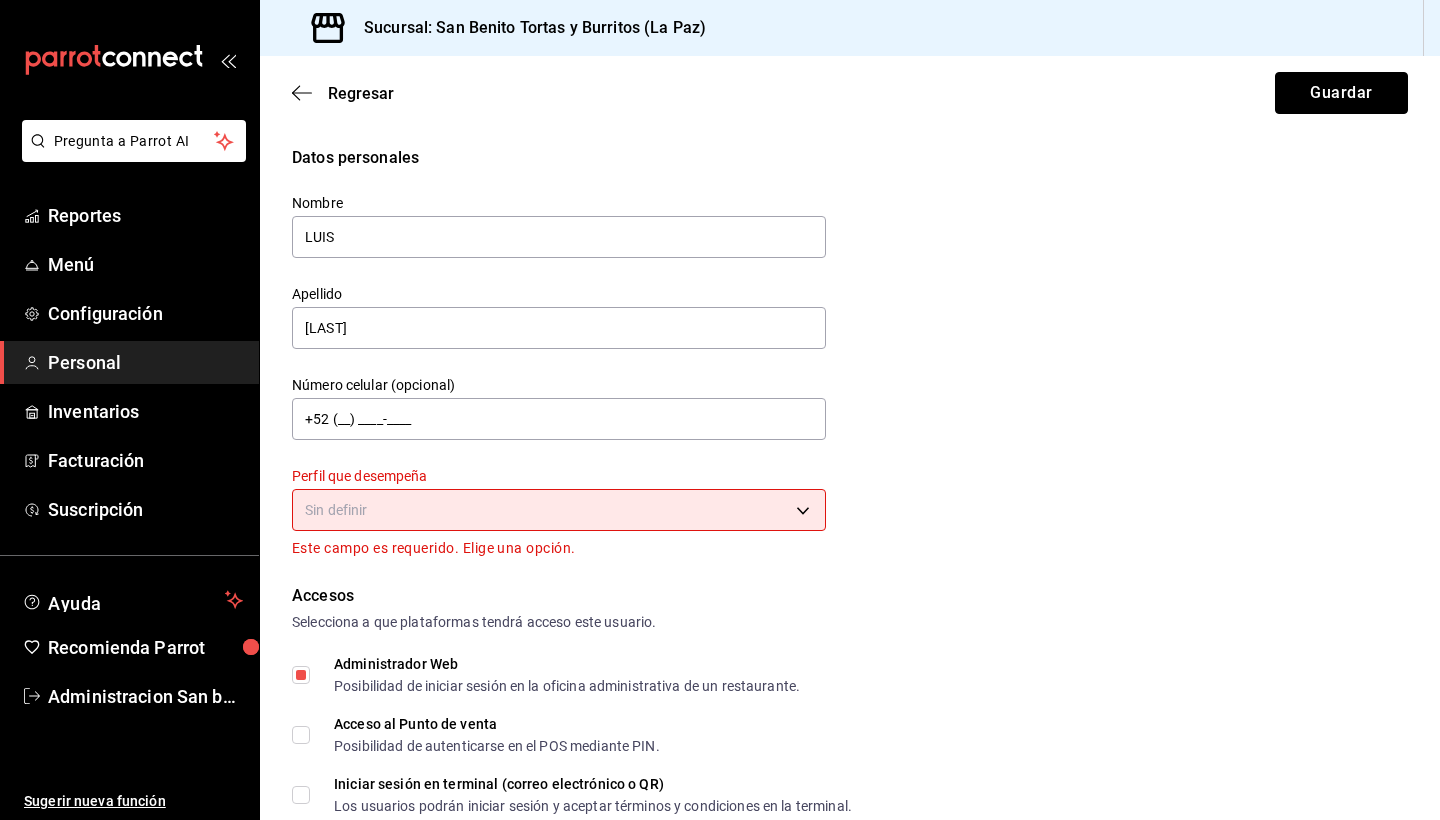 scroll, scrollTop: 0, scrollLeft: 0, axis: both 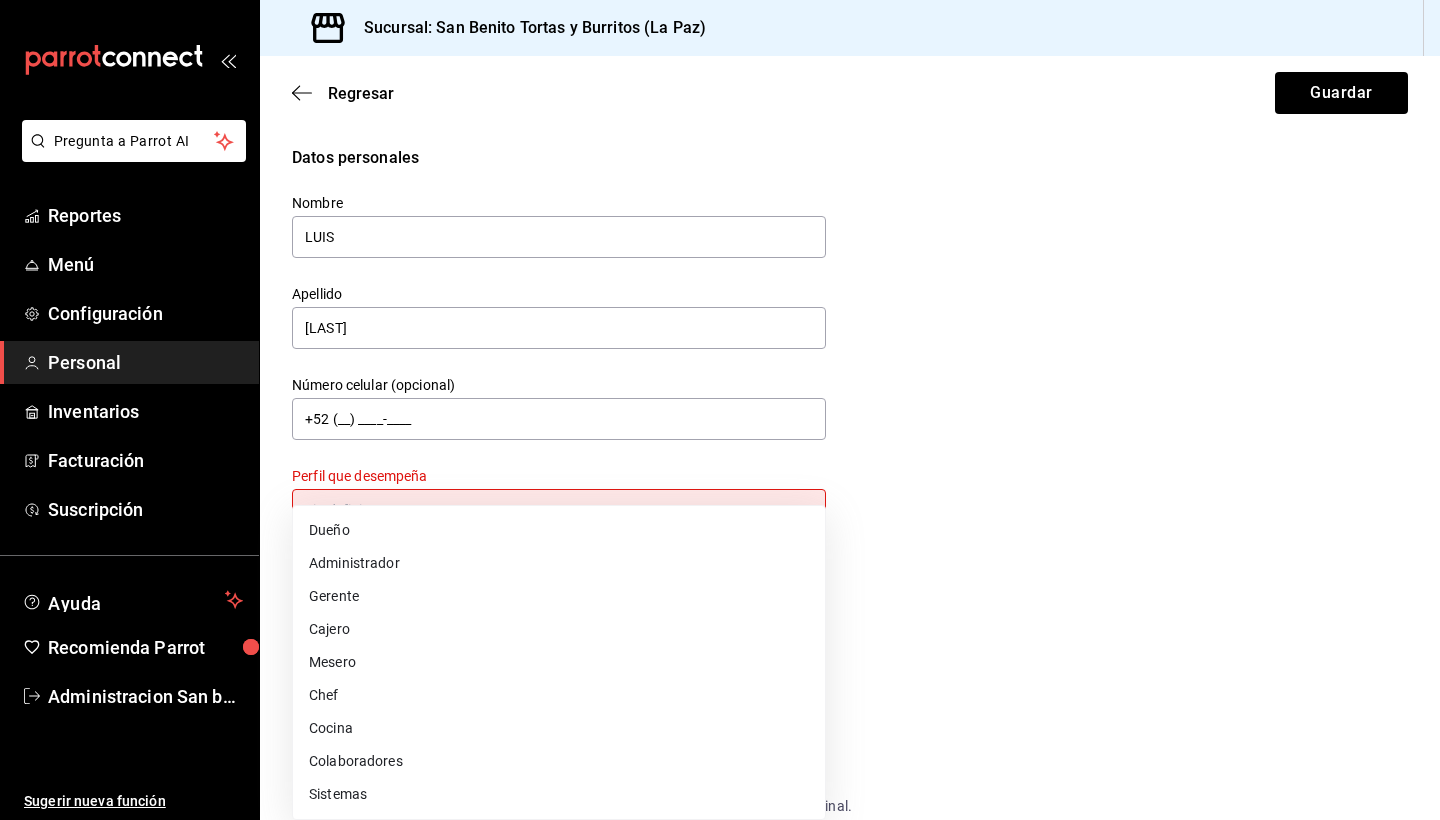 click on "Datos personales Nombre [FIRST] Apellido [LAST] Número celular (opcional) +52 ([AREA]) [PHONE]-[PHONE] Perfil que desempeña Sin definir Este campo es requerido. Elige una opción. Accesos Selecciona a que plataformas tendrá acceso este usuario. Administrador Web Posibilidad de iniciar sesión en la oficina administrativa de un restaurante.  Acceso al Punto de venta Posibilidad de autenticarse en el POS mediante PIN.  Iniciar sesión en terminal (correo electrónico o QR) Los usuarios podrán iniciar sesión y aceptar términos y condiciones en la terminal. Acceso uso de terminal Los usuarios podrán acceder y utilizar la terminal para visualizar y procesar pagos de sus órdenes. Correo electrónico Se volverá obligatorio al tener ciertos accesos activados. PIN [PIN]" at bounding box center [720, 410] 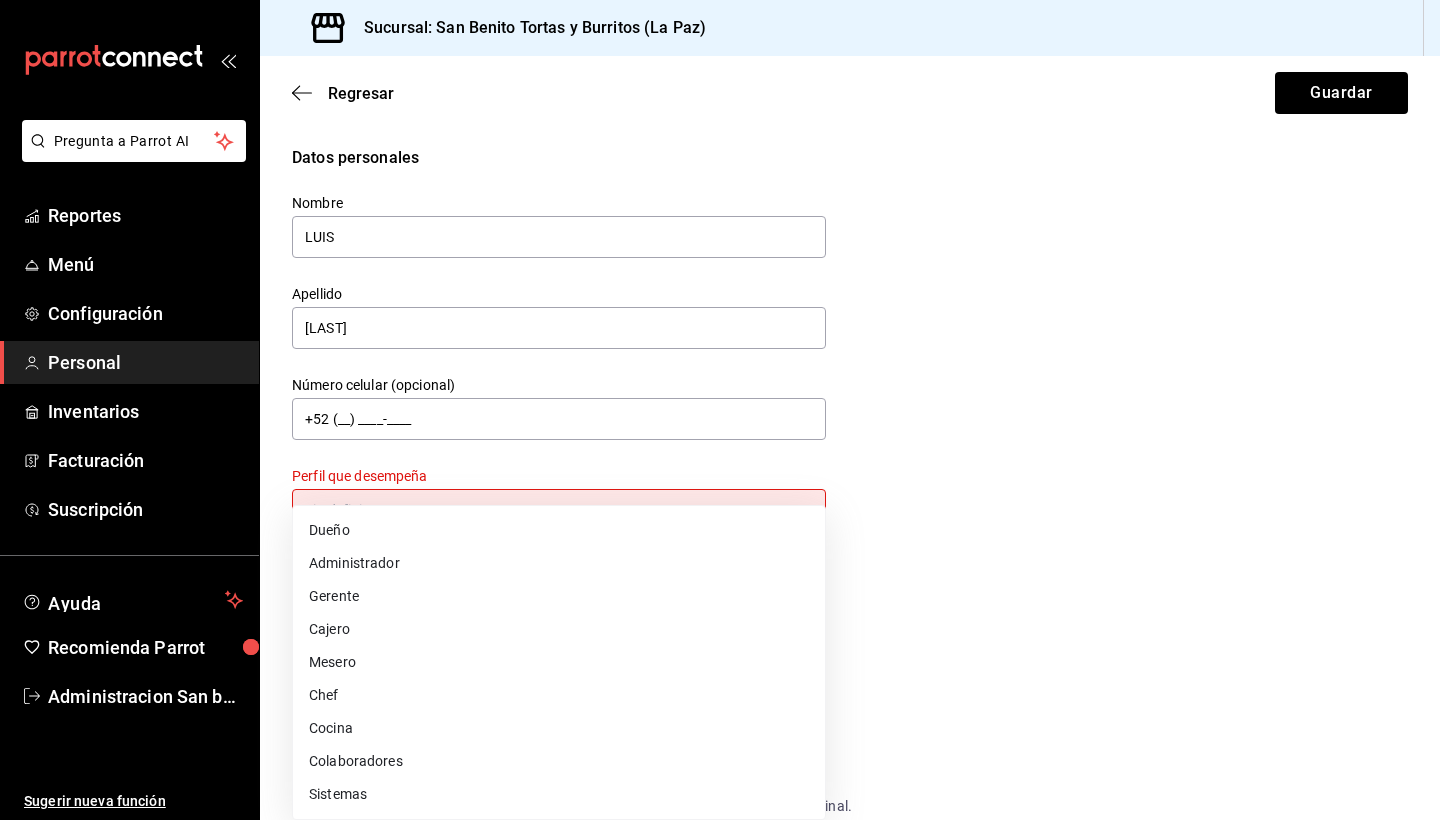 click on "Dueño" at bounding box center (559, 530) 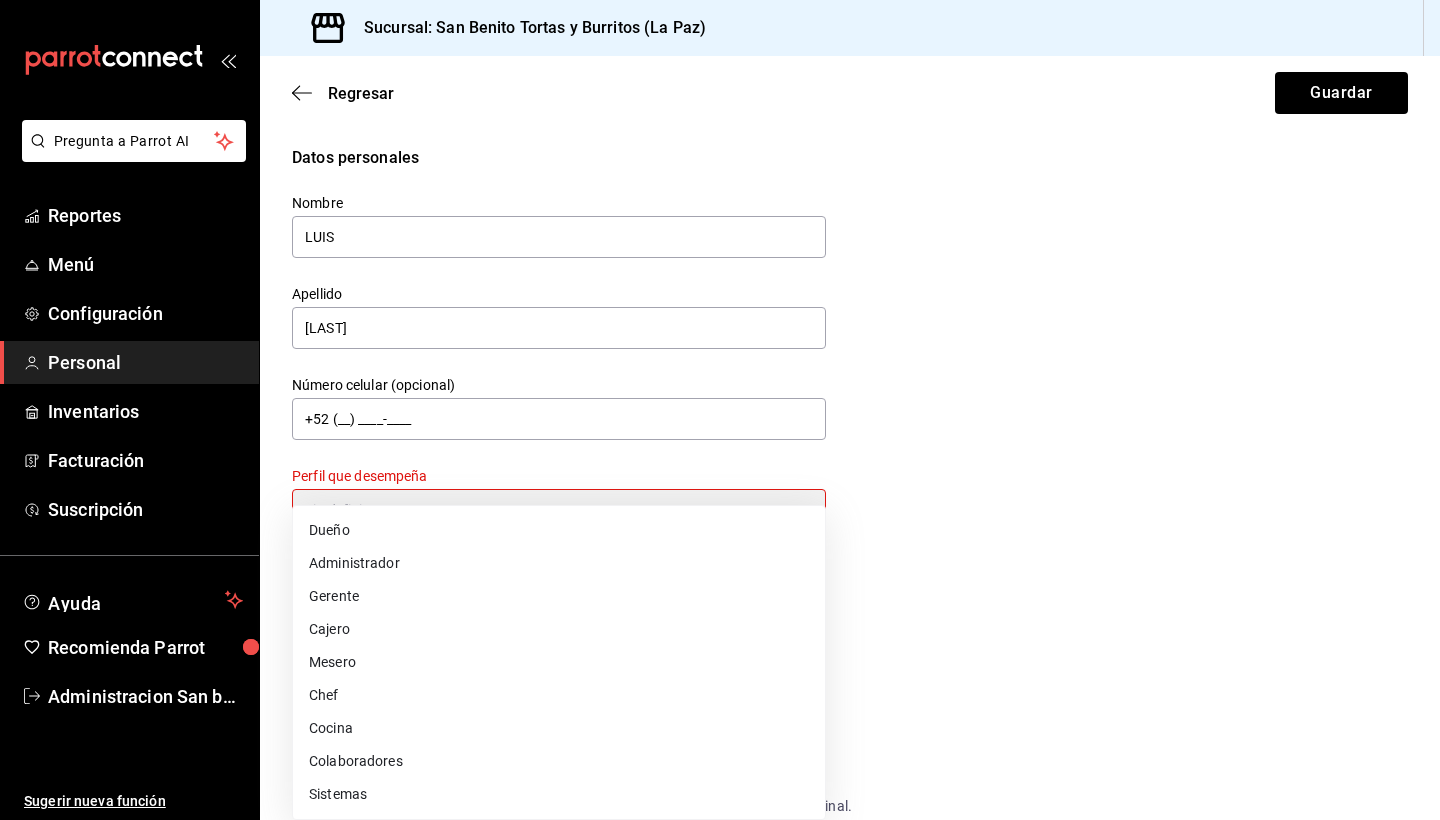 type on "OWNER" 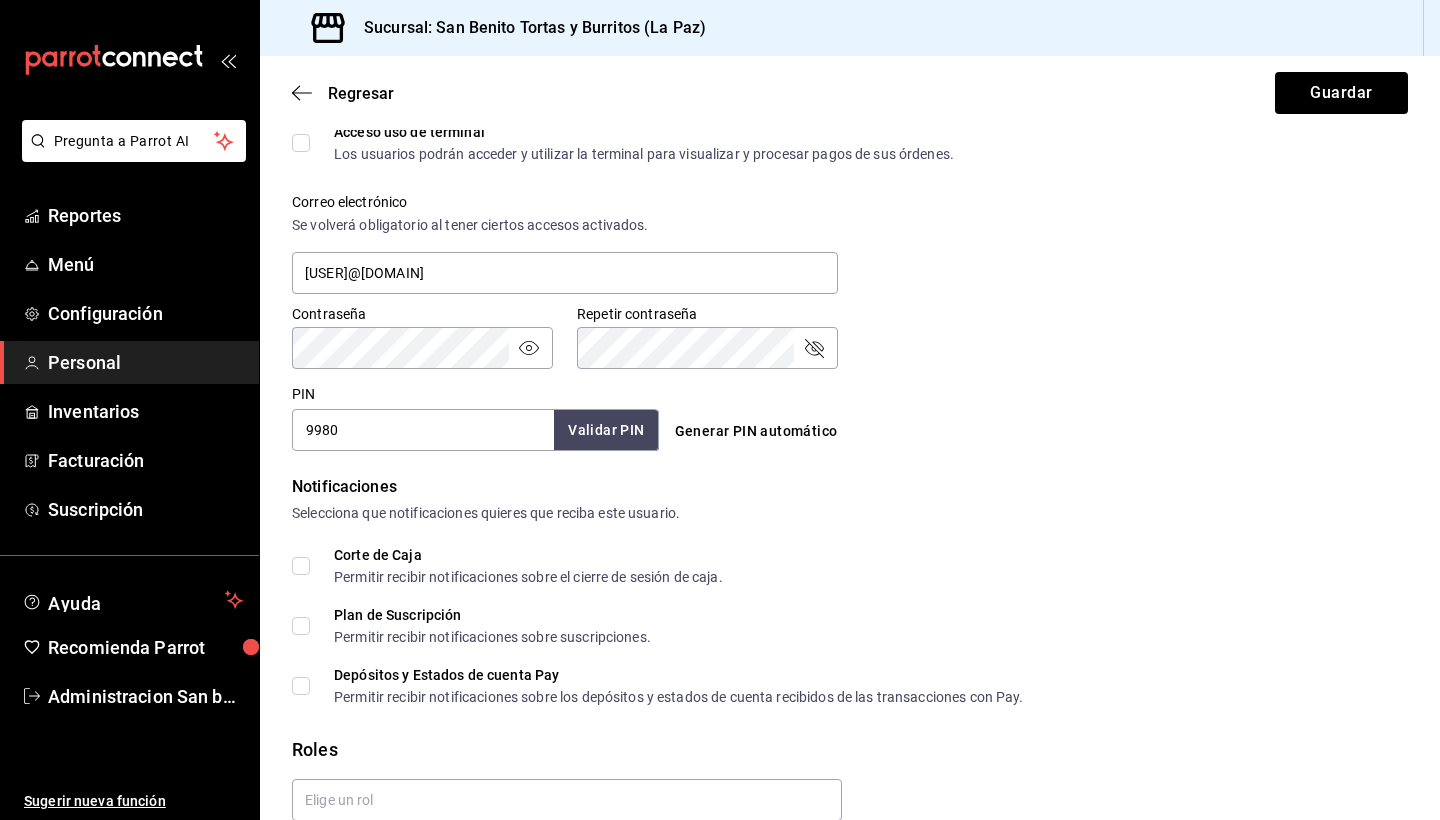 scroll, scrollTop: 734, scrollLeft: 0, axis: vertical 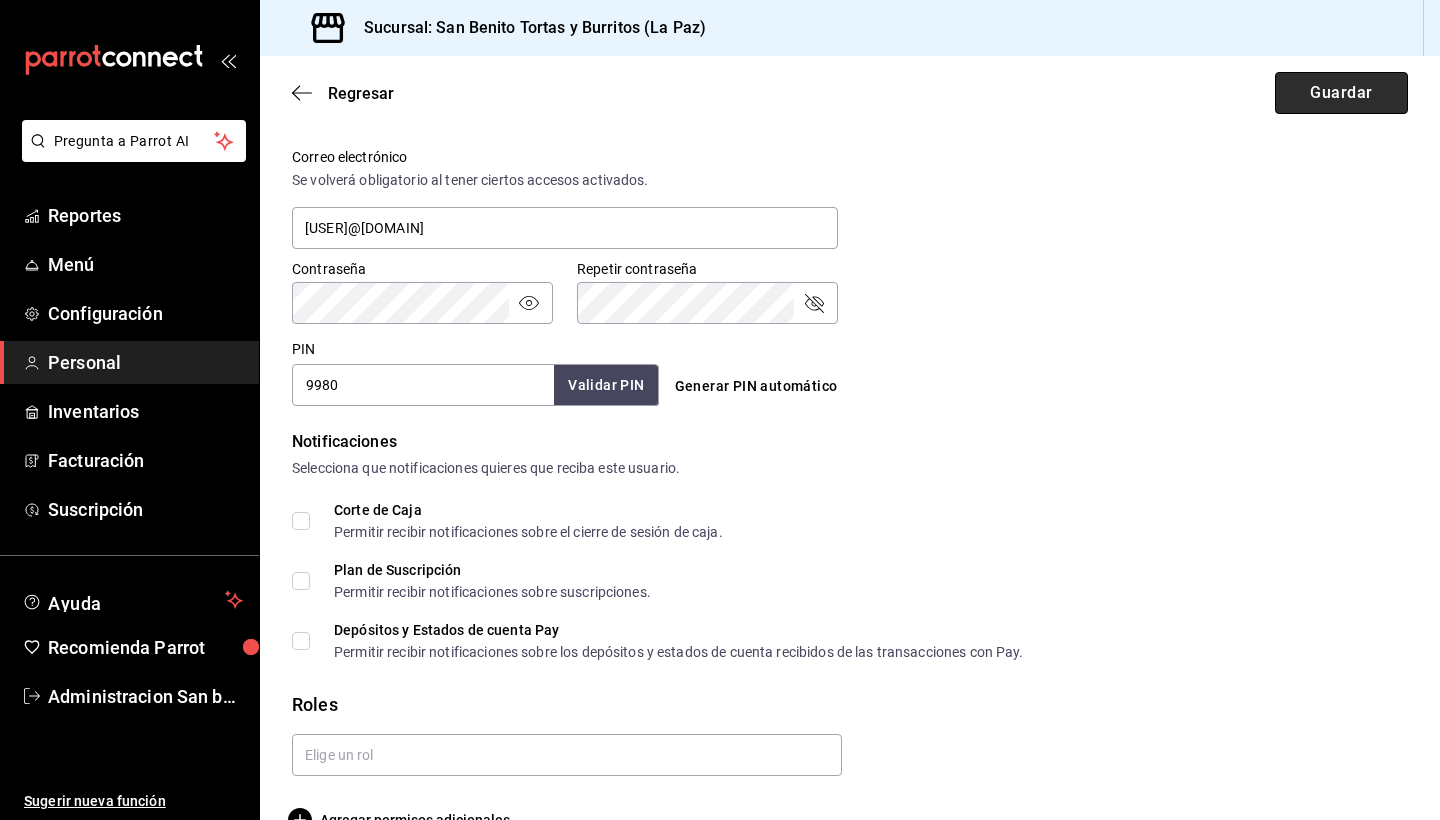 click on "Guardar" at bounding box center [1341, 93] 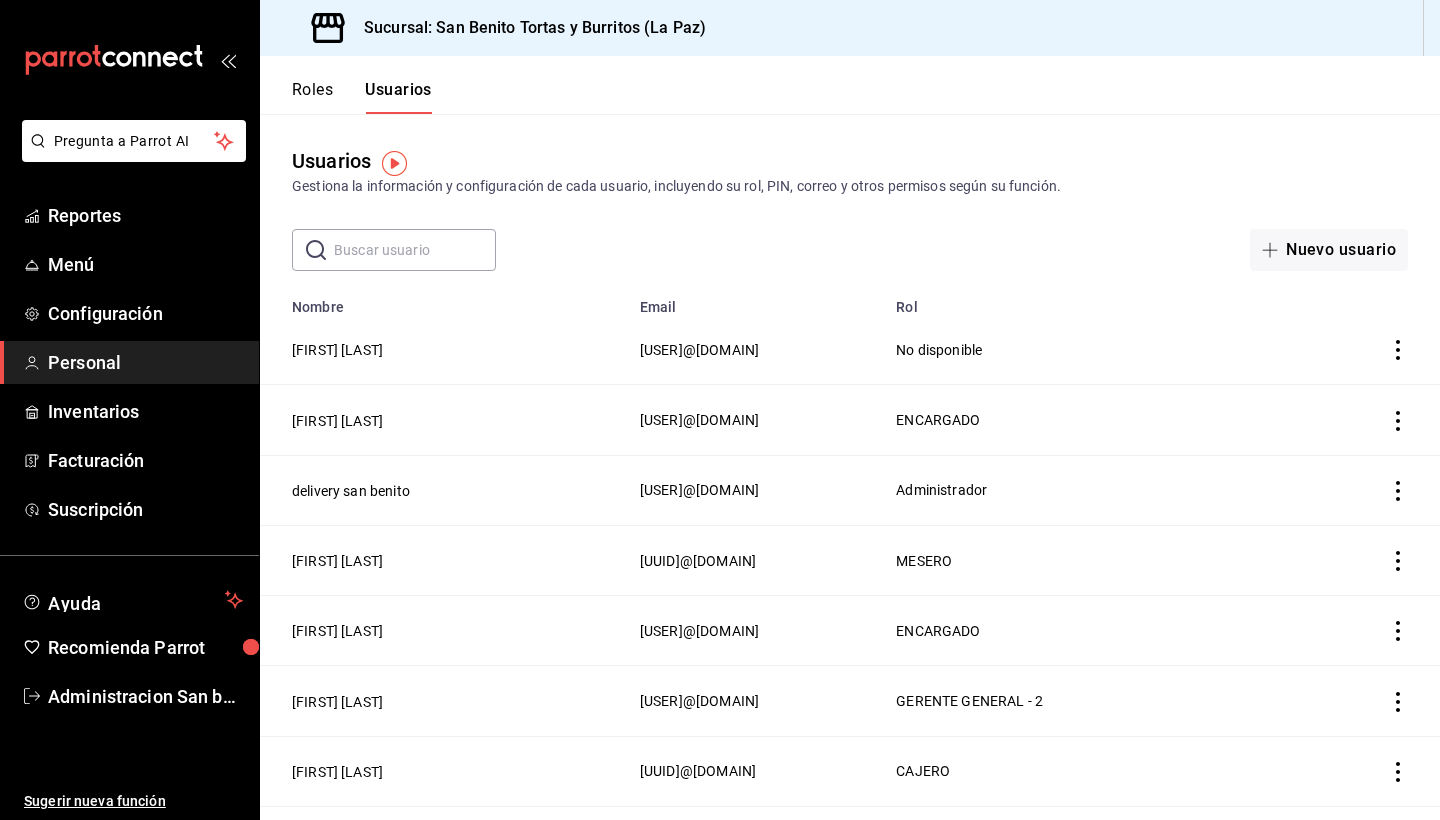 scroll, scrollTop: 0, scrollLeft: 0, axis: both 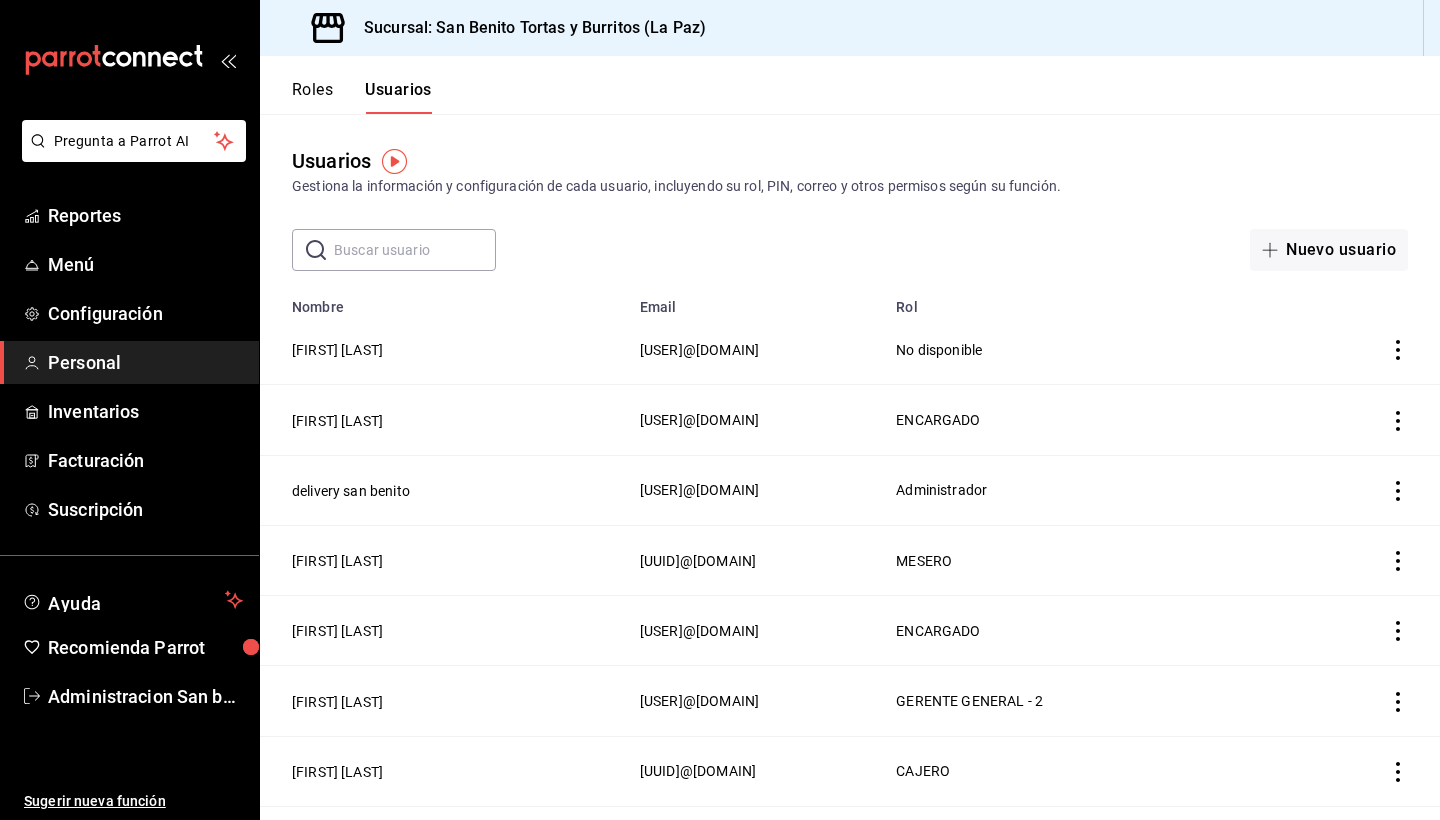 click on "No disponible" at bounding box center (1099, 350) 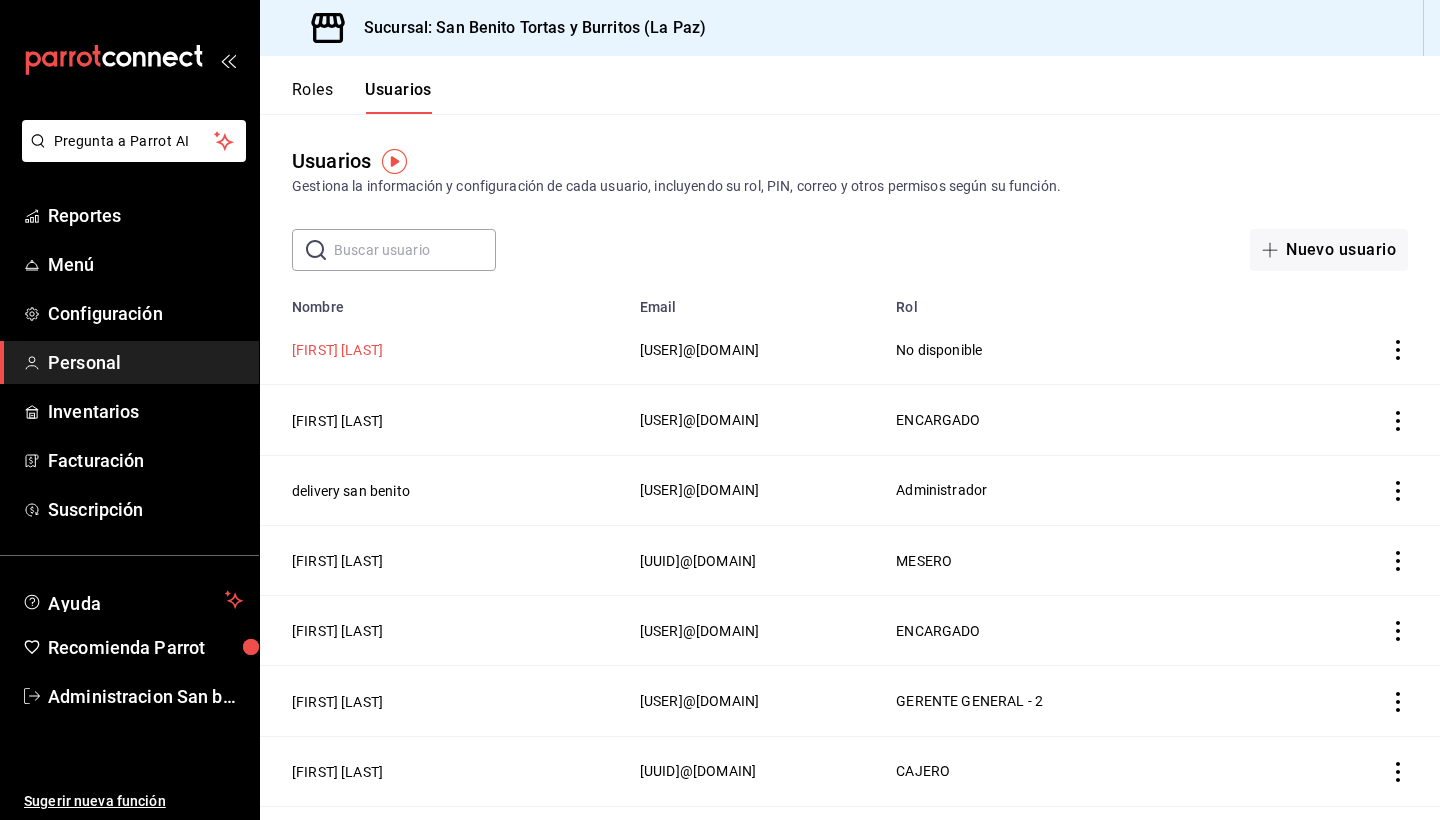 click on "[FIRST] [LAST]" at bounding box center (337, 350) 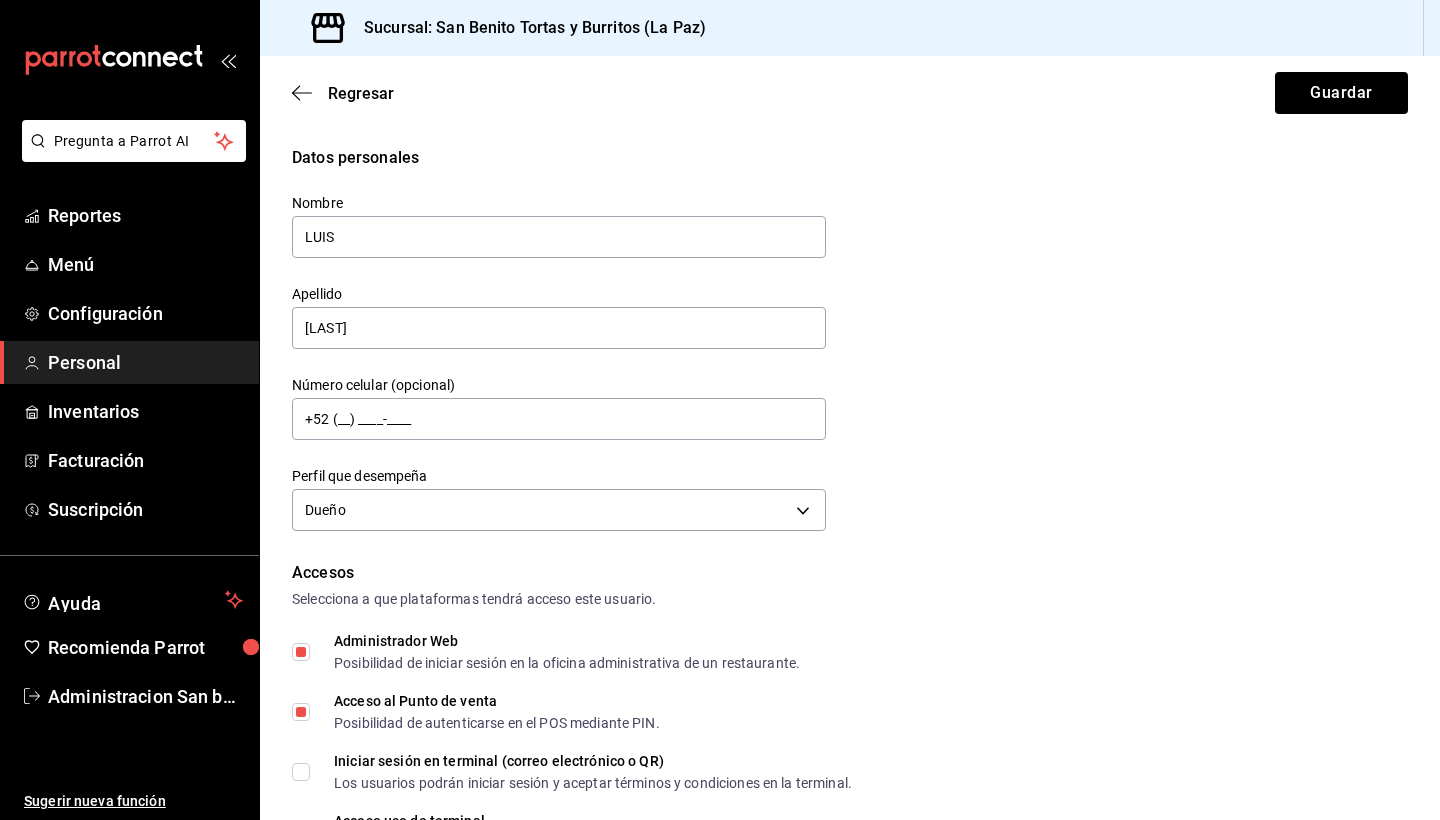 scroll, scrollTop: 0, scrollLeft: 0, axis: both 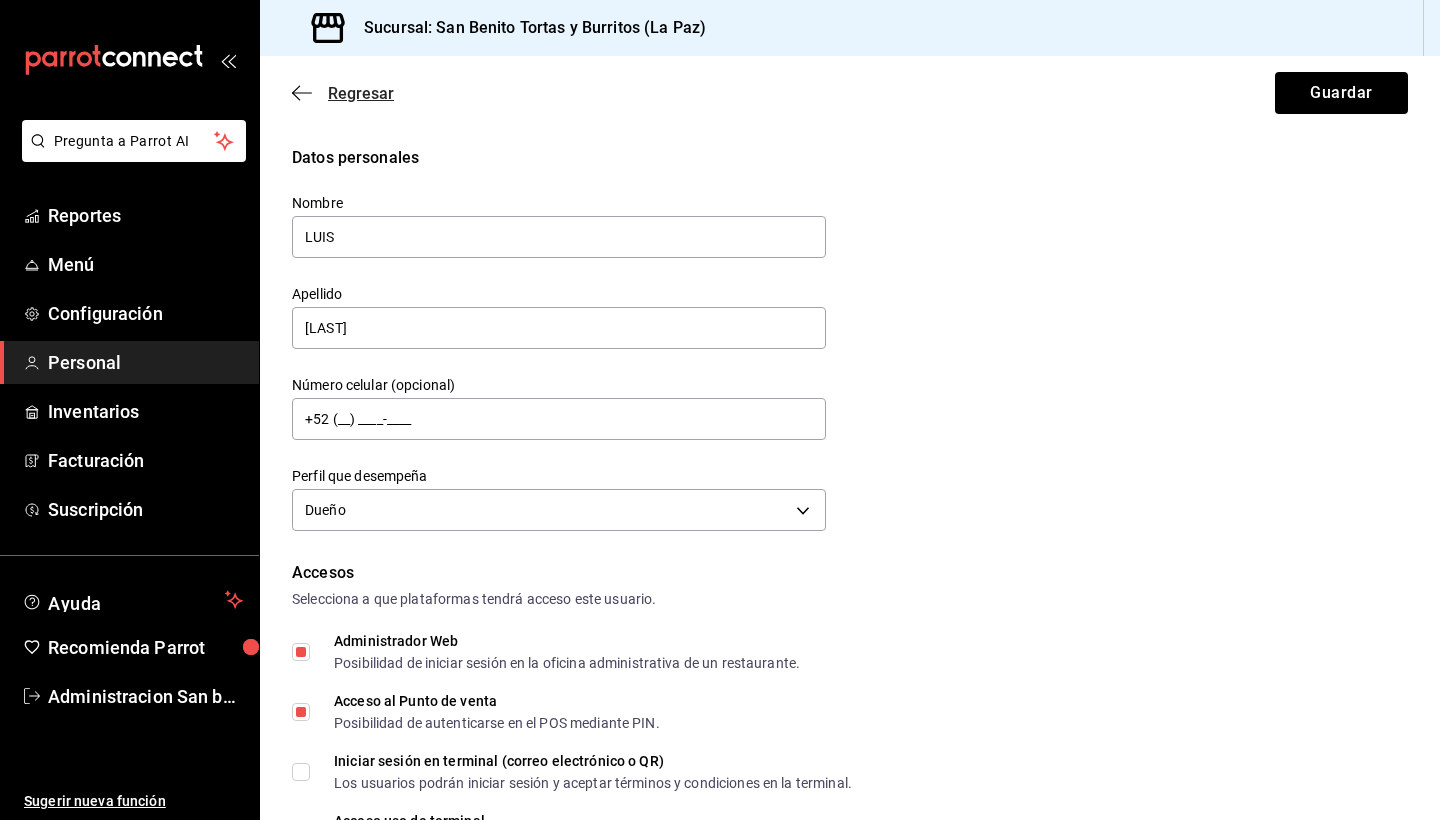 click 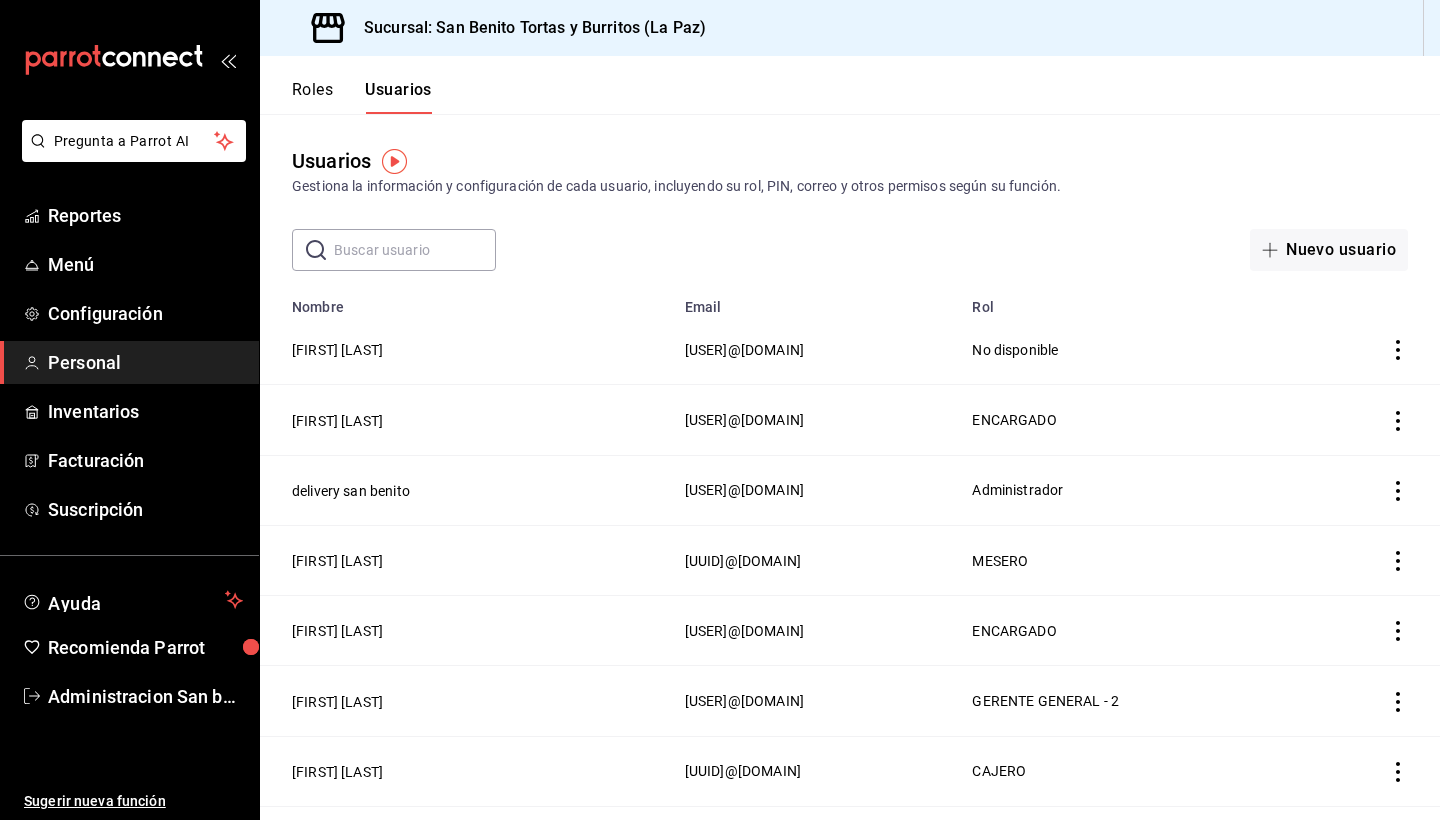 click on "Roles" at bounding box center (312, 97) 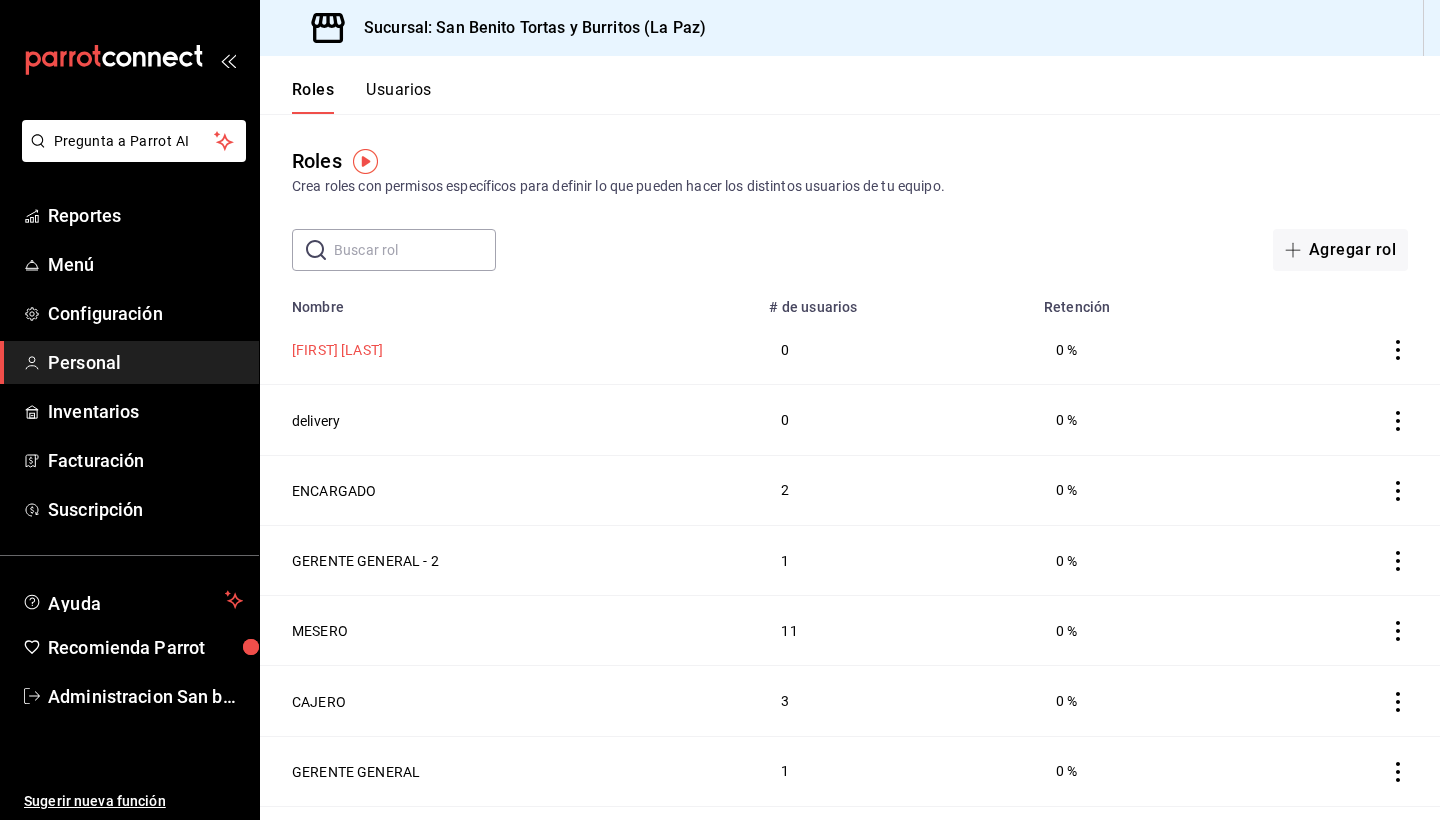 click on "[FIRST] [LAST]" at bounding box center (337, 350) 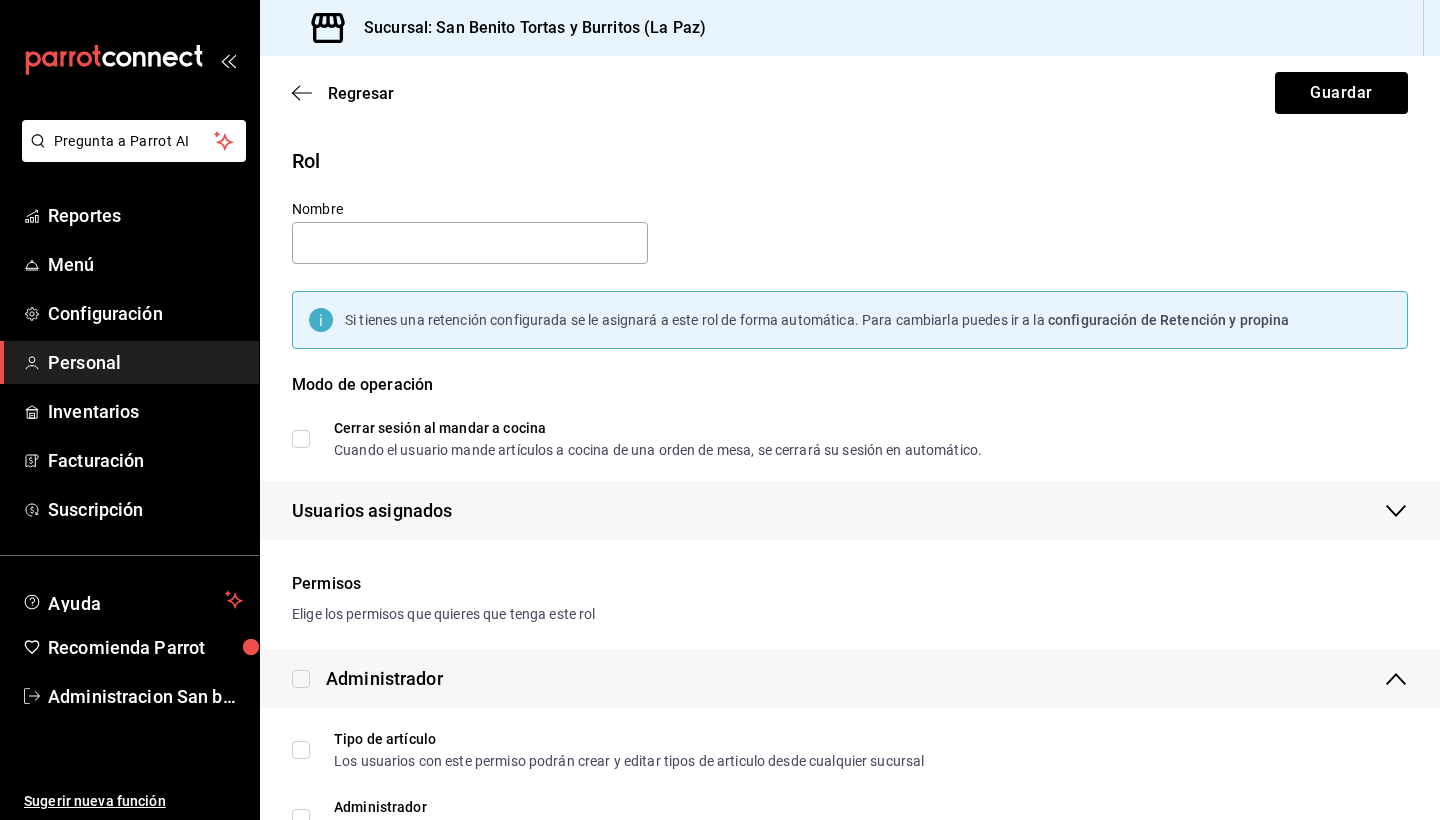 type on "[FIRST] [LAST]" 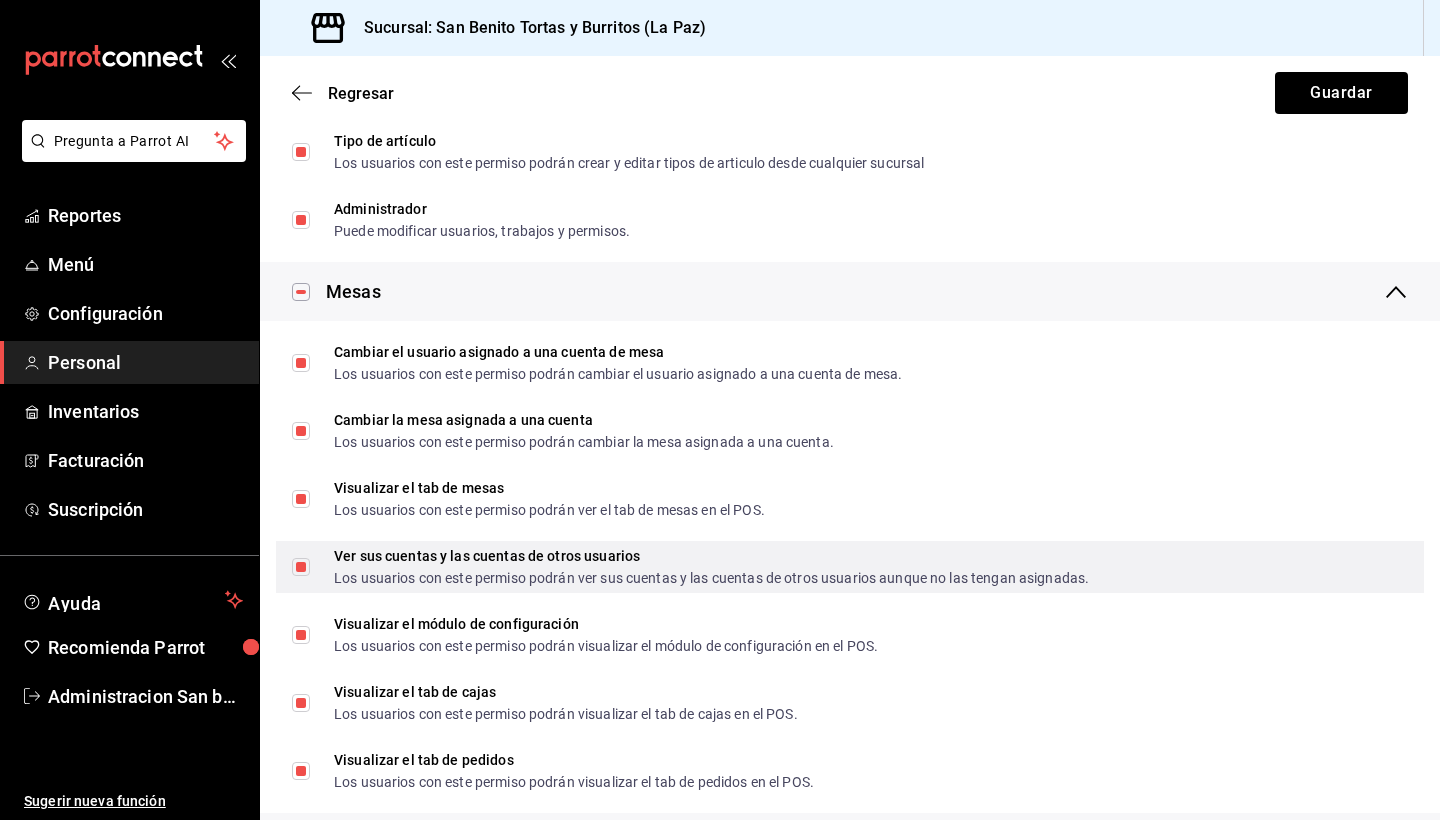 scroll, scrollTop: 613, scrollLeft: 0, axis: vertical 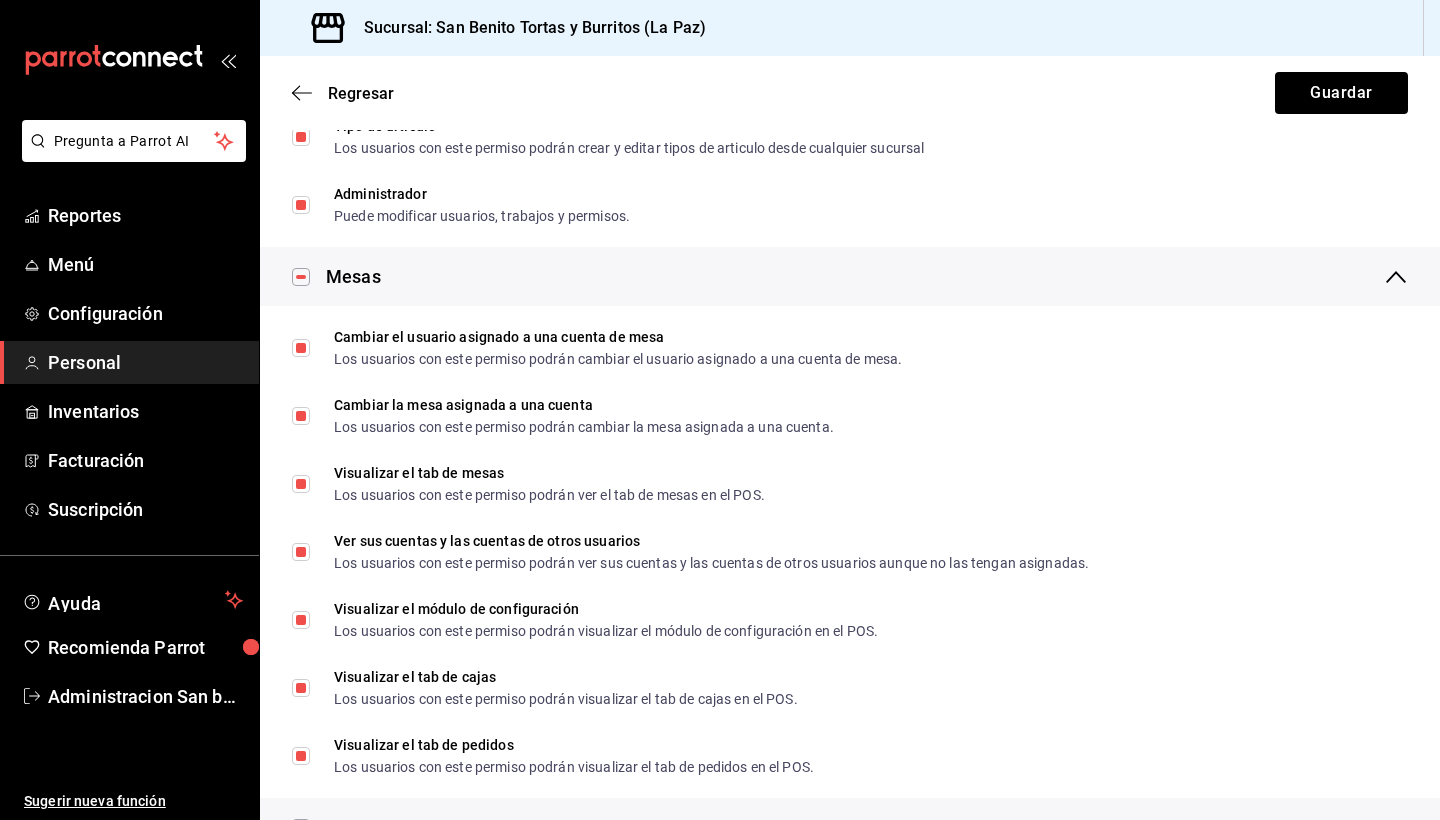 click at bounding box center (301, 277) 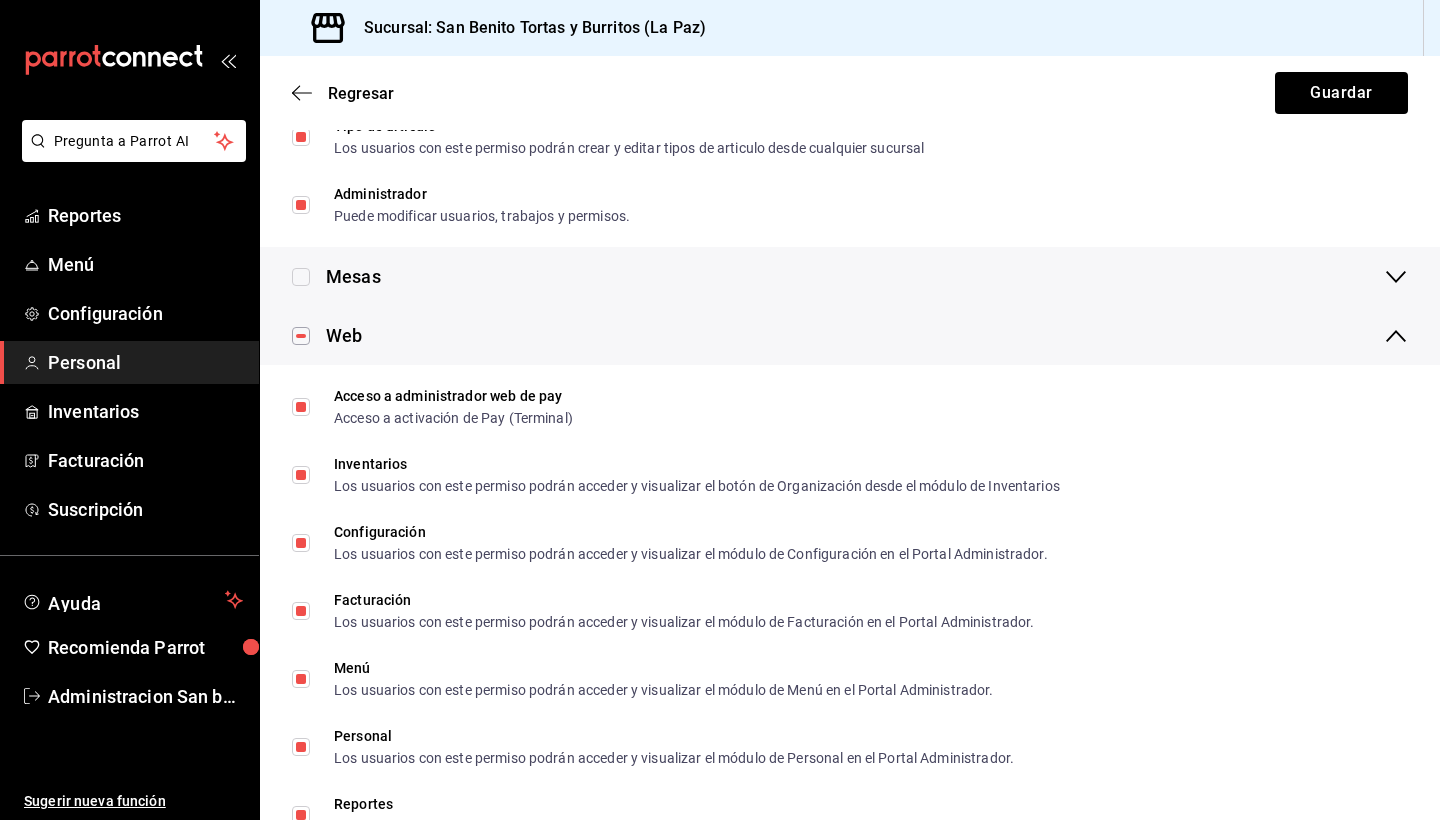 click at bounding box center (301, 277) 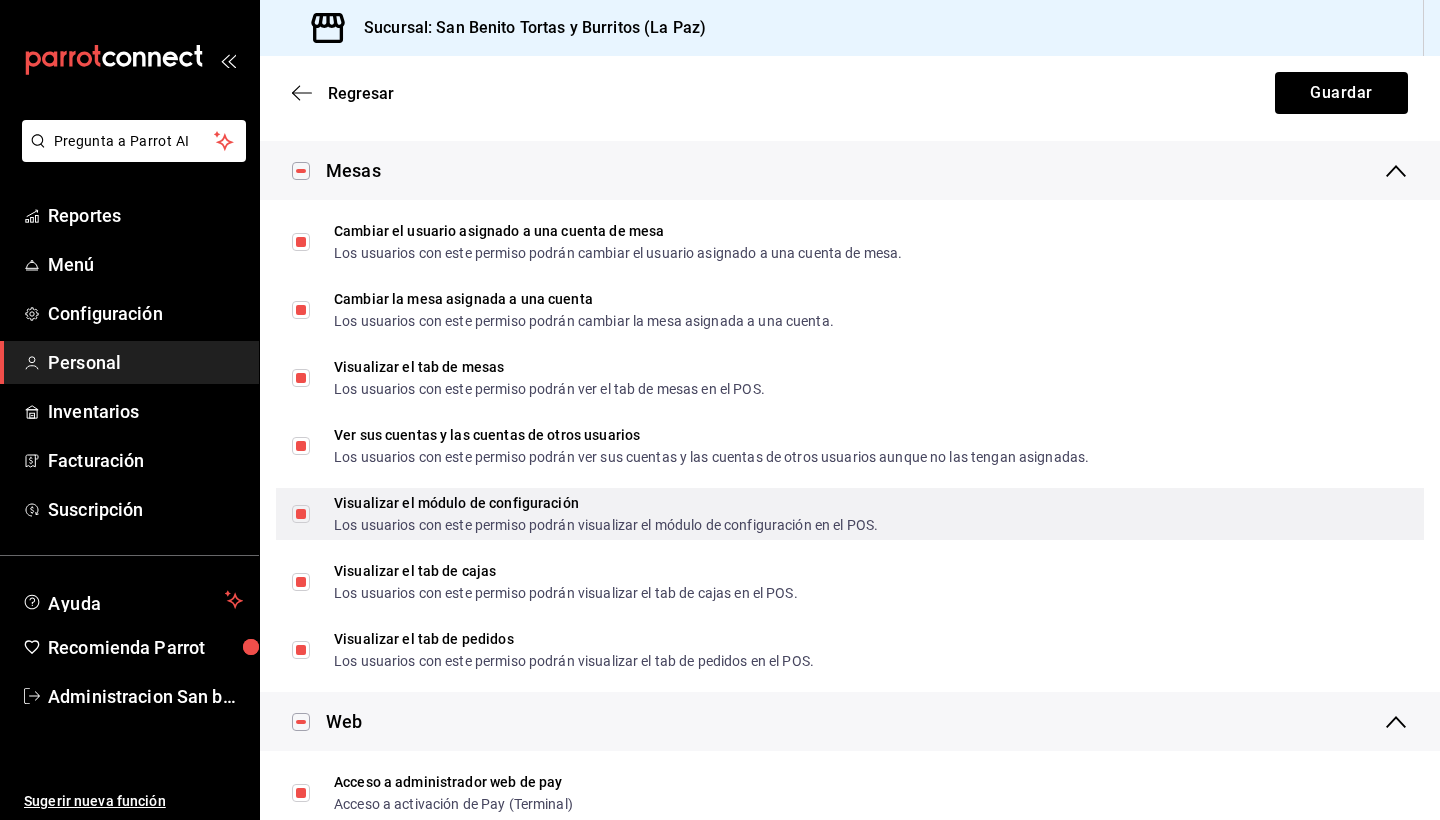 scroll, scrollTop: 717, scrollLeft: 0, axis: vertical 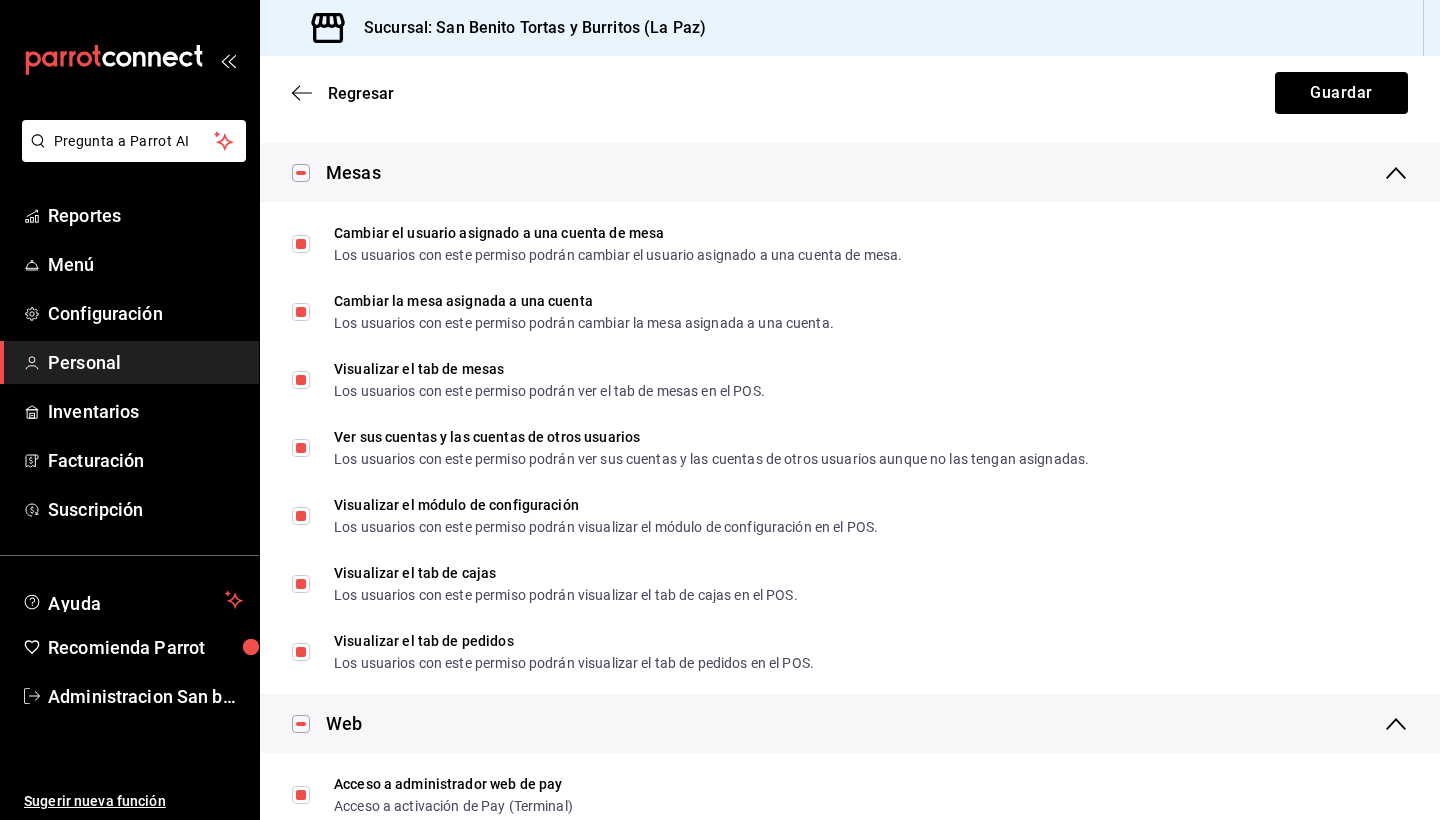click at bounding box center [301, 173] 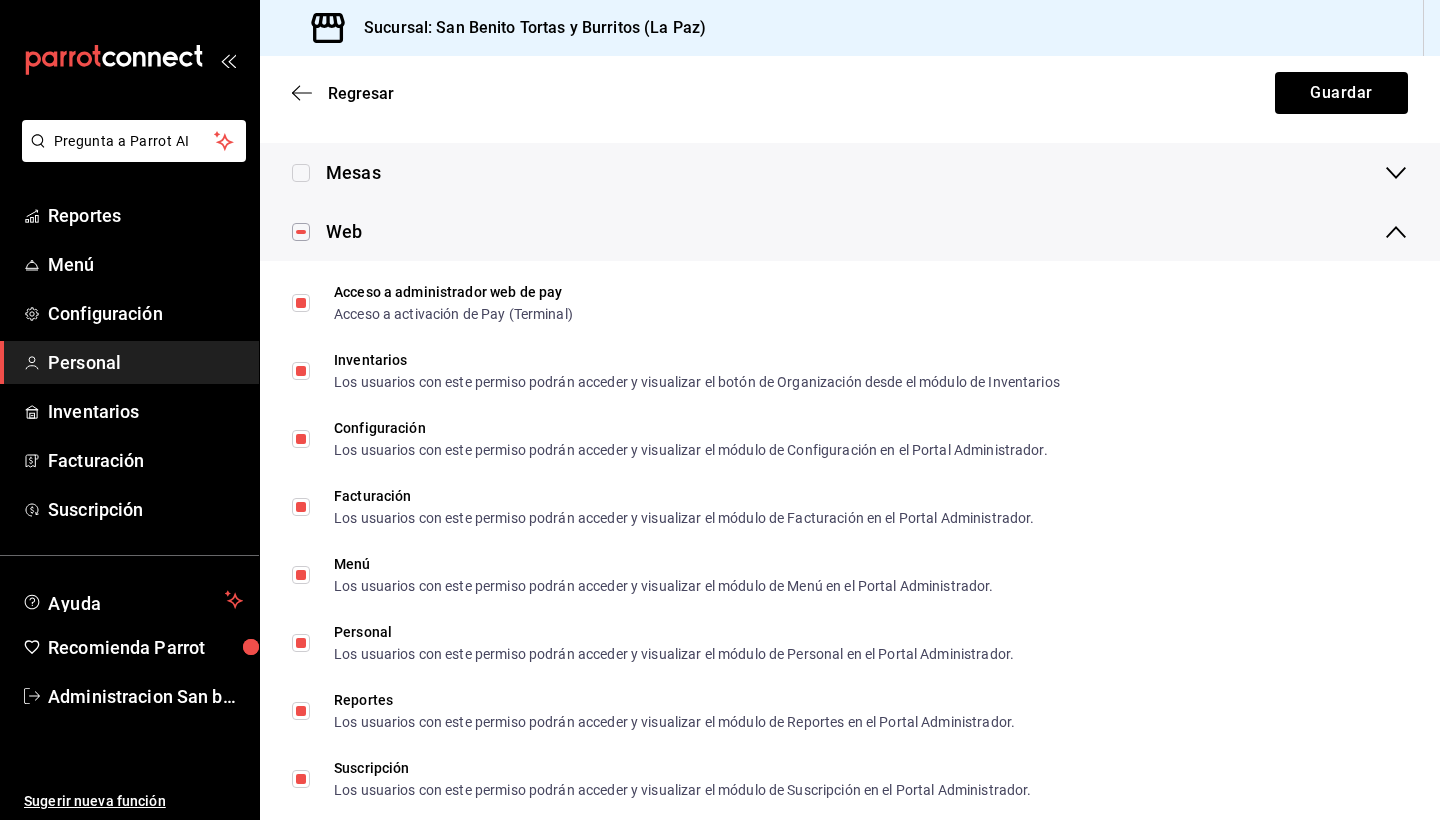 click on "Web" at bounding box center (344, 231) 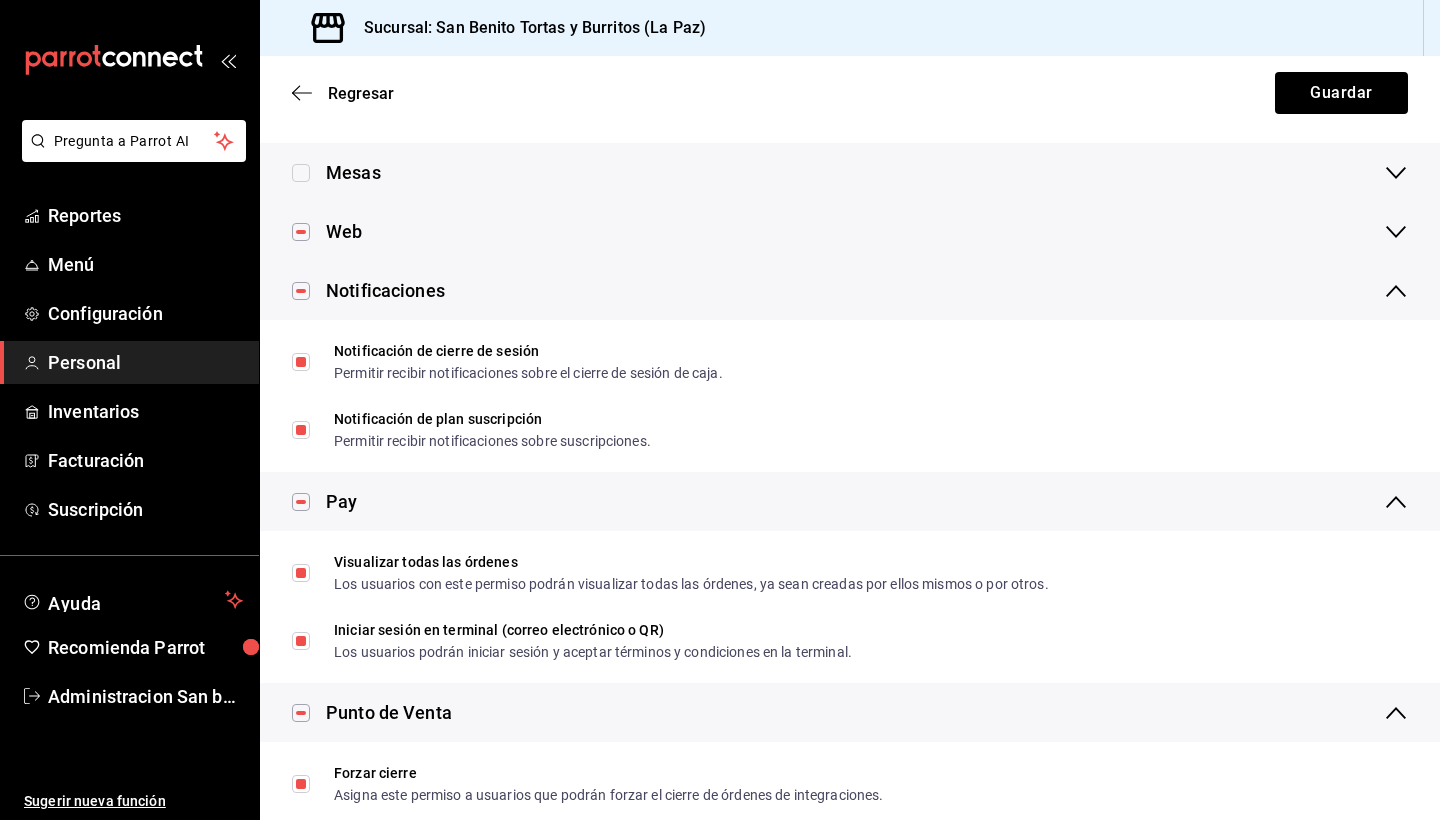 click on "Web" at bounding box center (344, 231) 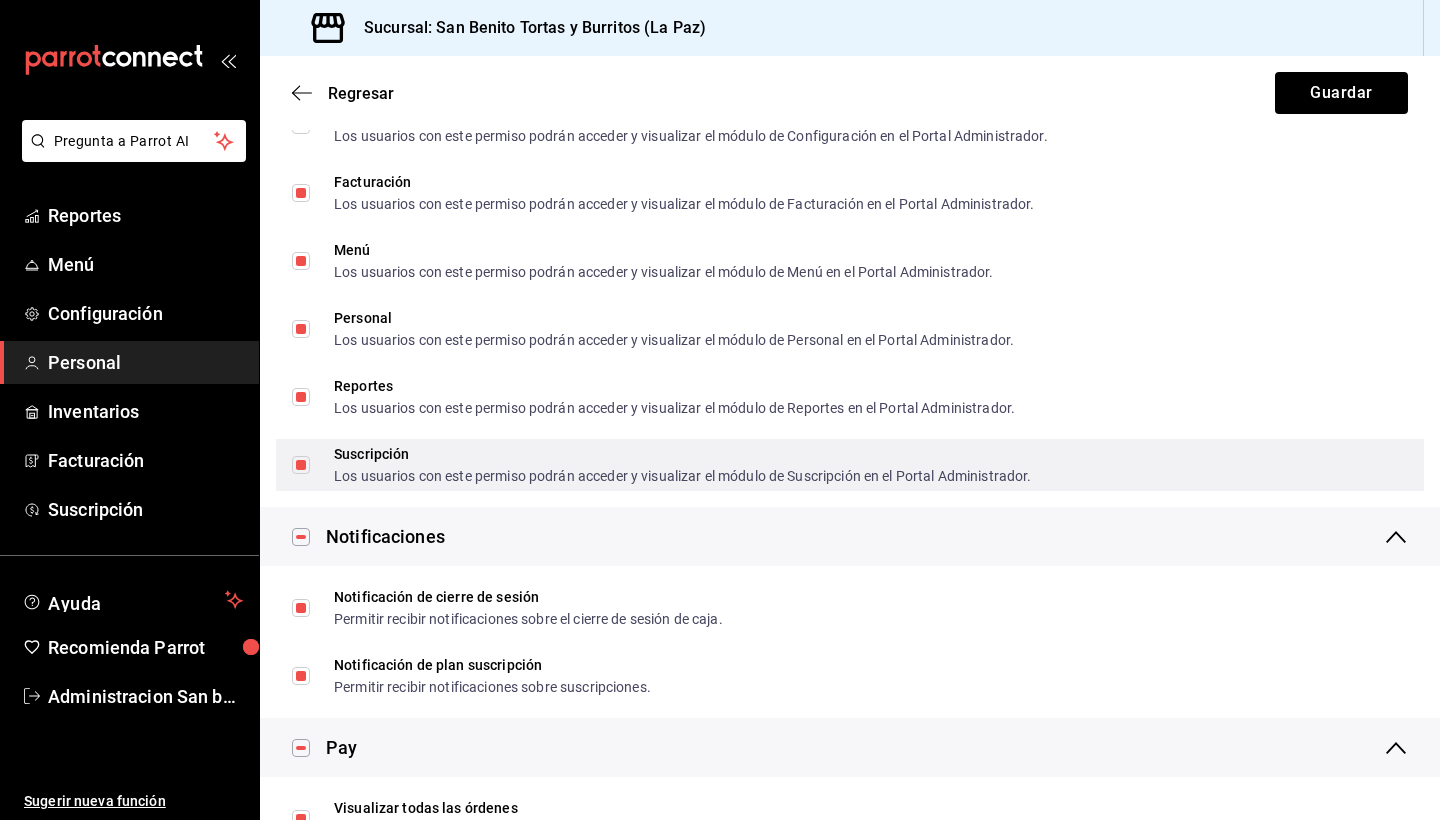 scroll, scrollTop: 1033, scrollLeft: 0, axis: vertical 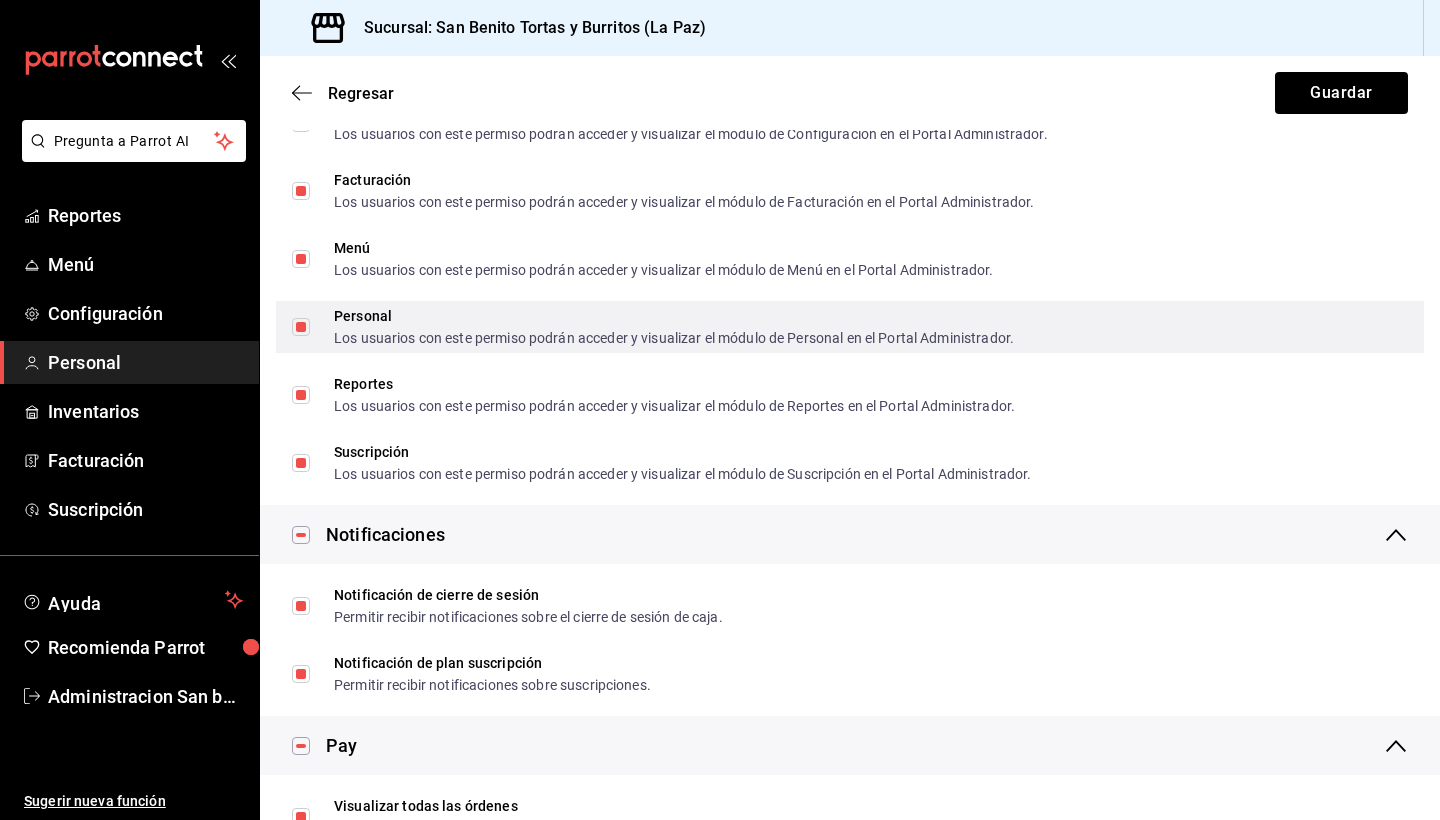 click on "Personal Los usuarios con este permiso podrán acceder y visualizar el módulo de Personal en el Portal Administrador." at bounding box center (301, 327) 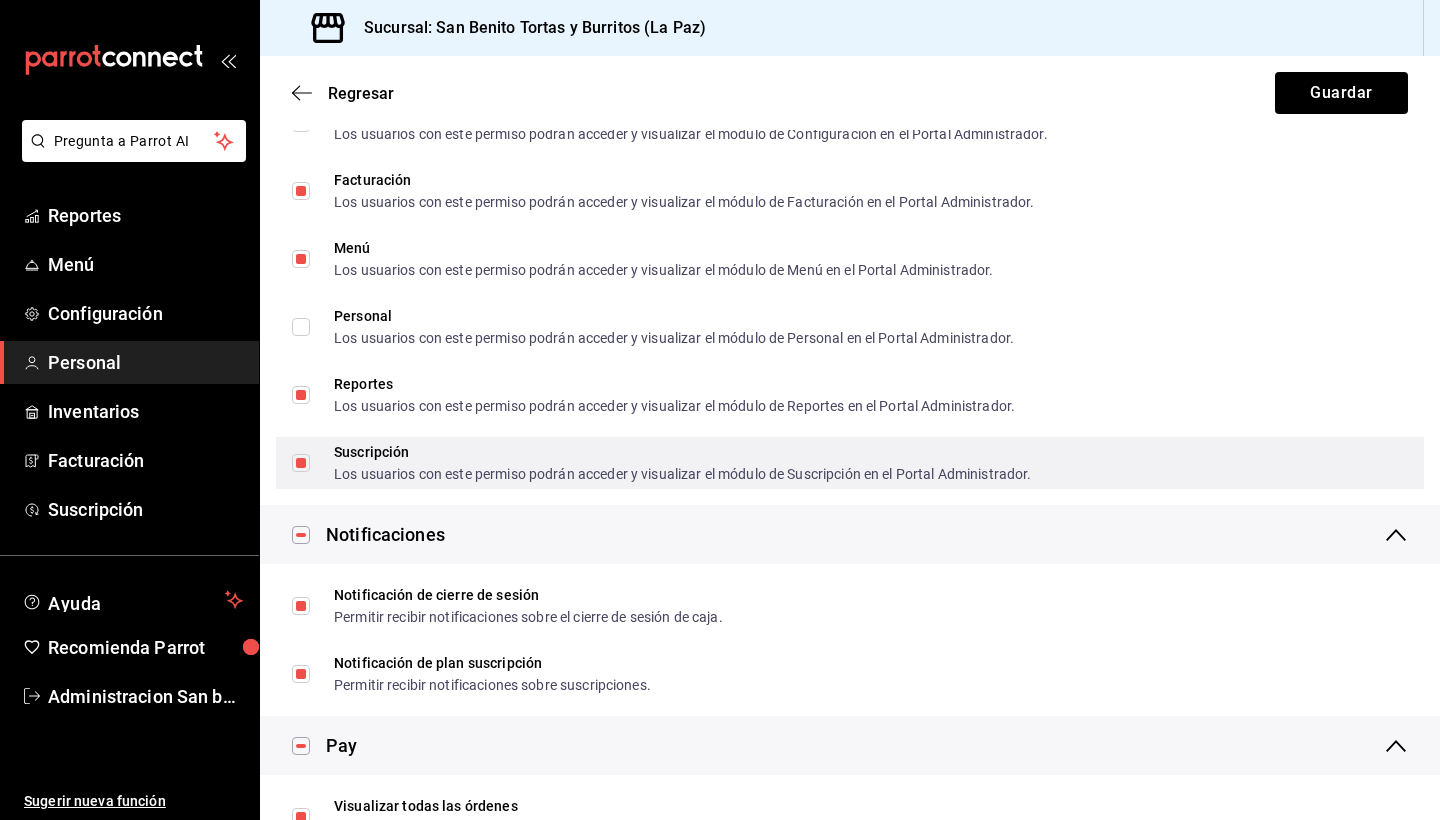 click on "Suscripción Los usuarios con este permiso podrán acceder y visualizar el módulo de Suscripción en el Portal Administrador." at bounding box center [301, 463] 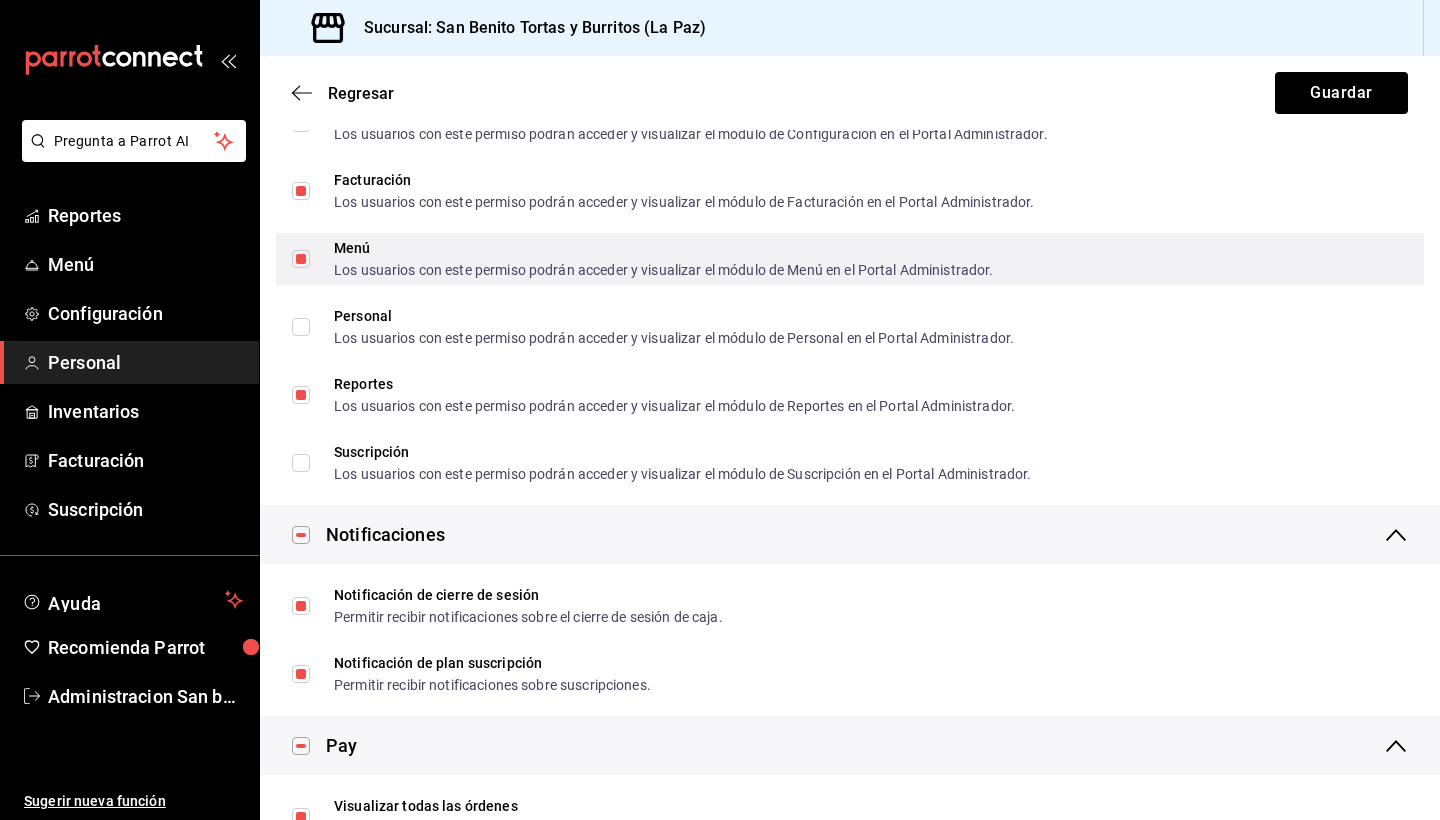 click on "Menú Los usuarios con este permiso podrán acceder y visualizar el módulo de Menú en el Portal Administrador." at bounding box center [301, 259] 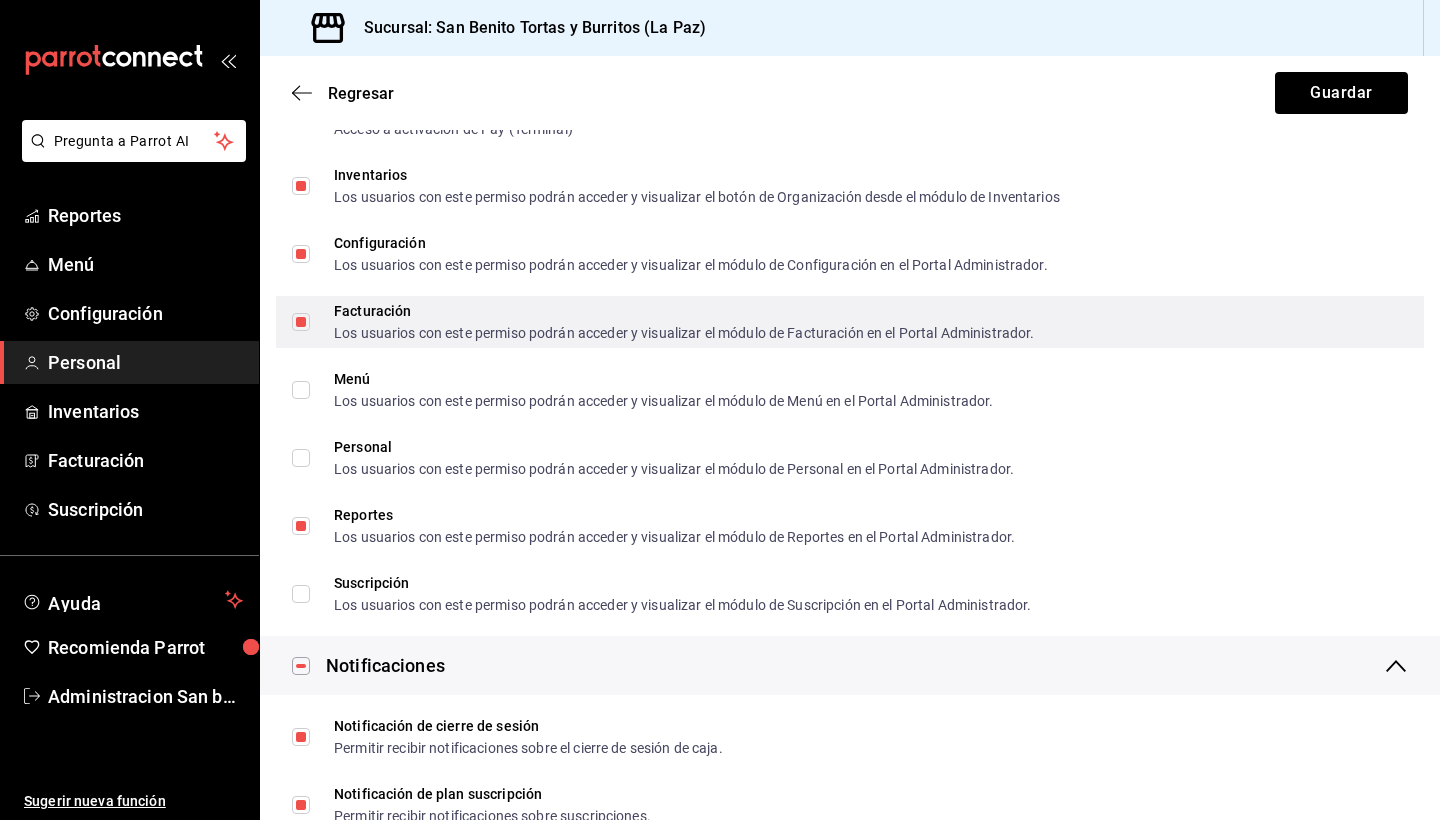 scroll, scrollTop: 900, scrollLeft: 0, axis: vertical 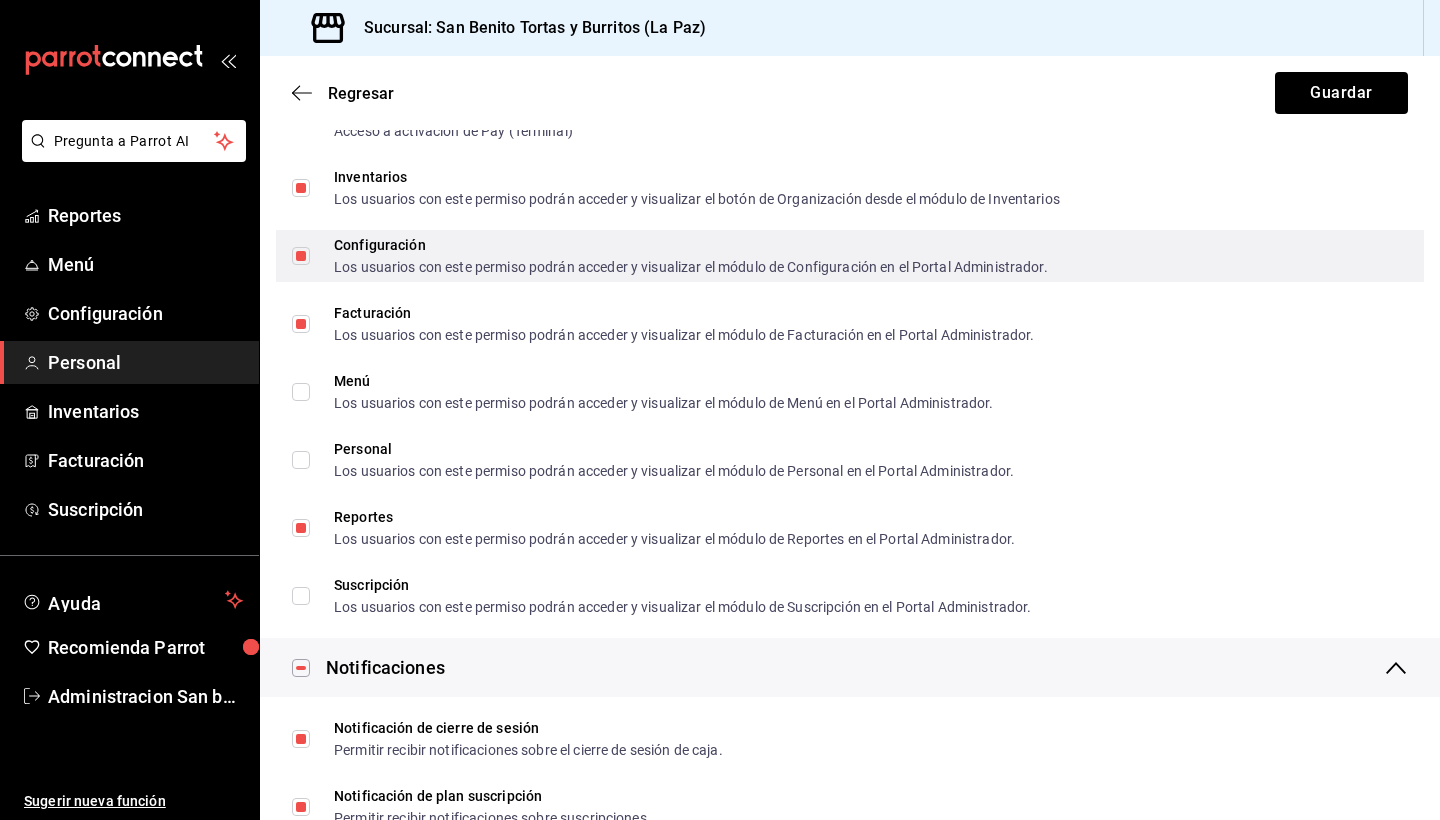 click on "Configuración Los usuarios con este permiso podrán acceder y visualizar el módulo de Configuración en el Portal Administrador." at bounding box center [670, 256] 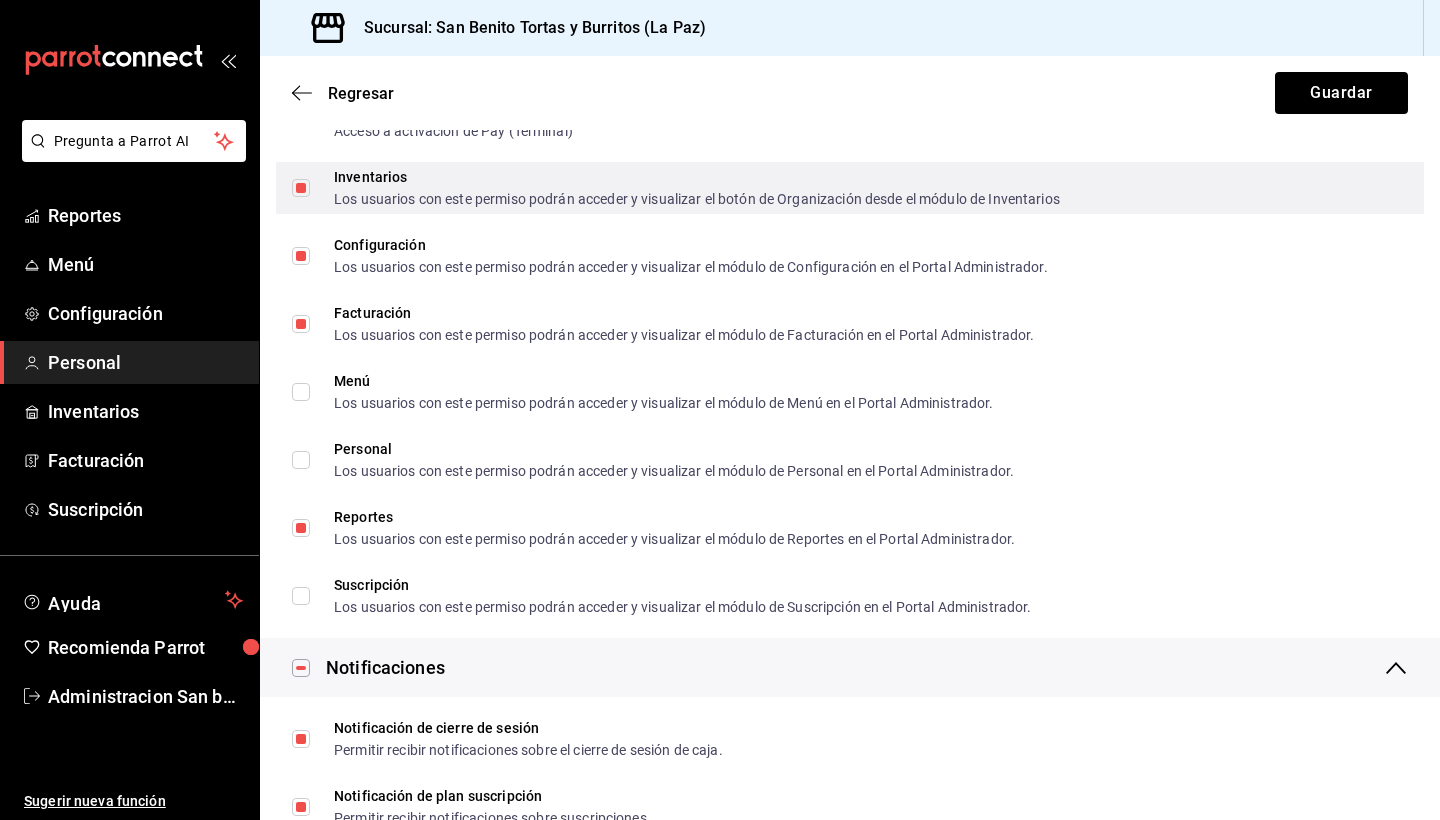 click on "Inventarios Los usuarios con este permiso podrán acceder y visualizar el botón de Organización desde el módulo de Inventarios" at bounding box center [301, 188] 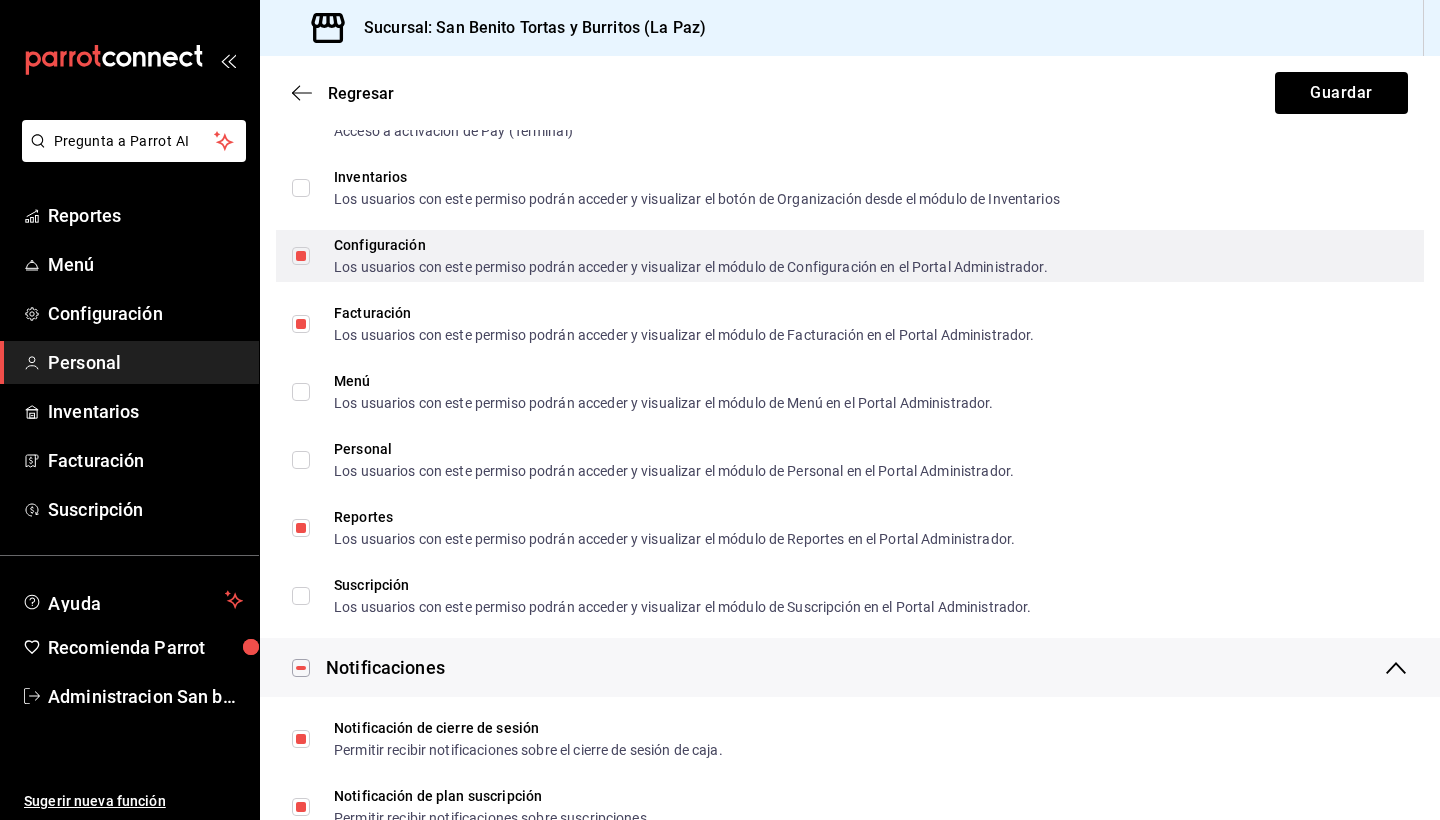 click on "Configuración Los usuarios con este permiso podrán acceder y visualizar el módulo de Configuración en el Portal Administrador." at bounding box center [301, 256] 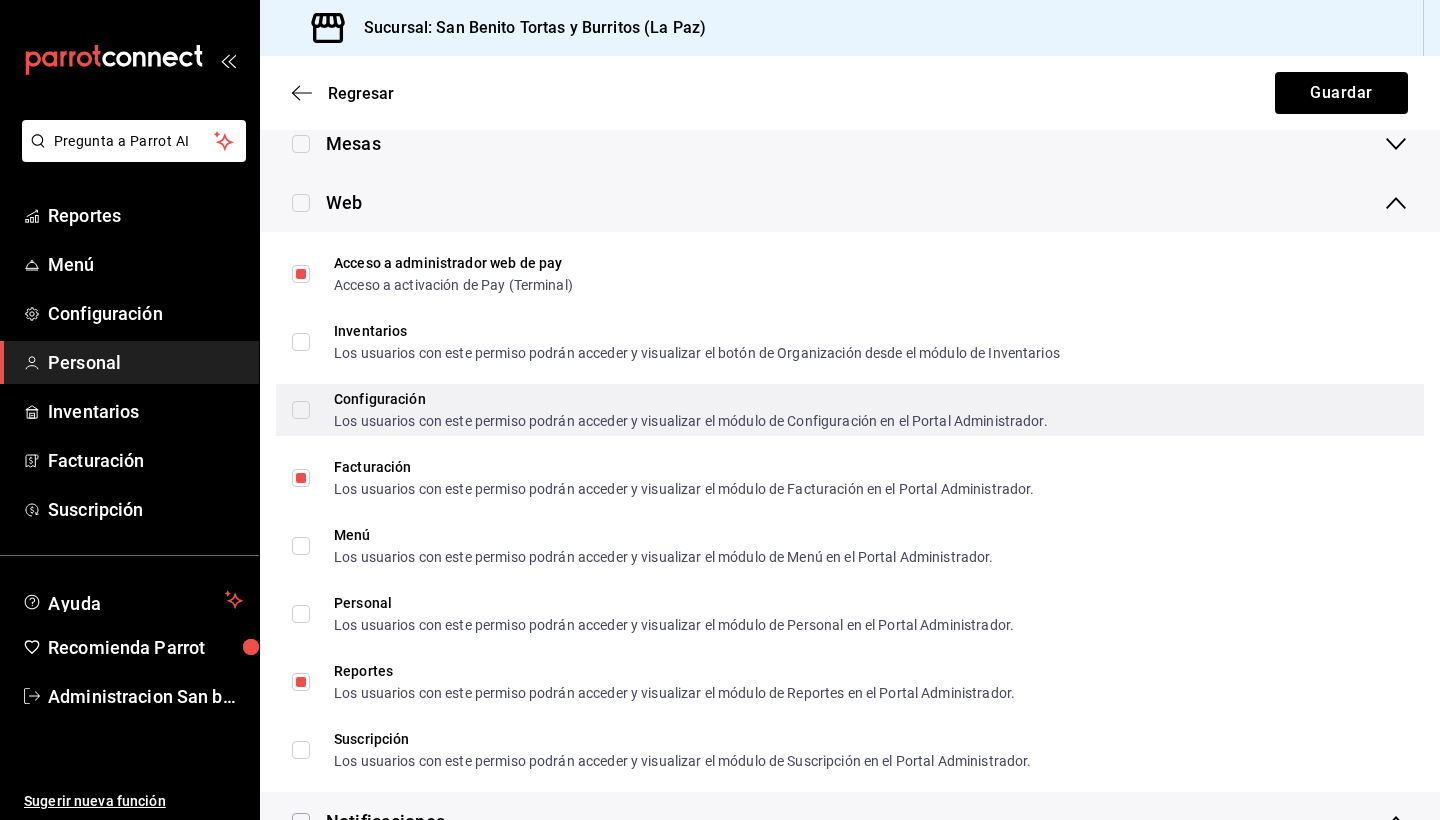 scroll, scrollTop: 744, scrollLeft: 0, axis: vertical 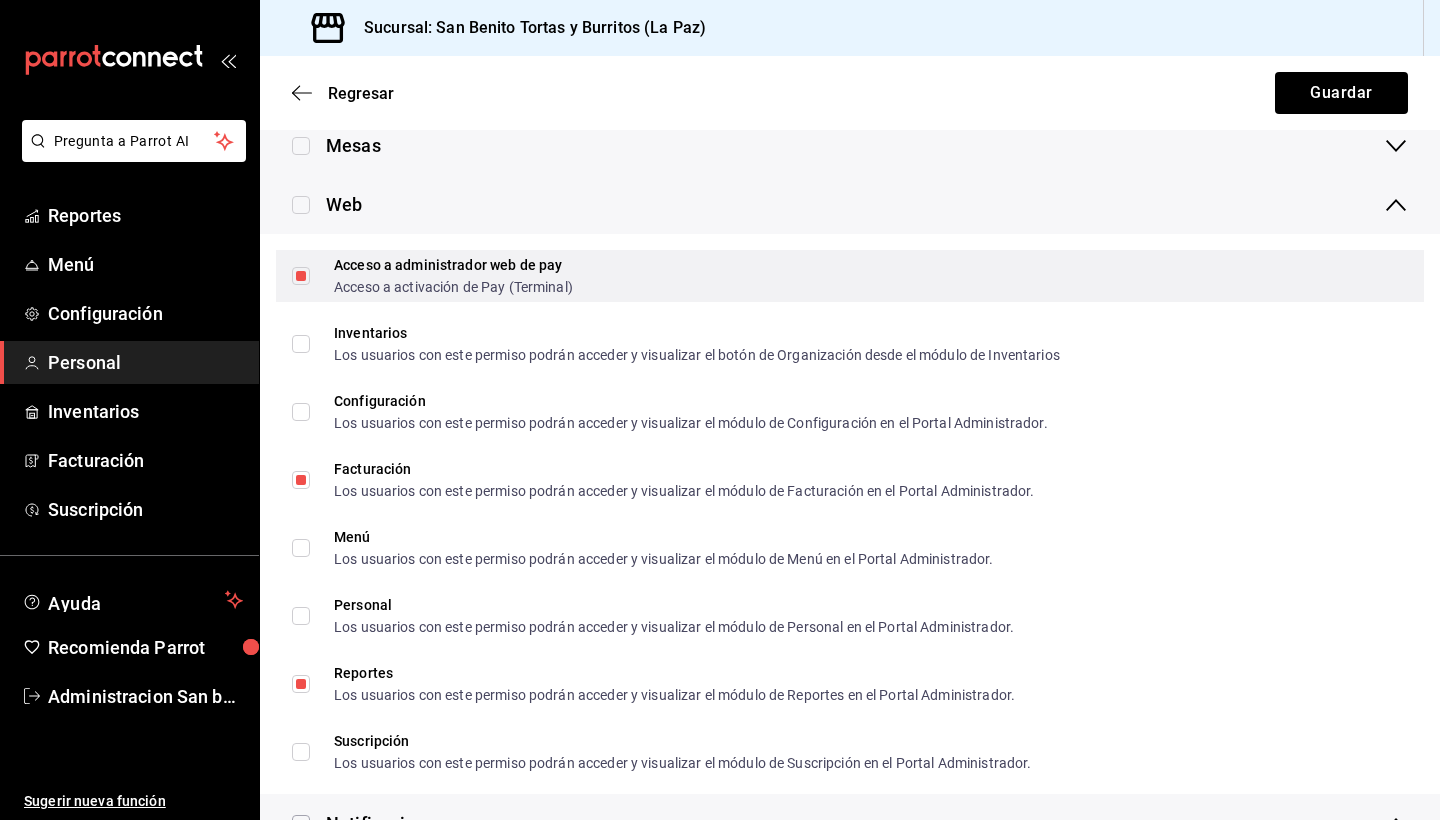 click on "Acceso a administrador web de pay Acceso a activación de Pay (Terminal)" at bounding box center [301, 276] 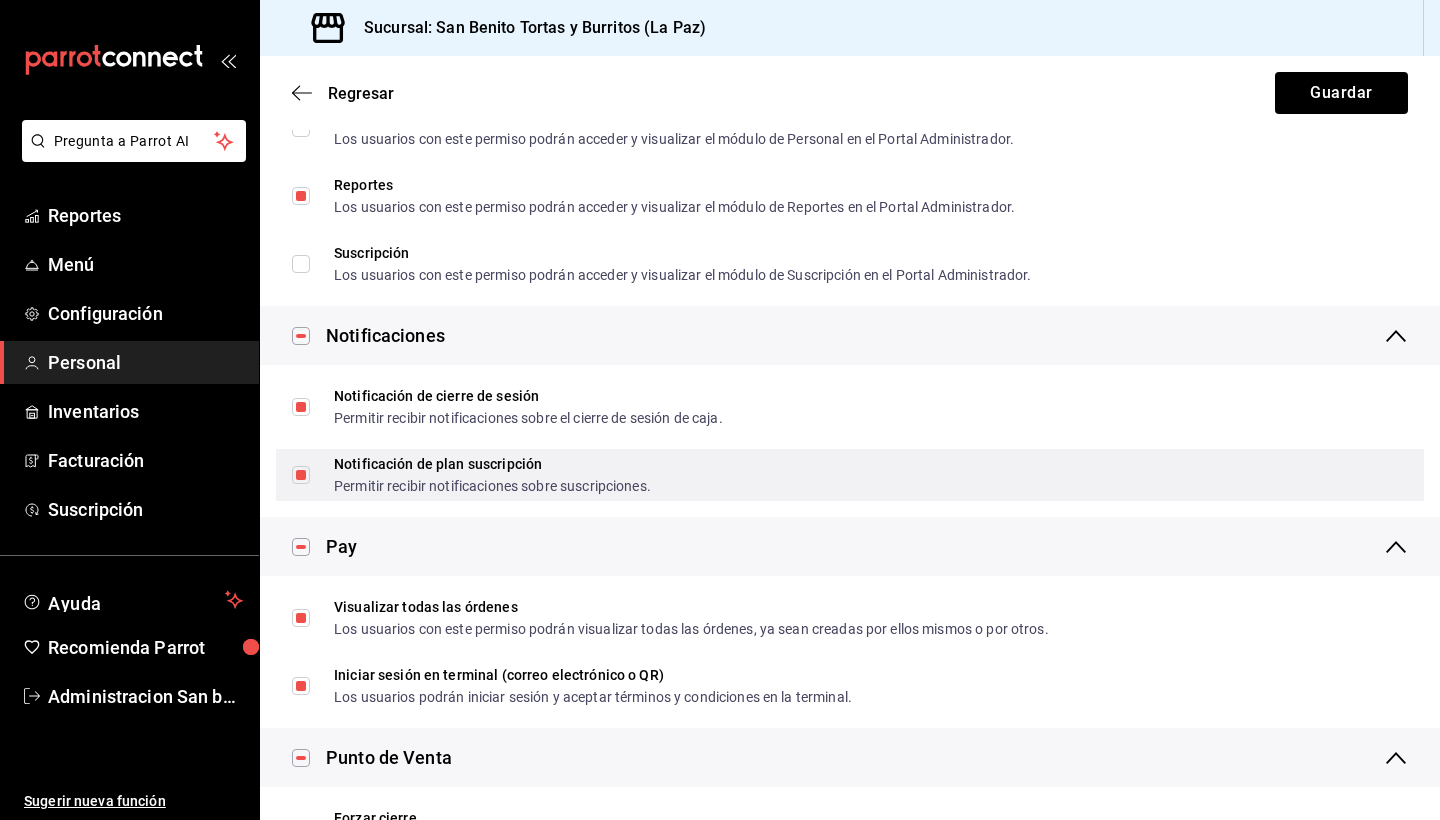 scroll, scrollTop: 1236, scrollLeft: 0, axis: vertical 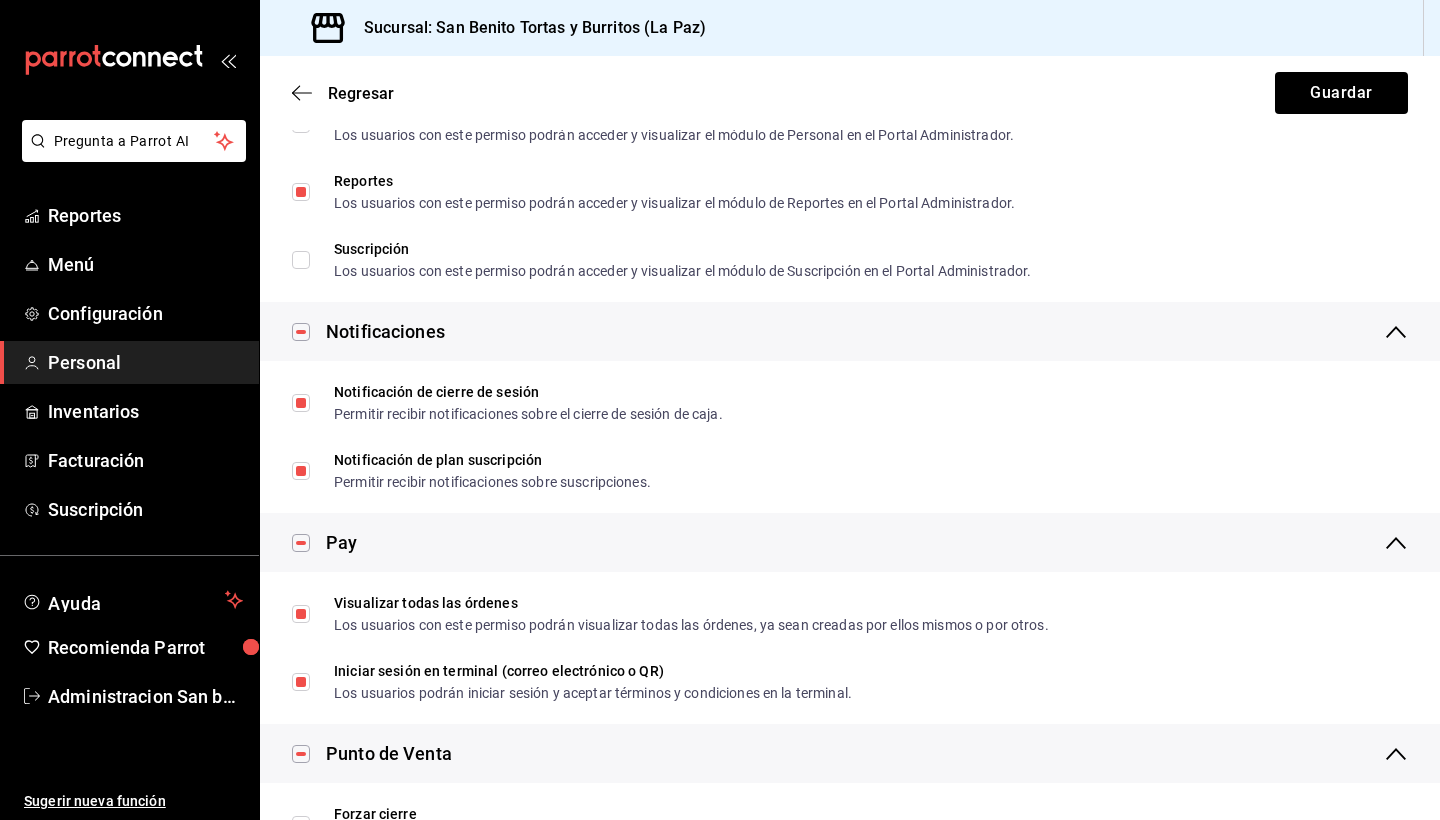 click at bounding box center [301, 332] 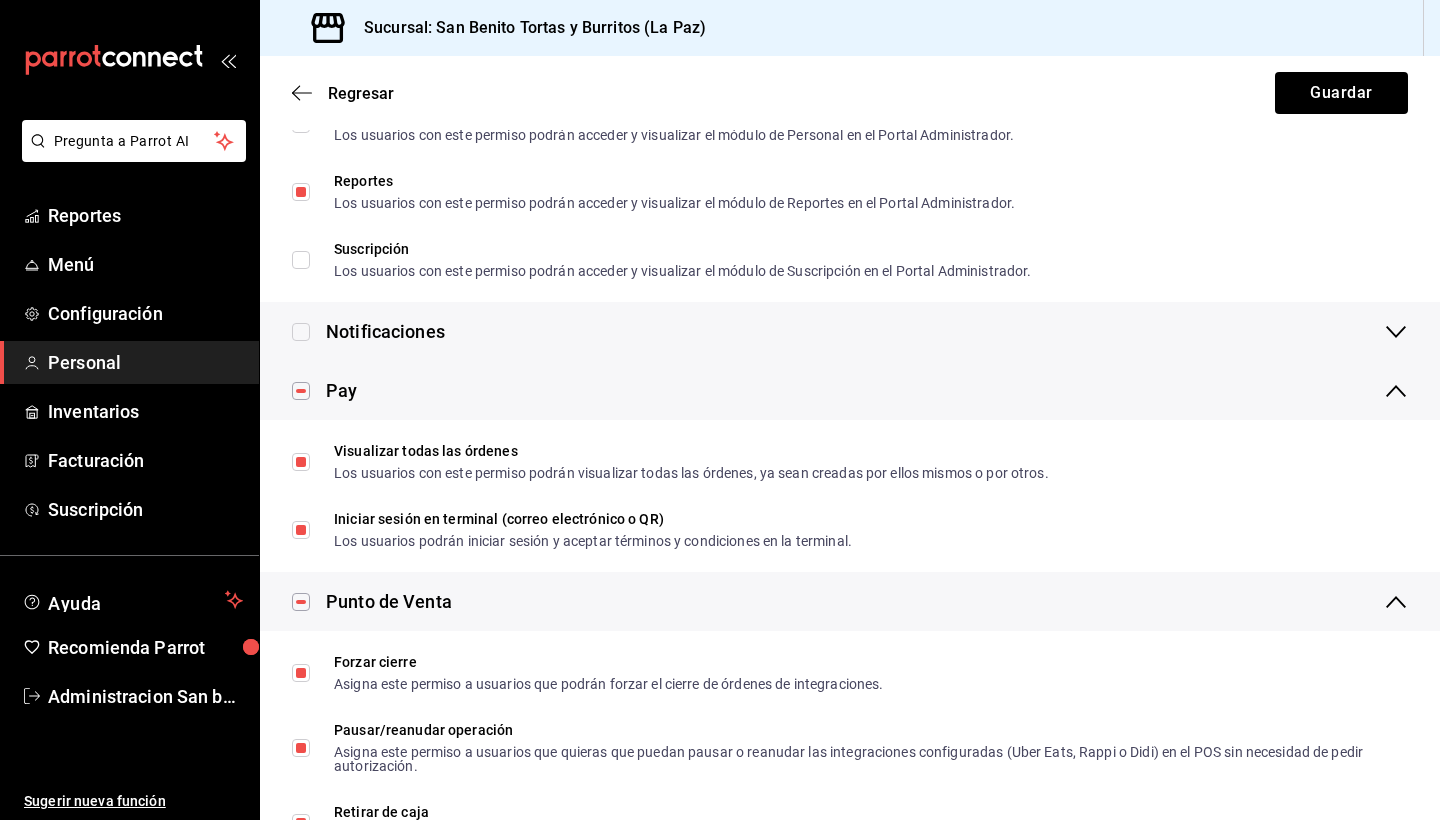 click on "Pay" at bounding box center (341, 390) 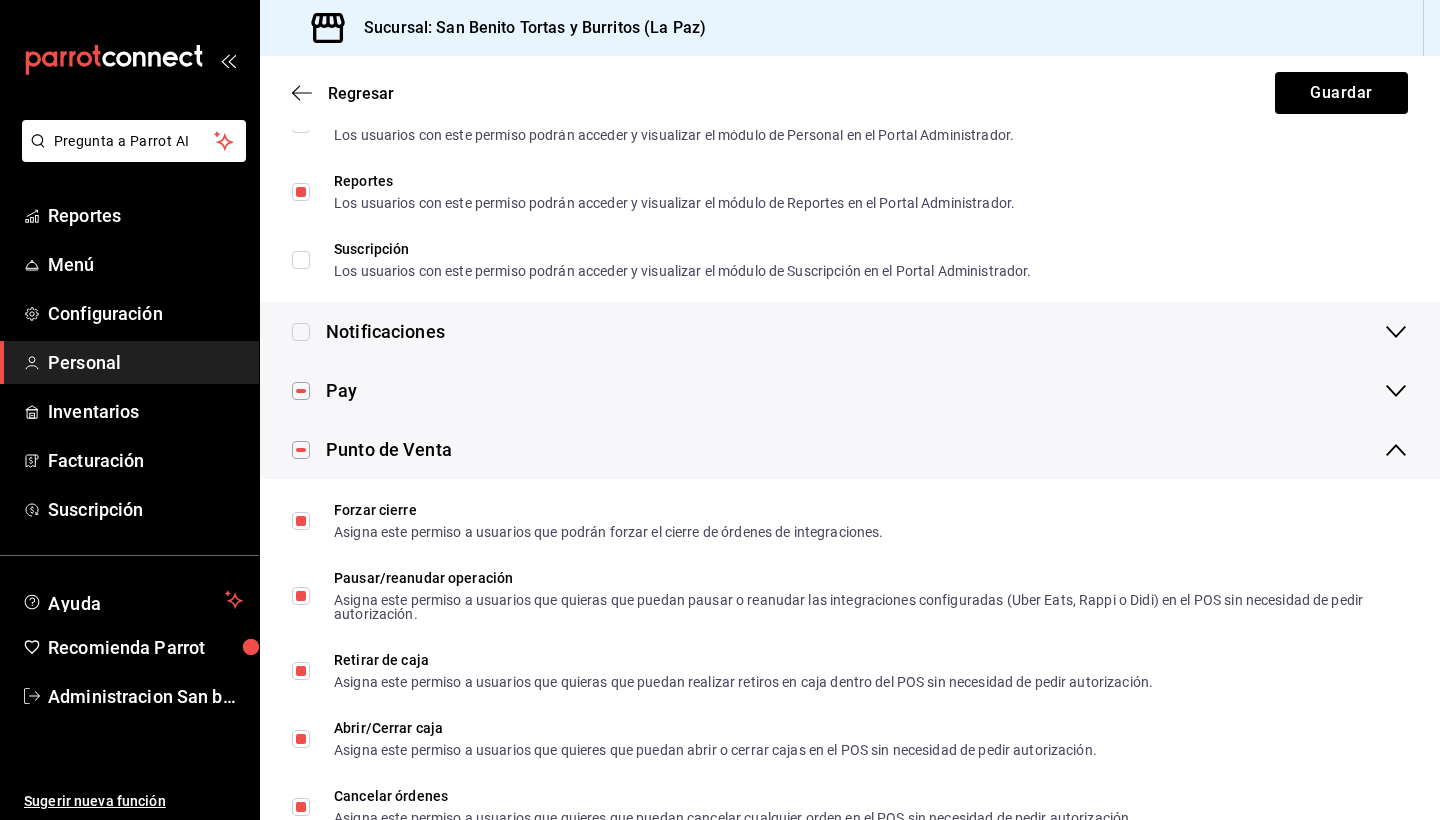 click on "Pay" at bounding box center [341, 390] 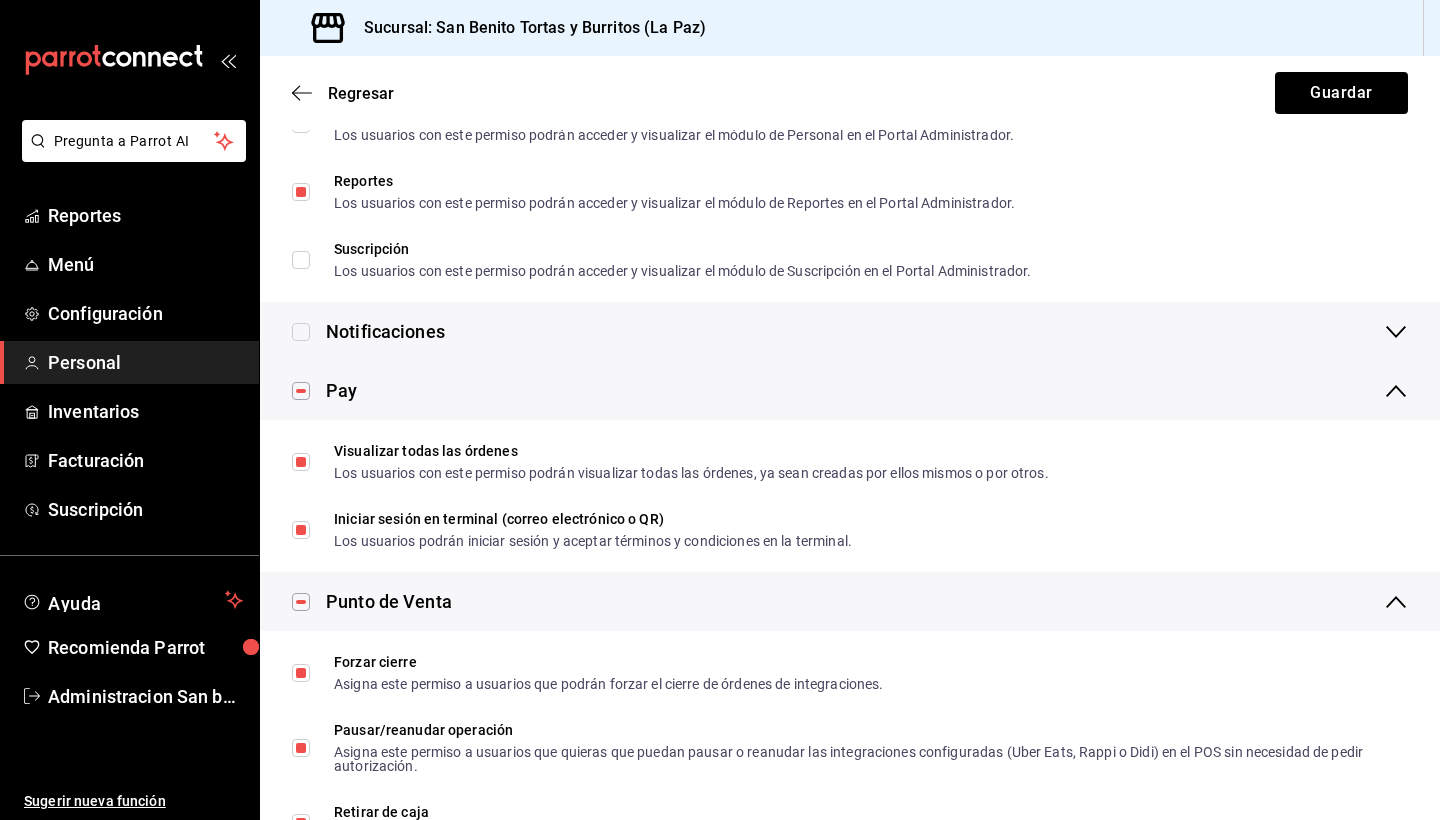scroll, scrollTop: 1255, scrollLeft: 0, axis: vertical 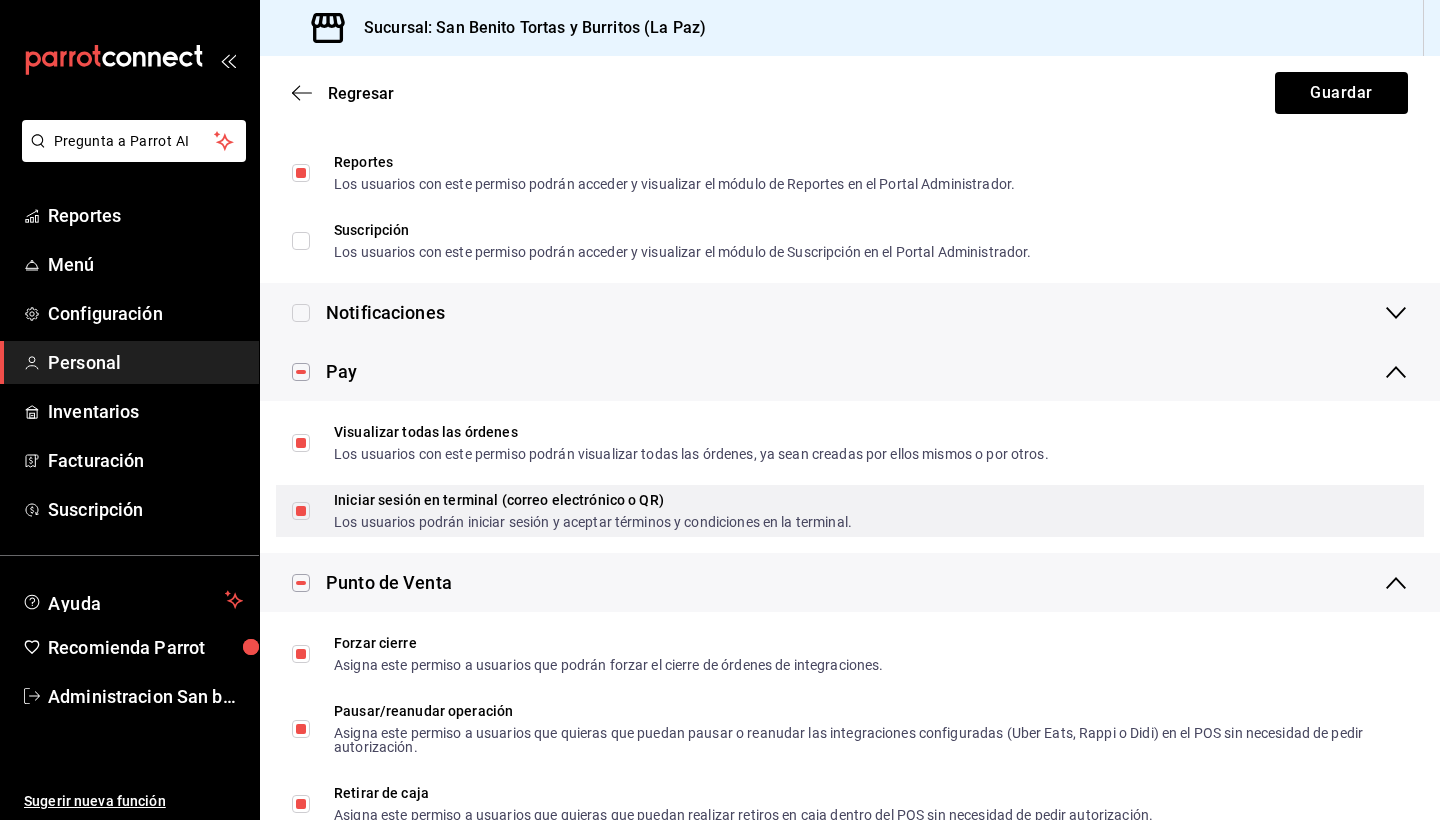 click on "Iniciar sesión en terminal (correo electrónico o QR) Los usuarios podrán iniciar sesión y aceptar términos y condiciones en la terminal." at bounding box center (301, 511) 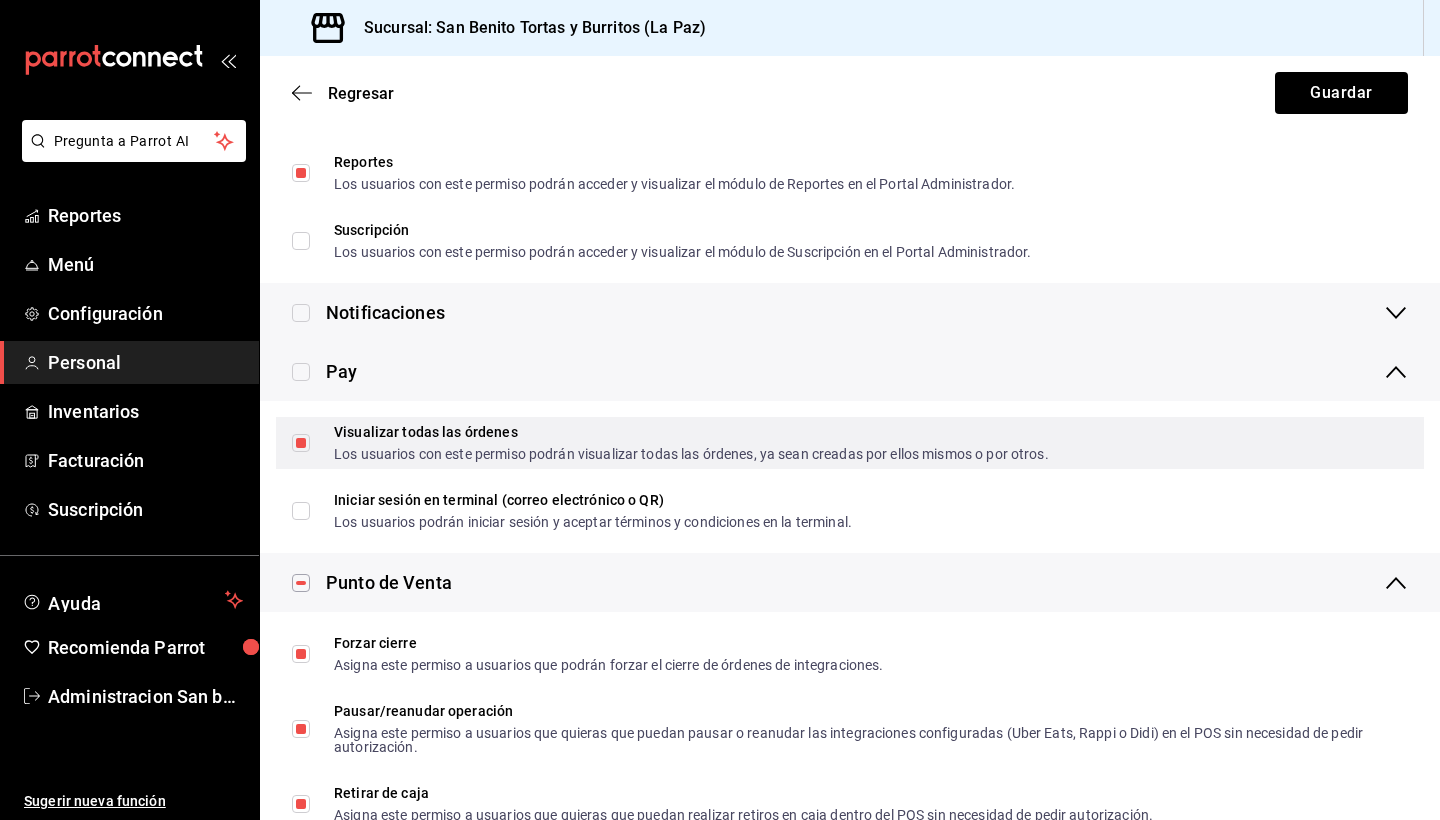 click on "Visualizar todas las órdenes Los usuarios con este permiso podrán visualizar todas las órdenes, ya sean creadas por ellos mismos o por otros." at bounding box center (301, 443) 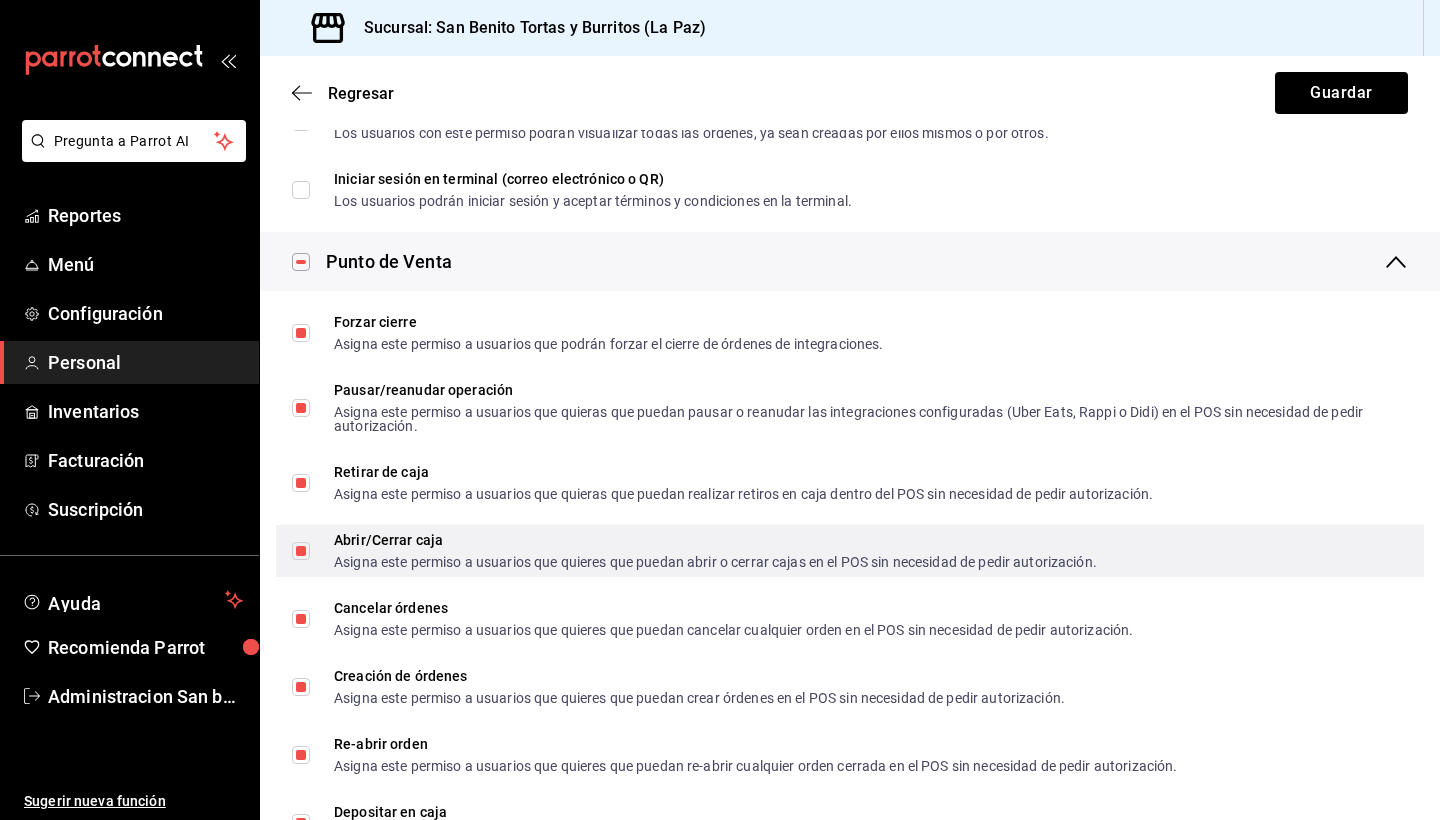 scroll, scrollTop: 1584, scrollLeft: 0, axis: vertical 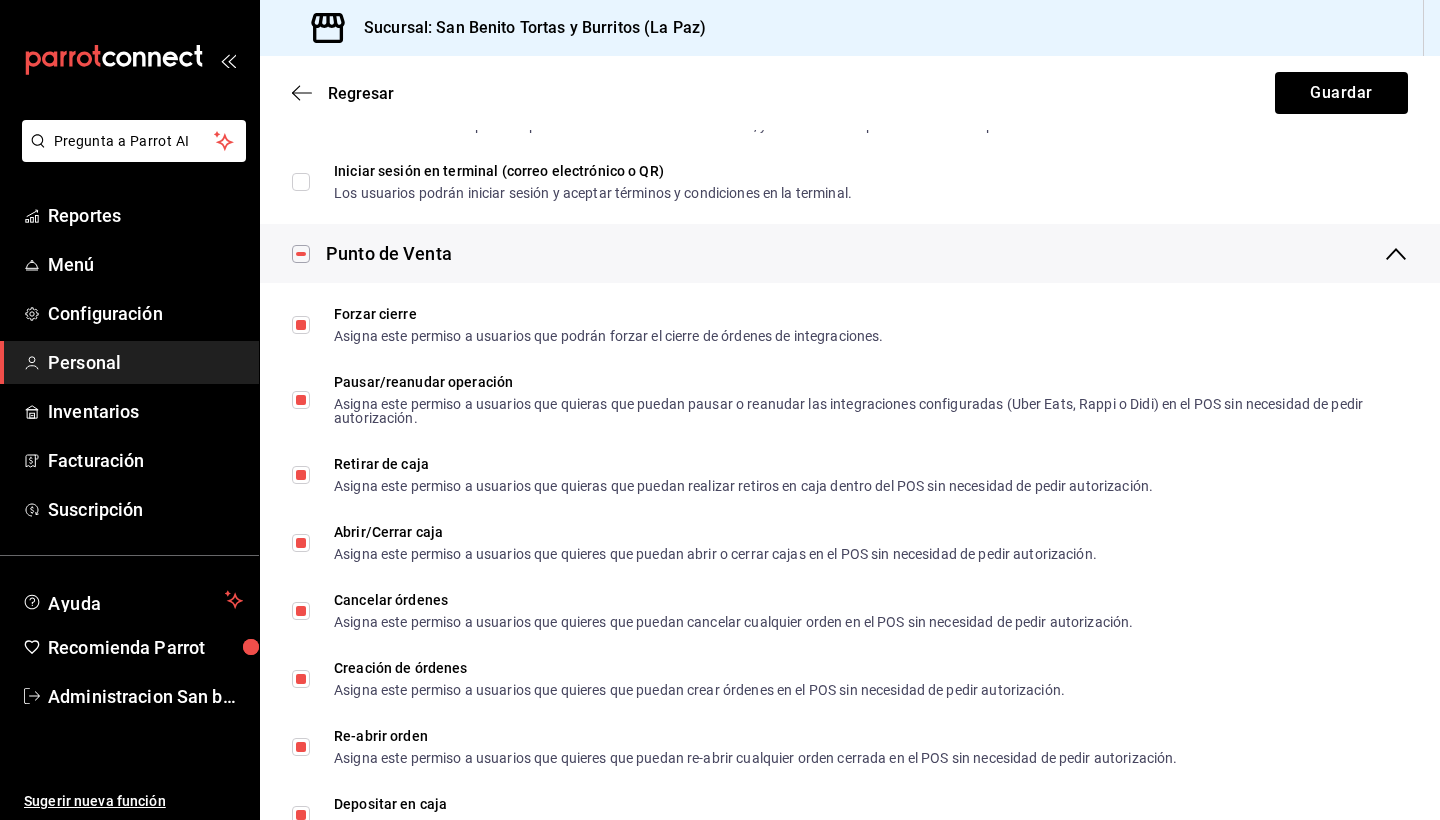 click at bounding box center (301, 254) 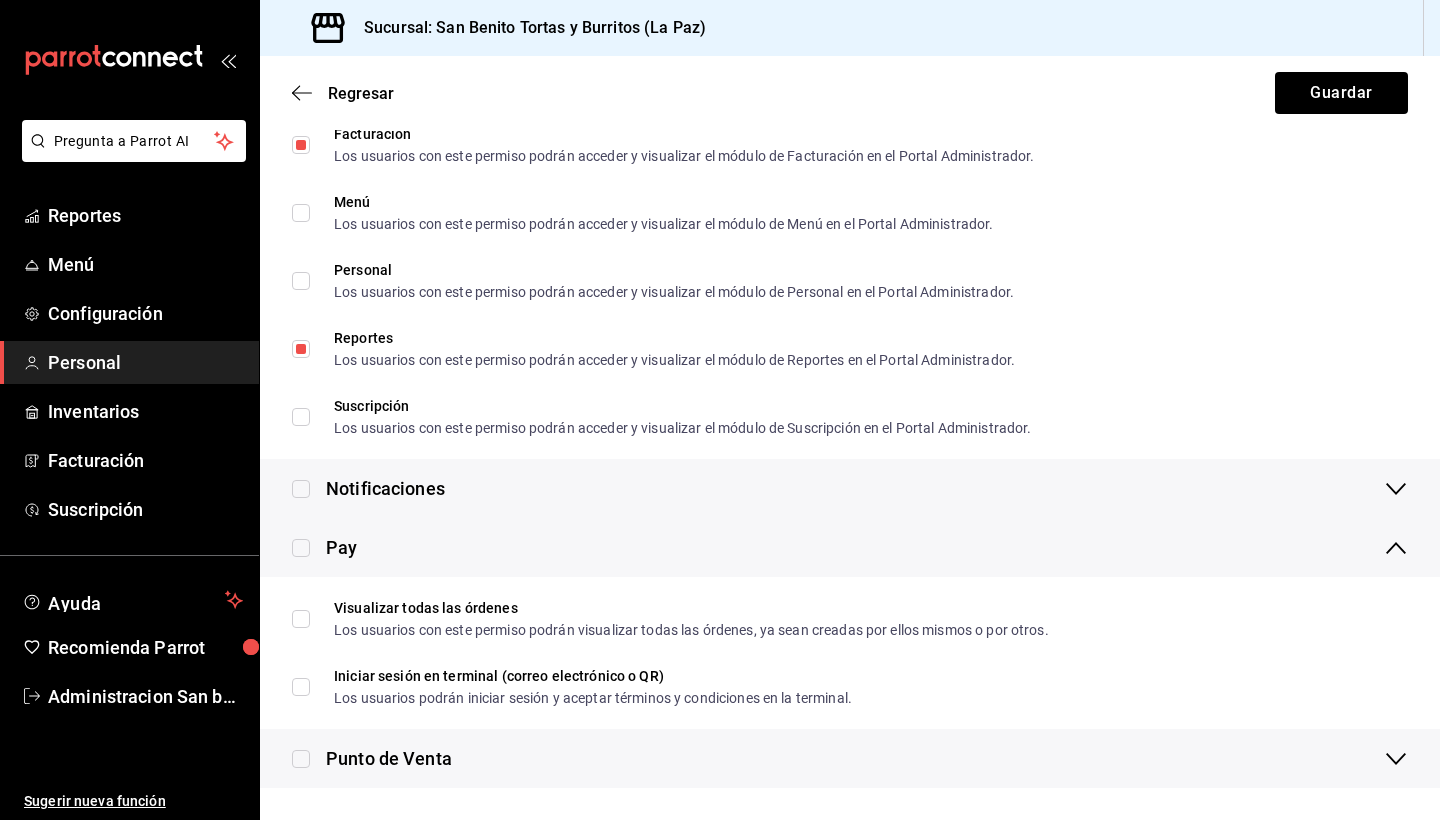 scroll, scrollTop: 1079, scrollLeft: 0, axis: vertical 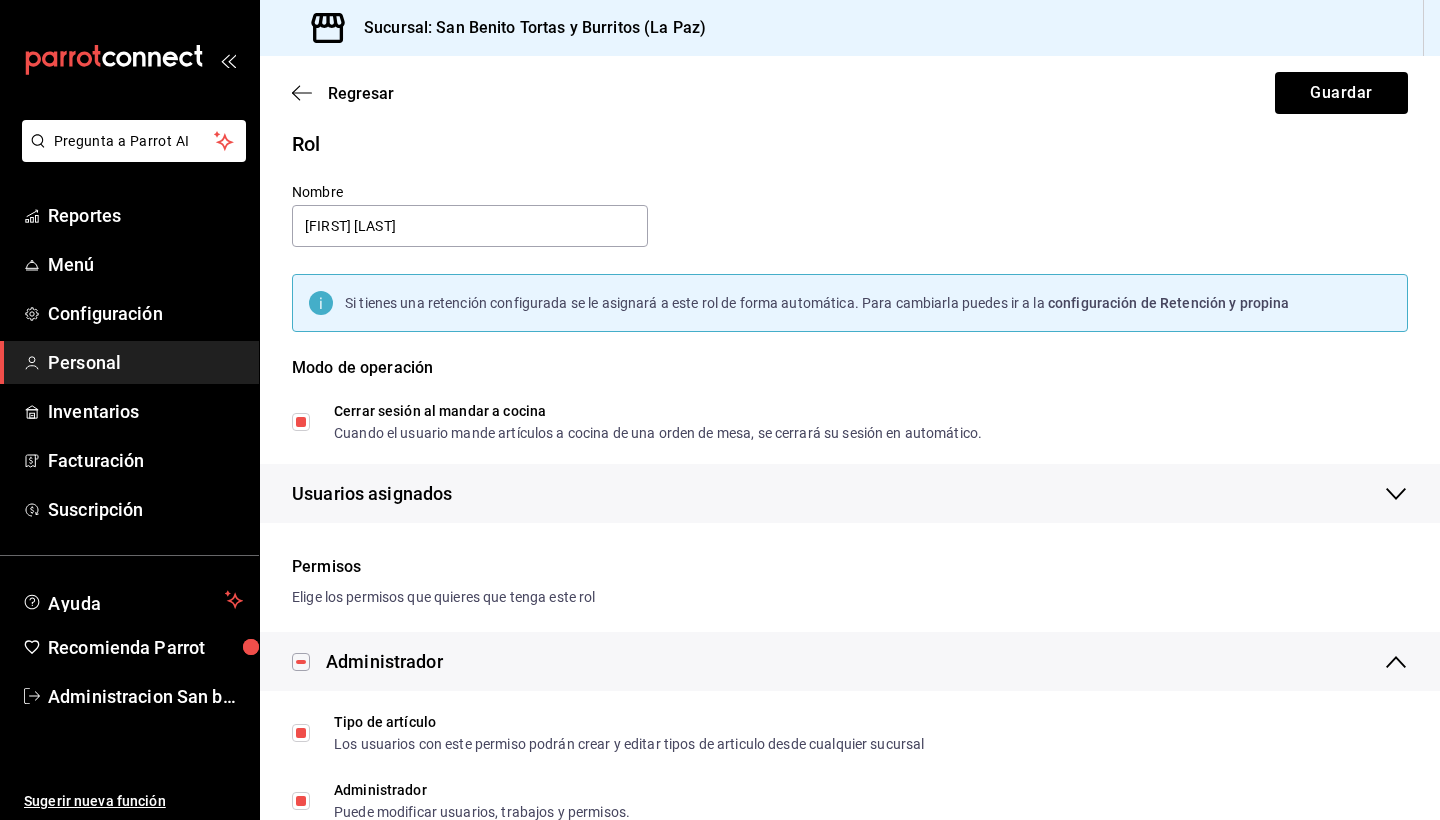 click on "Cerrar sesión al mandar a cocina Cuando el usuario mande artículos a cocina de una orden de mesa, se cerrará su sesión en automático." at bounding box center [301, 422] 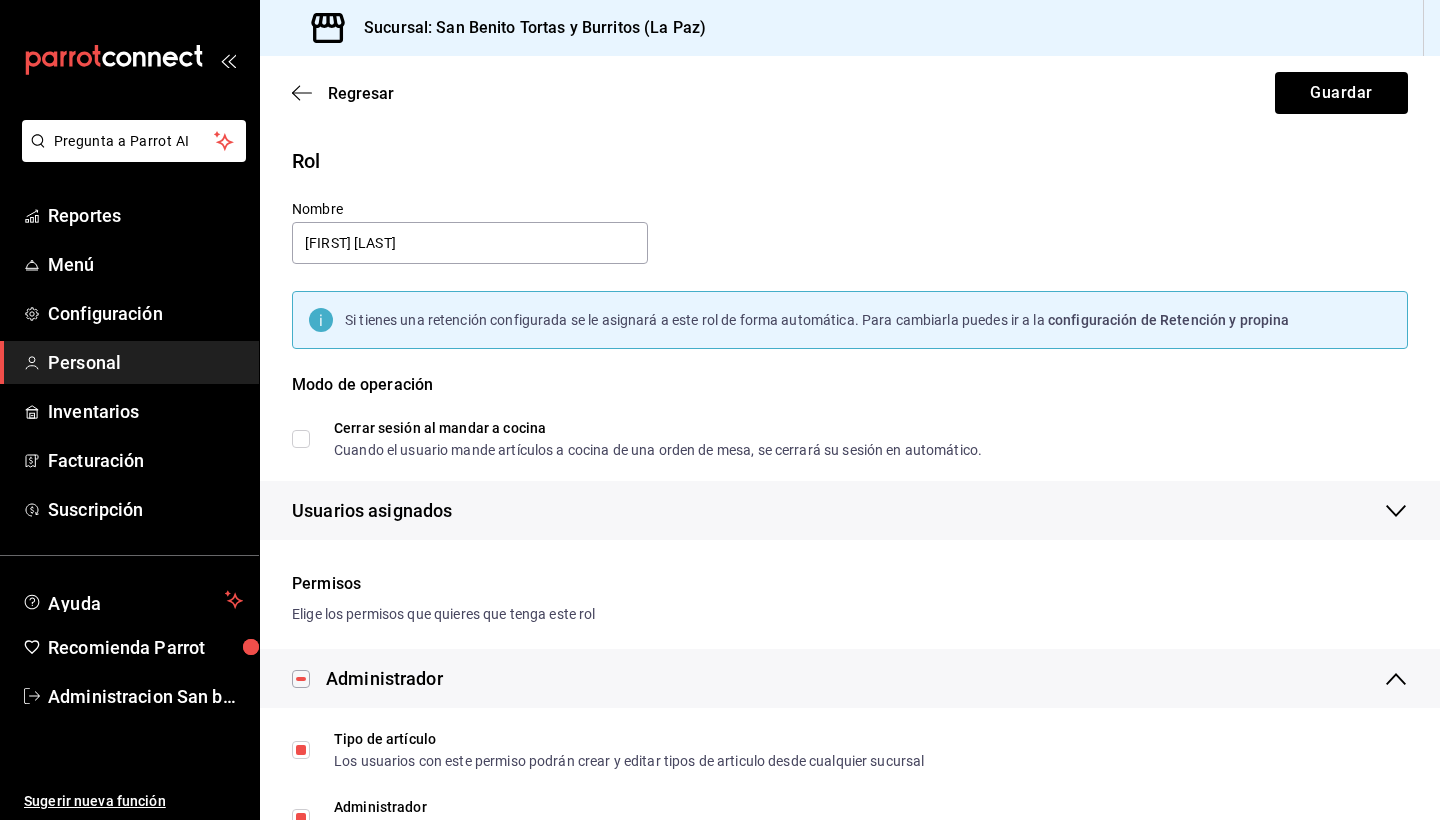scroll, scrollTop: 0, scrollLeft: 0, axis: both 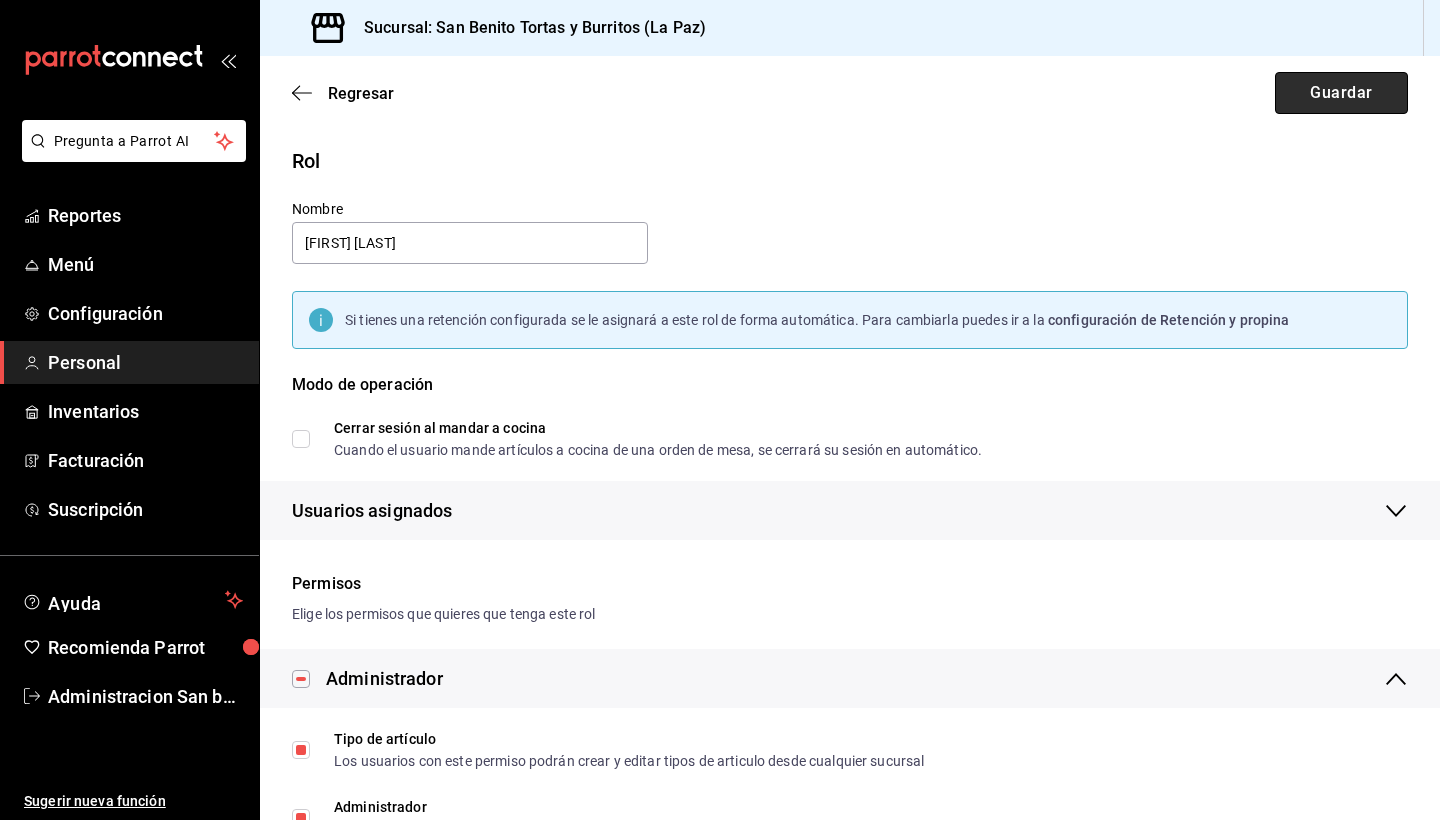 click on "Guardar" at bounding box center [1341, 93] 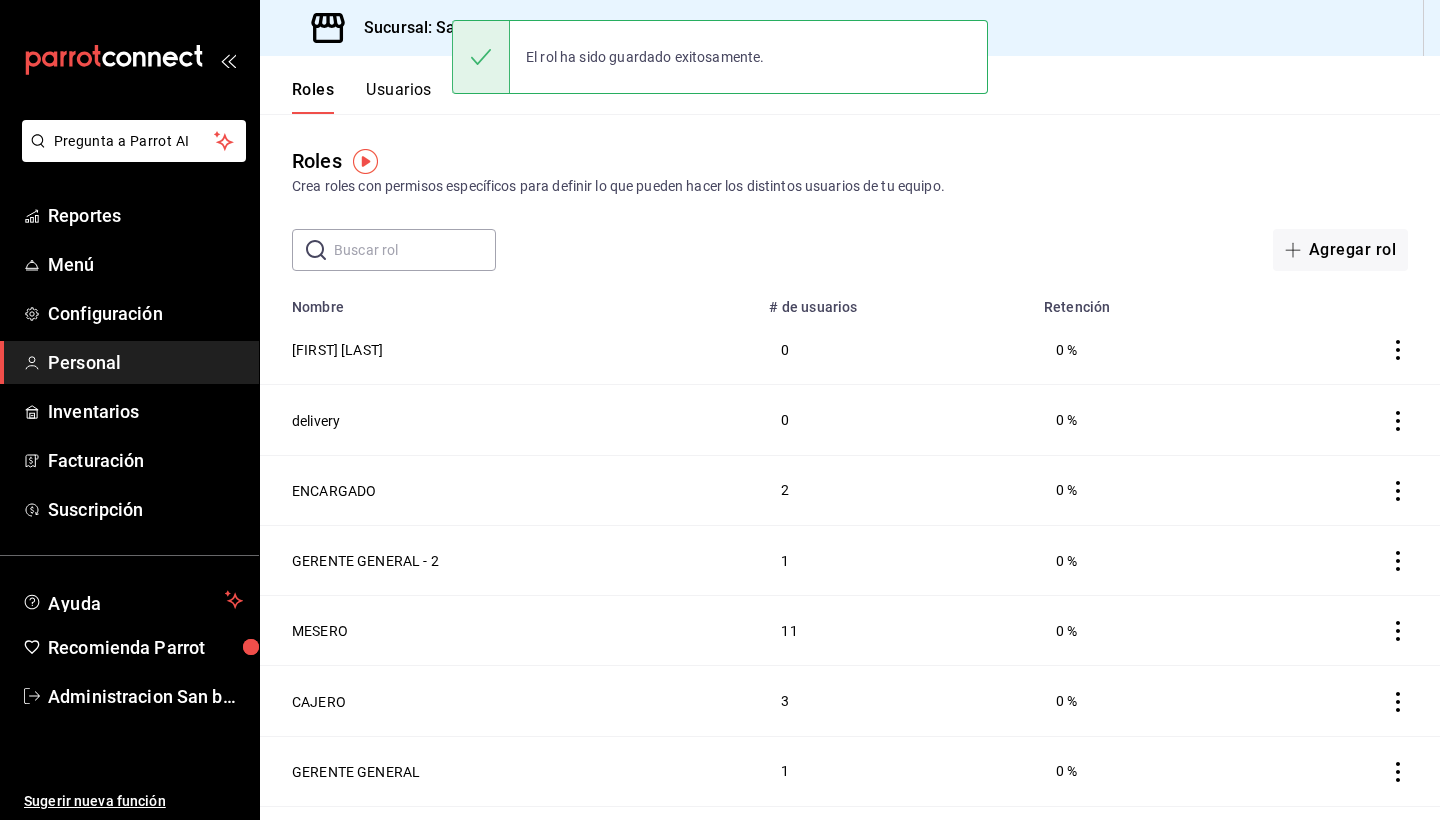 click on "Usuarios" at bounding box center (399, 97) 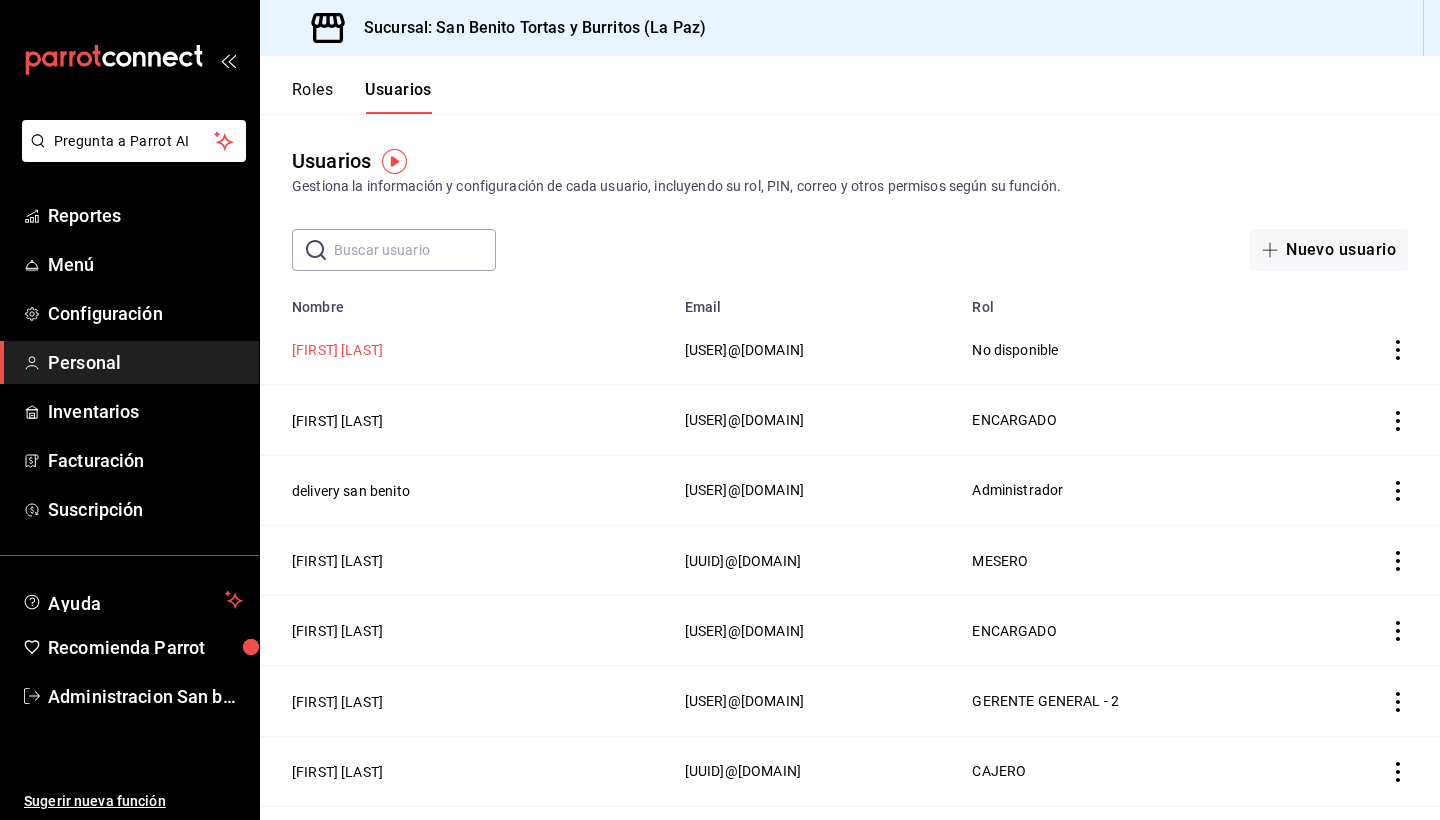 click on "[FIRST] [LAST]" at bounding box center [337, 350] 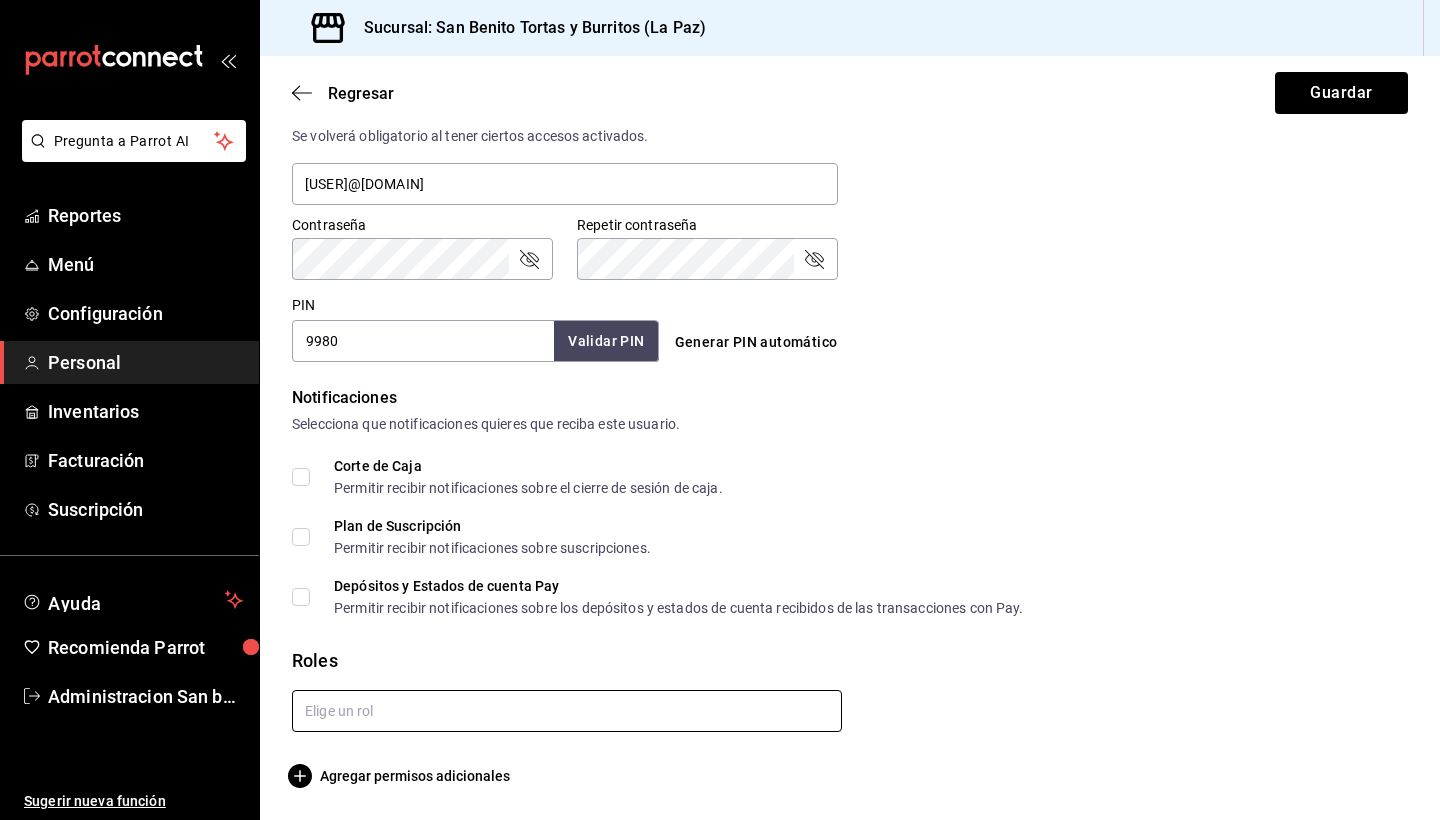 scroll, scrollTop: 778, scrollLeft: 0, axis: vertical 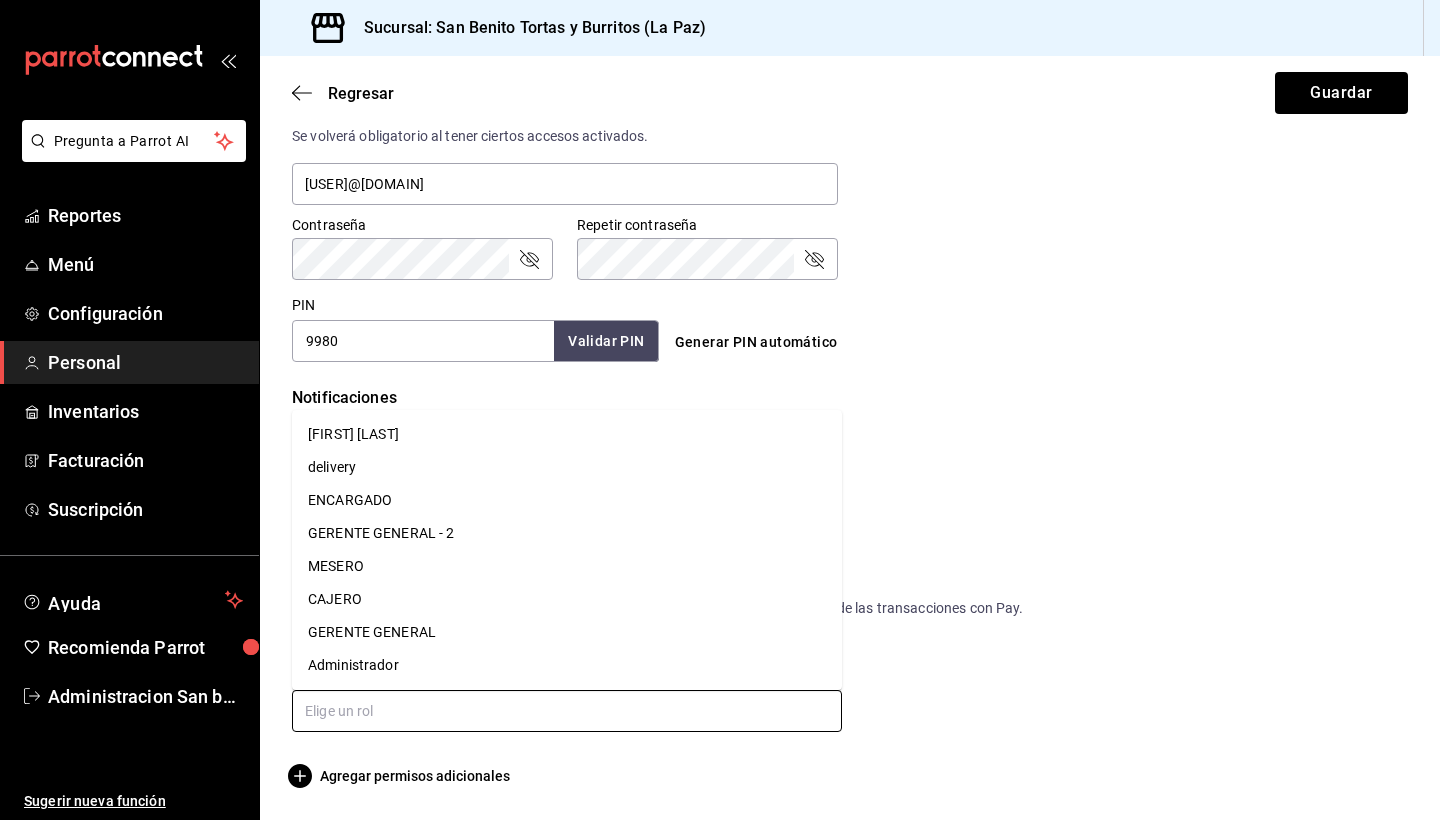 click on "[FIRST] [LAST]" at bounding box center (567, 434) 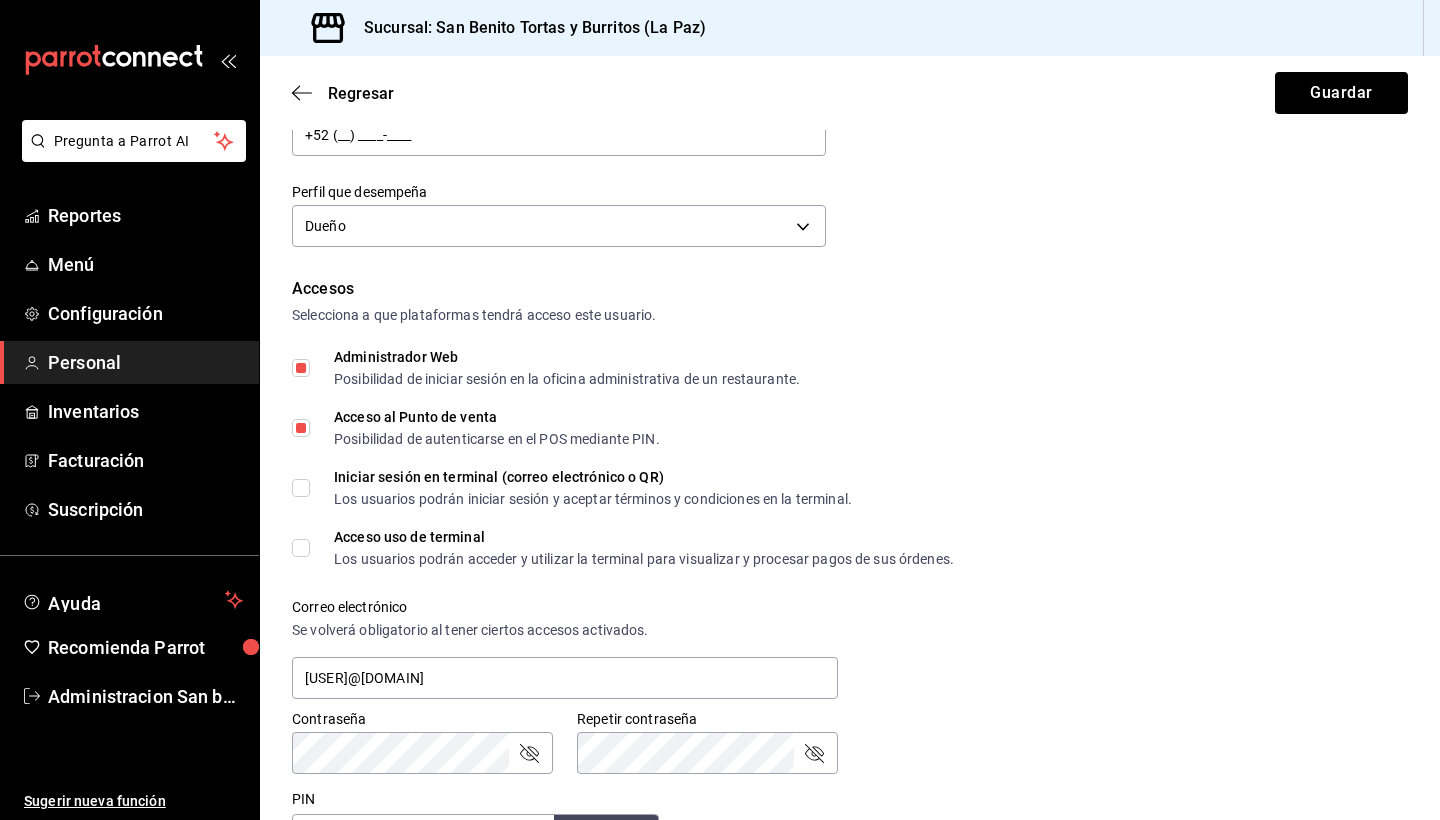 scroll, scrollTop: 270, scrollLeft: 0, axis: vertical 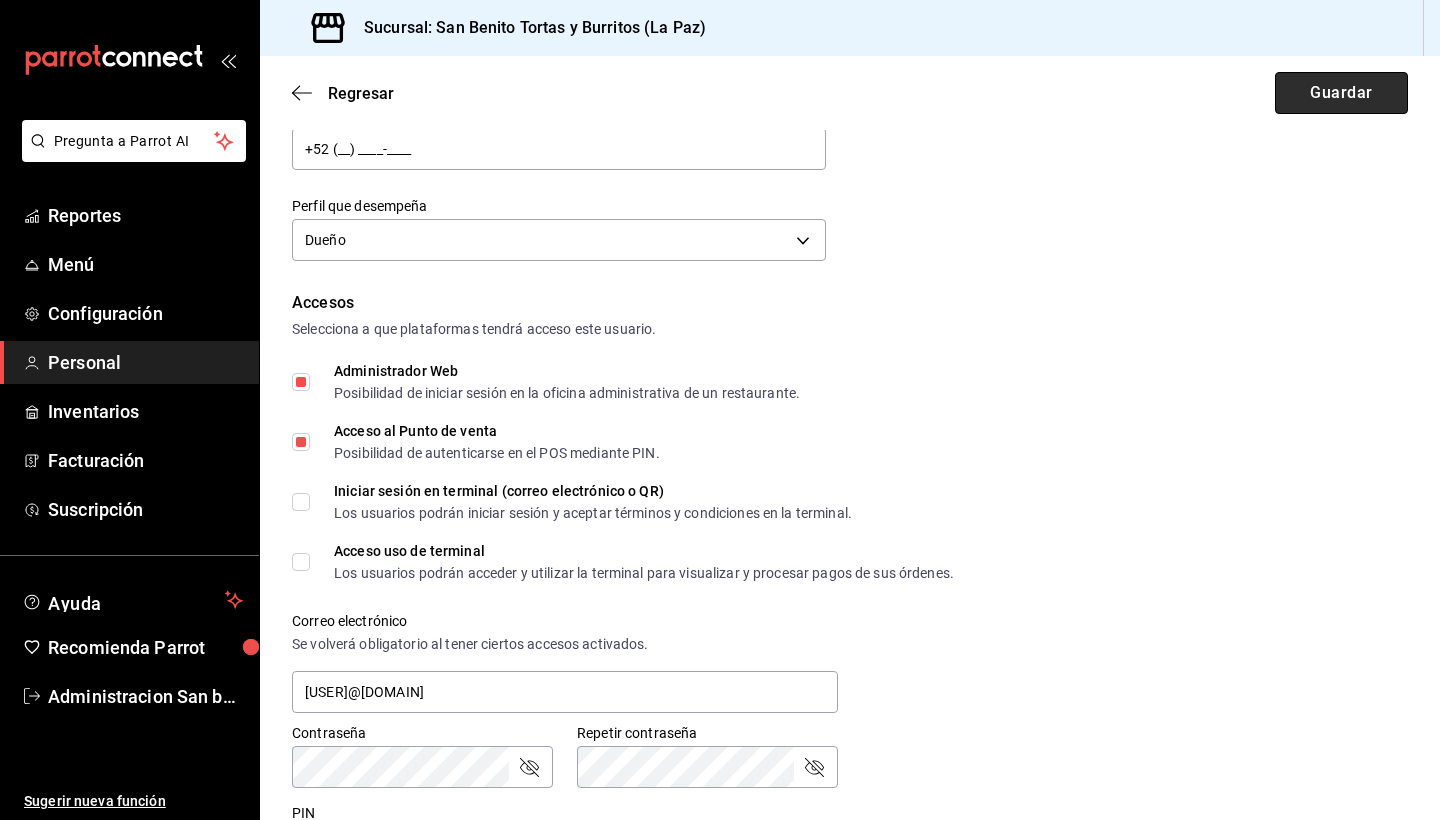 click on "Guardar" at bounding box center (1341, 93) 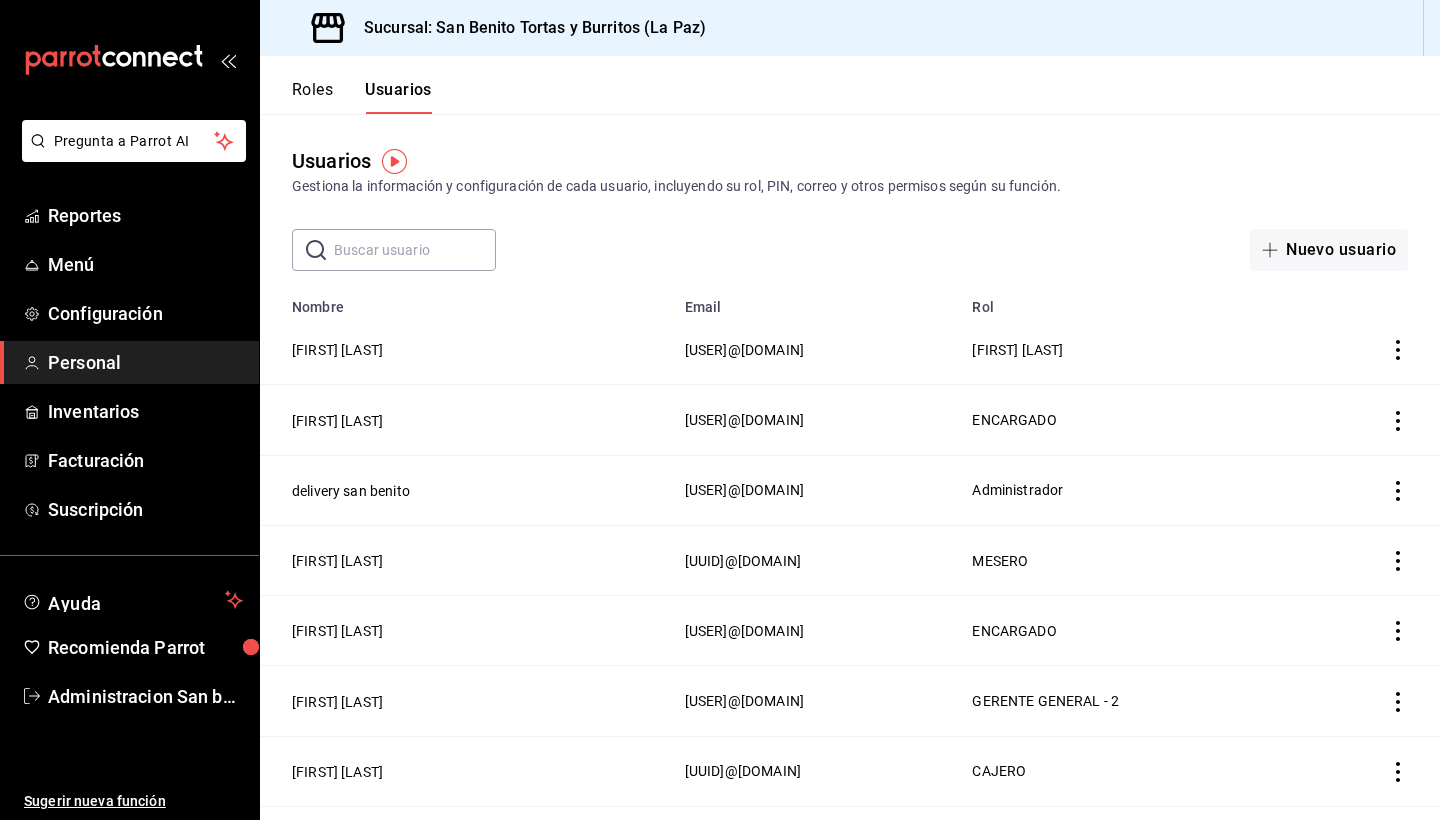 scroll, scrollTop: 0, scrollLeft: 0, axis: both 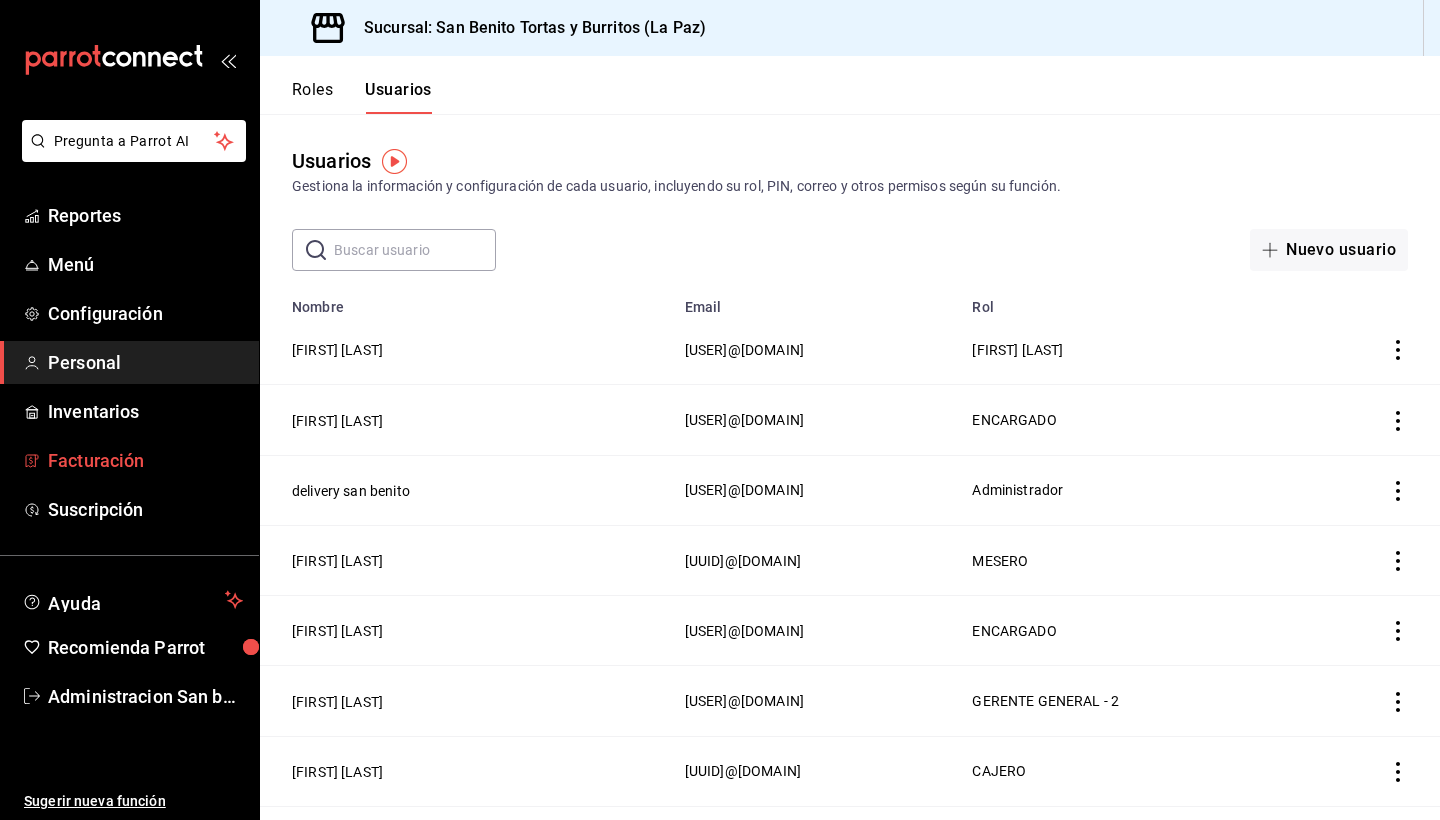 click on "Facturación" at bounding box center [145, 460] 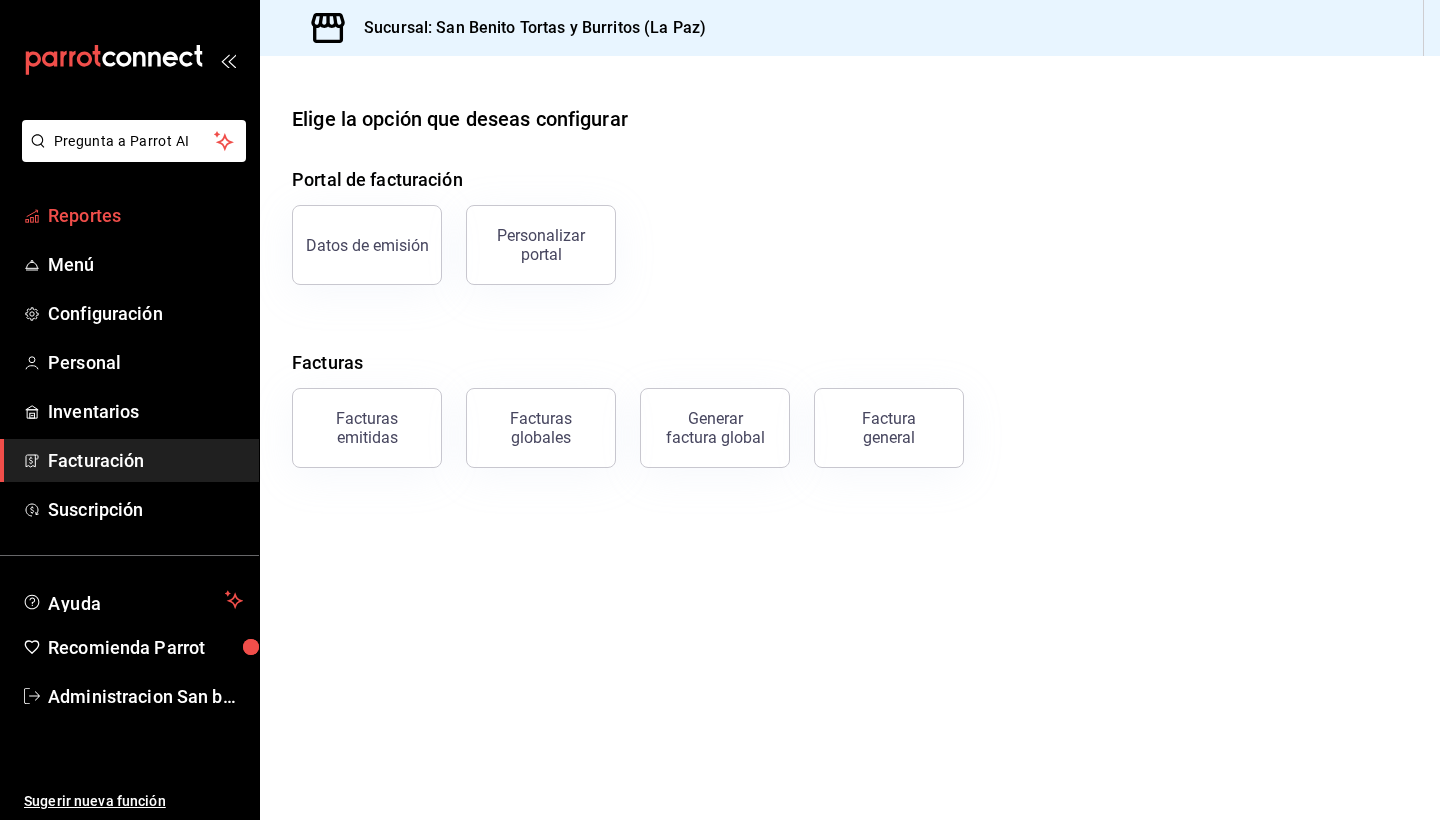 click on "Reportes" at bounding box center [145, 215] 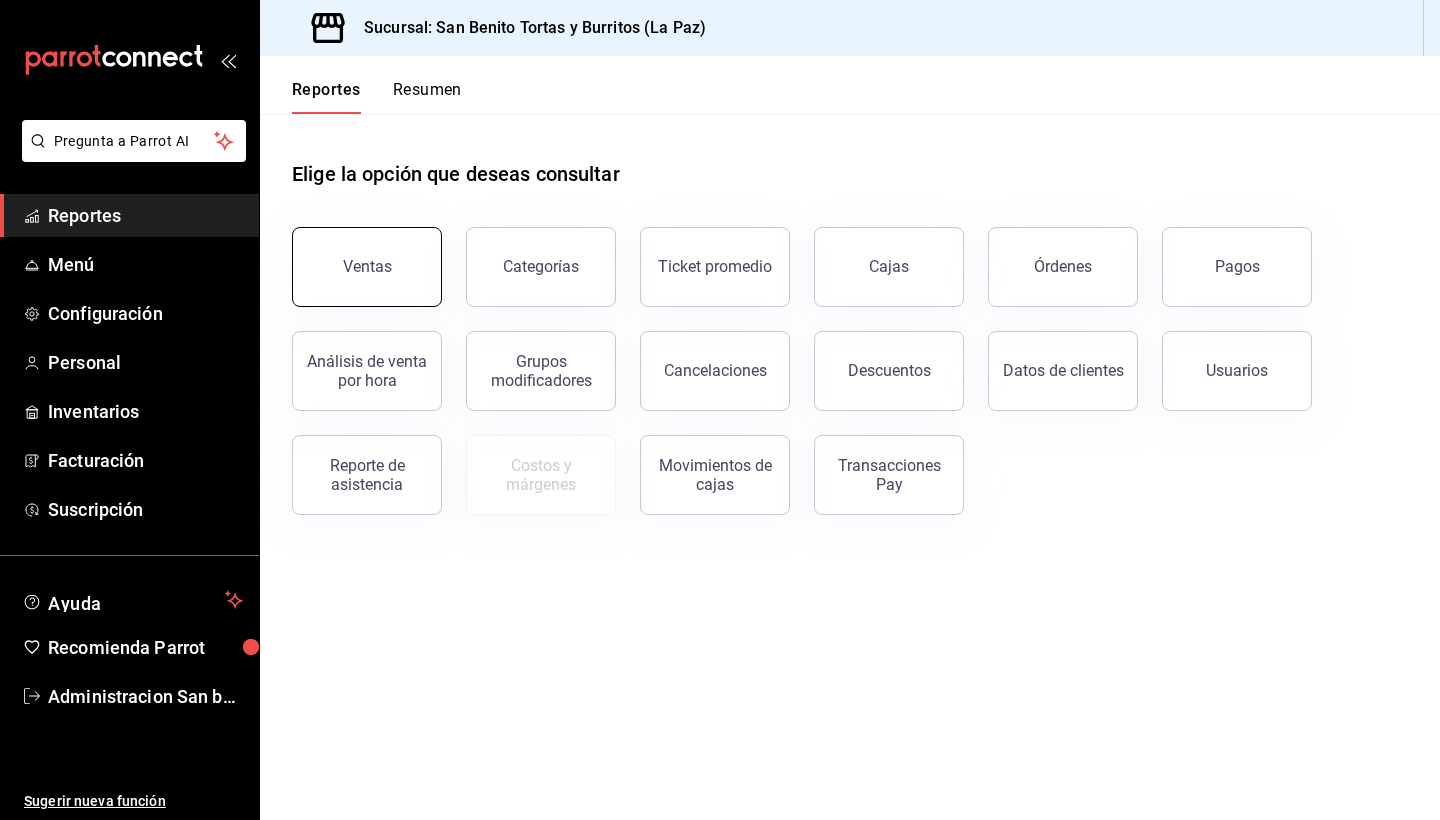 click on "Ventas" at bounding box center (367, 267) 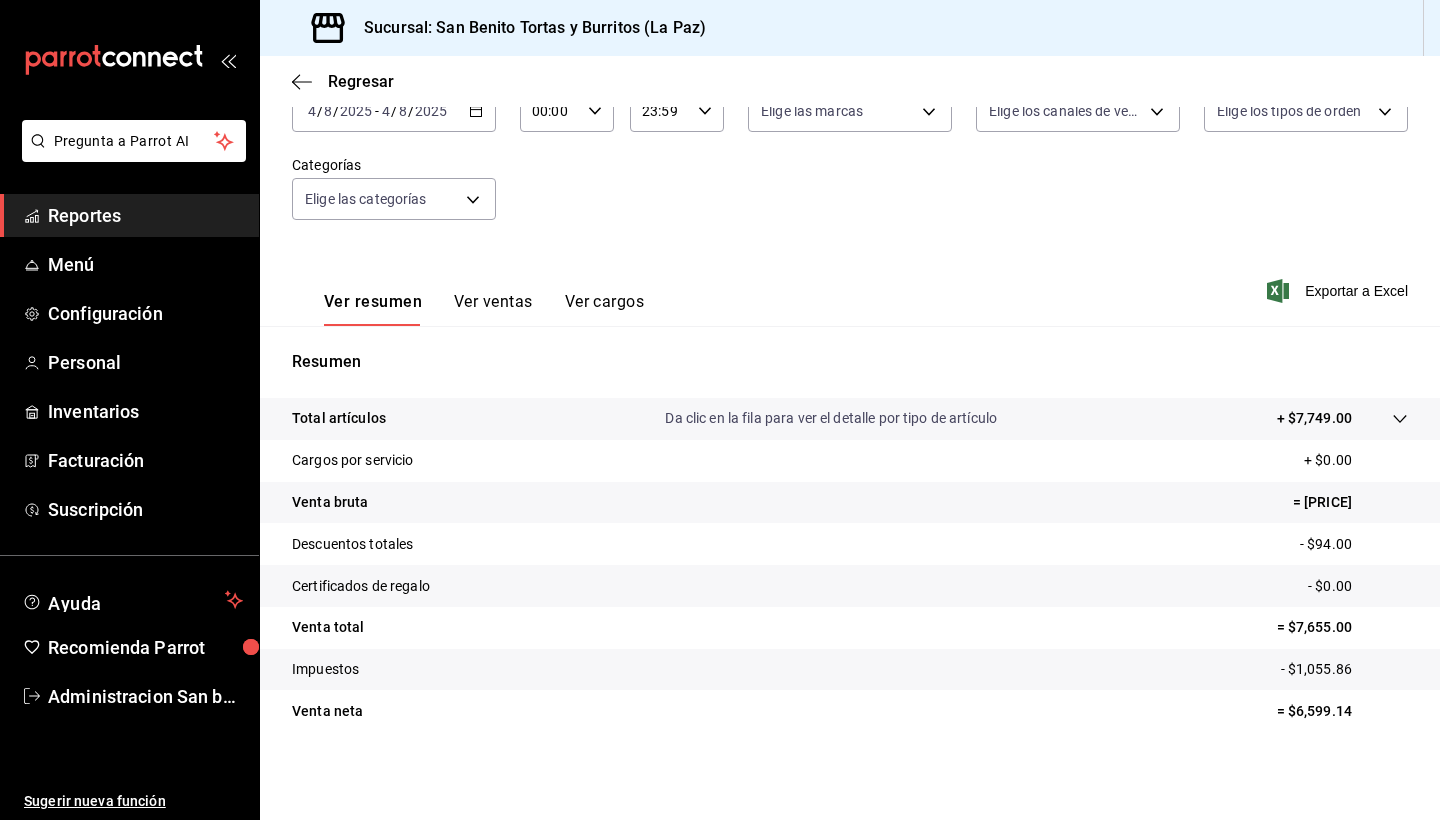 scroll, scrollTop: 138, scrollLeft: 0, axis: vertical 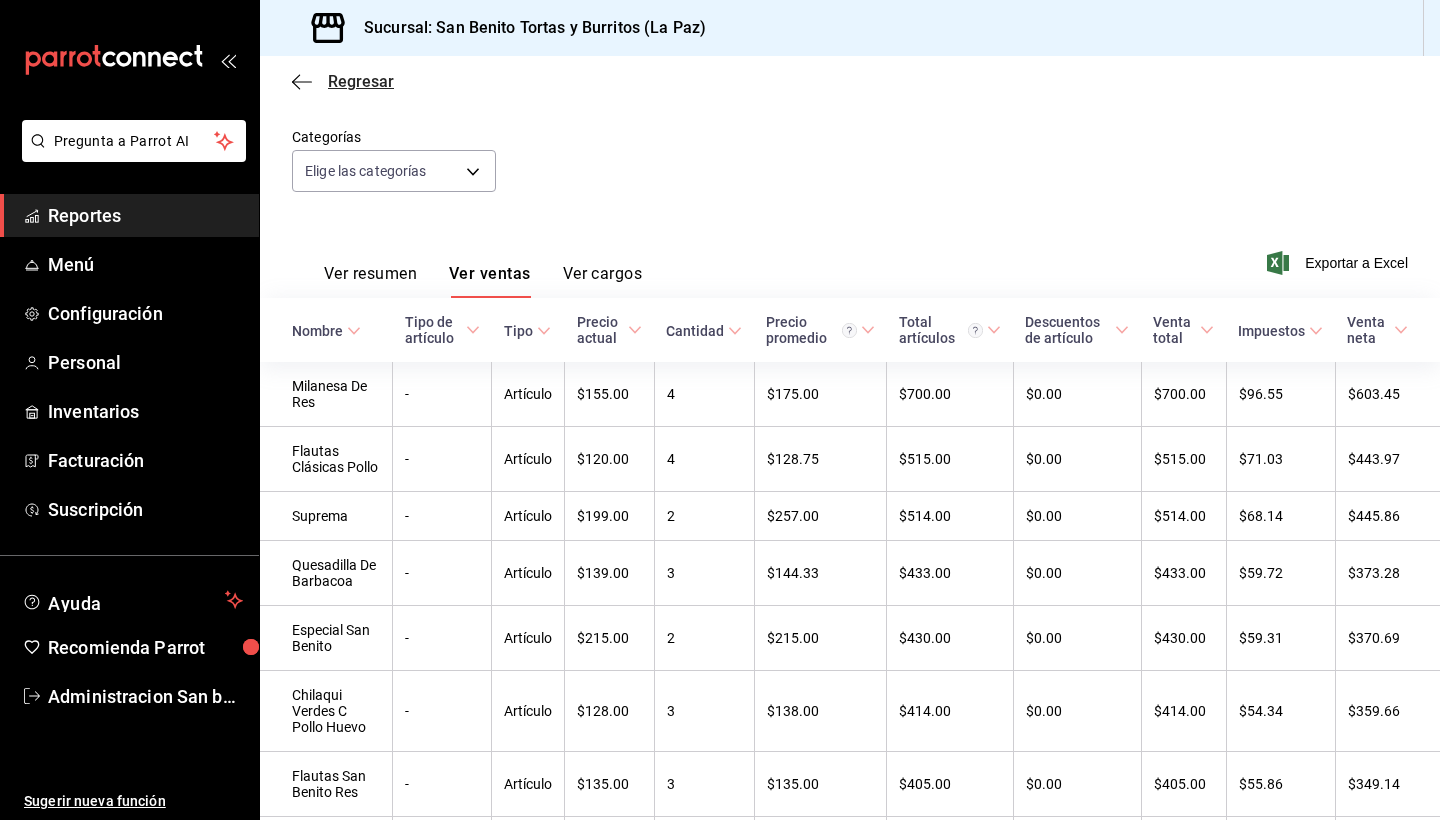 click 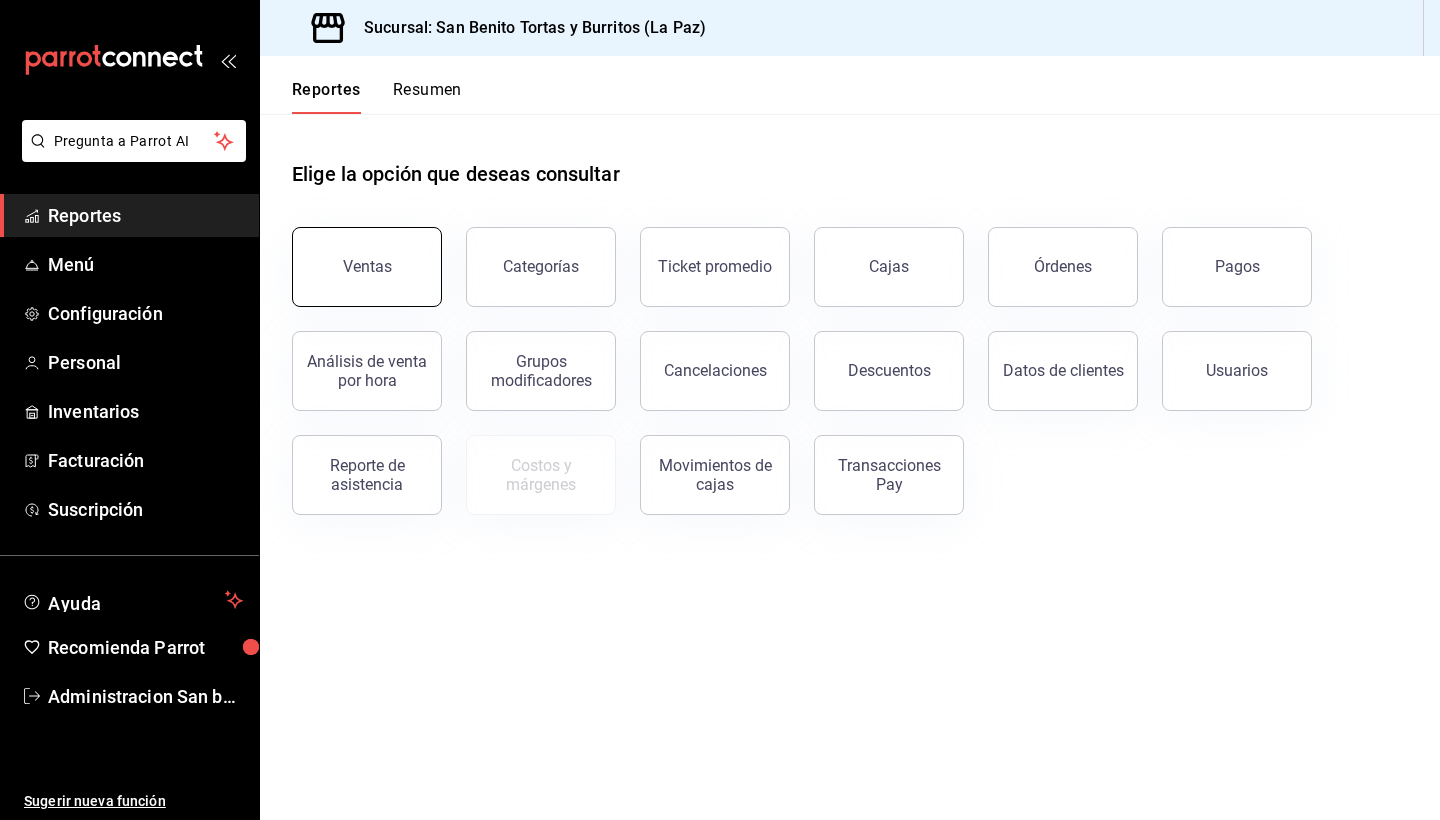 click on "Ventas" at bounding box center (367, 267) 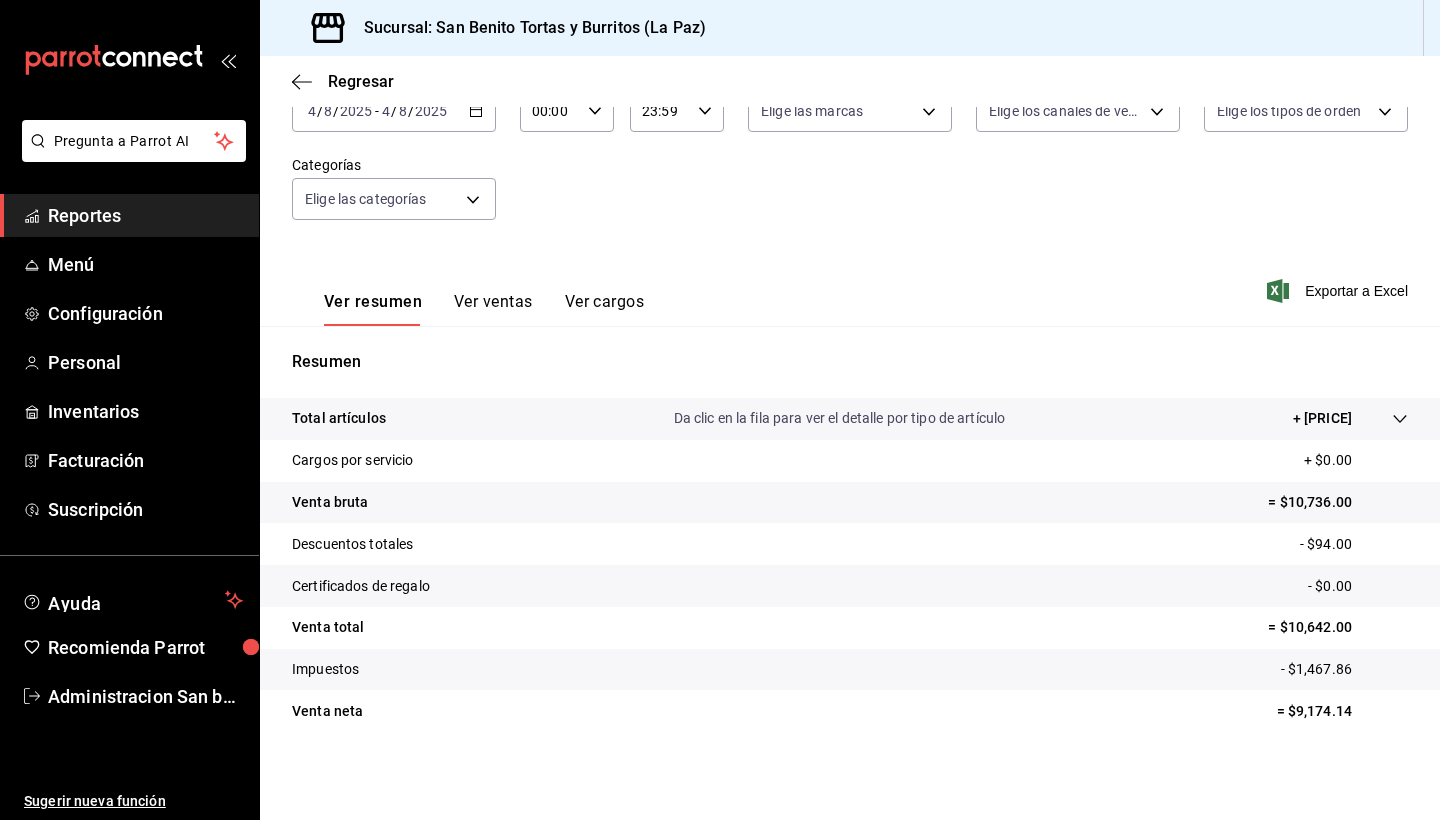 scroll, scrollTop: 138, scrollLeft: 0, axis: vertical 